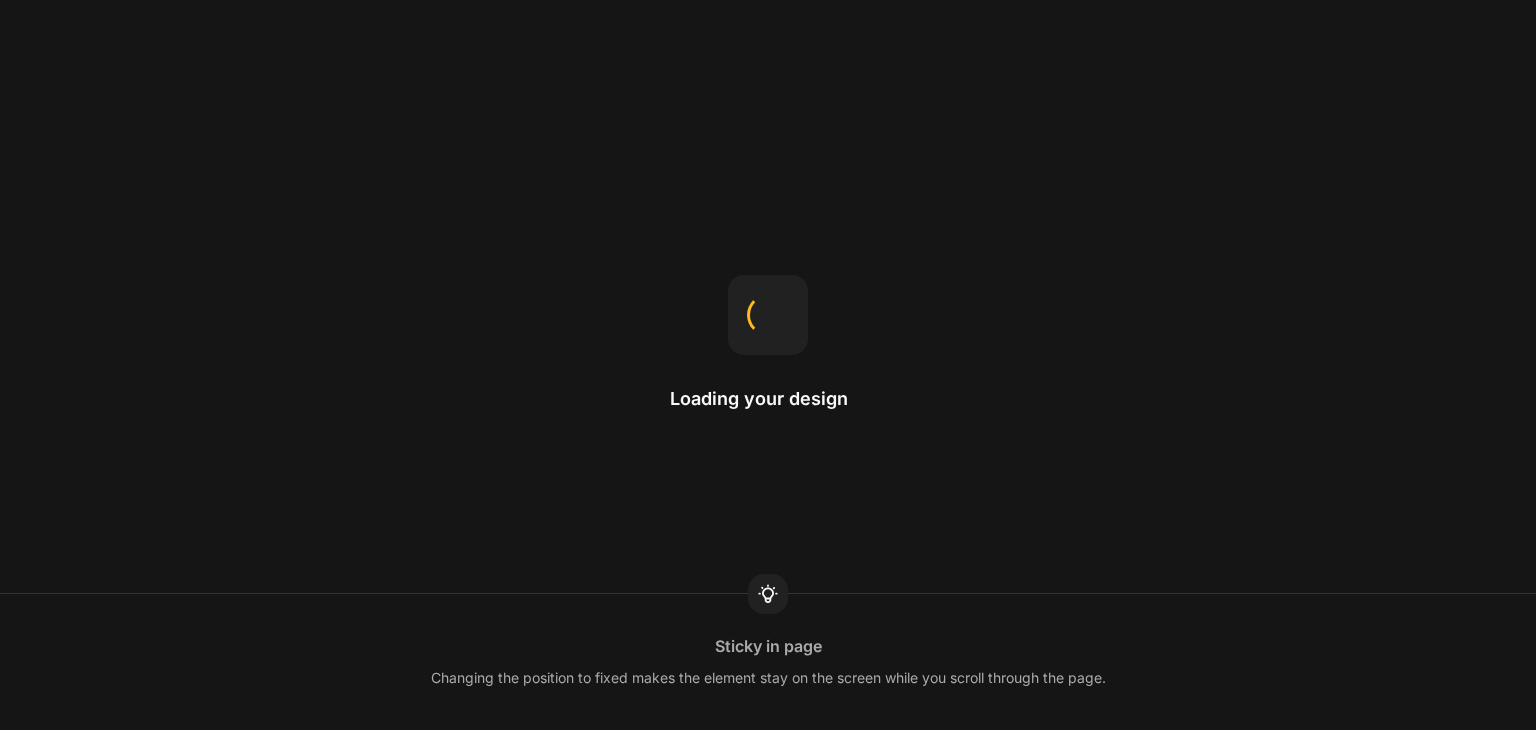 scroll, scrollTop: 0, scrollLeft: 0, axis: both 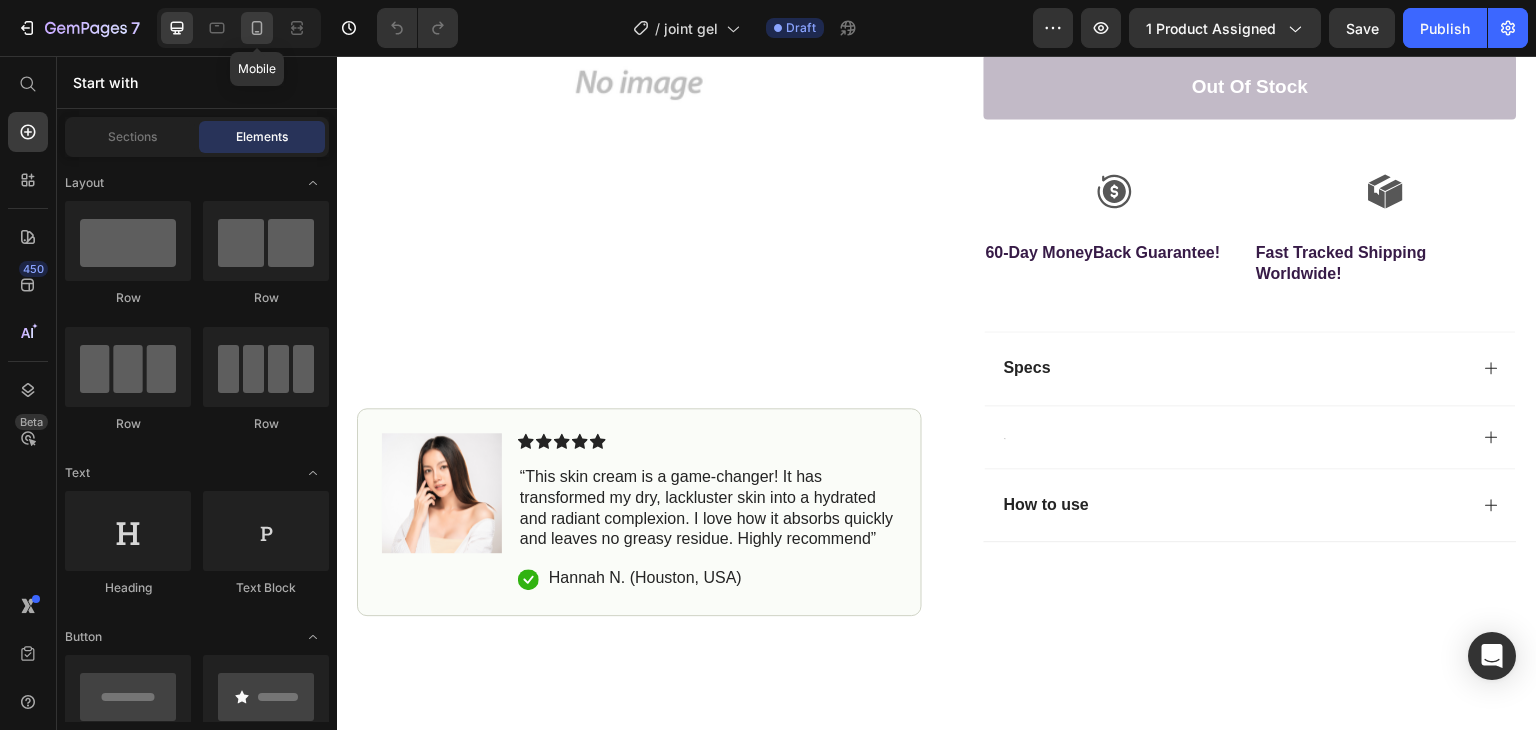 click 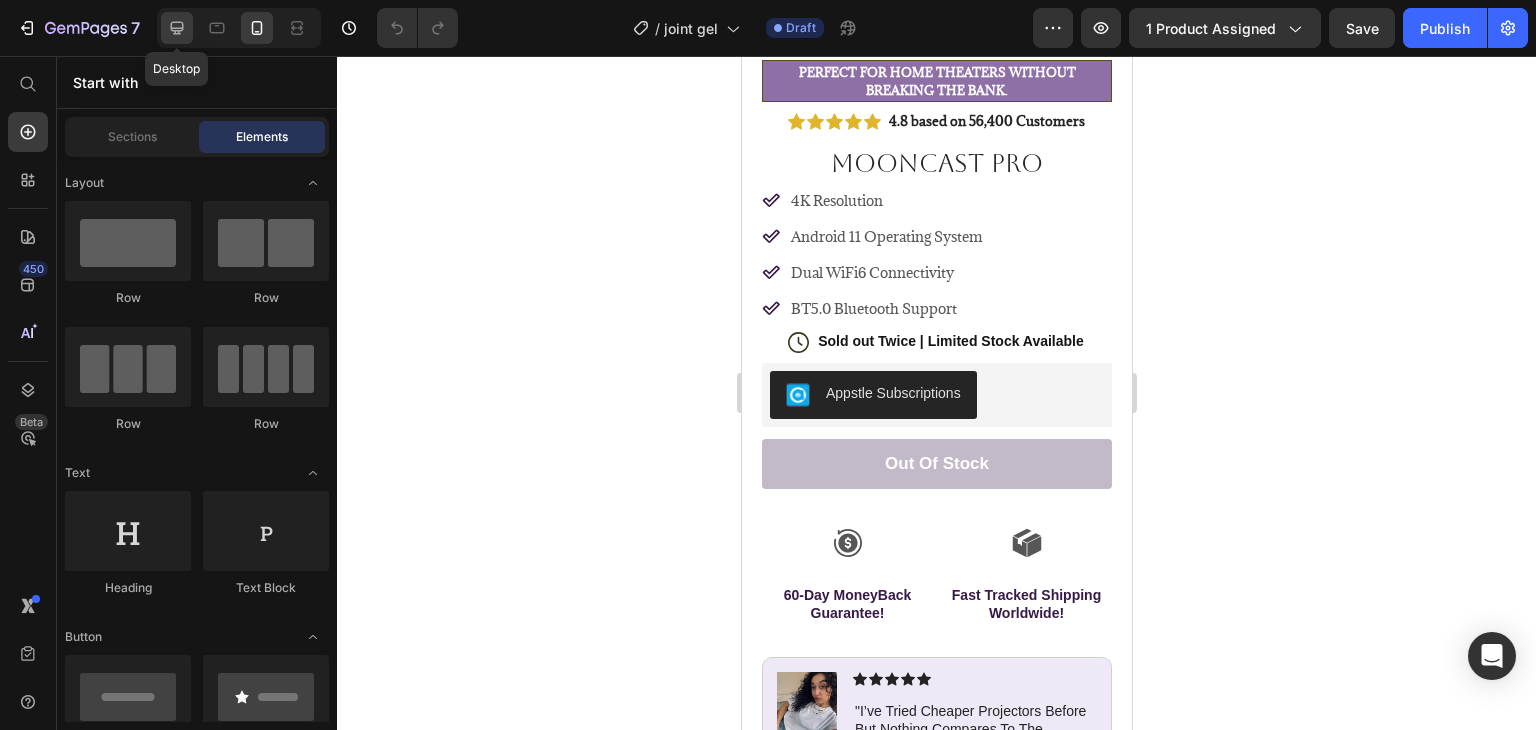 click 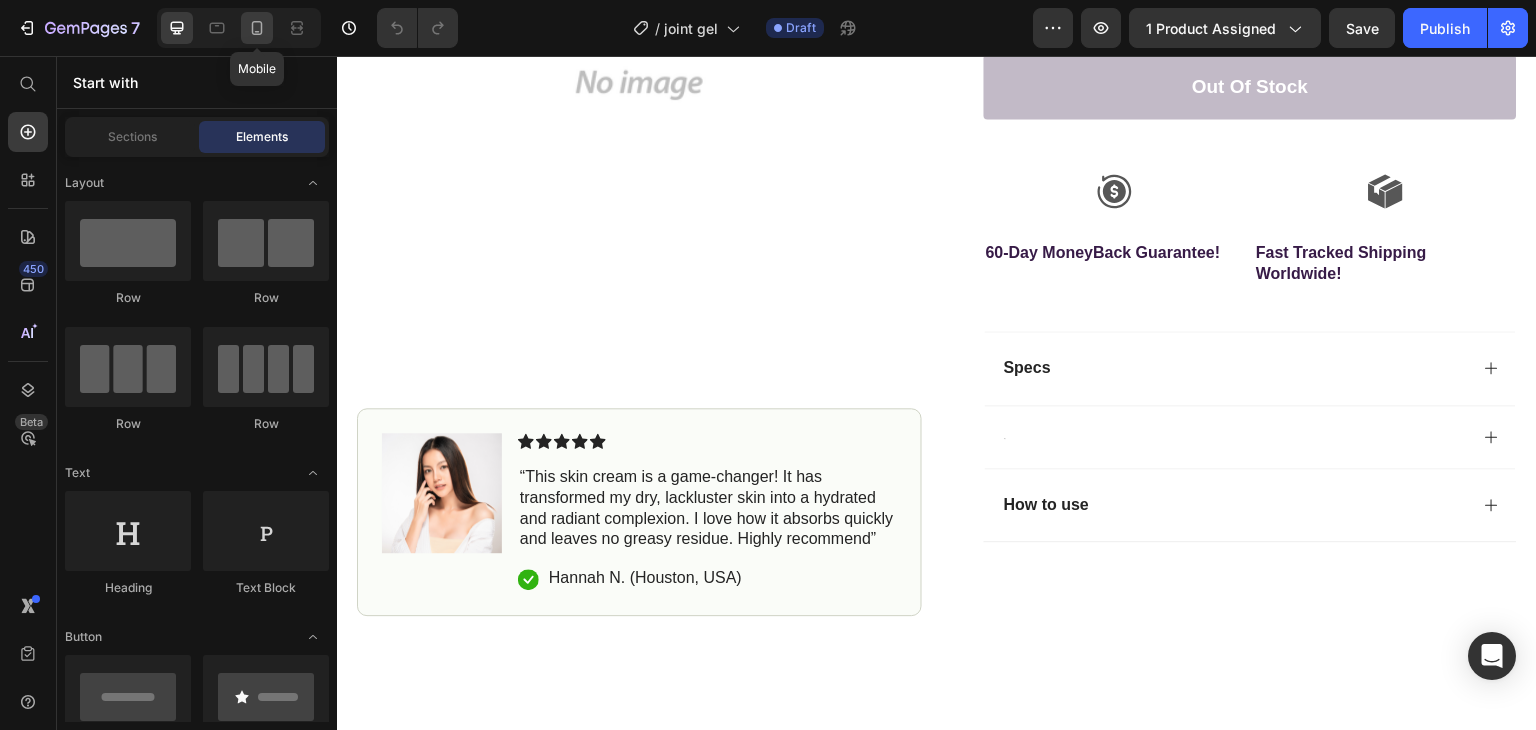 click 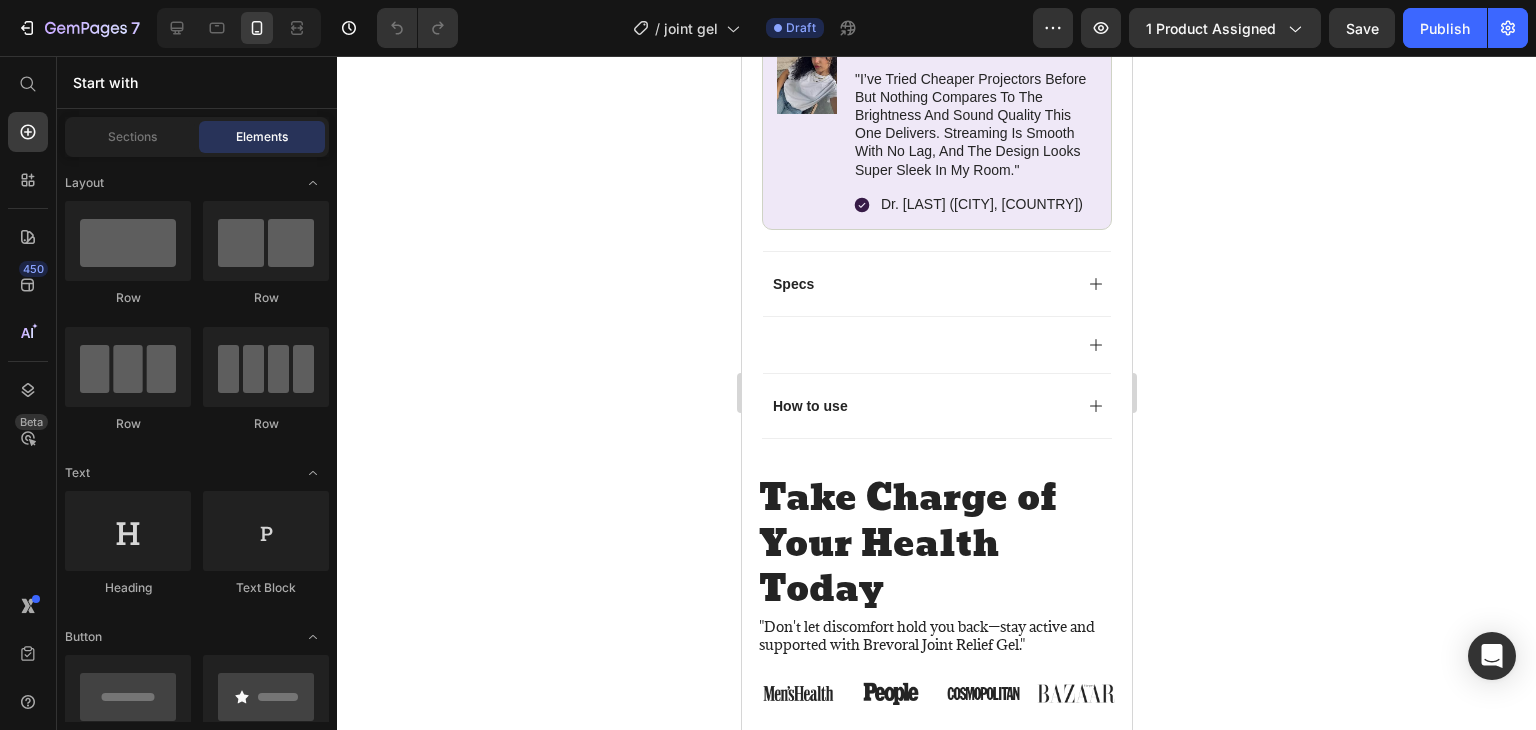 scroll, scrollTop: 1168, scrollLeft: 0, axis: vertical 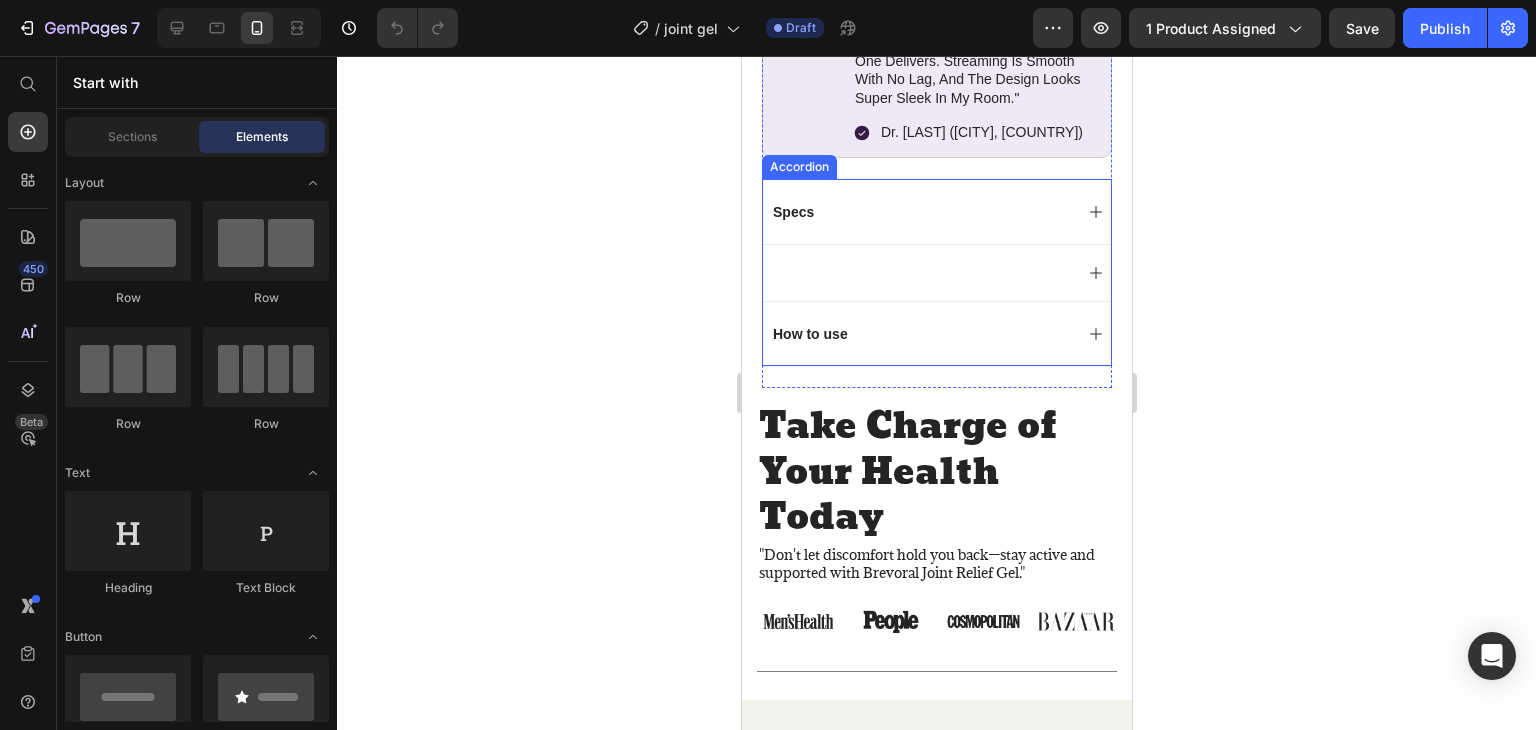 click on "Specs" at bounding box center (792, 212) 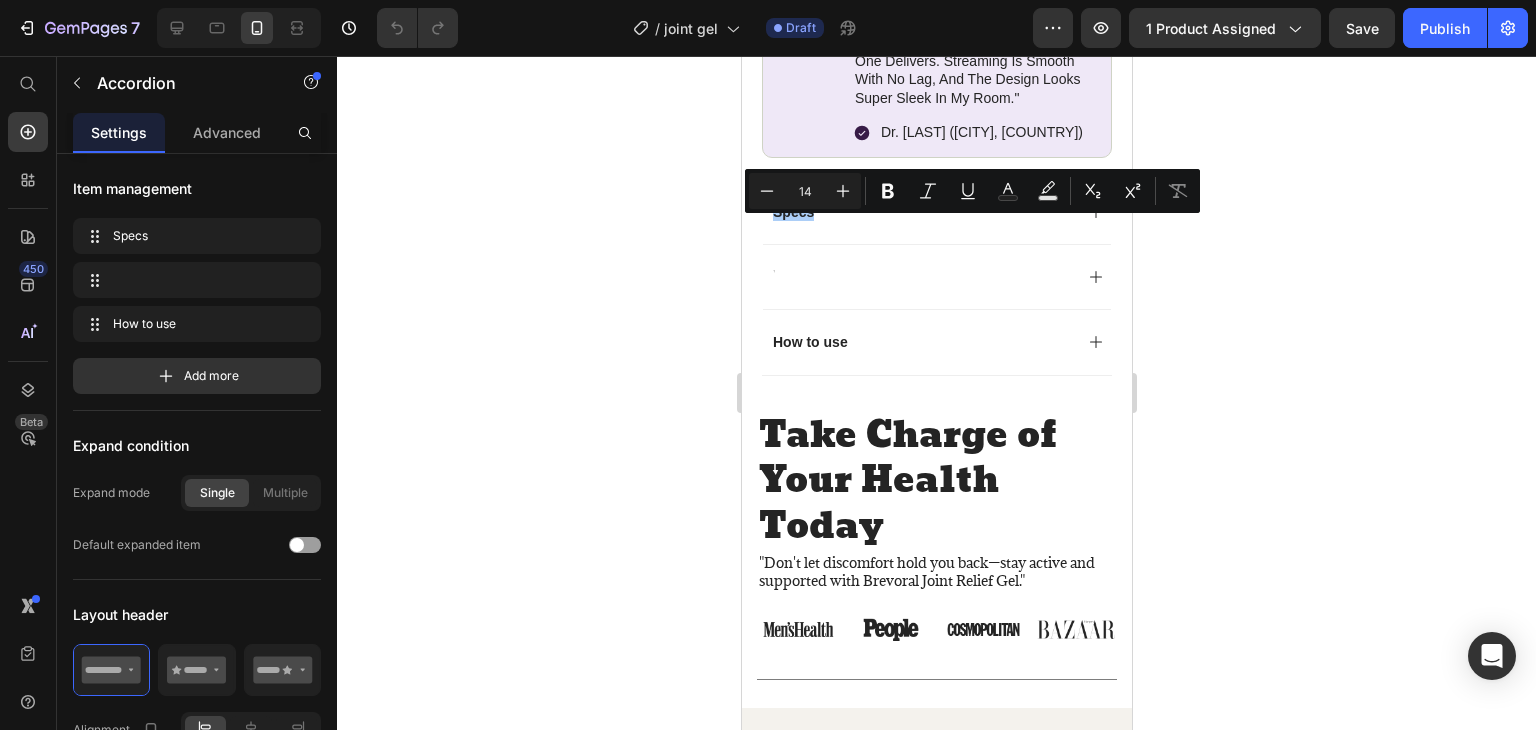 click 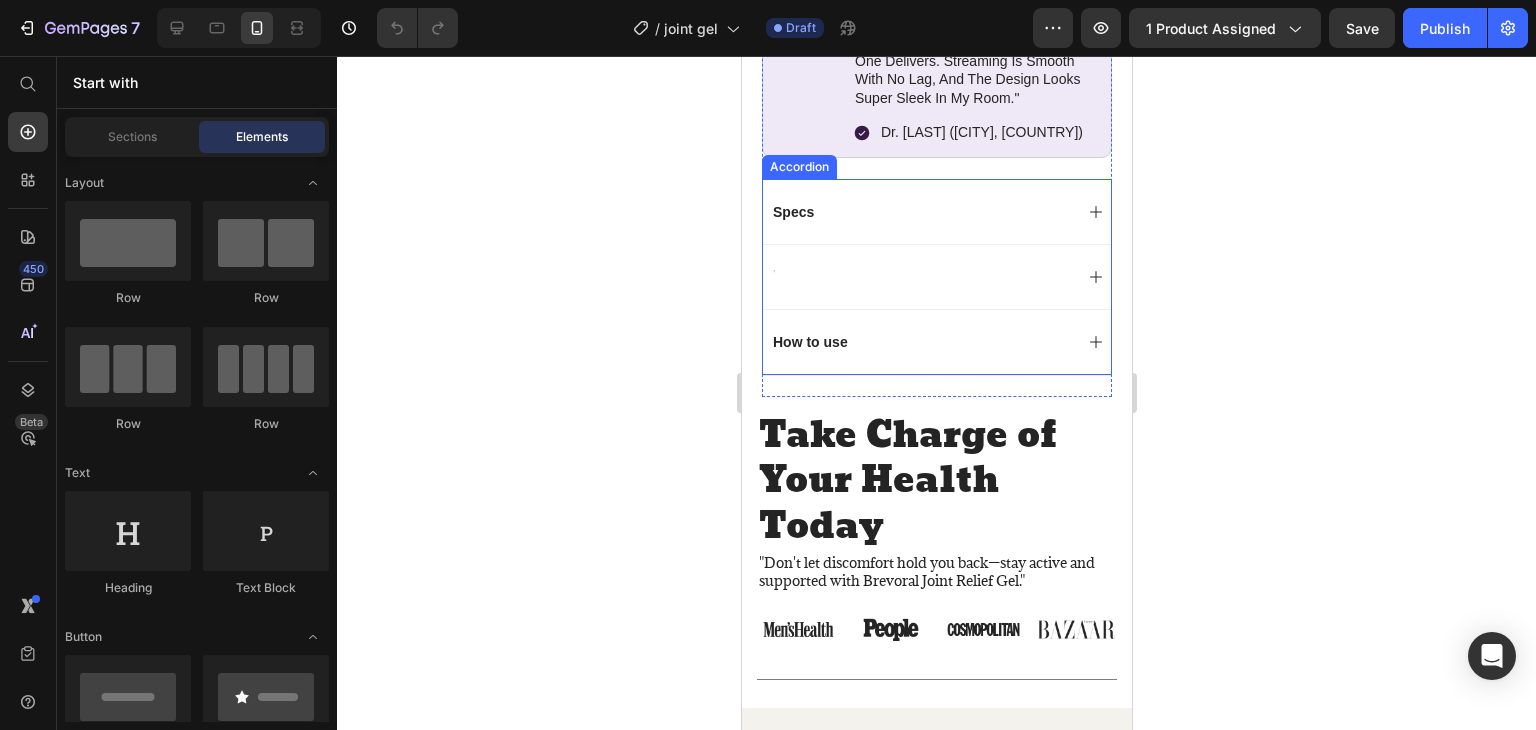 click at bounding box center [920, 277] 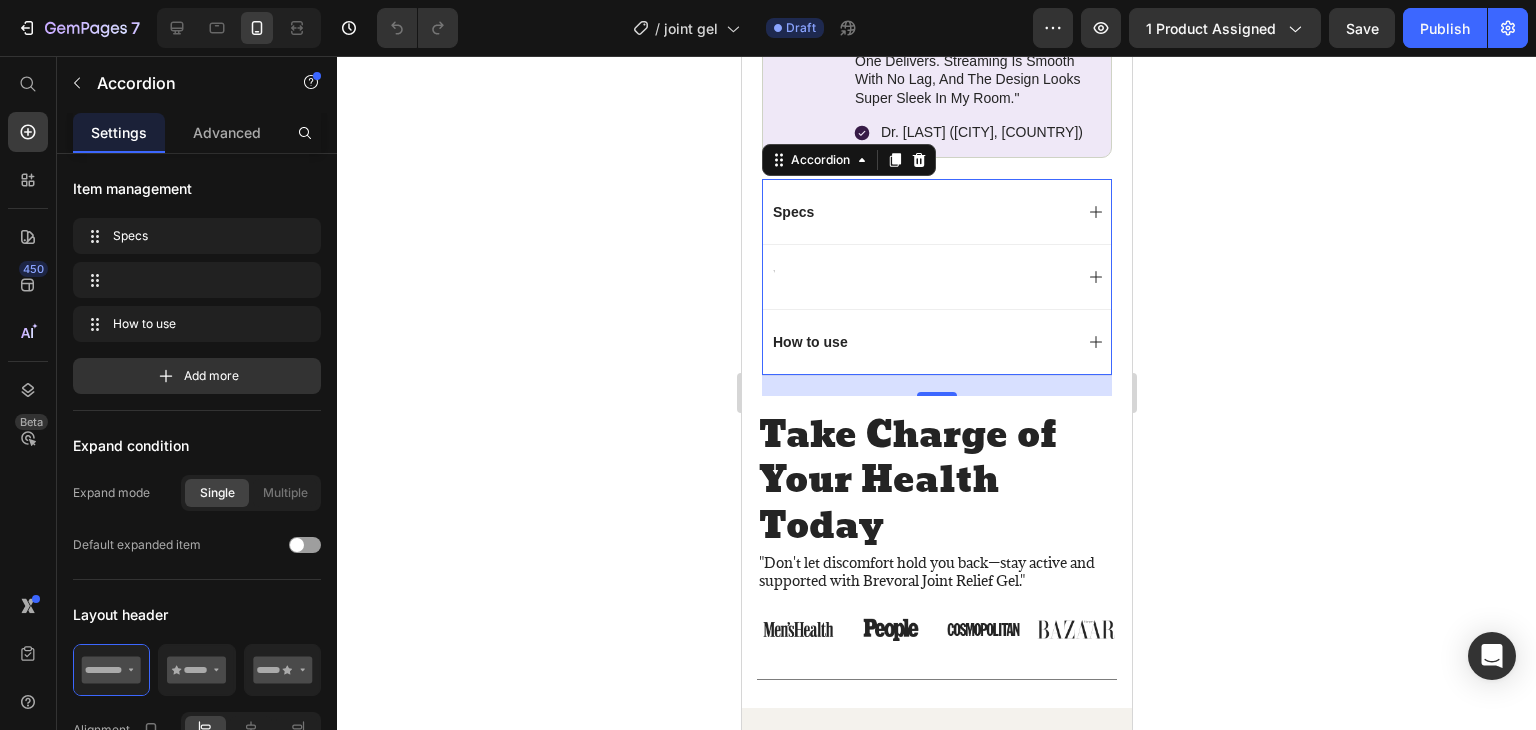 click 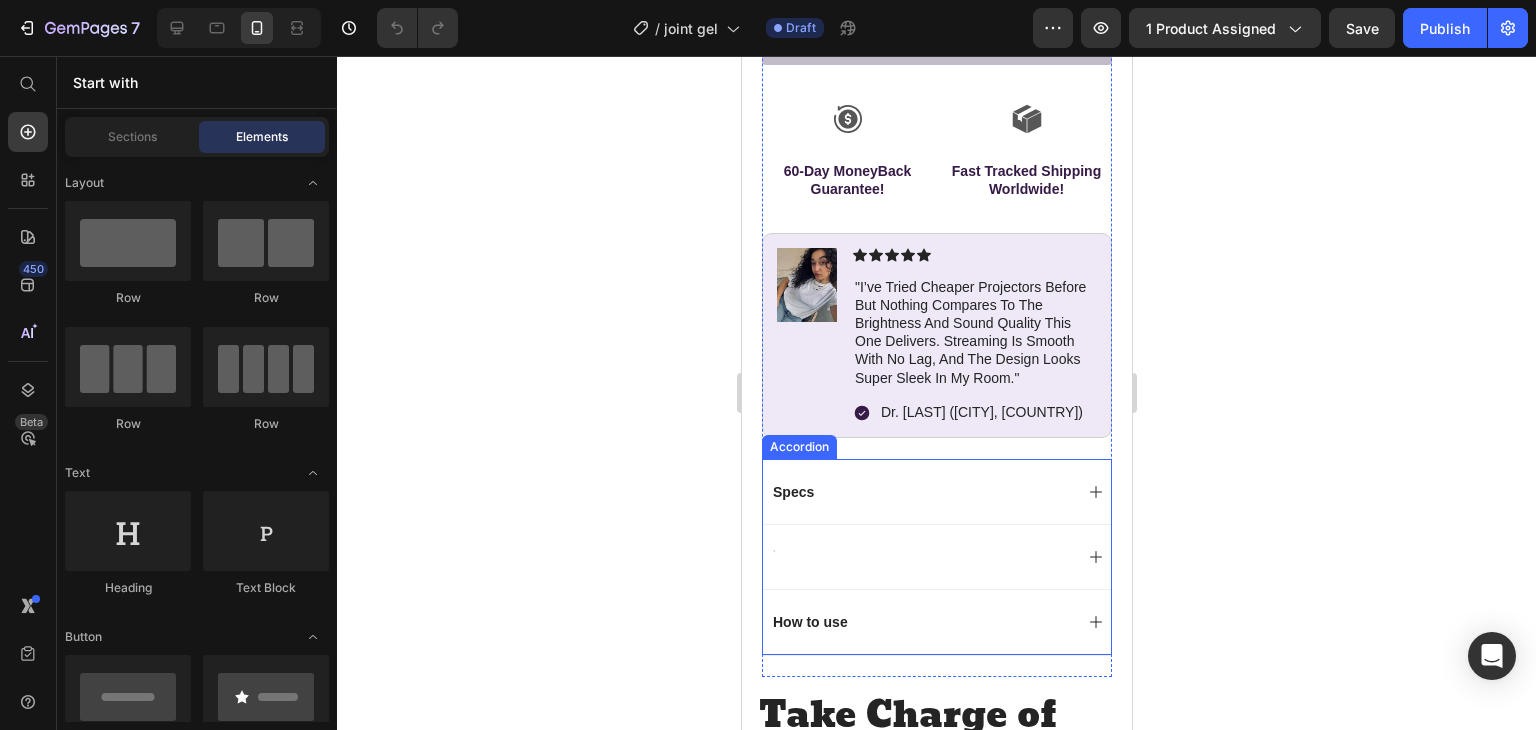 scroll, scrollTop: 774, scrollLeft: 0, axis: vertical 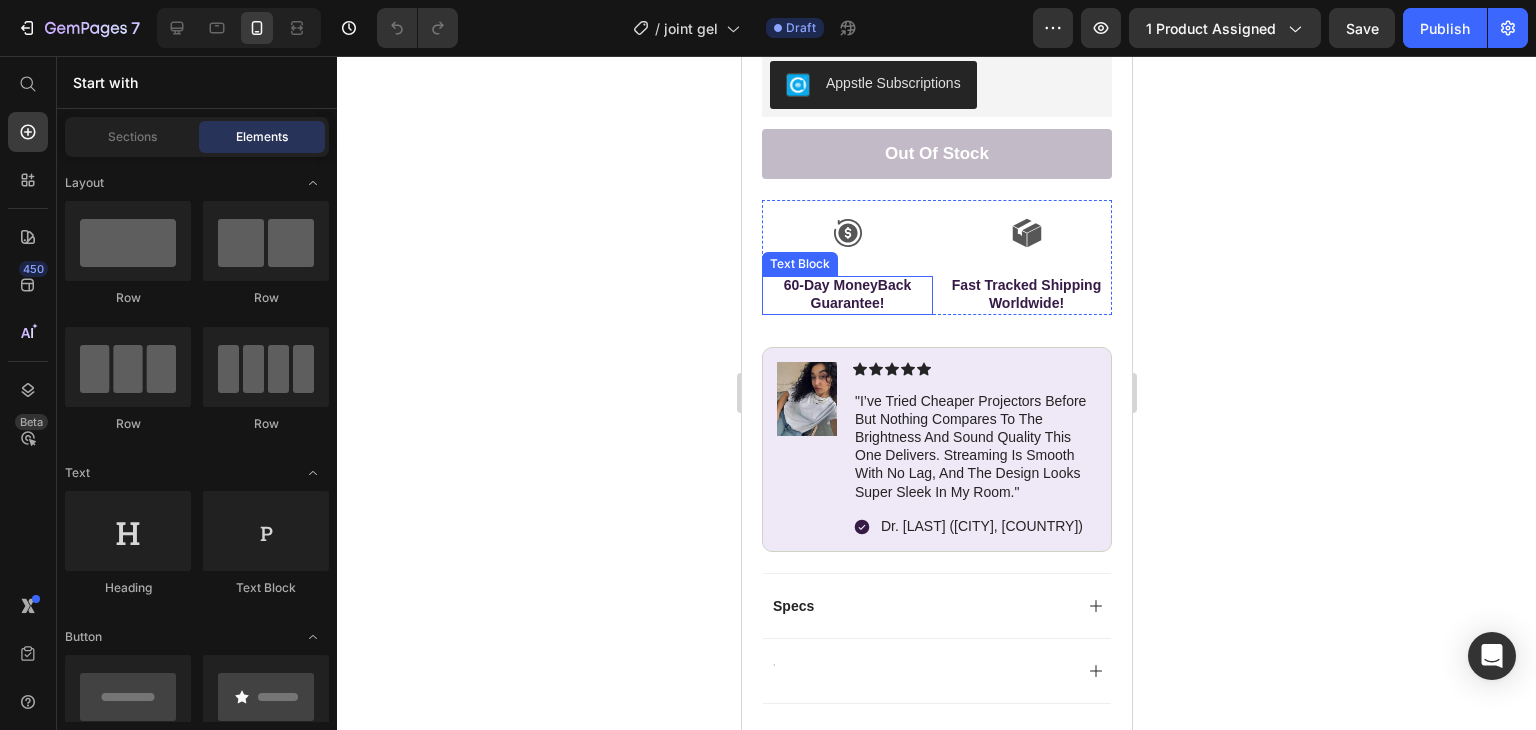 click on "60-Day MoneyBack Guarantee!" at bounding box center [846, 294] 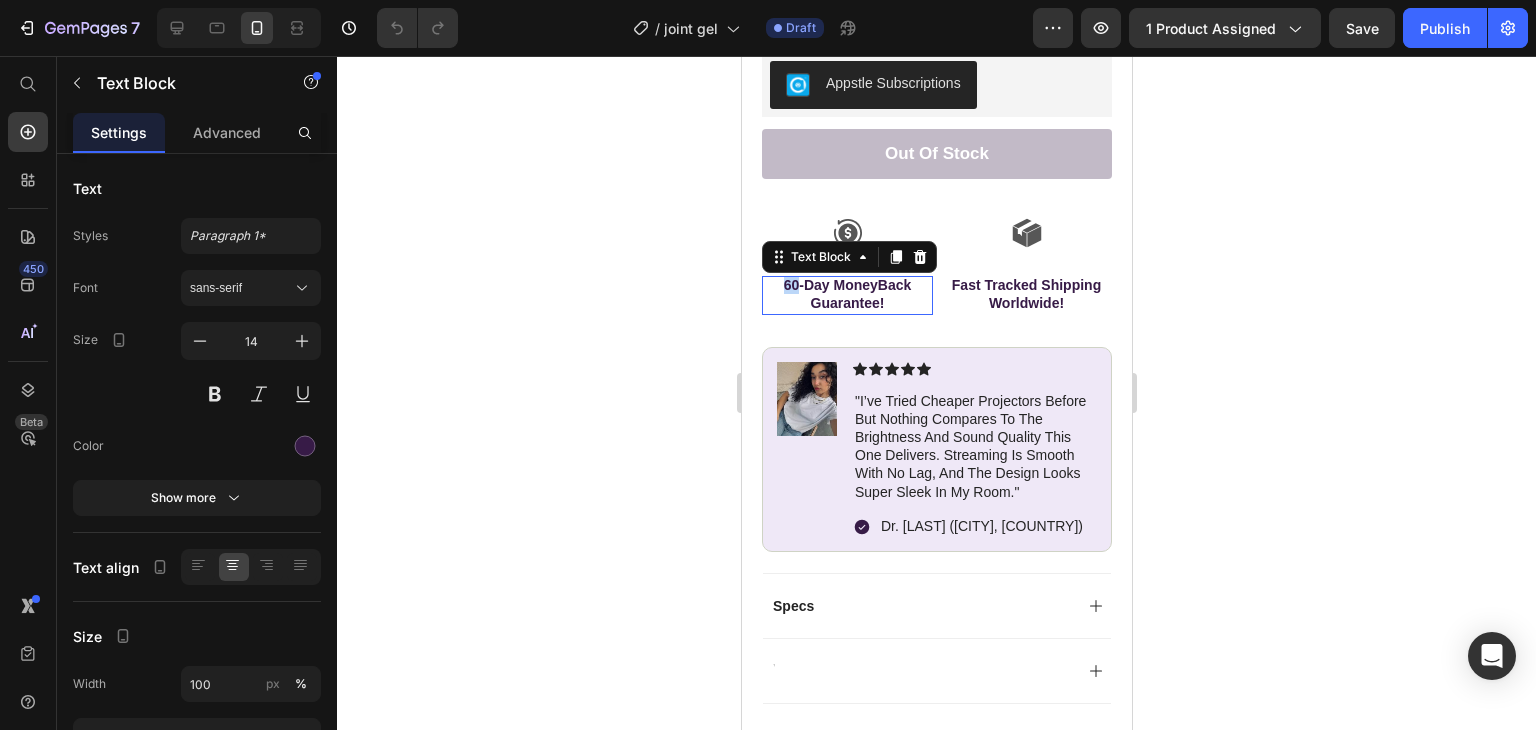 click on "60-Day MoneyBack Guarantee!" at bounding box center [846, 294] 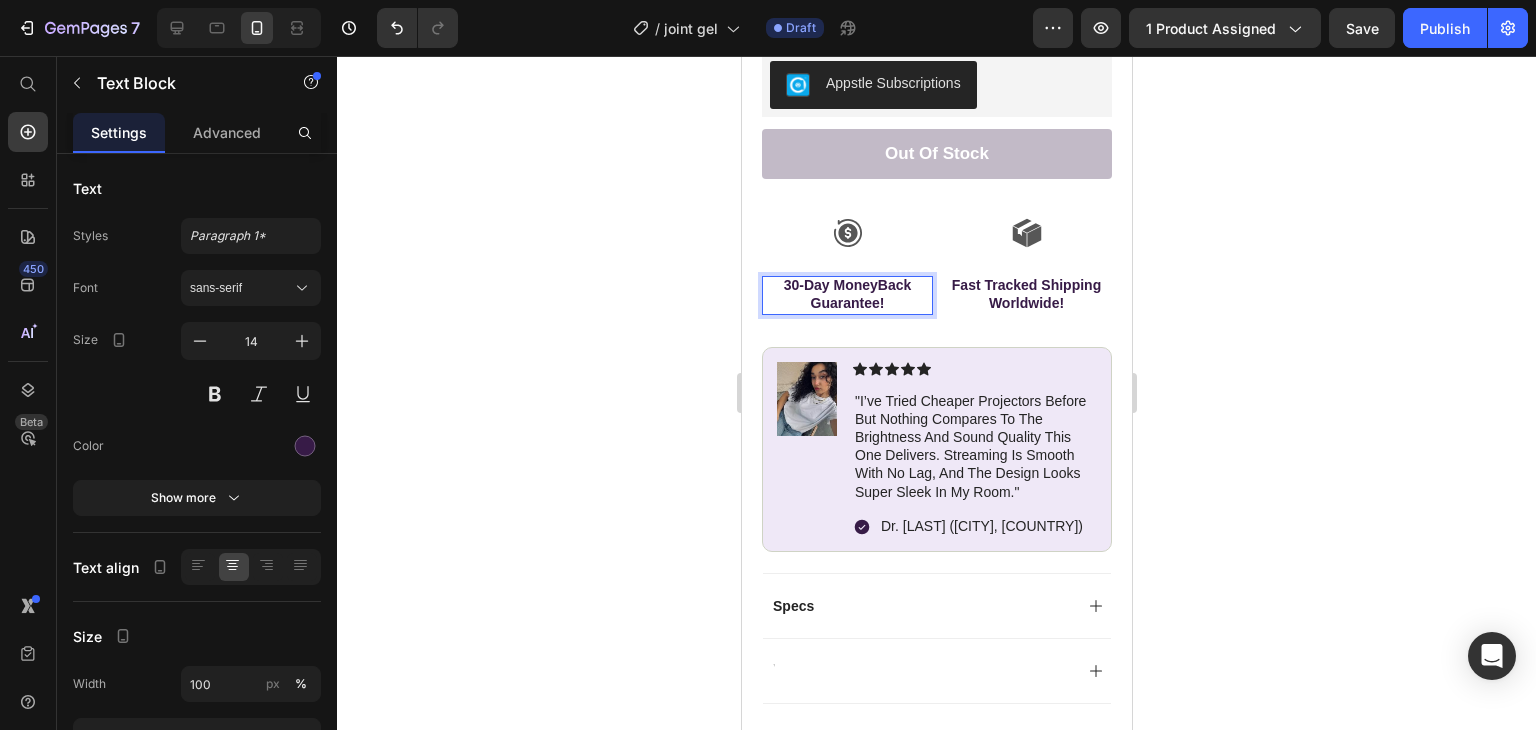 click 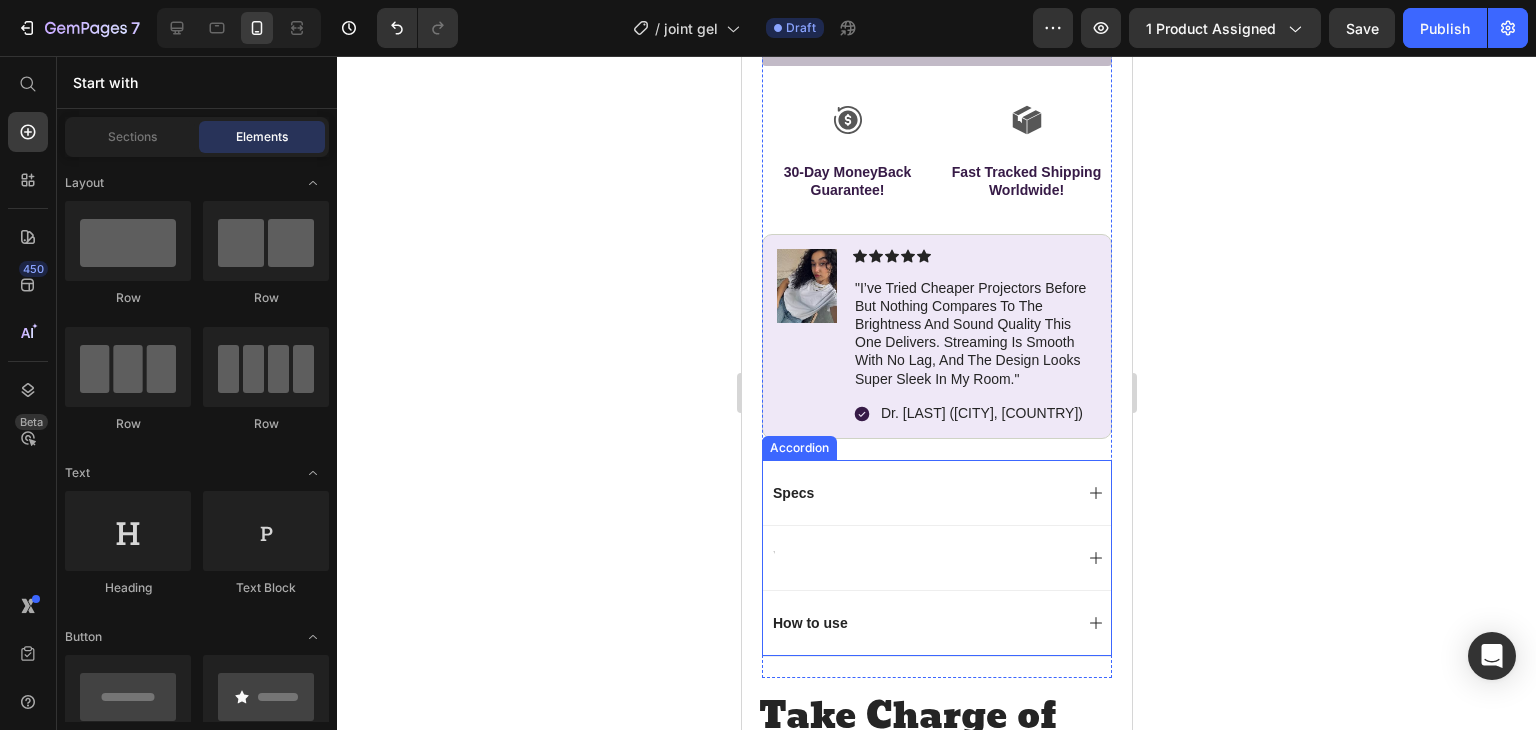 scroll, scrollTop: 886, scrollLeft: 0, axis: vertical 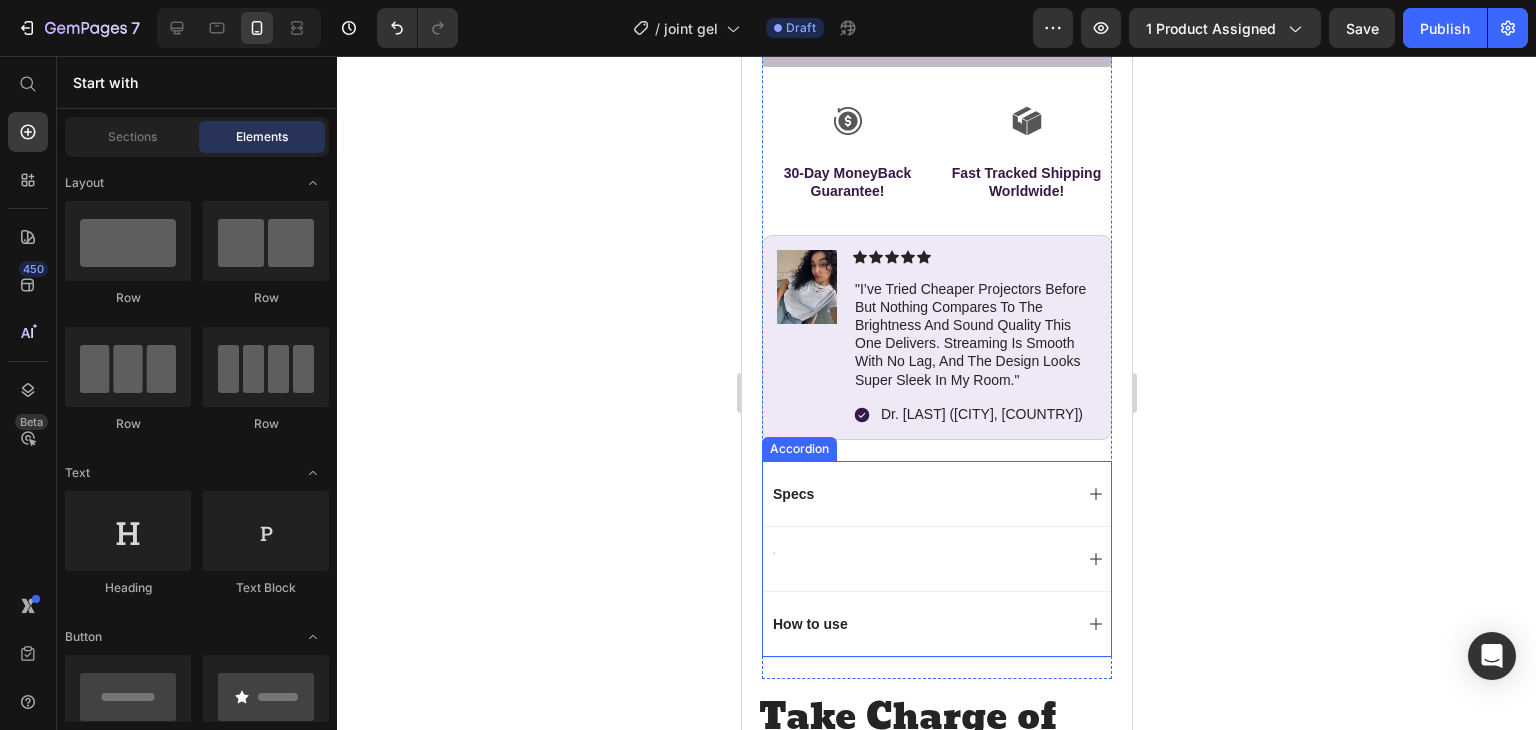 click at bounding box center (920, 559) 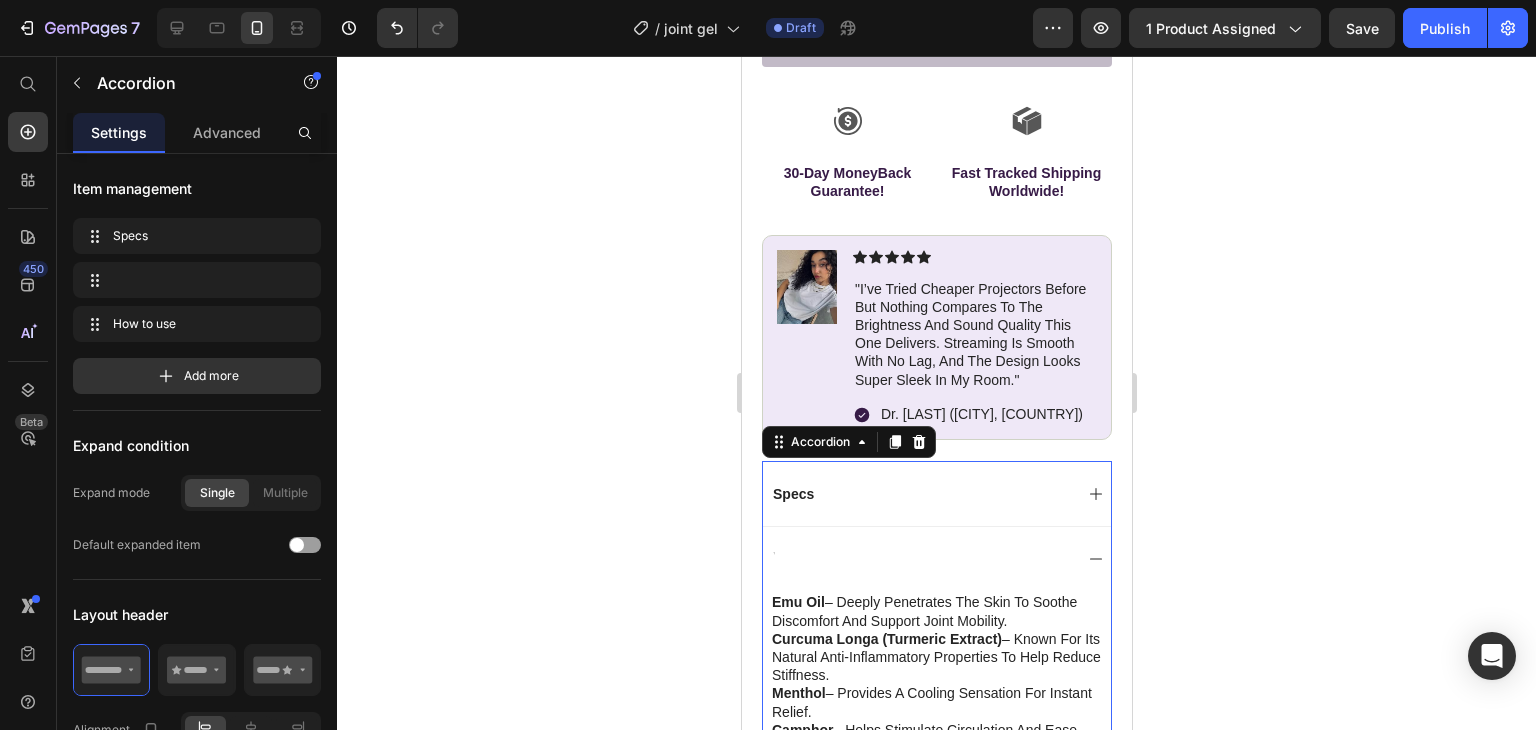 click at bounding box center [936, 558] 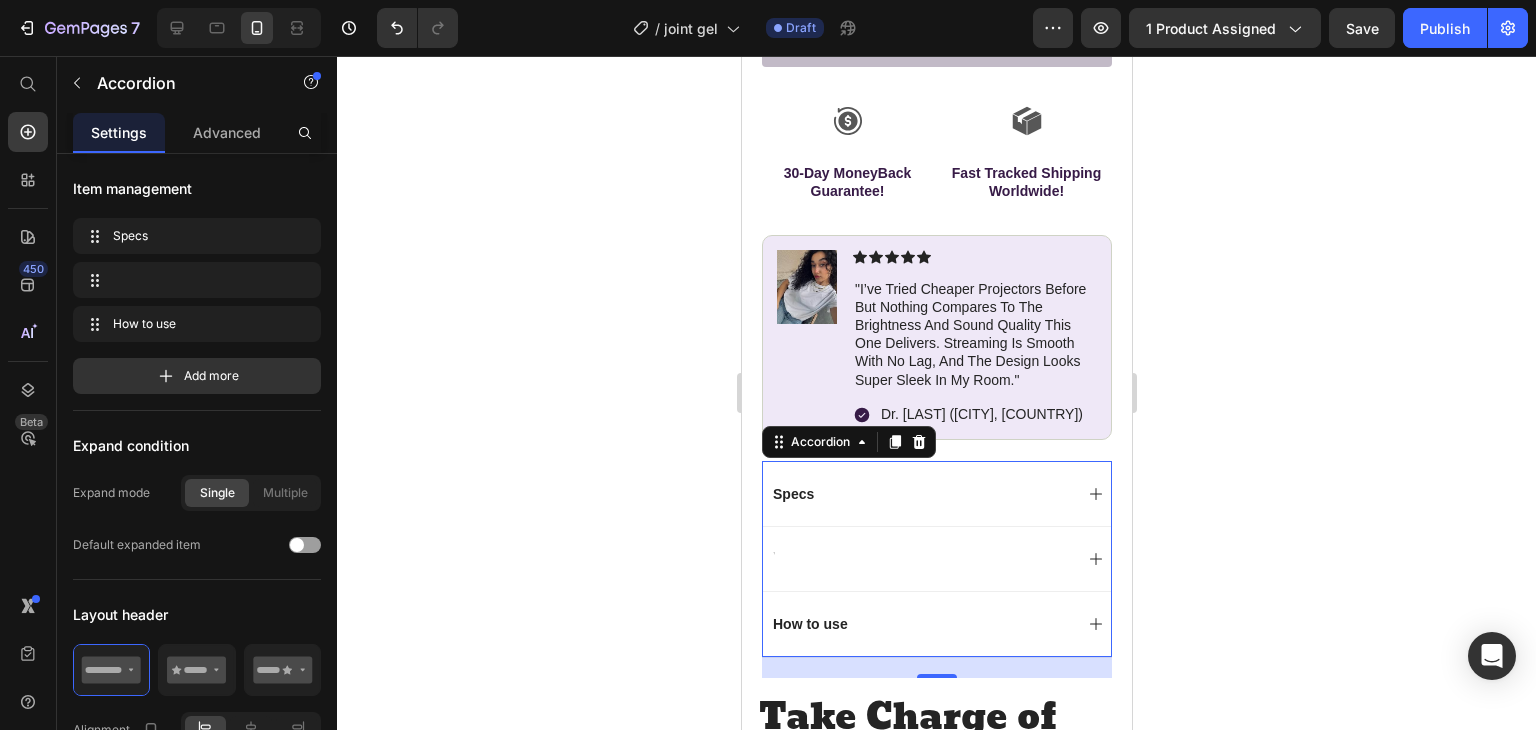 click at bounding box center (936, 558) 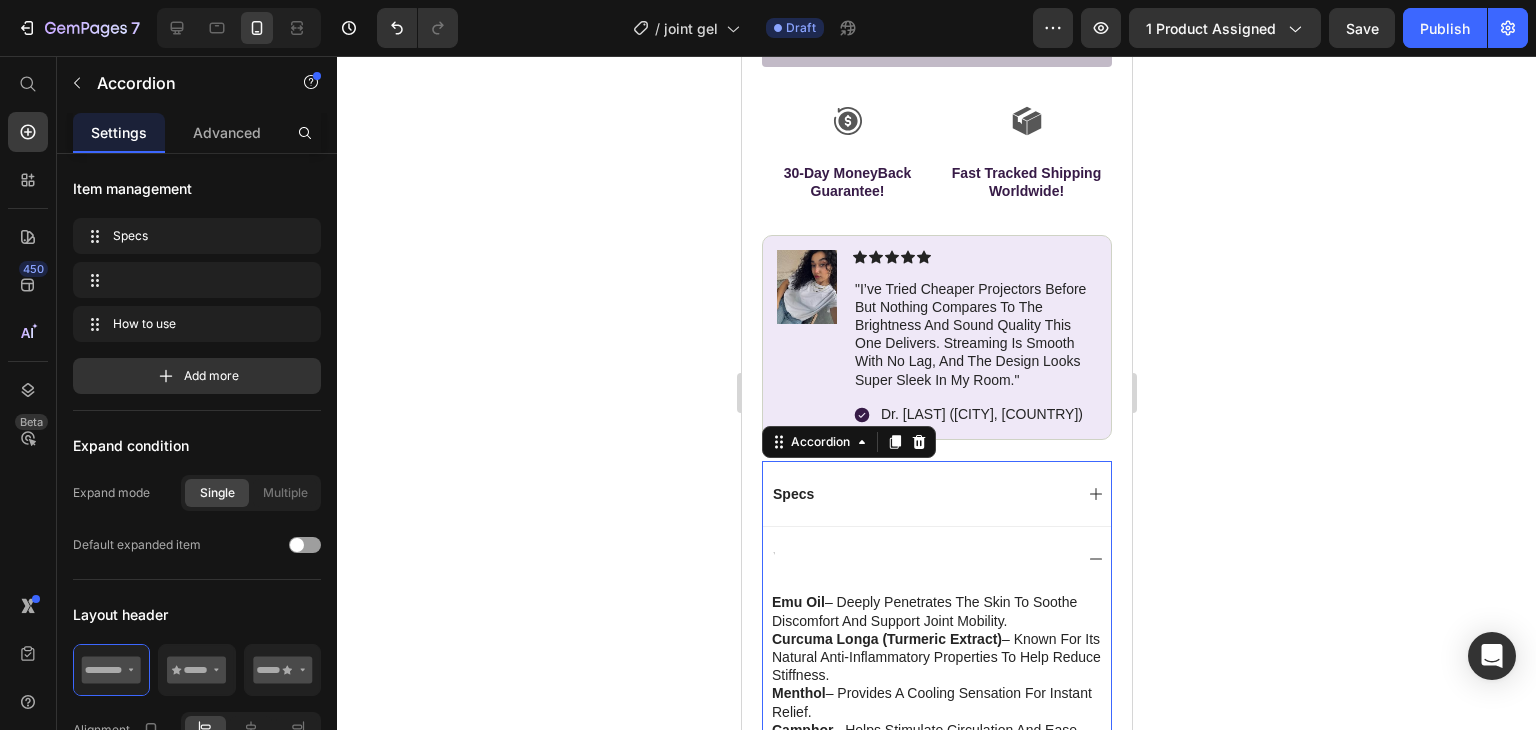 click at bounding box center (920, 559) 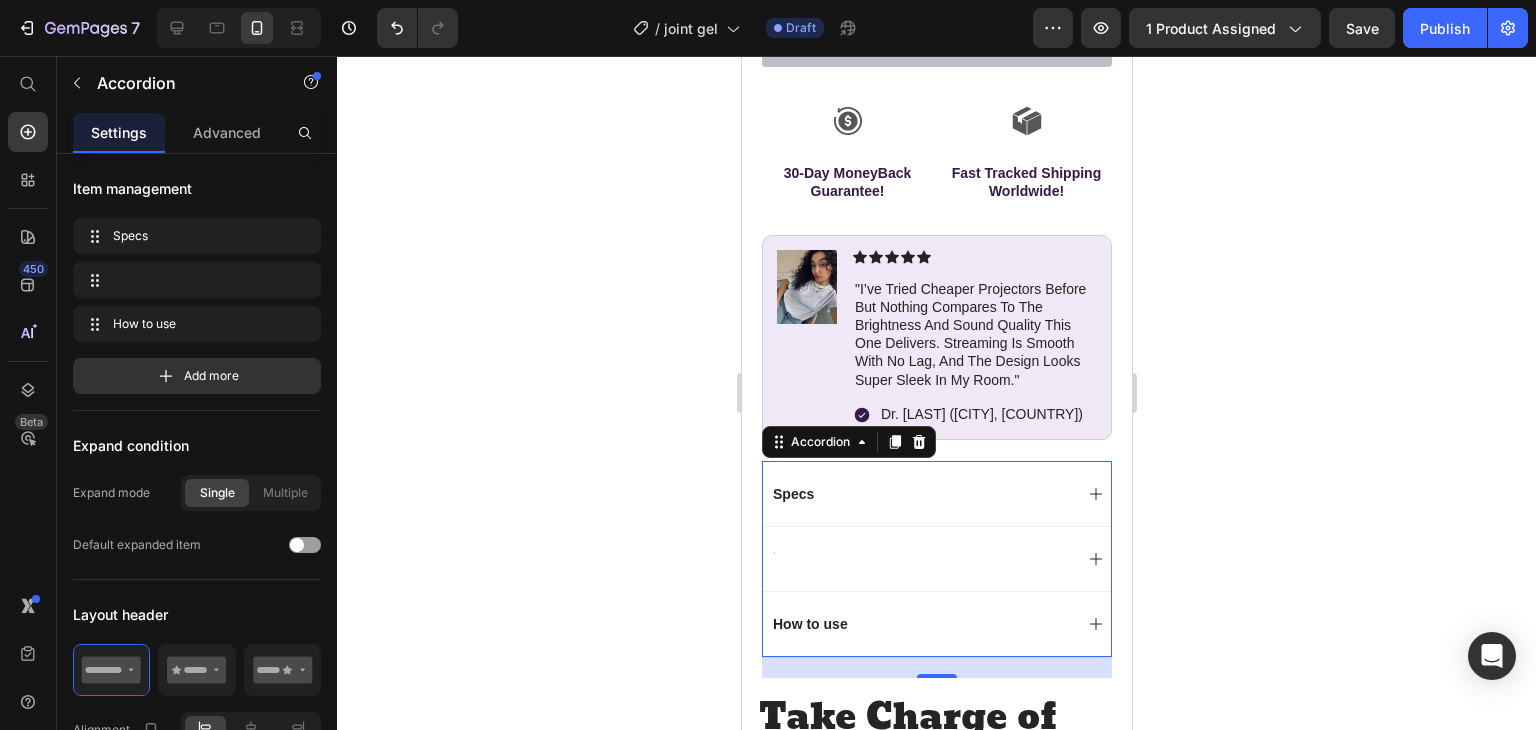 click at bounding box center (920, 559) 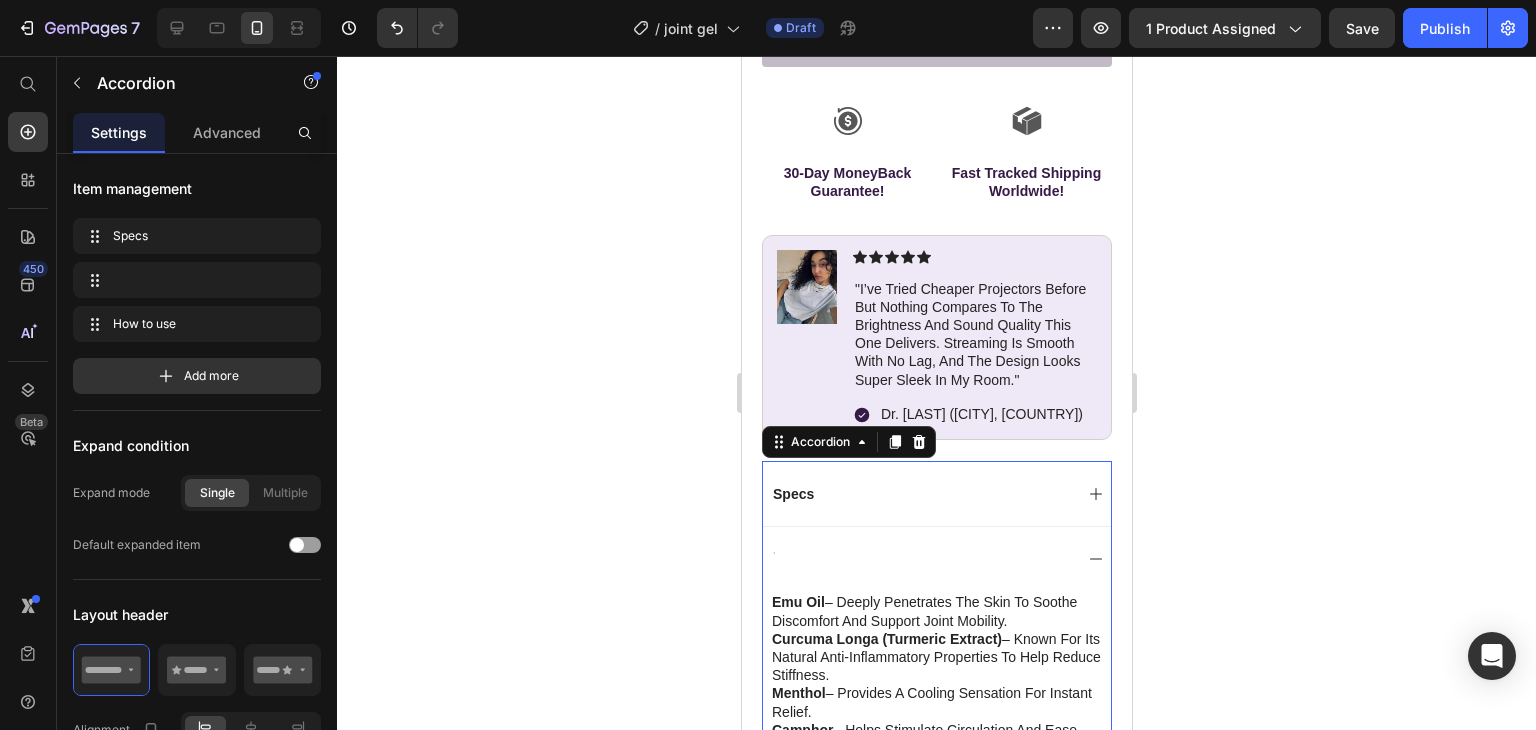 click at bounding box center [920, 559] 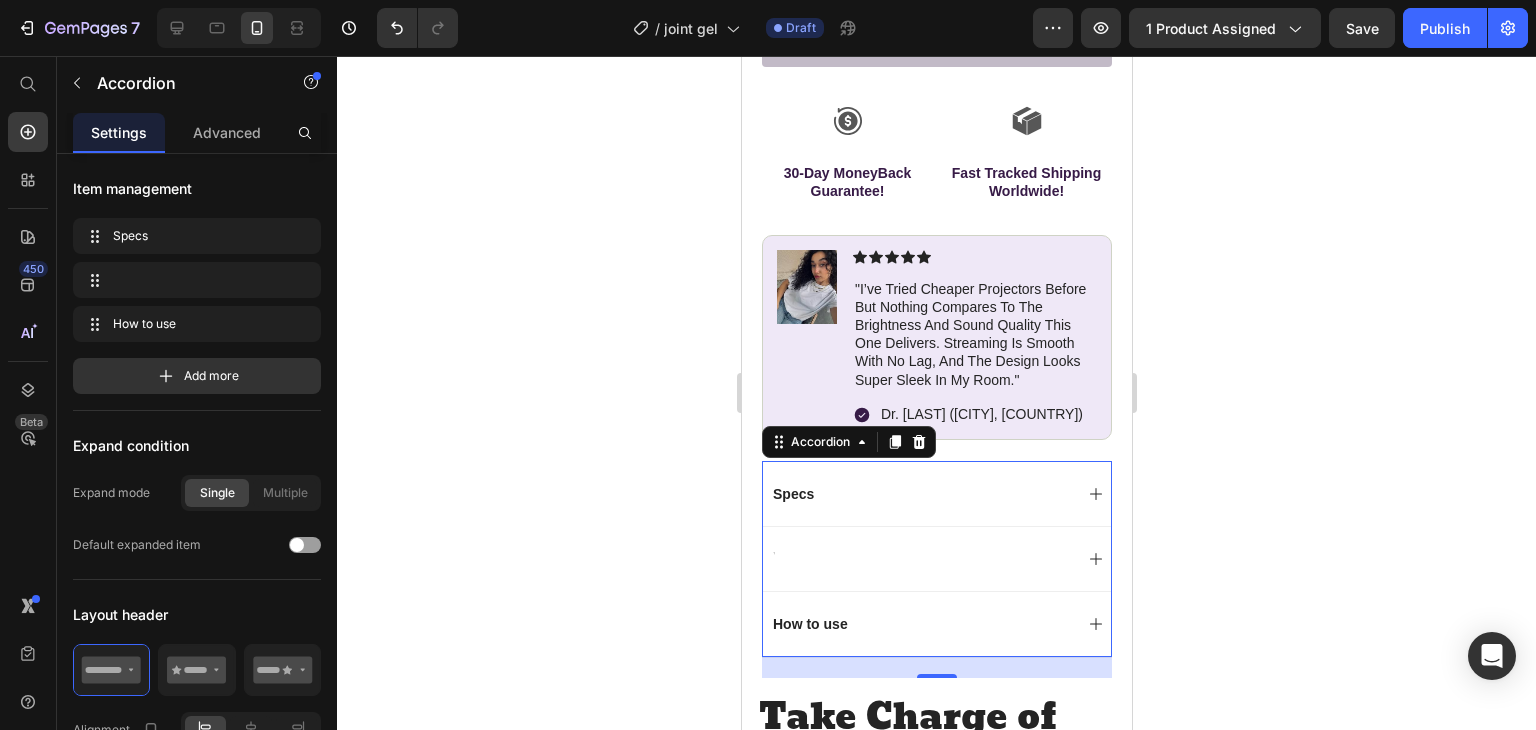 click at bounding box center (920, 559) 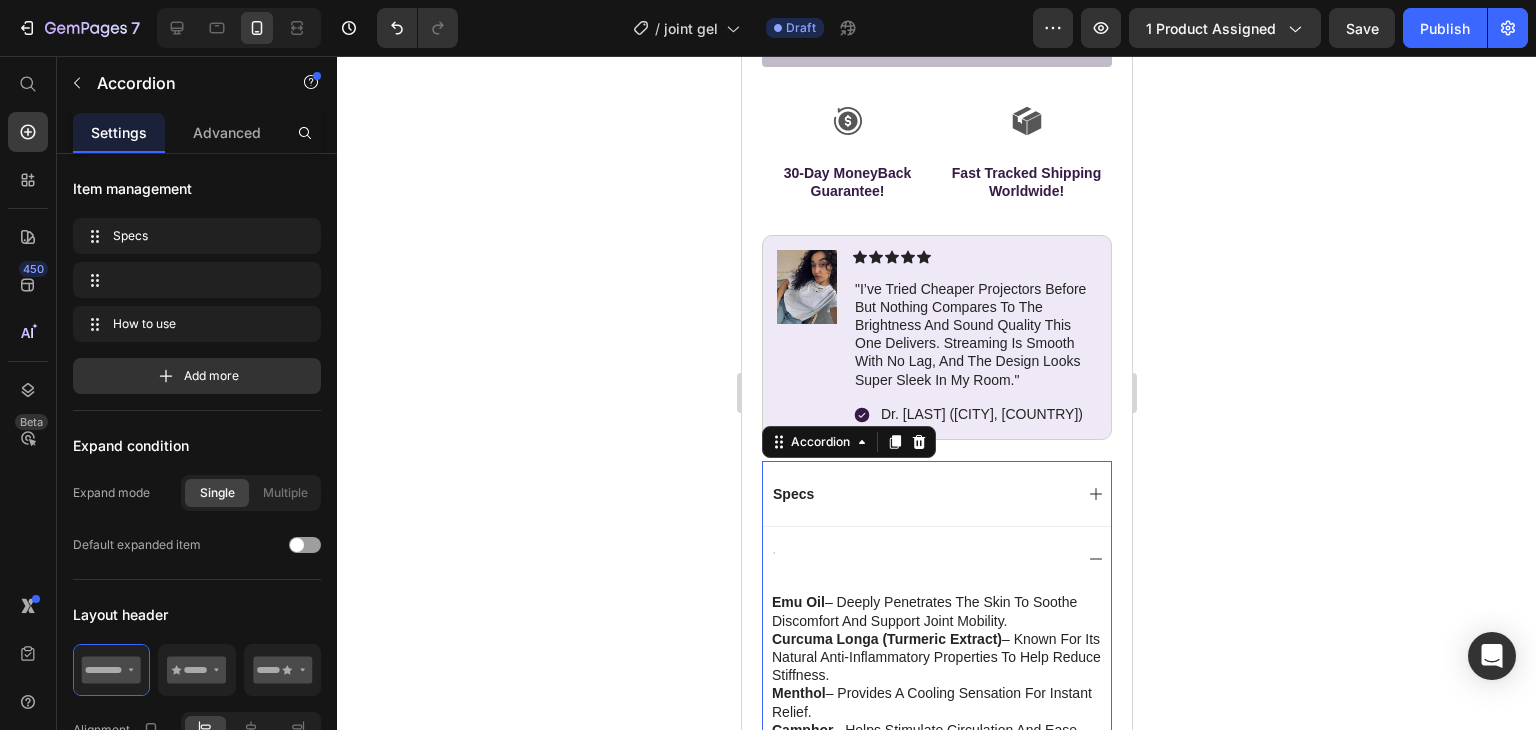 click at bounding box center [920, 559] 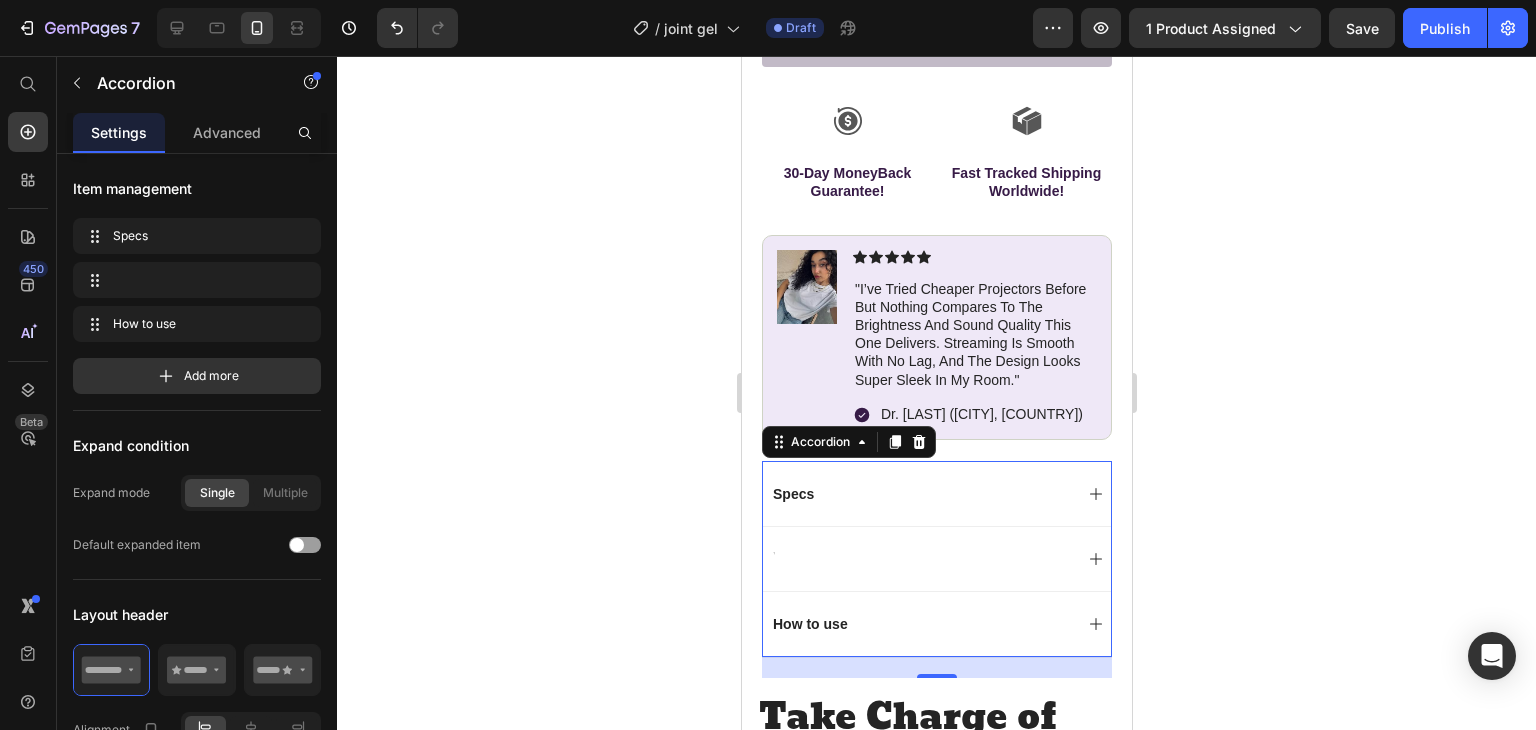 click at bounding box center (920, 559) 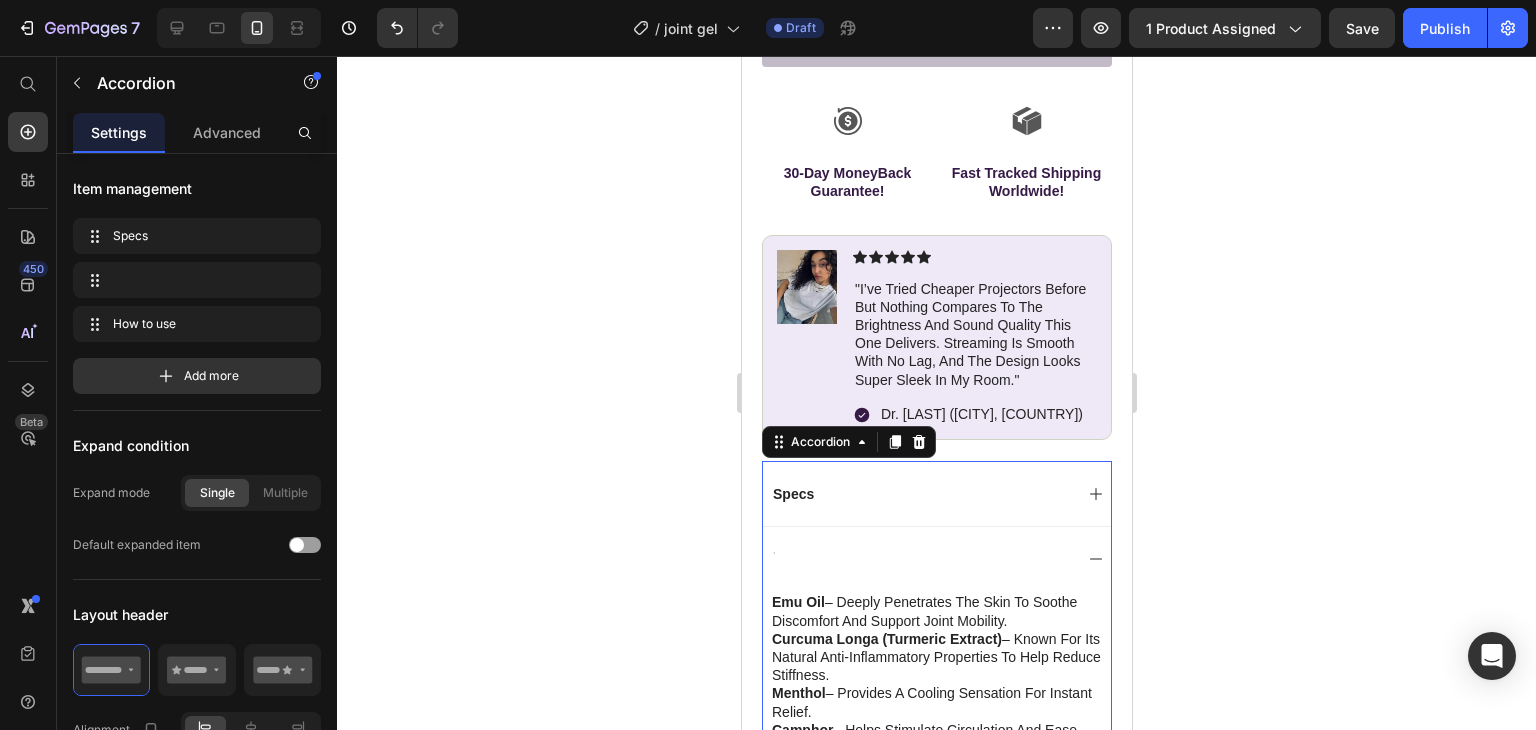 click at bounding box center (920, 559) 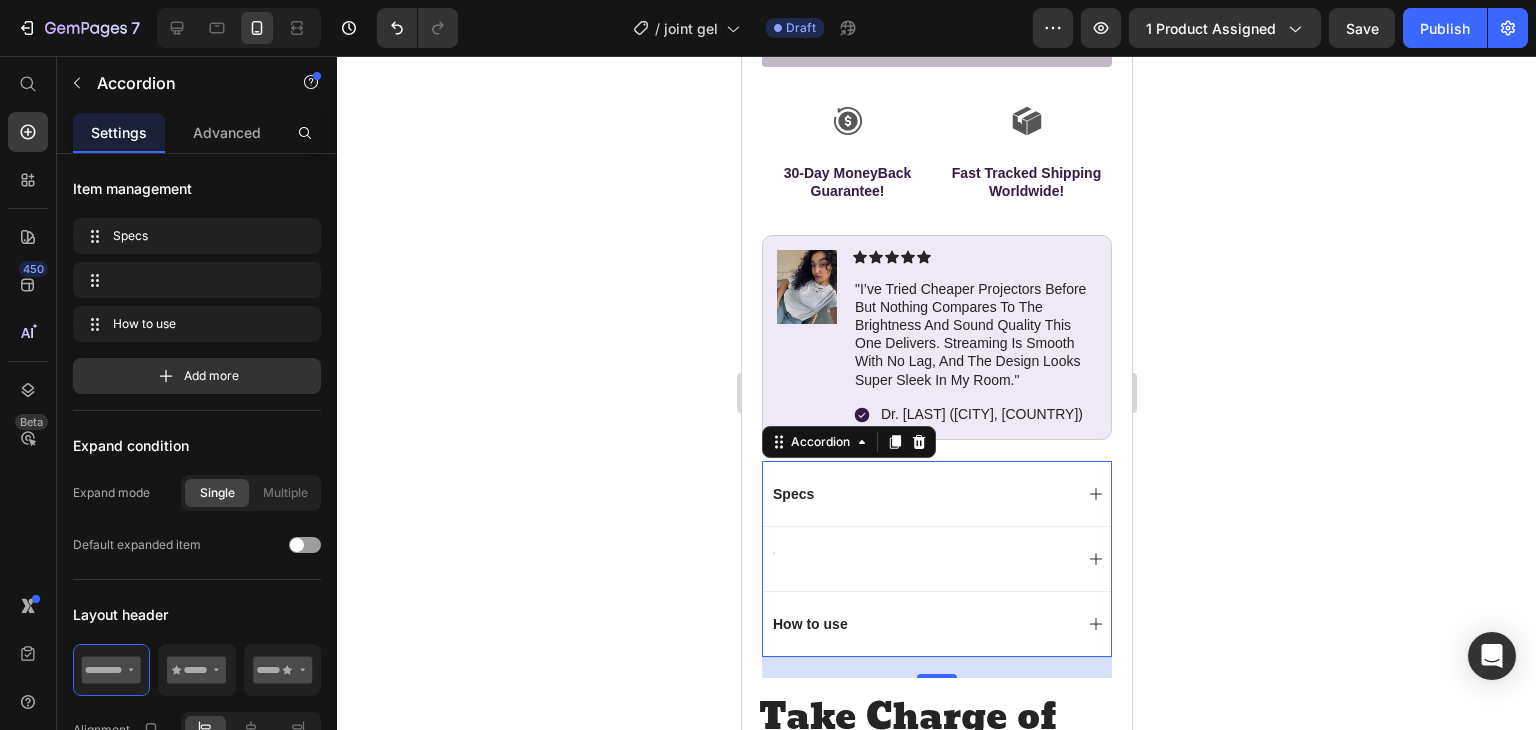 click at bounding box center (920, 559) 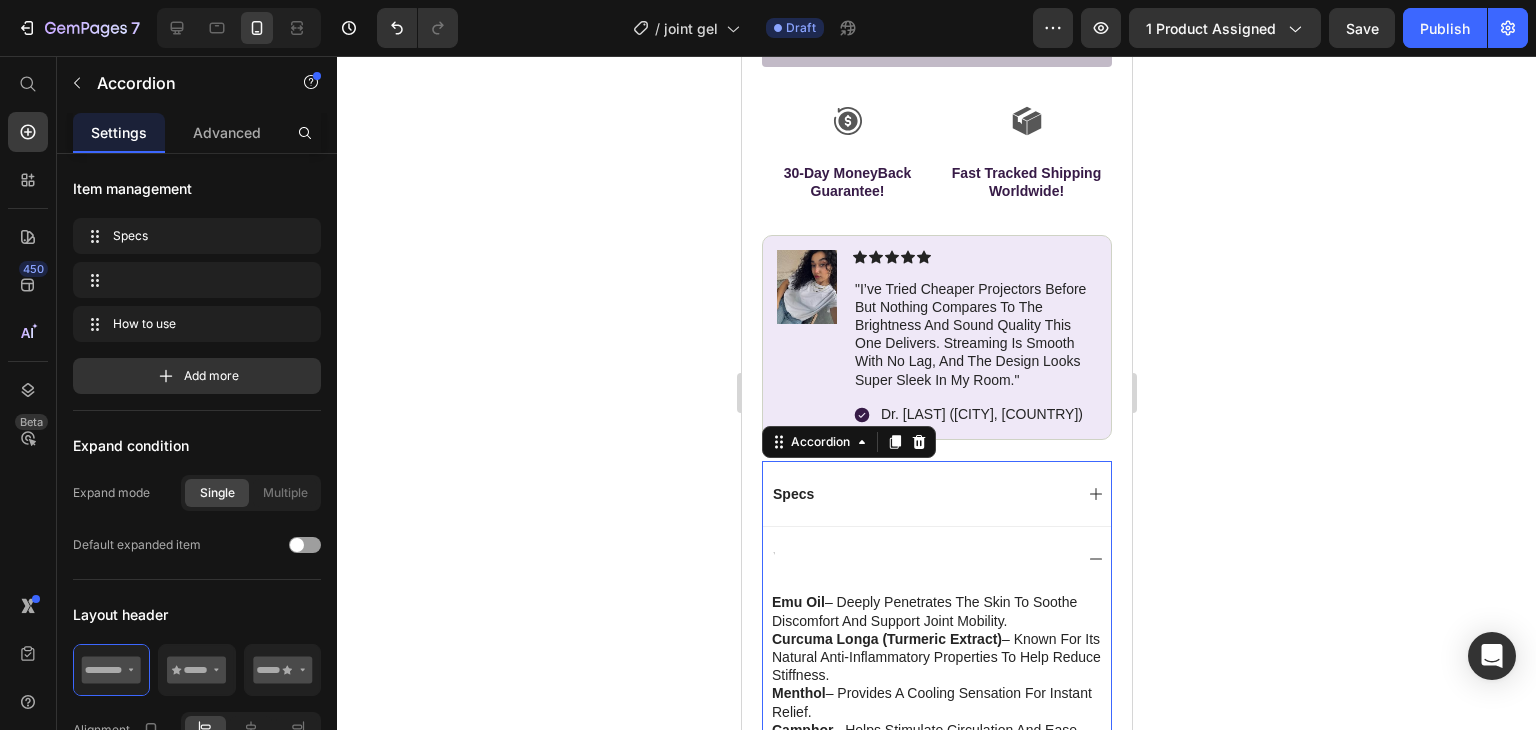 drag, startPoint x: 798, startPoint y: 585, endPoint x: 590, endPoint y: 521, distance: 217.62354 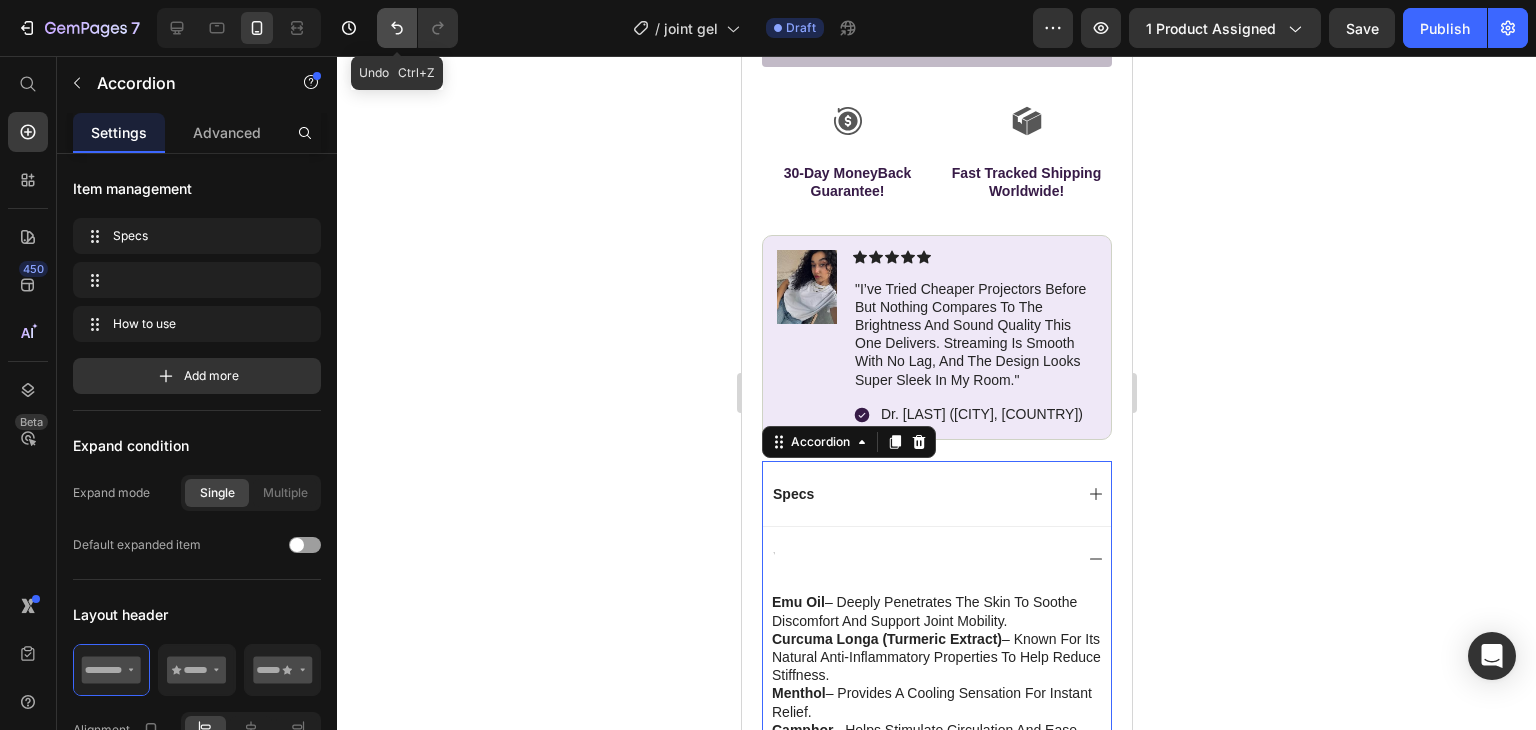 click 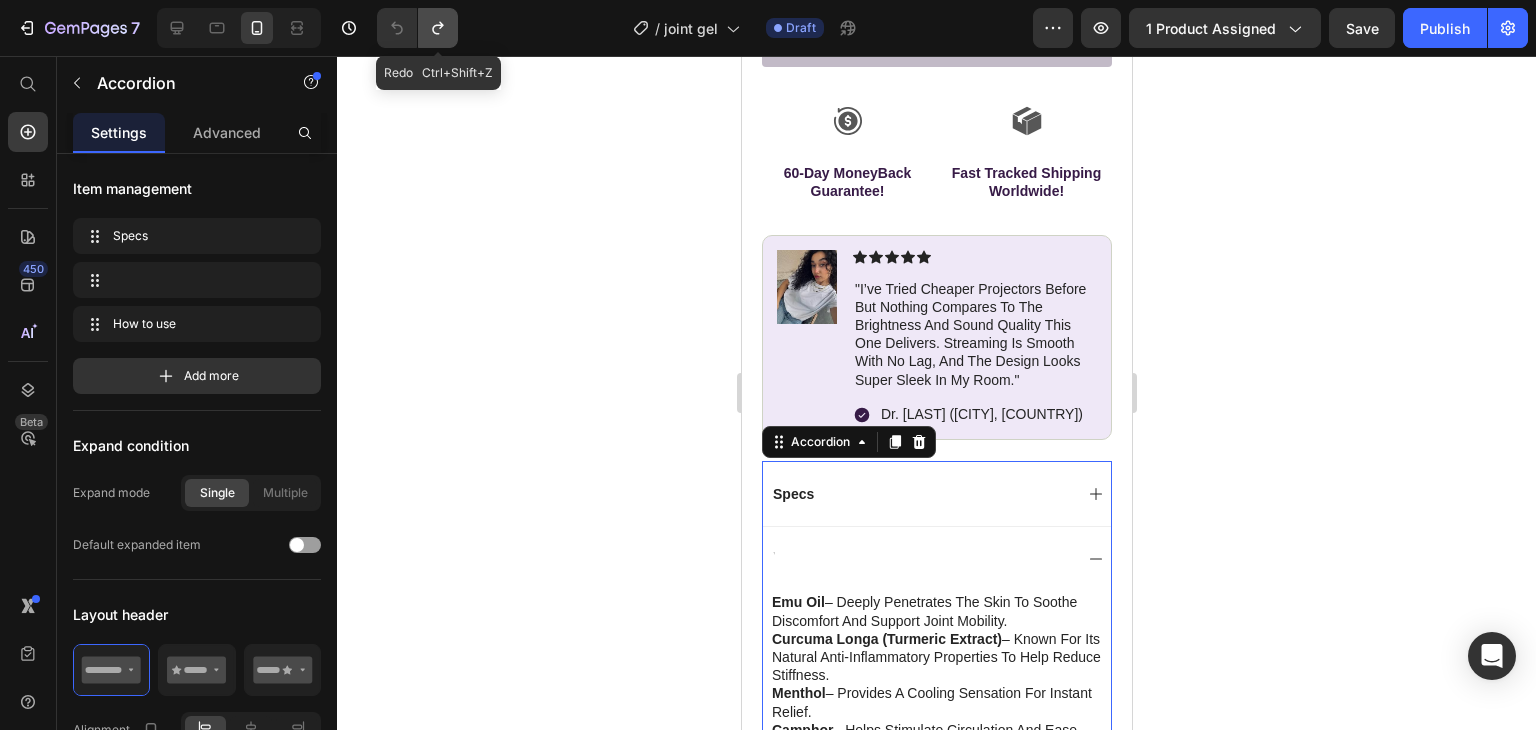click 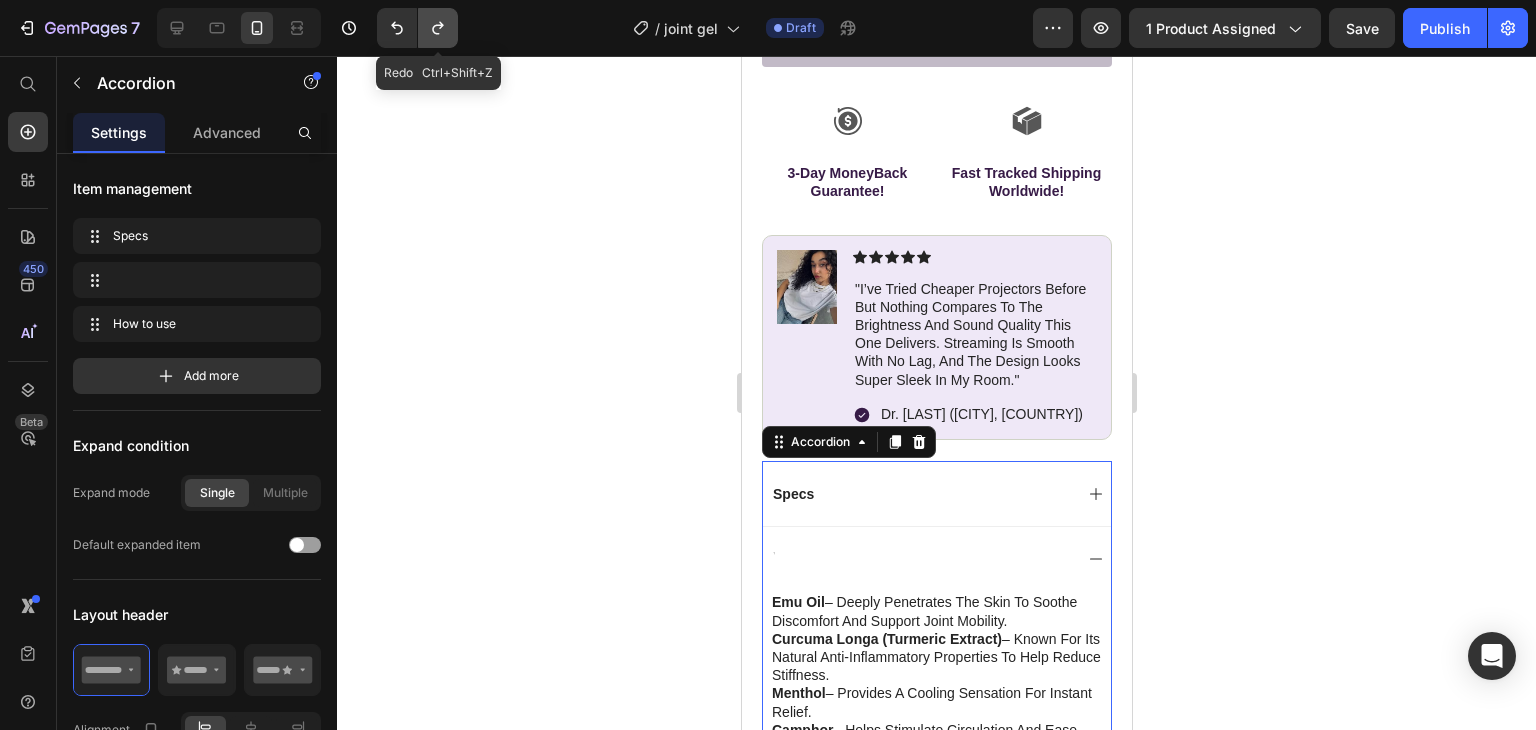 click 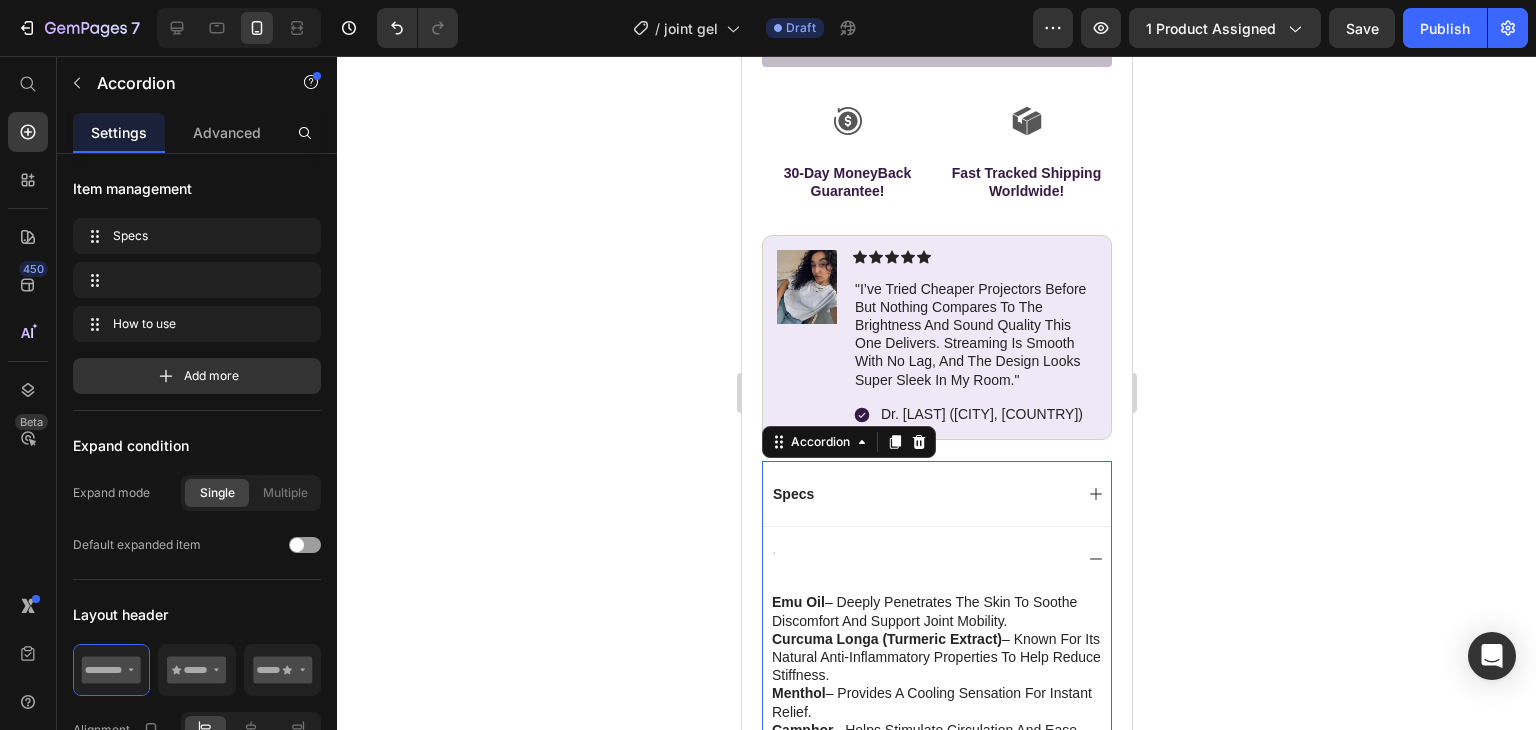 click 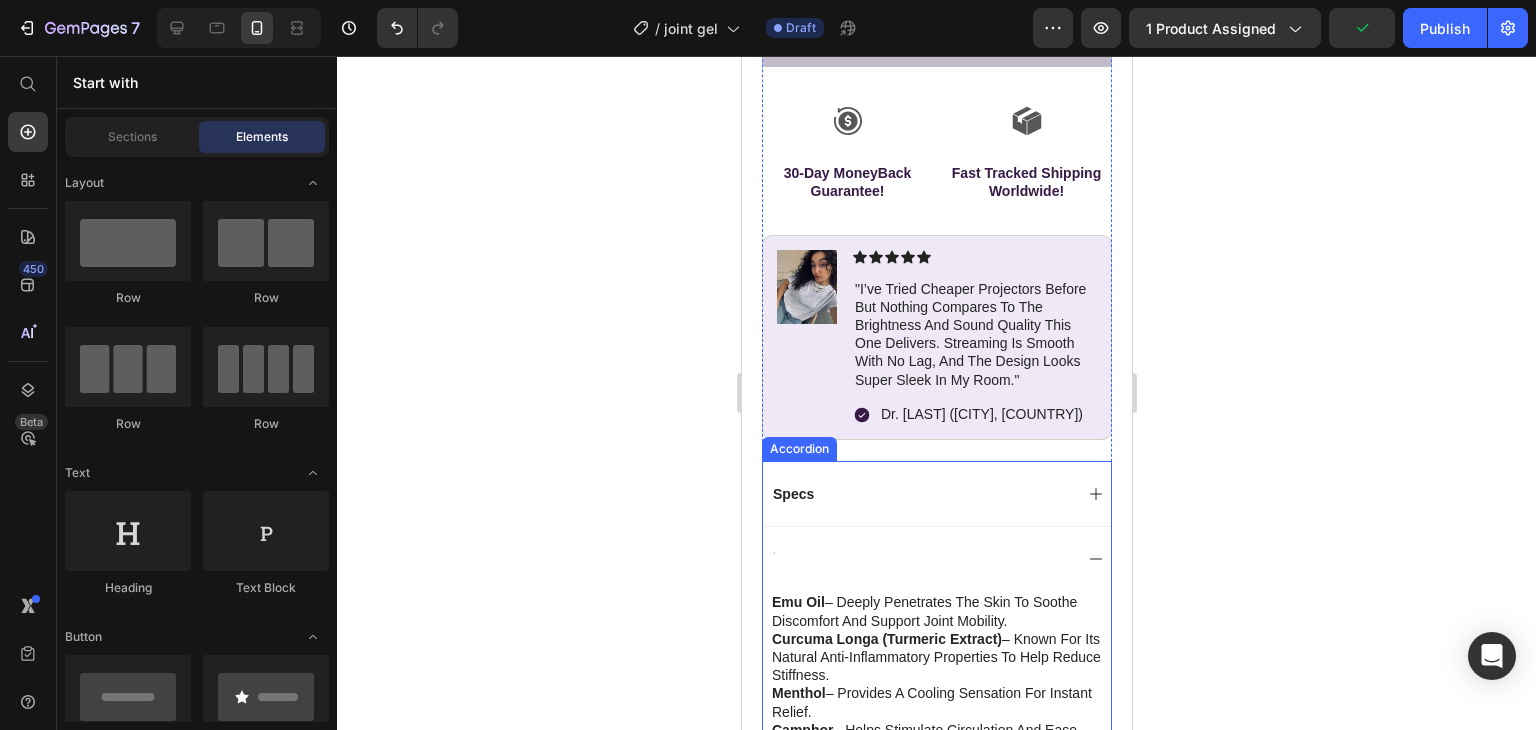 click at bounding box center [936, 558] 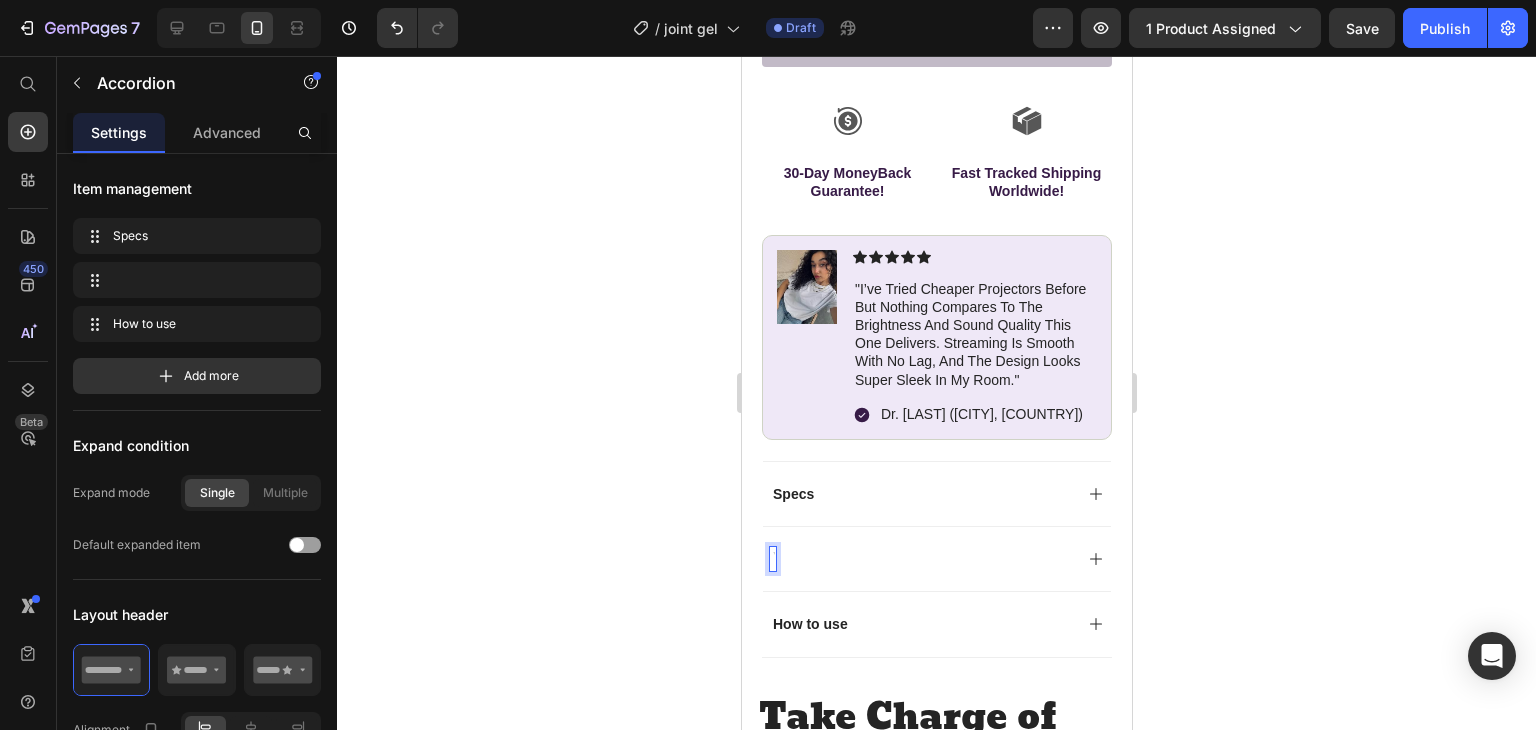 click at bounding box center [772, 559] 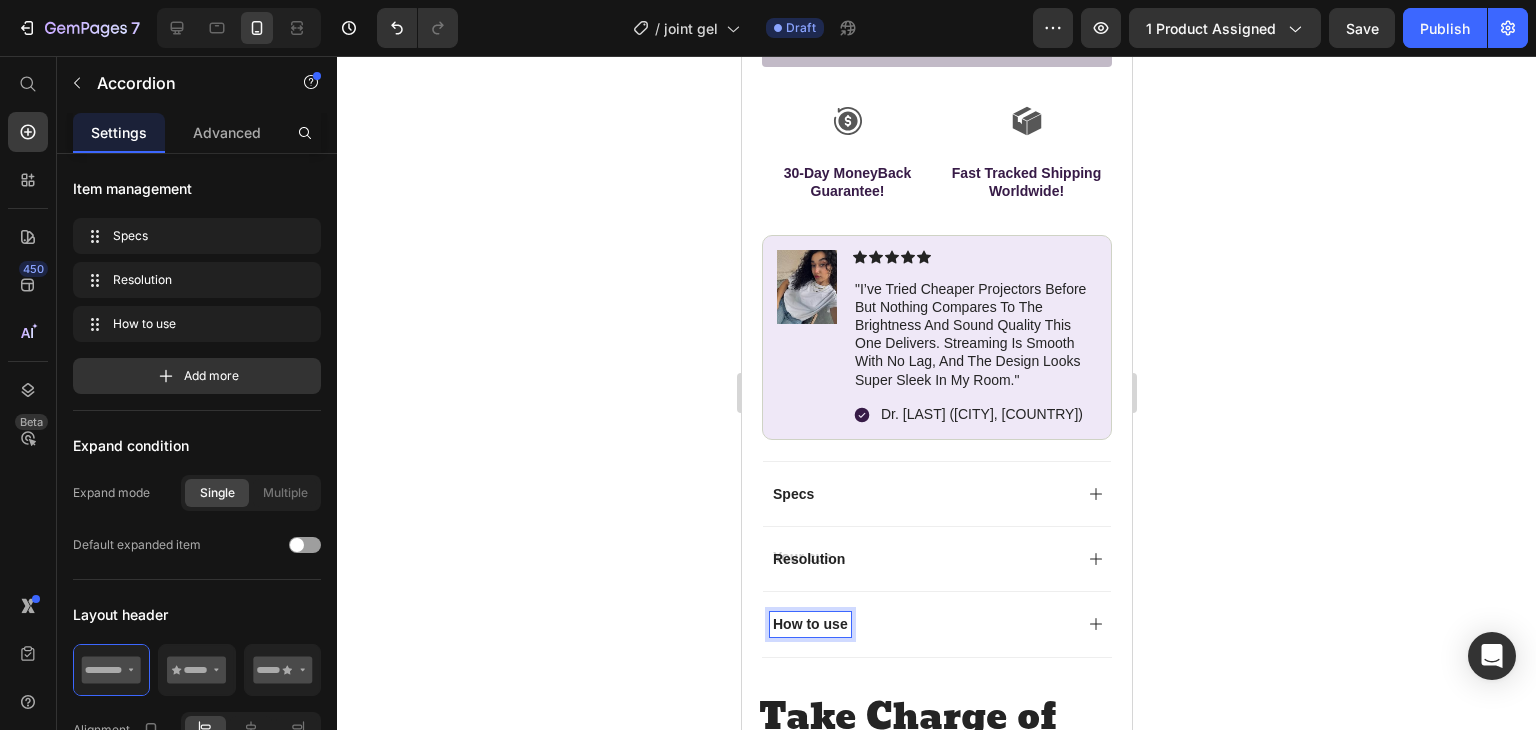 click on "How to use" at bounding box center (809, 624) 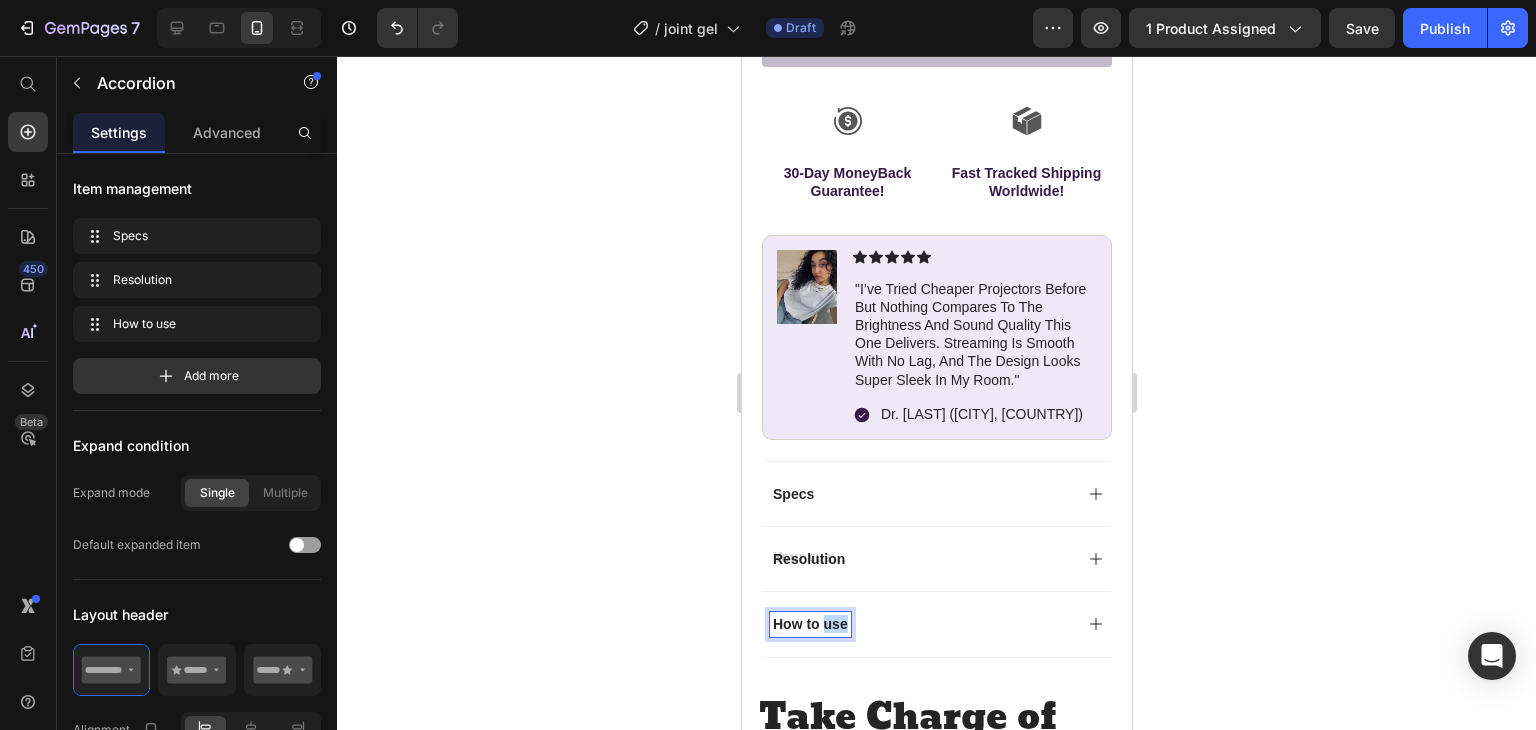 click on "How to use" at bounding box center (809, 624) 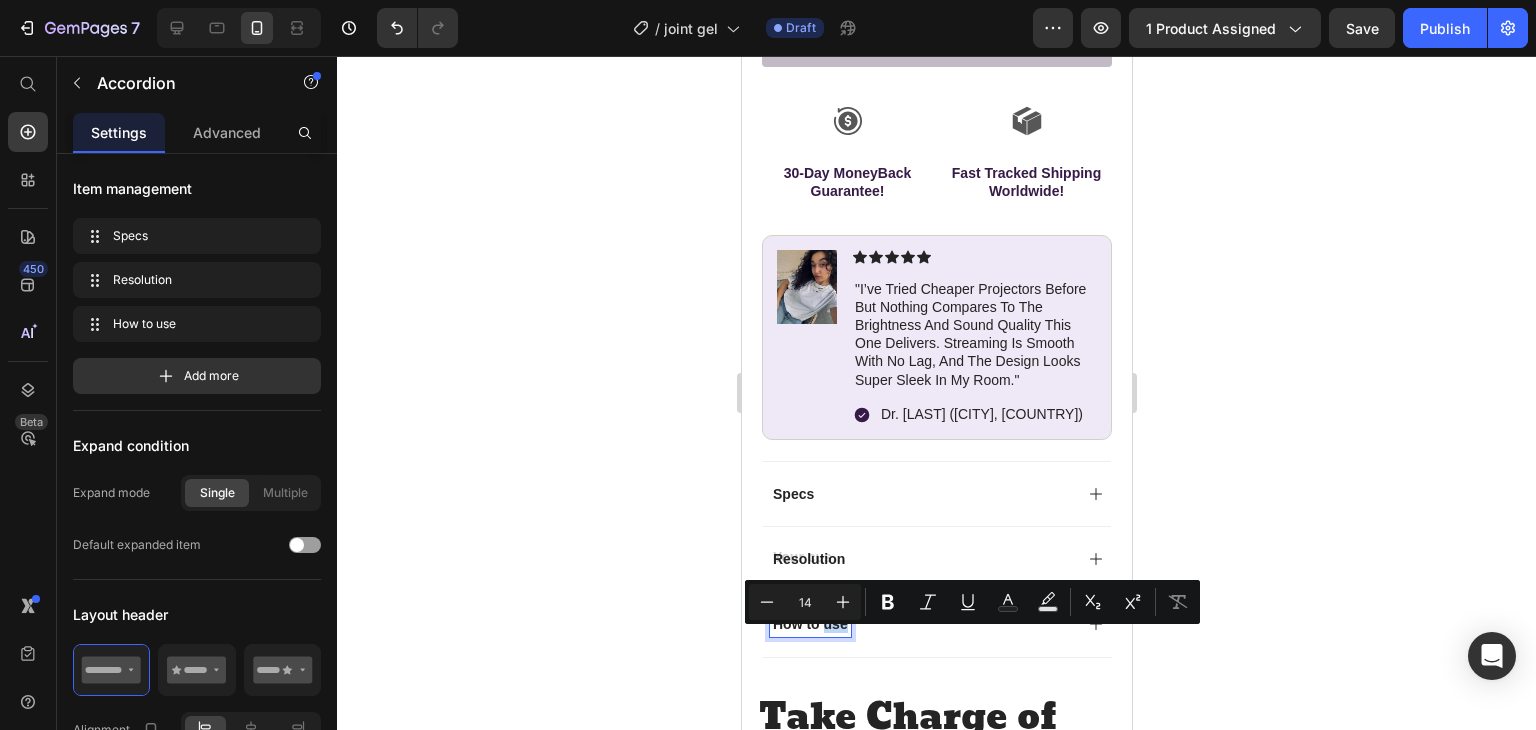 click on "How to use" at bounding box center (809, 624) 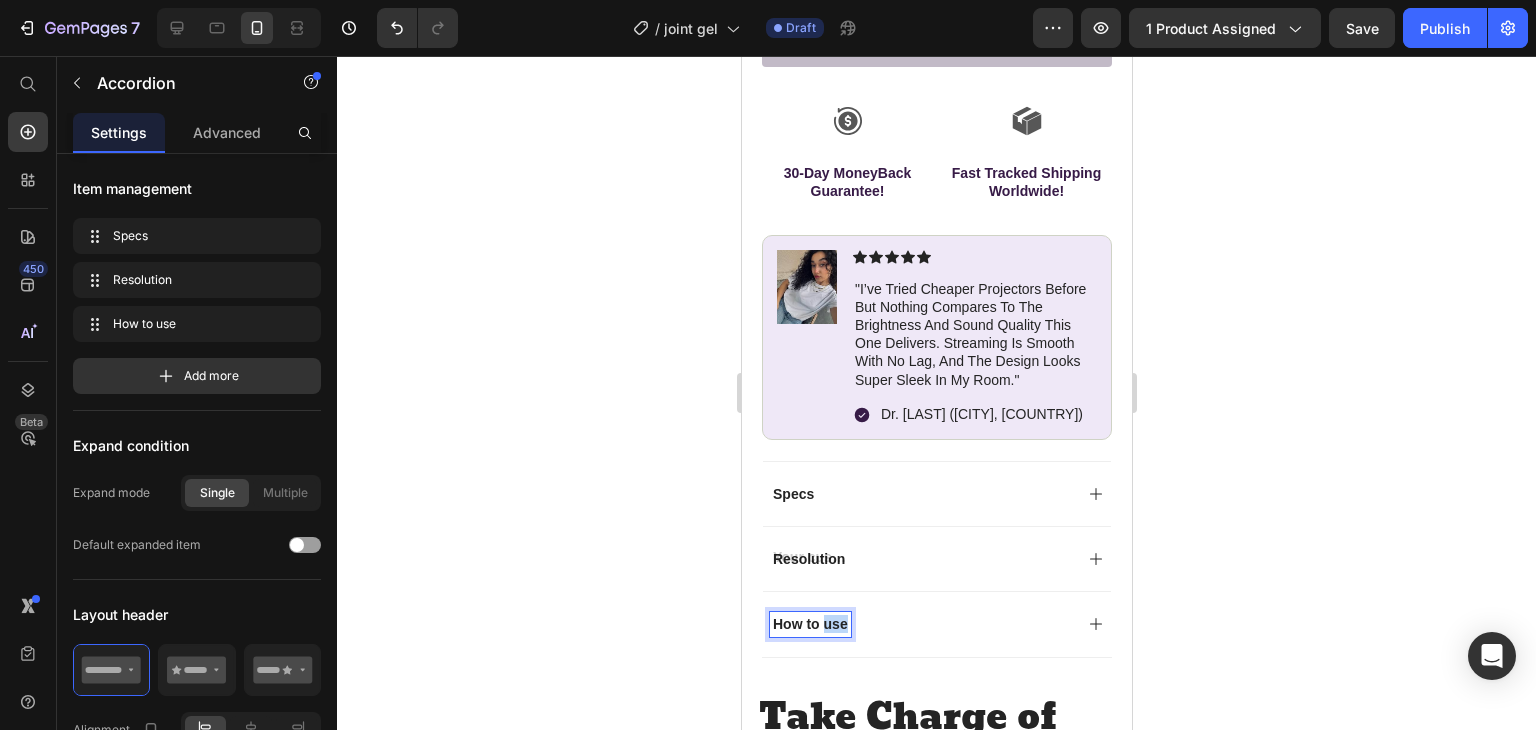 click on "How to use" at bounding box center [809, 624] 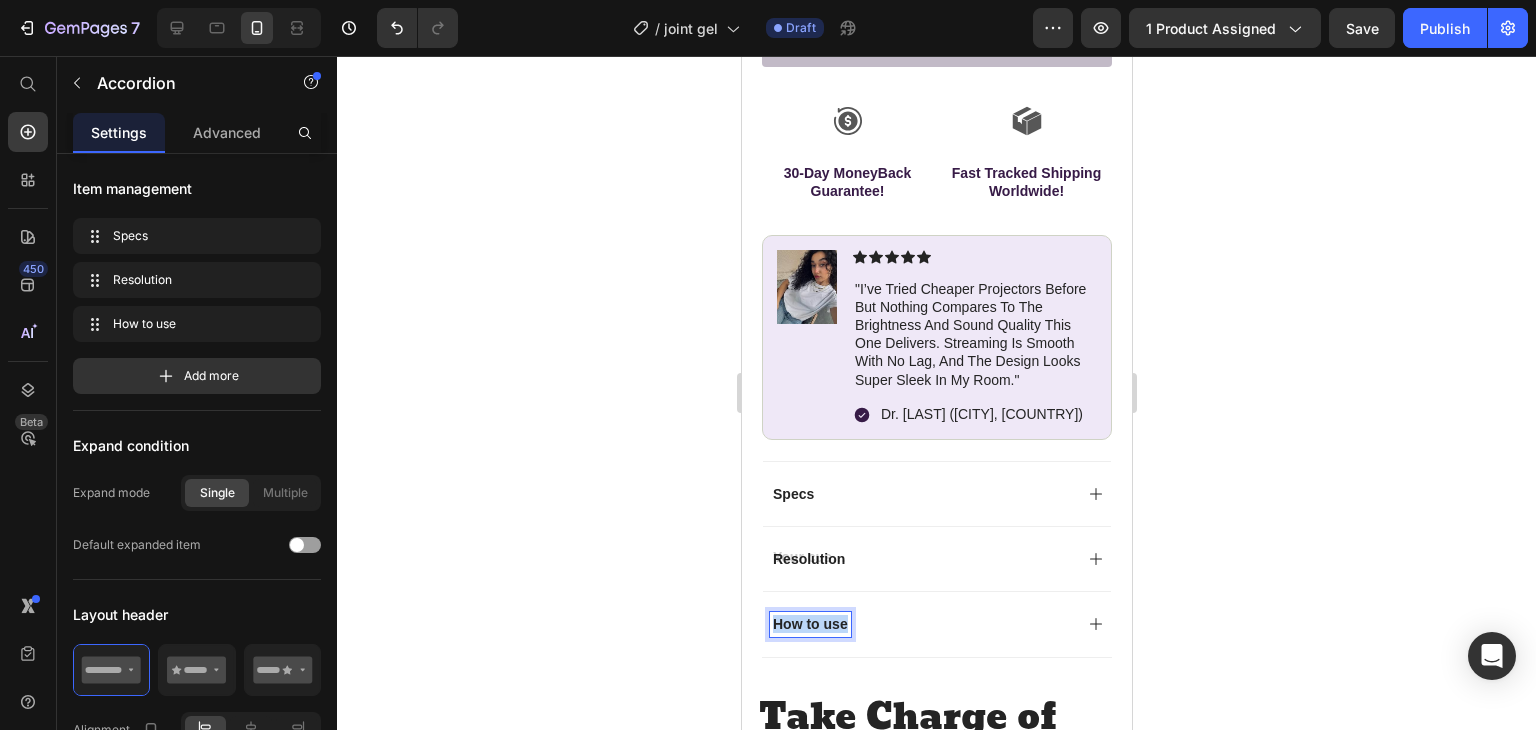 click on "How to use" at bounding box center [809, 624] 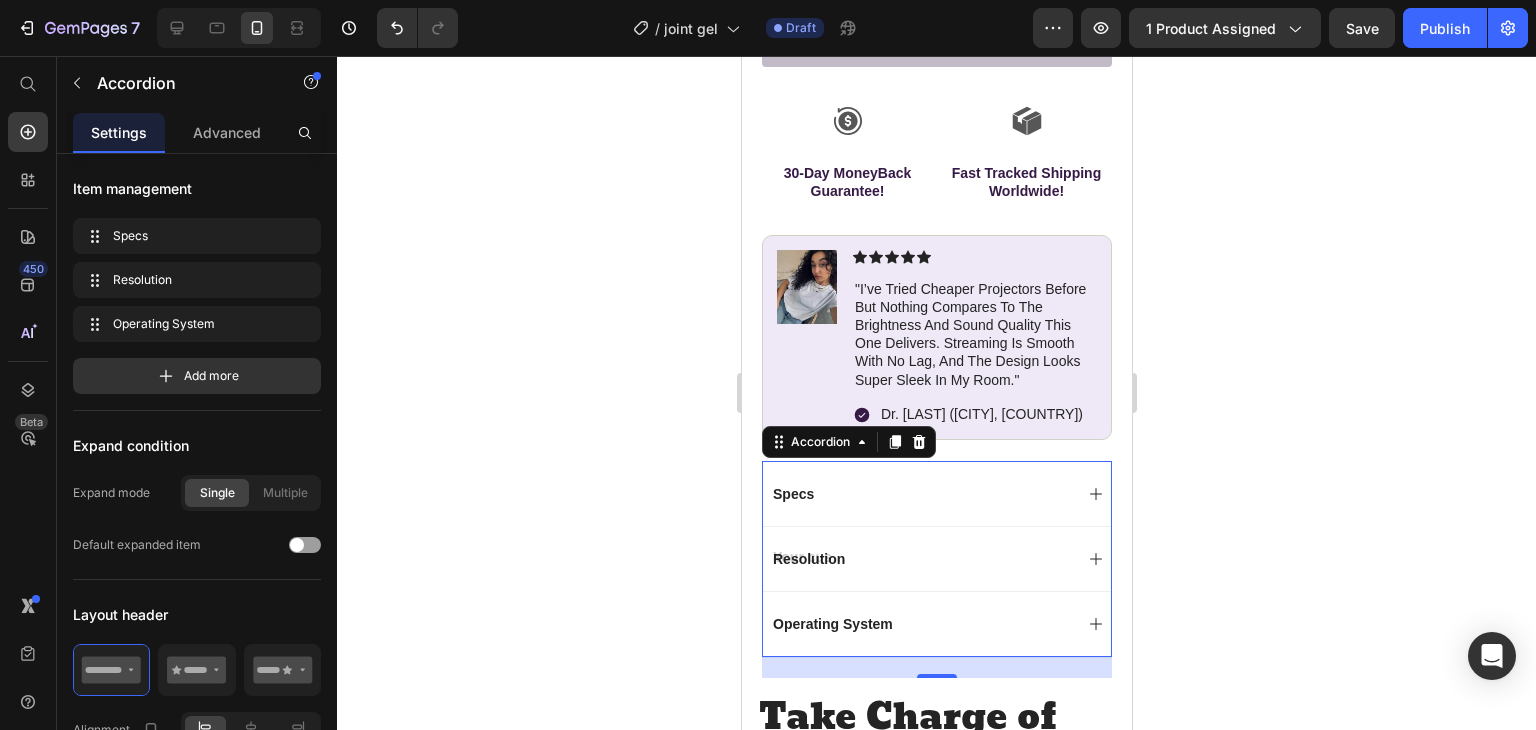 click 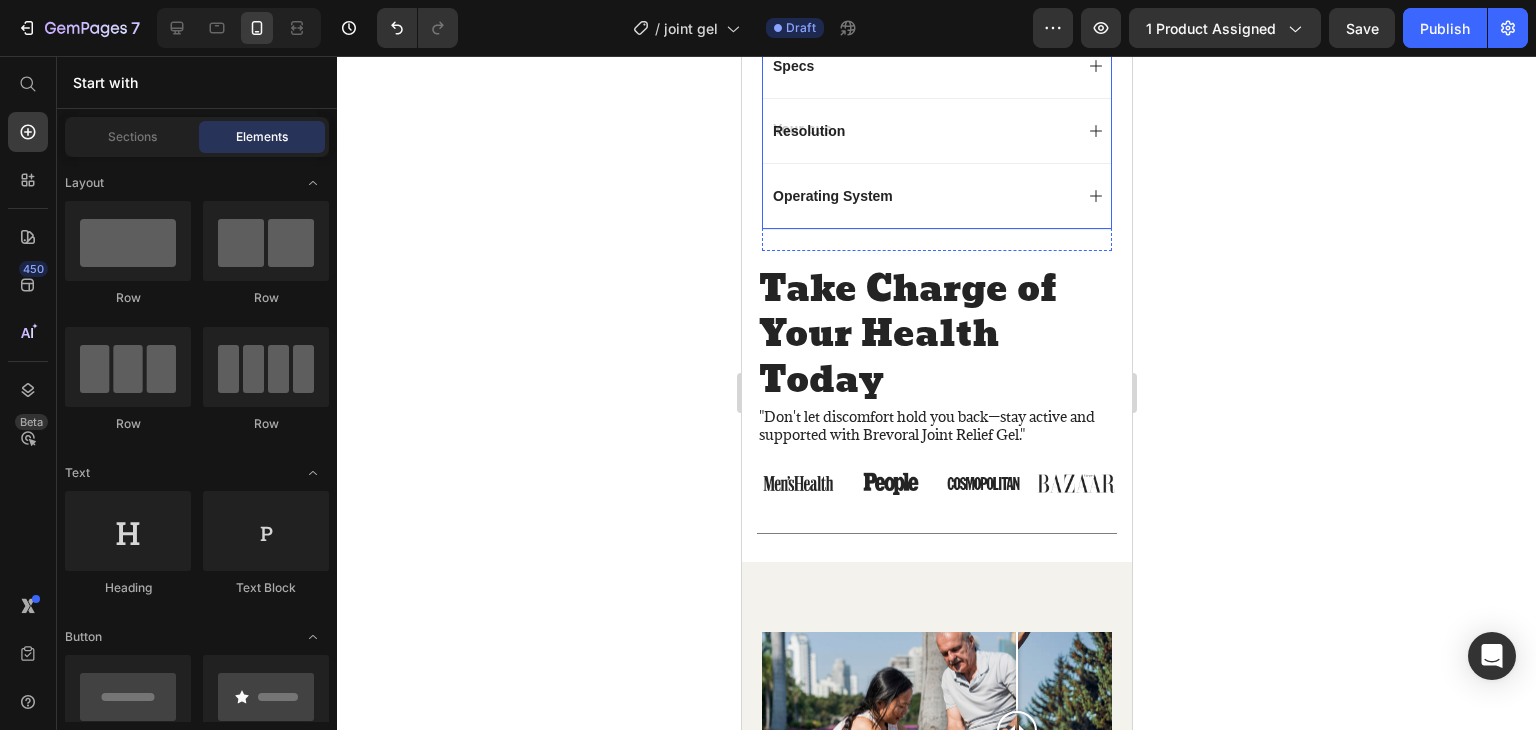 scroll, scrollTop: 1118, scrollLeft: 0, axis: vertical 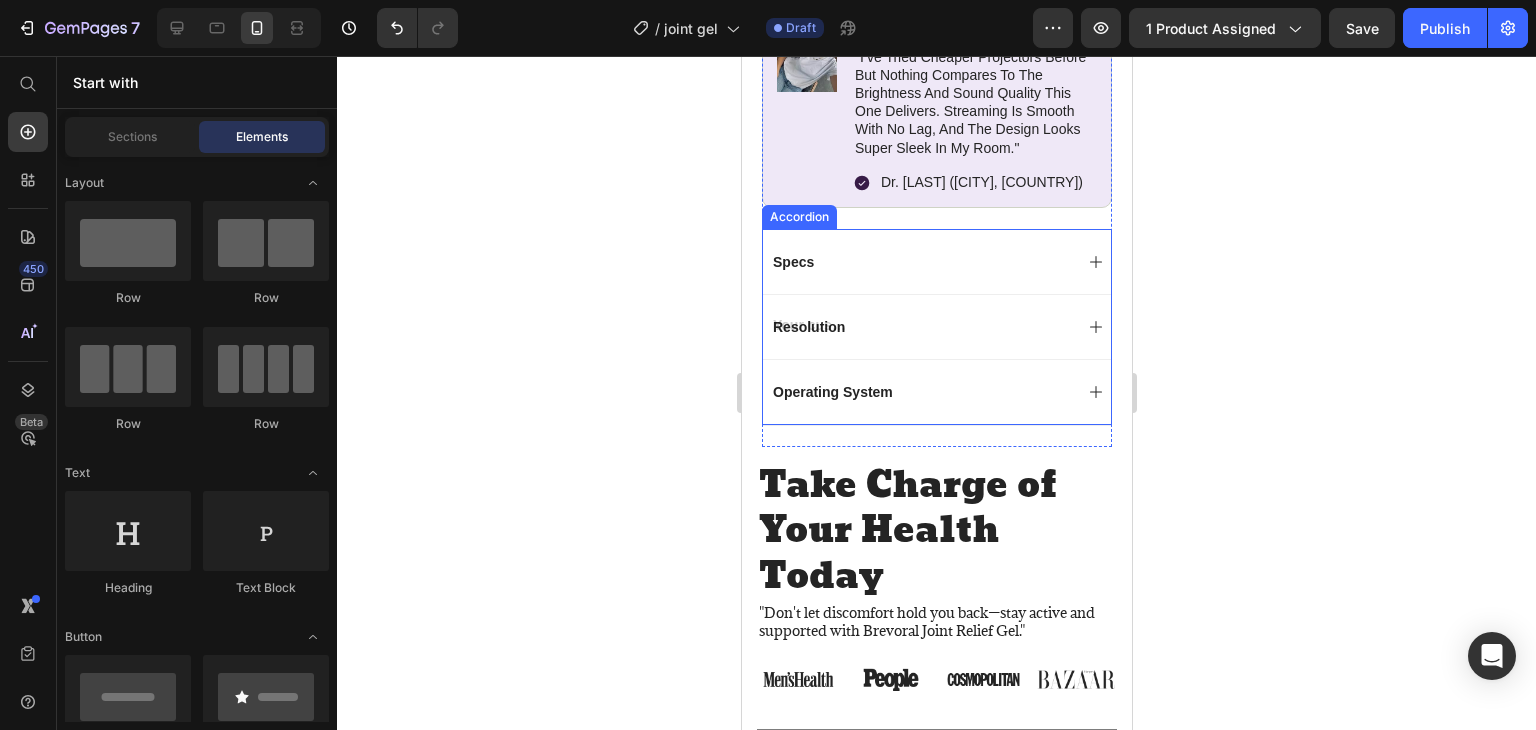 click 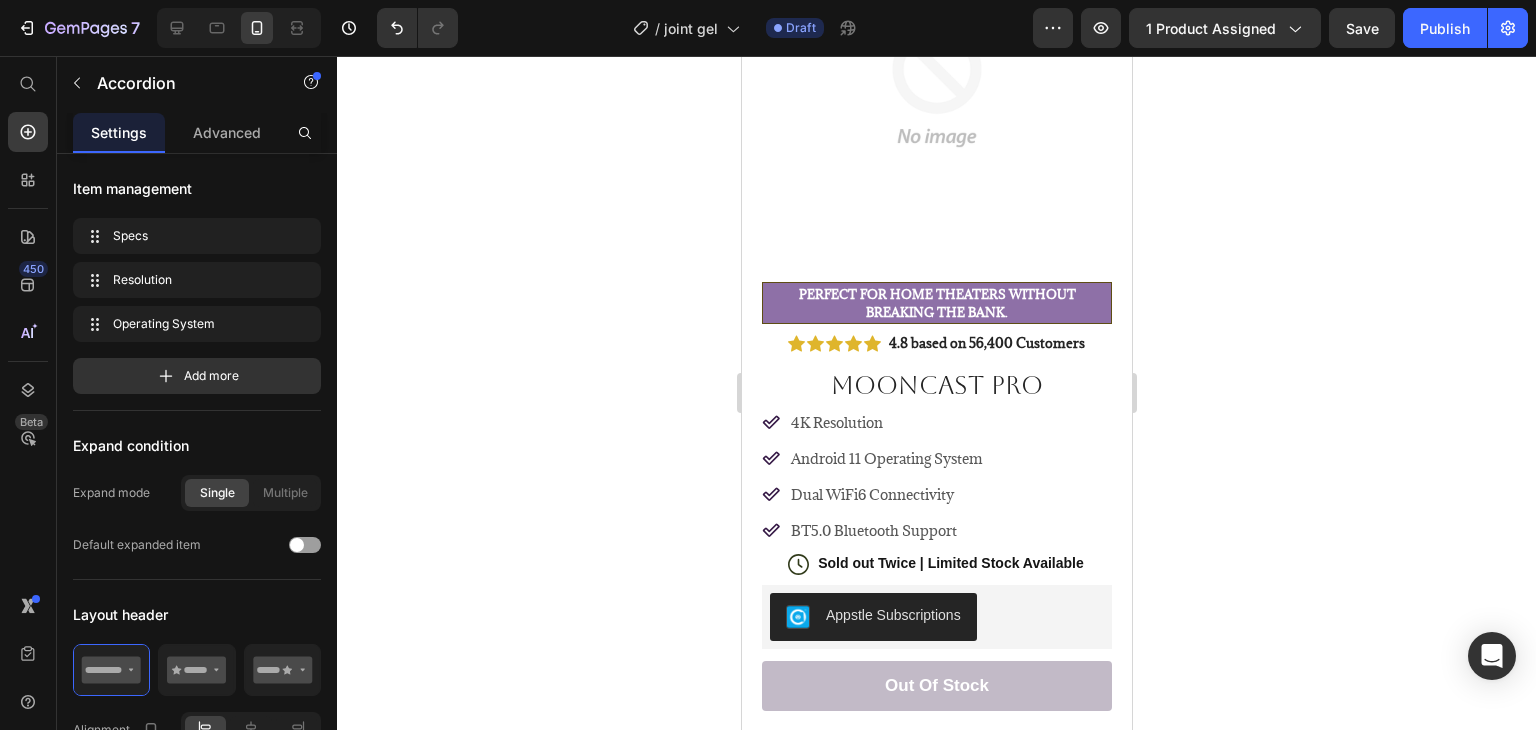 scroll, scrollTop: 243, scrollLeft: 0, axis: vertical 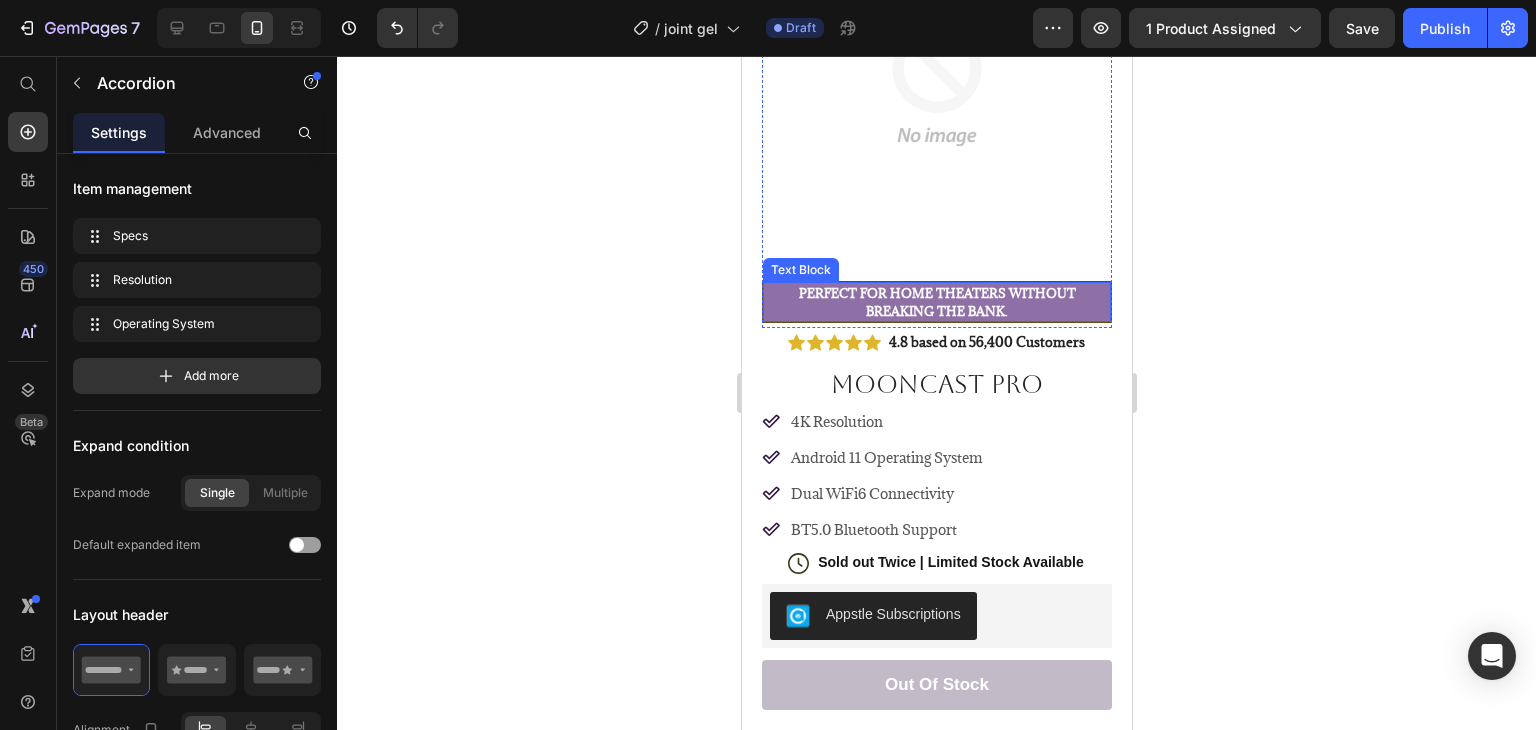 click on "perfect for home theaters without breaking the bank." at bounding box center (936, 302) 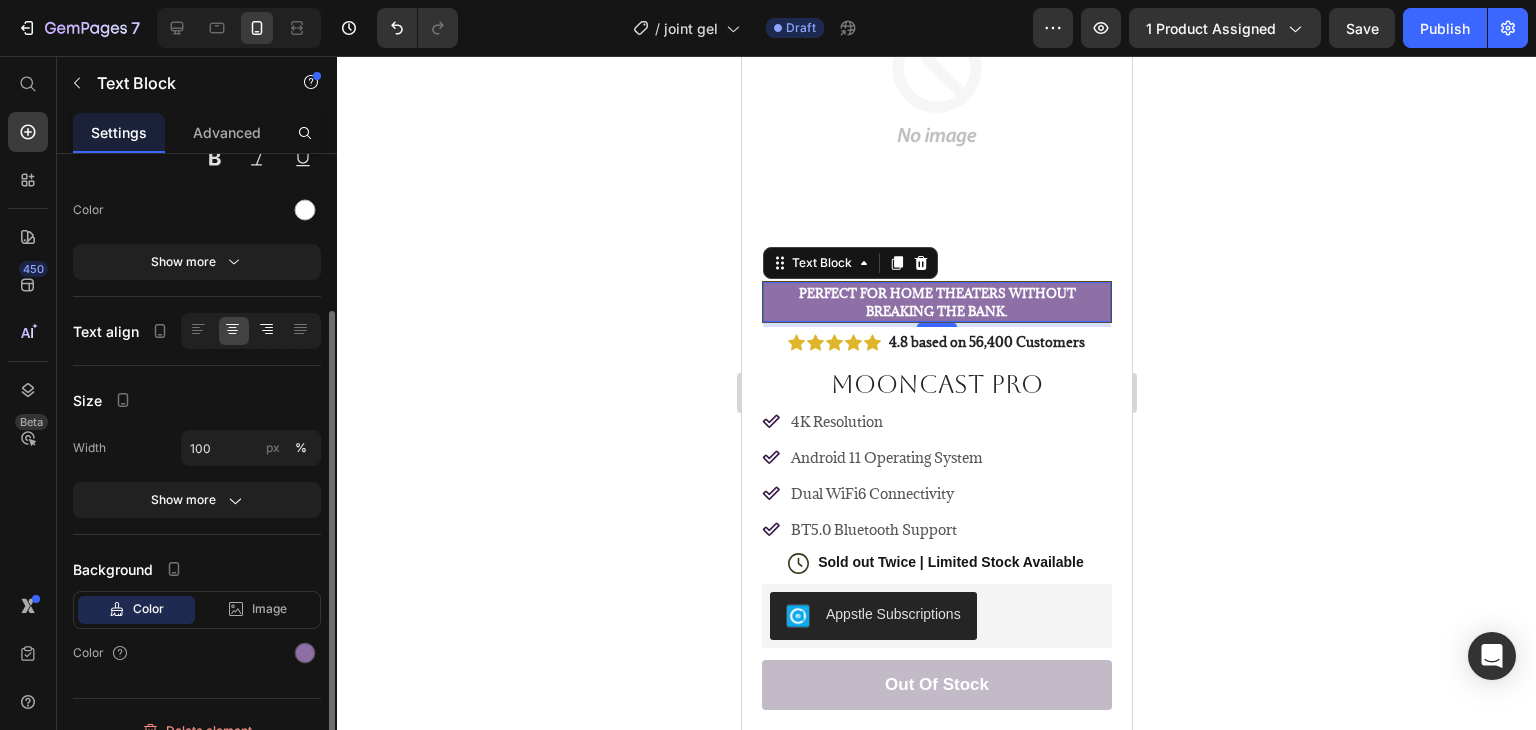 scroll, scrollTop: 260, scrollLeft: 0, axis: vertical 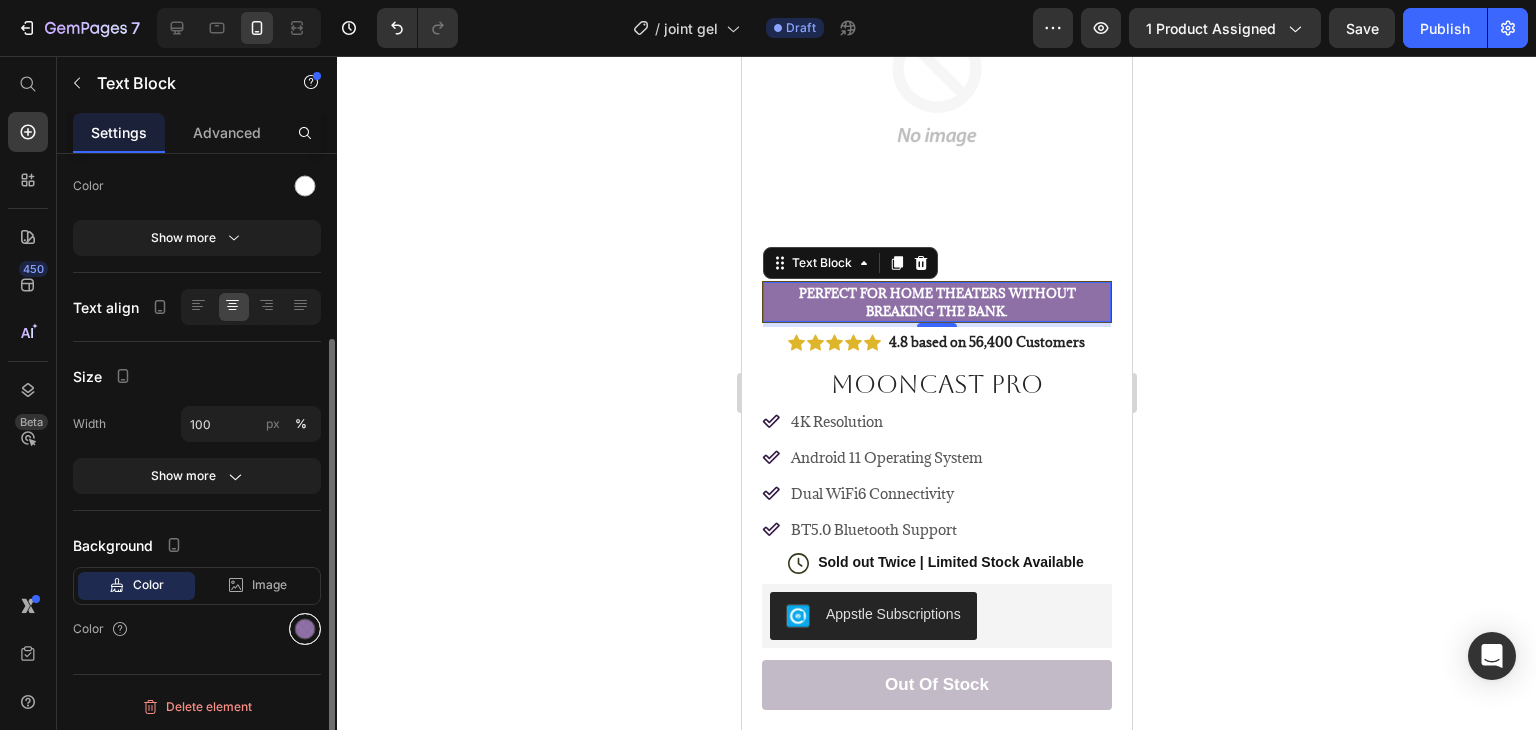 click at bounding box center [305, 629] 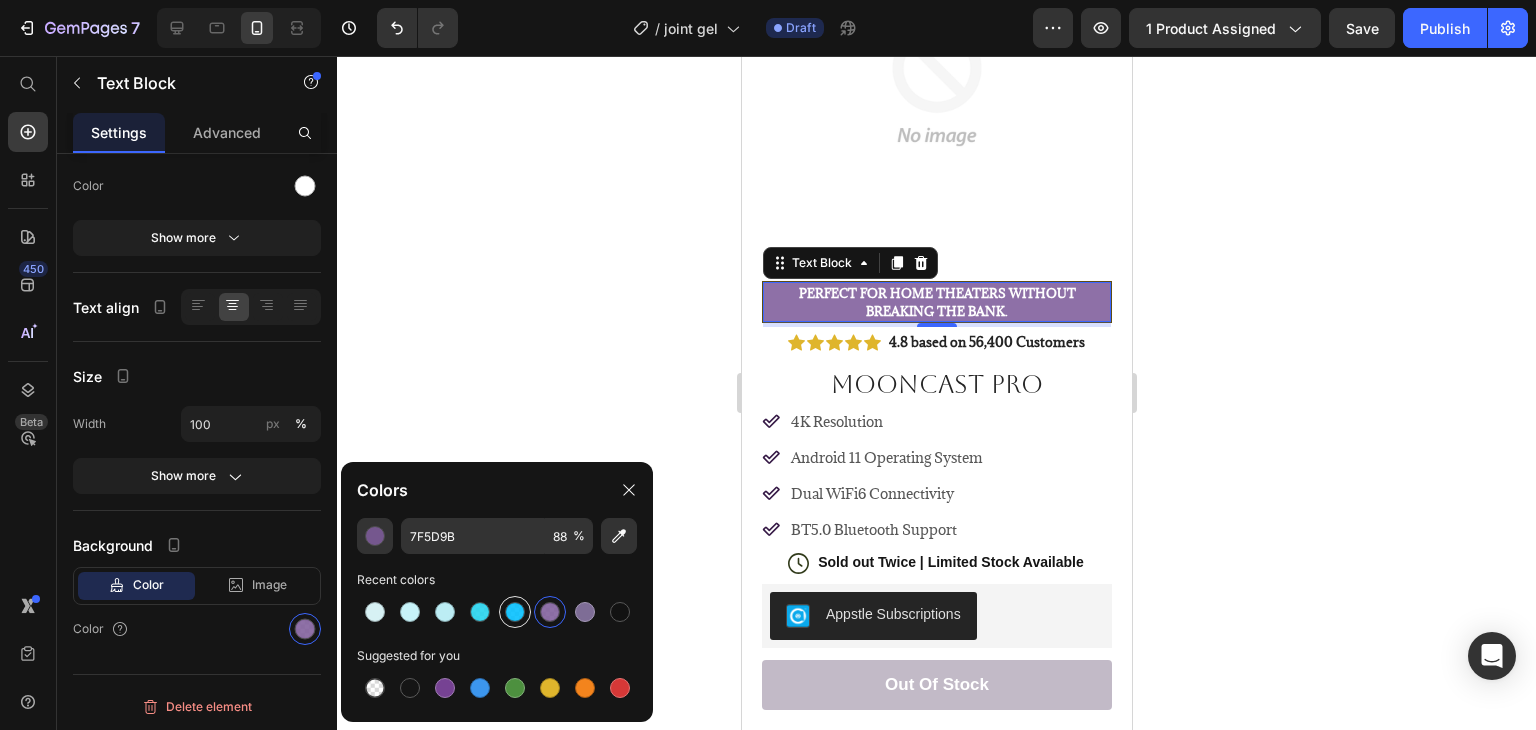 click at bounding box center [515, 612] 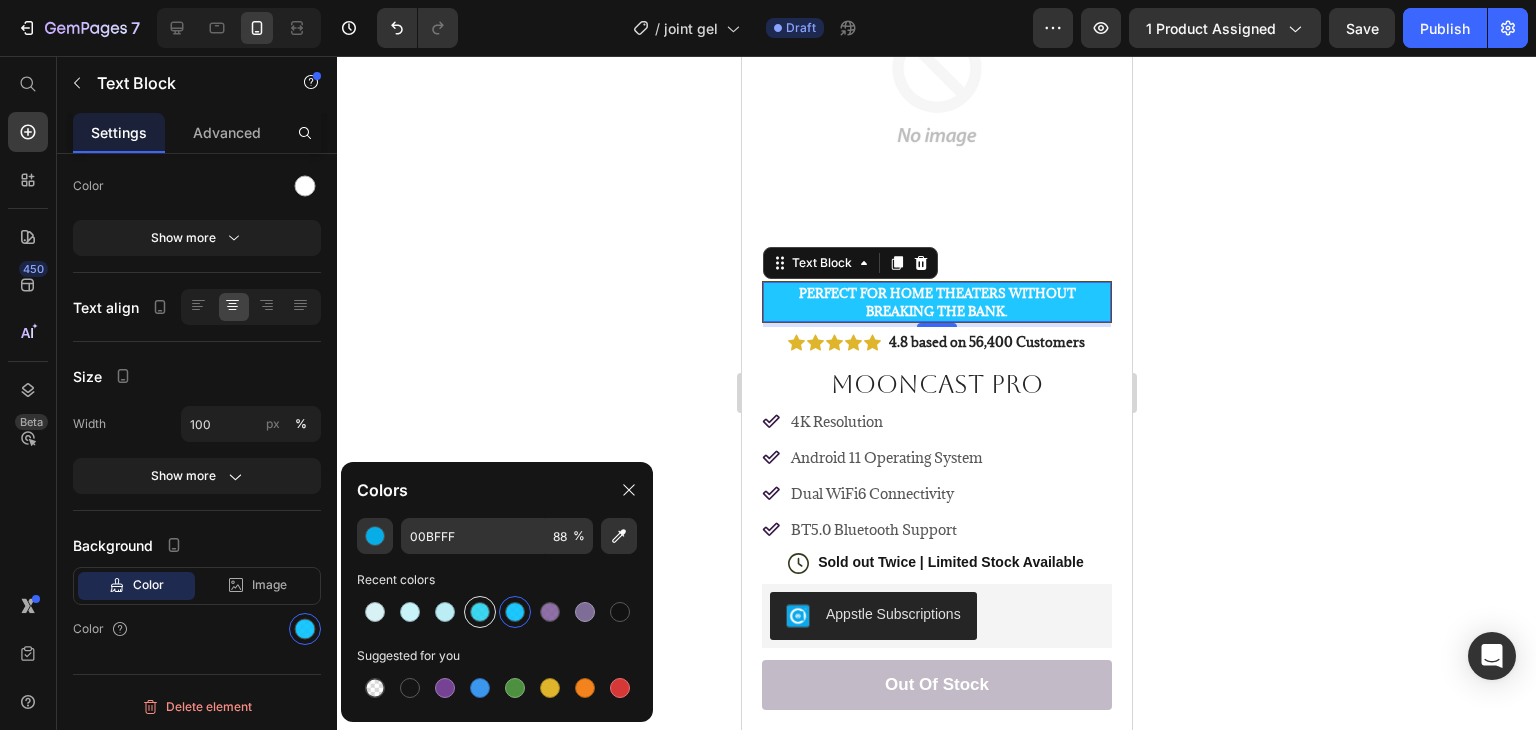 click at bounding box center (480, 612) 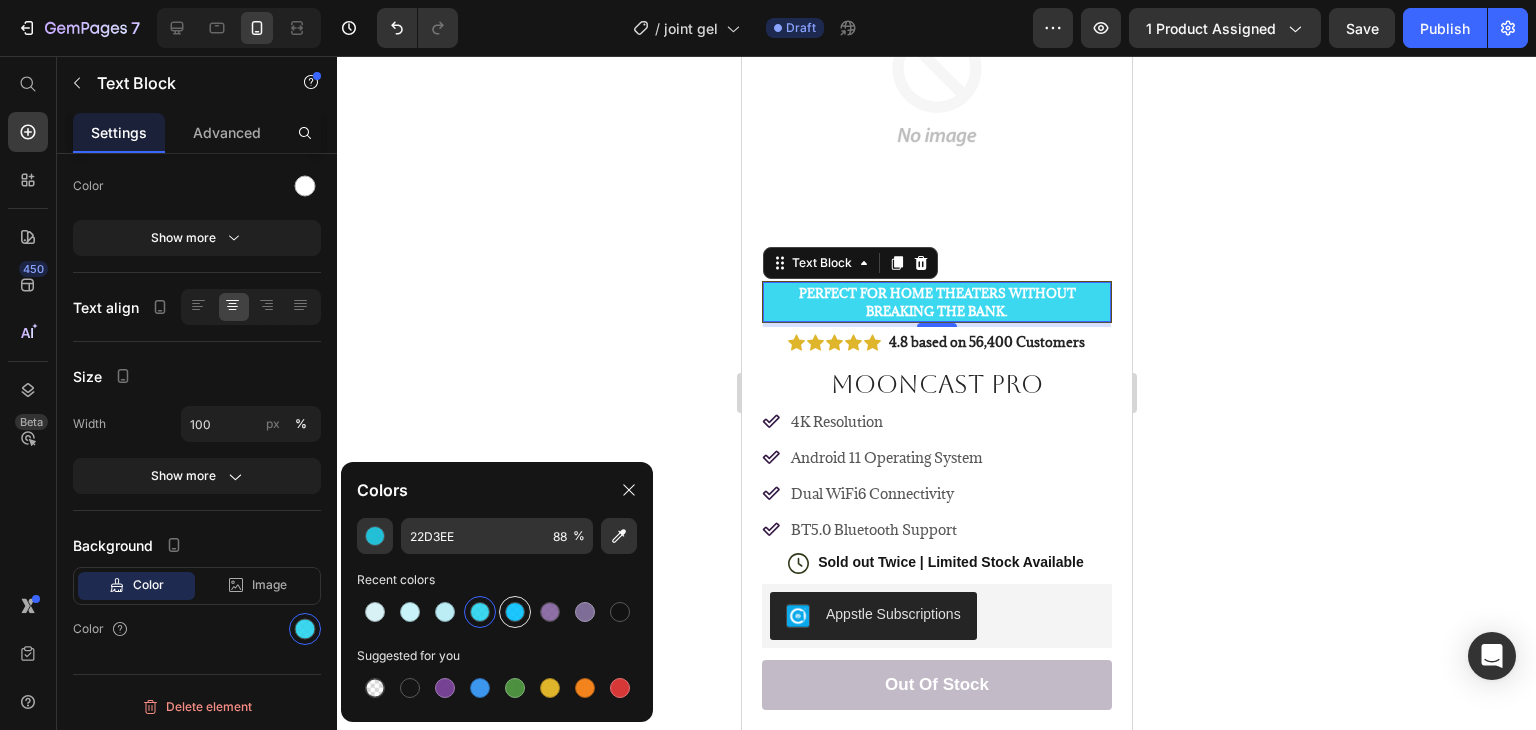 click at bounding box center [515, 612] 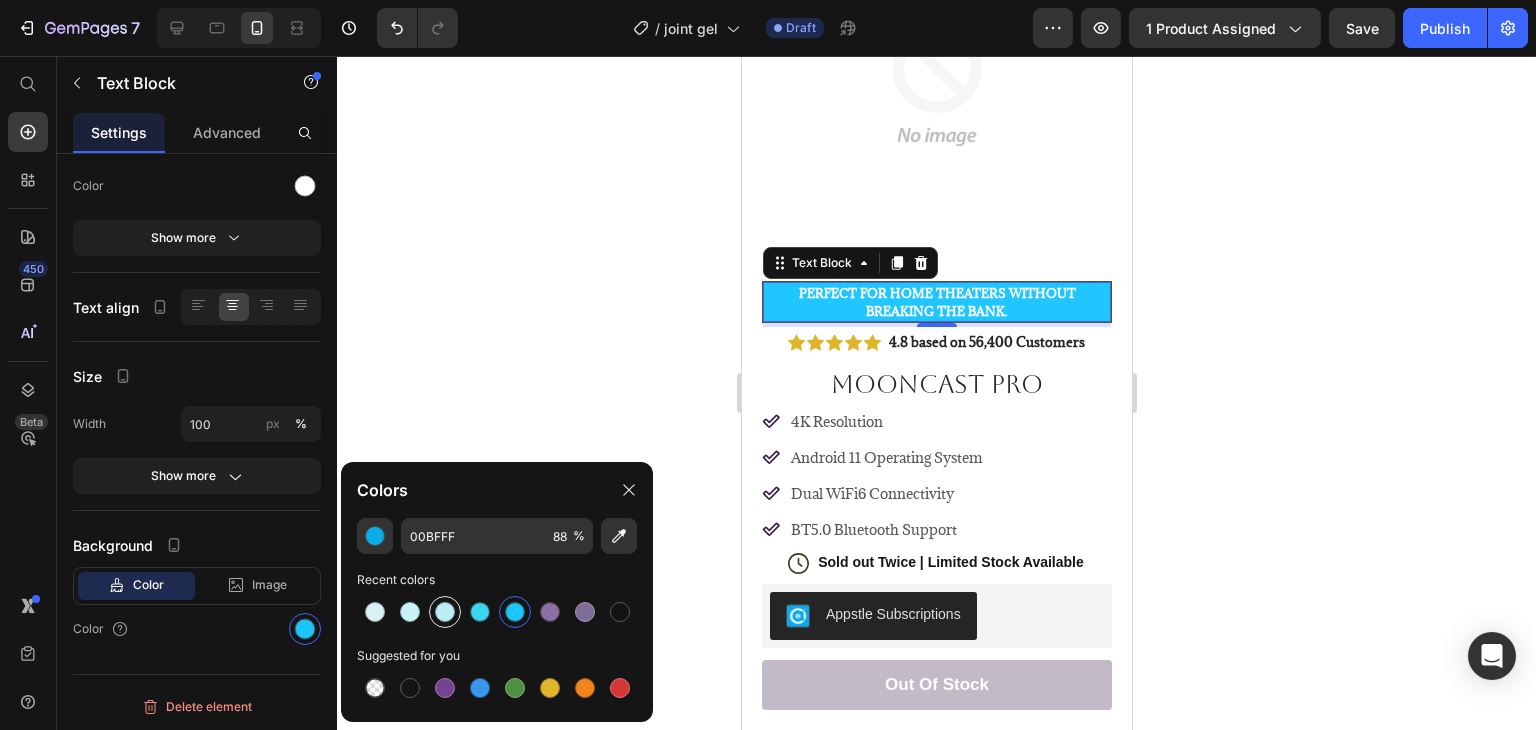 click at bounding box center [445, 612] 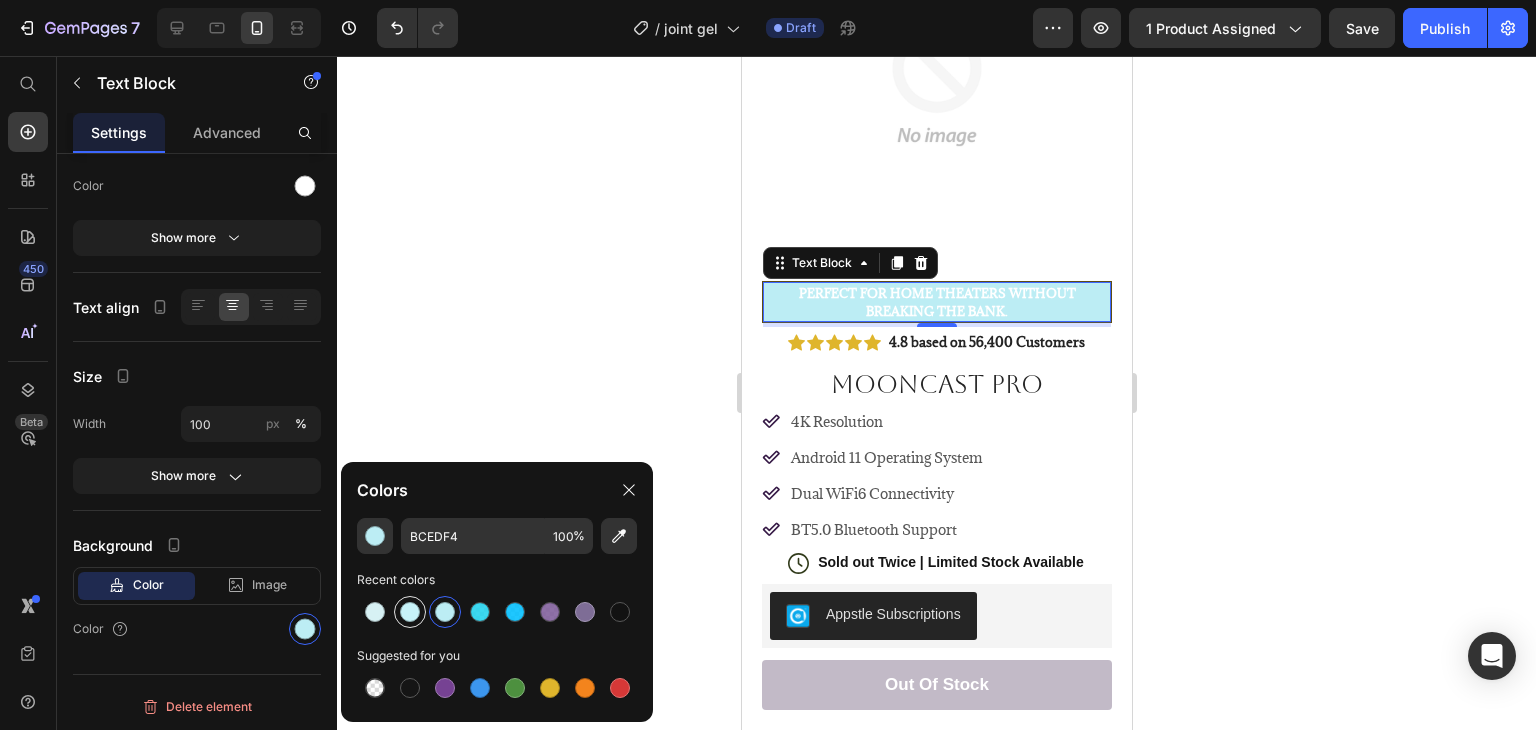 click at bounding box center (410, 612) 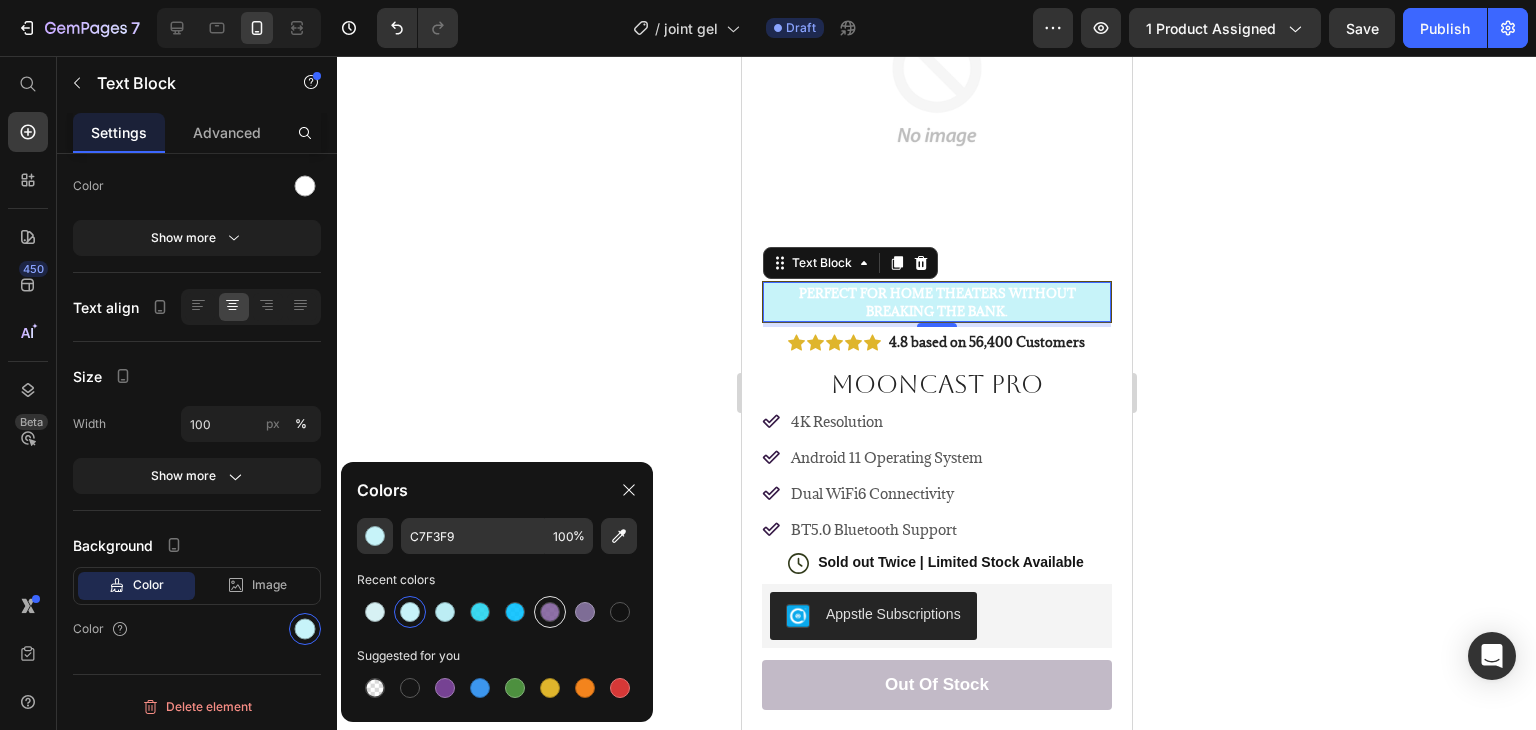 click at bounding box center (550, 612) 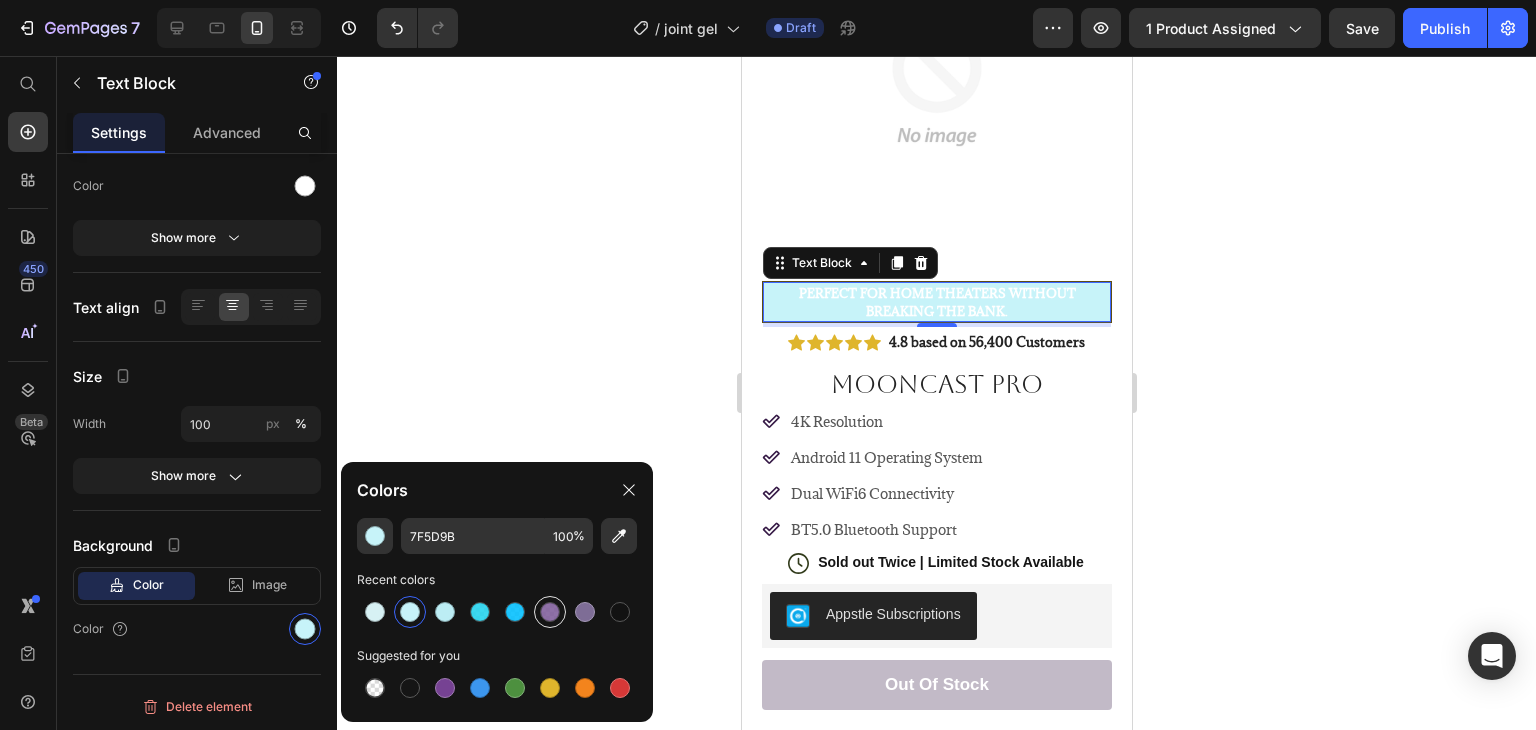 type on "88" 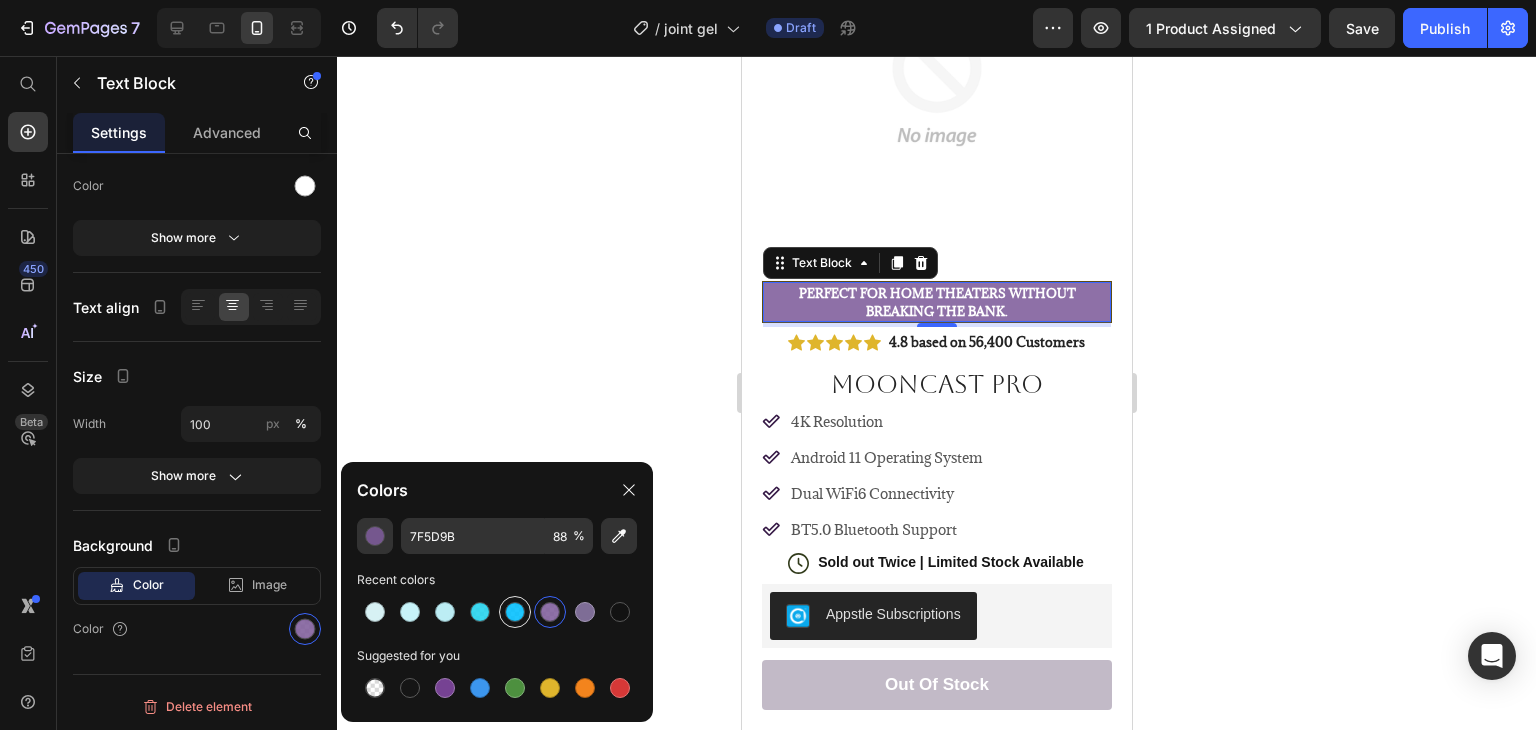 click at bounding box center (515, 612) 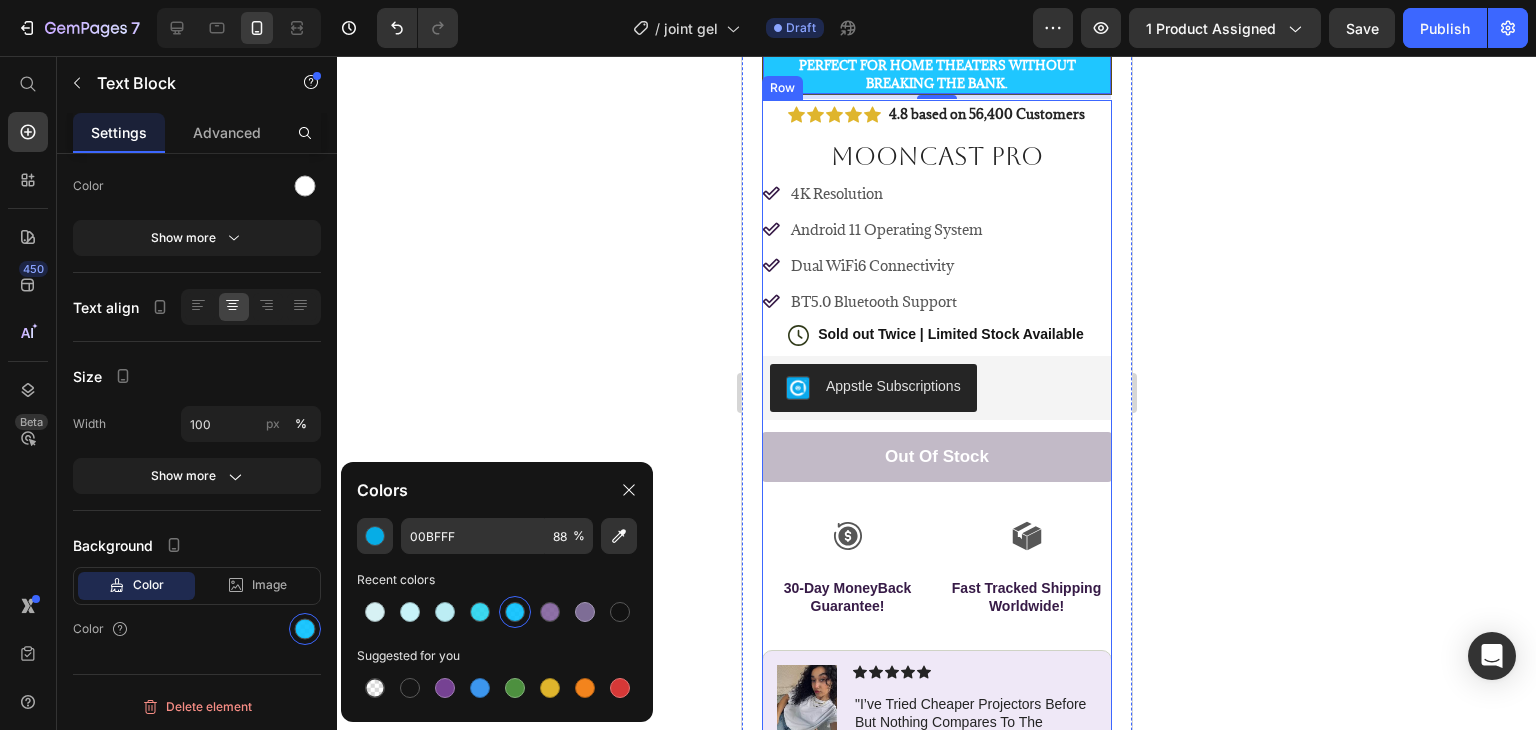 scroll, scrollTop: 603, scrollLeft: 0, axis: vertical 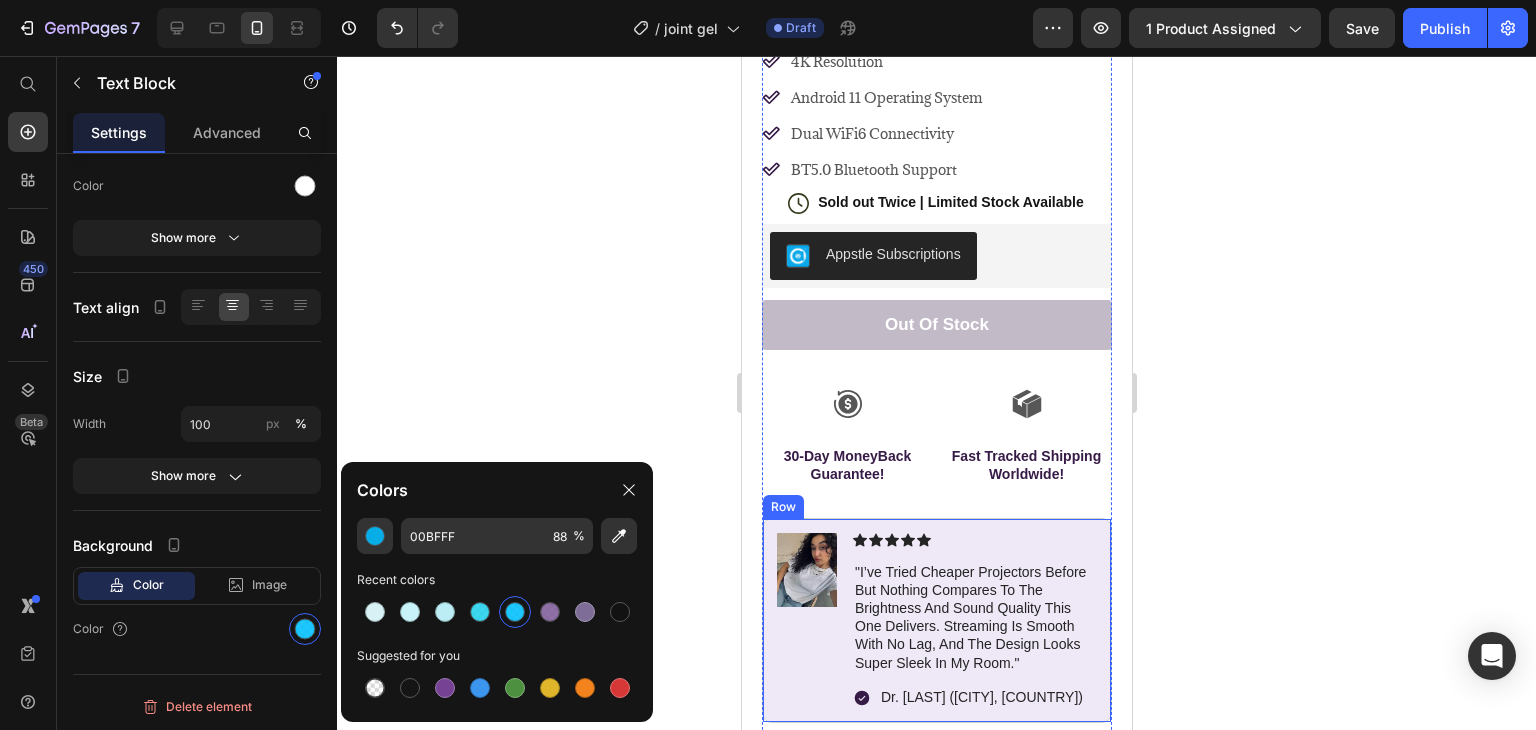 click on "Icon Icon Icon Icon Icon Icon List “I’ve tried cheaper projectors before but nothing compares to the brightness and sound quality this one delivers. Streaming is smooth with no lag, and the design looks super sleek in my room." Text Block
Icon Dr. [LAST] ([CITY], [COUNTRY]) Text Block Row" at bounding box center [974, 620] 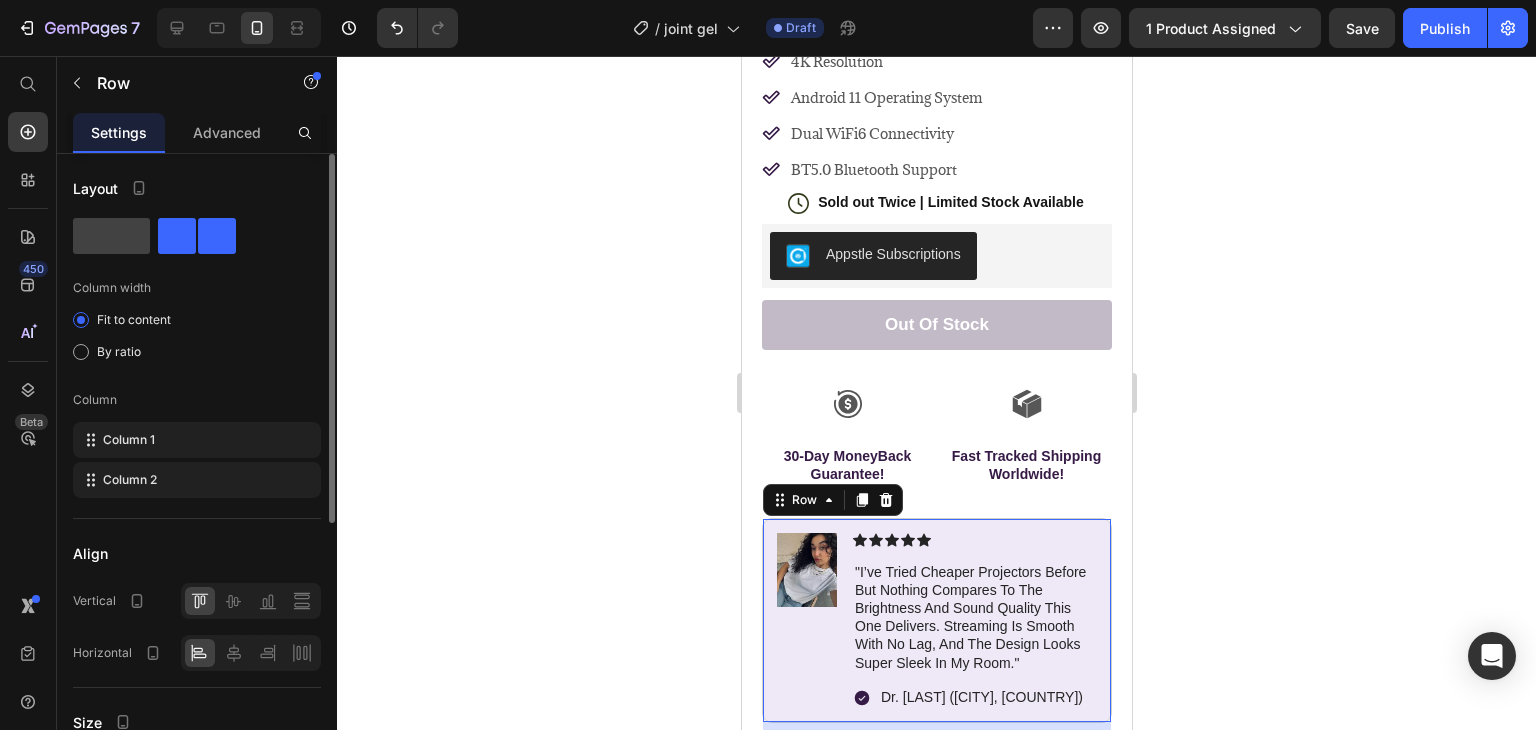 scroll, scrollTop: 450, scrollLeft: 0, axis: vertical 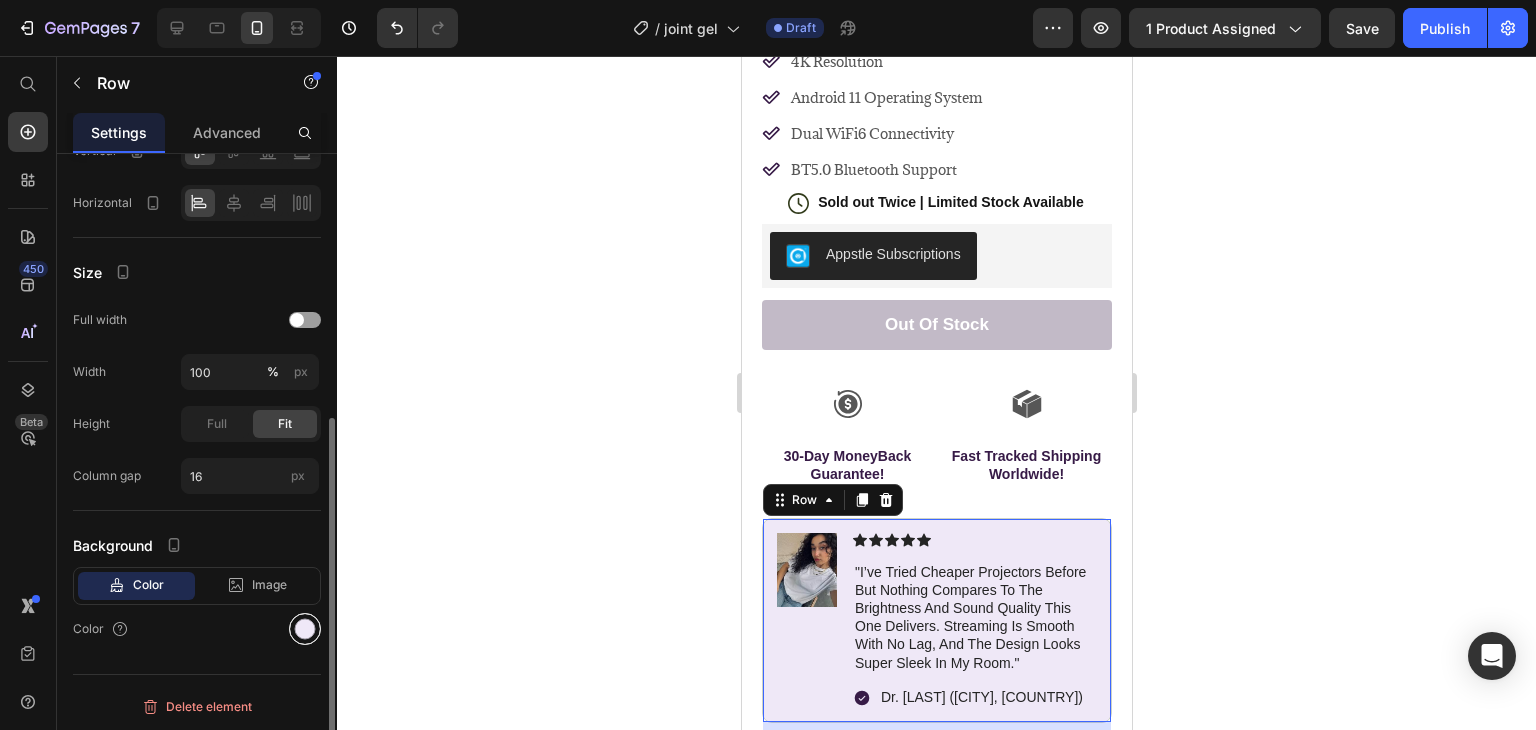click at bounding box center [305, 629] 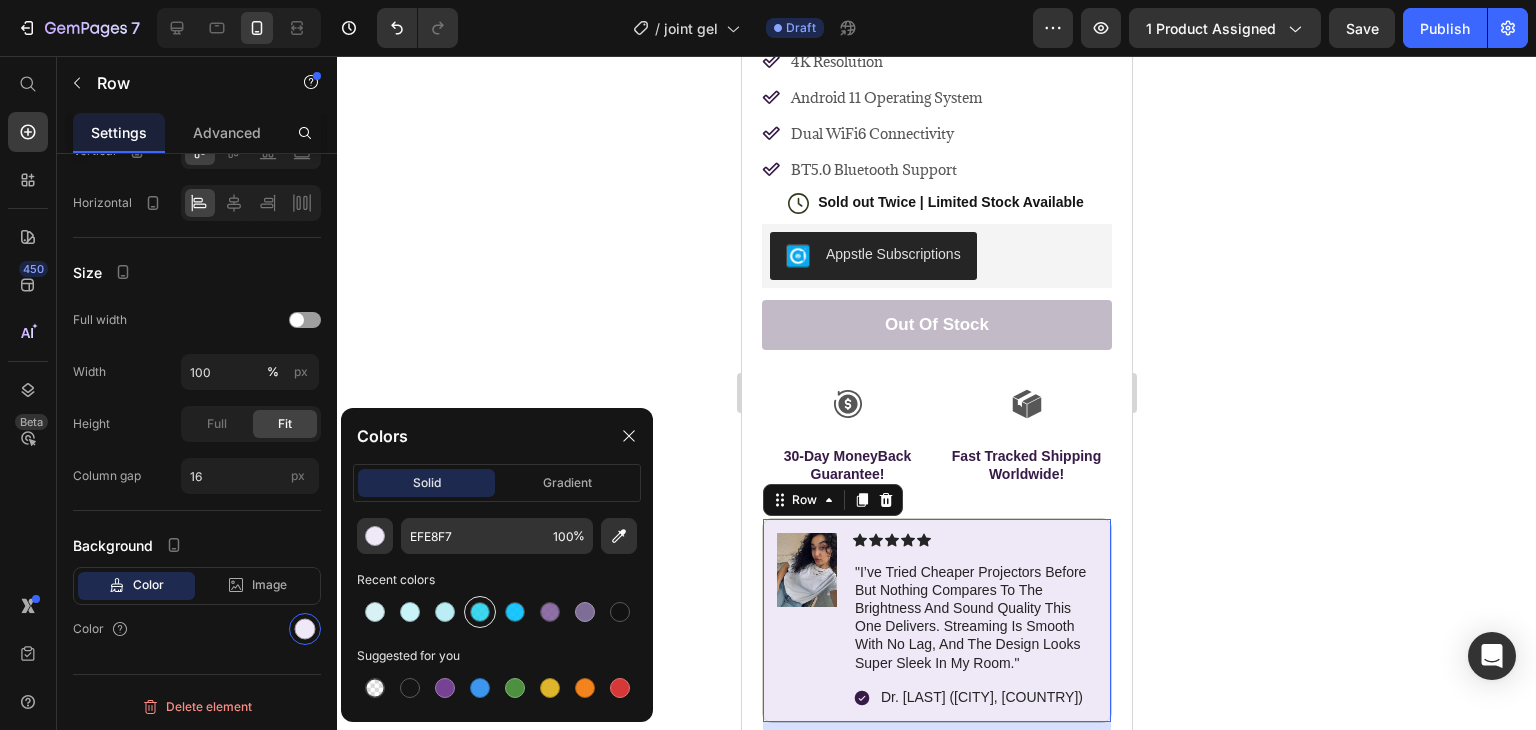 click at bounding box center (480, 612) 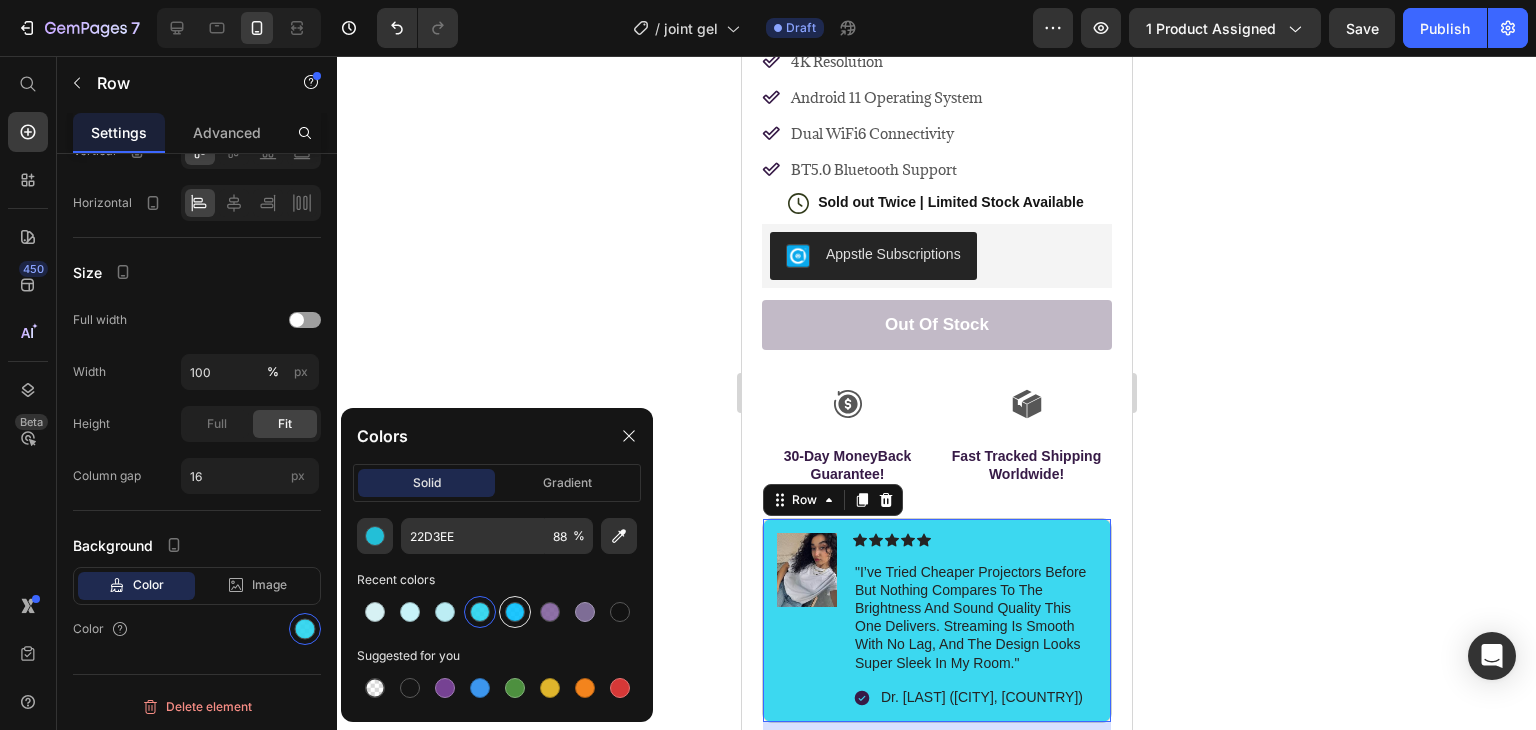 click at bounding box center [515, 612] 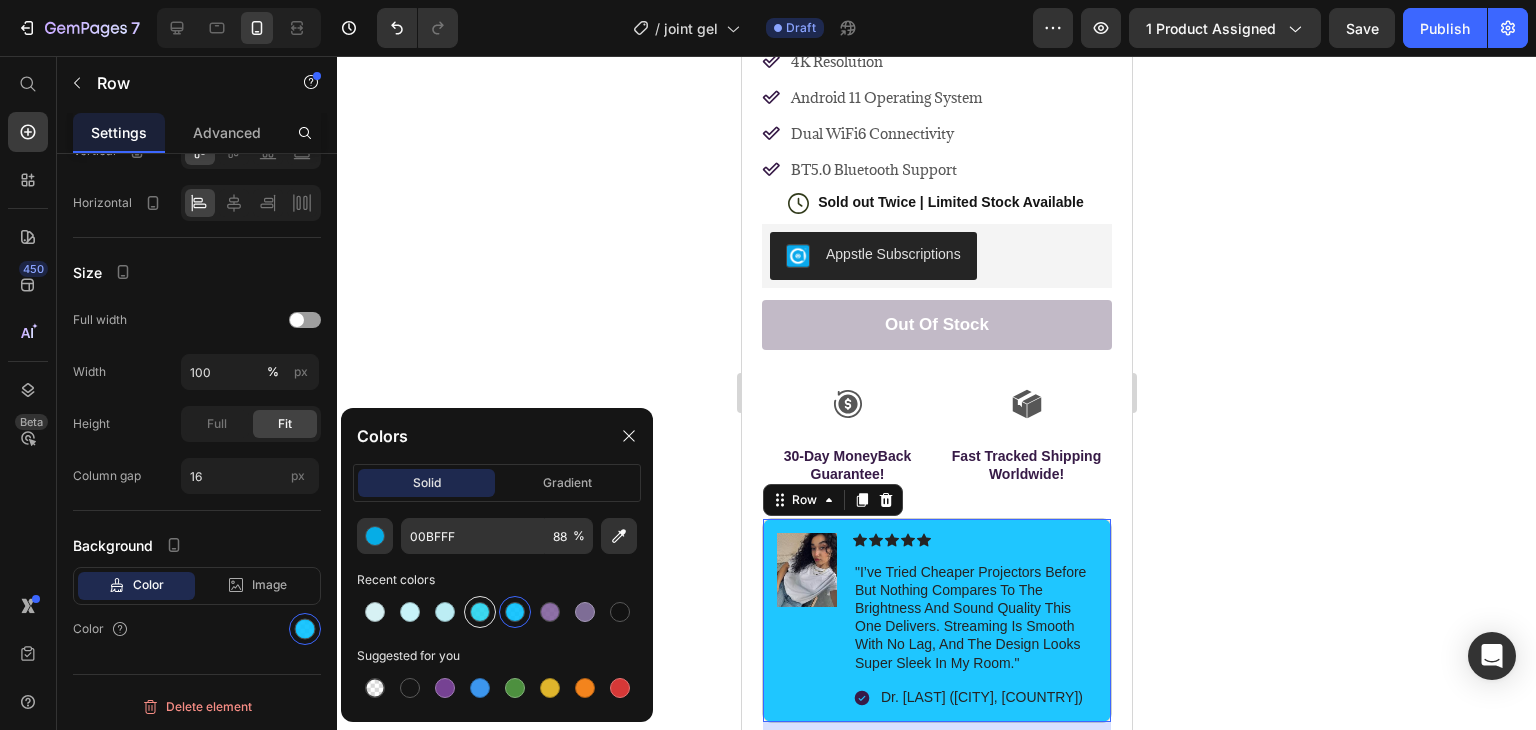 click at bounding box center (480, 612) 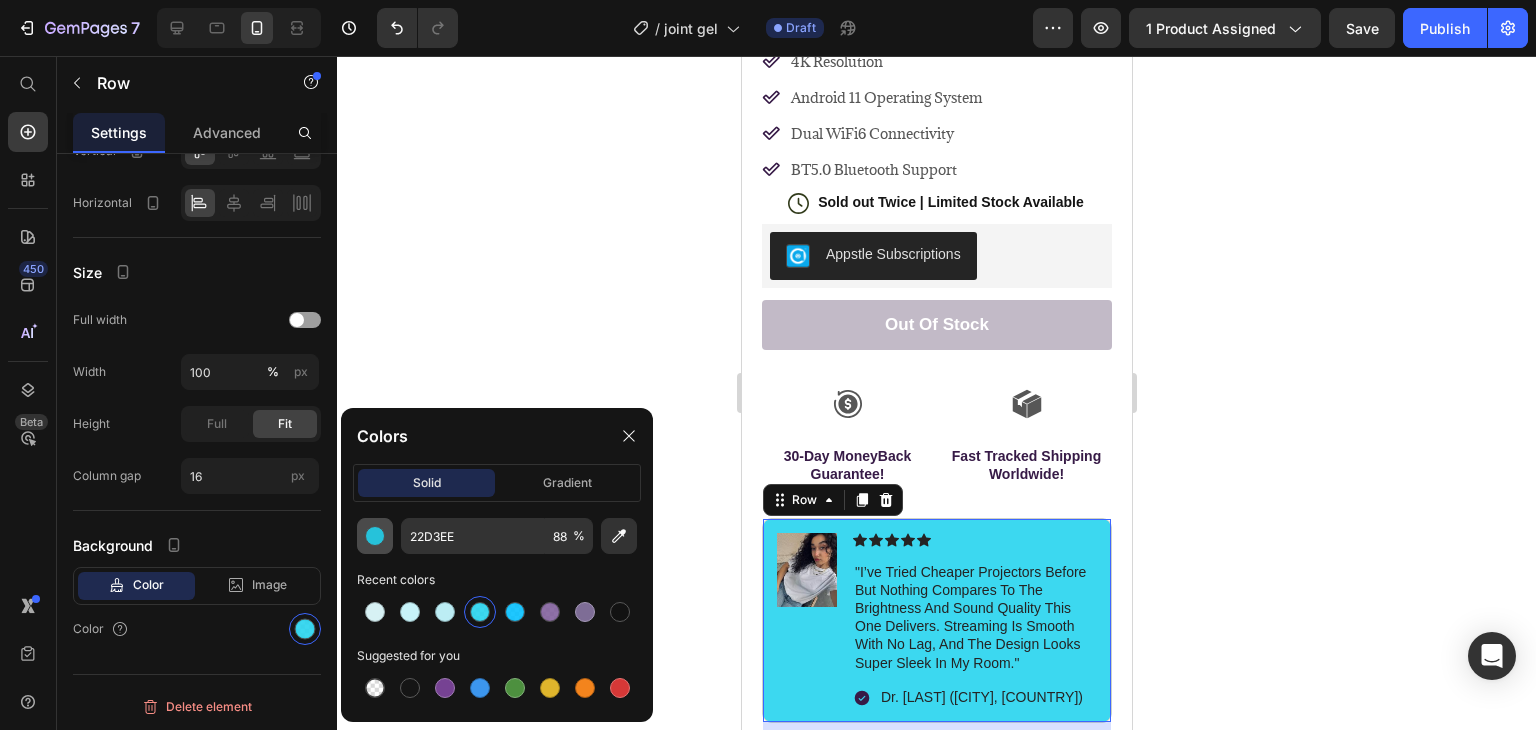 click at bounding box center (375, 536) 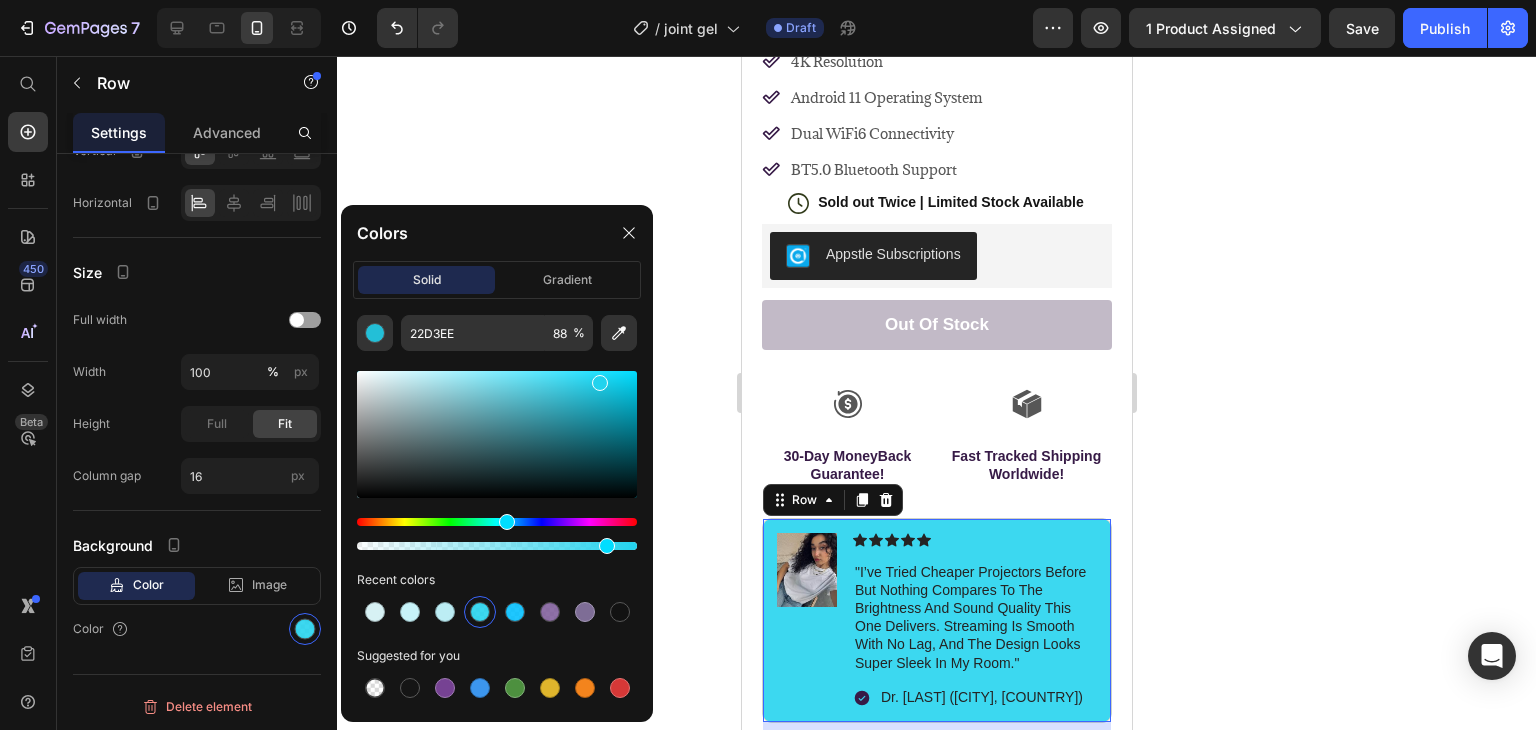 click at bounding box center (497, 434) 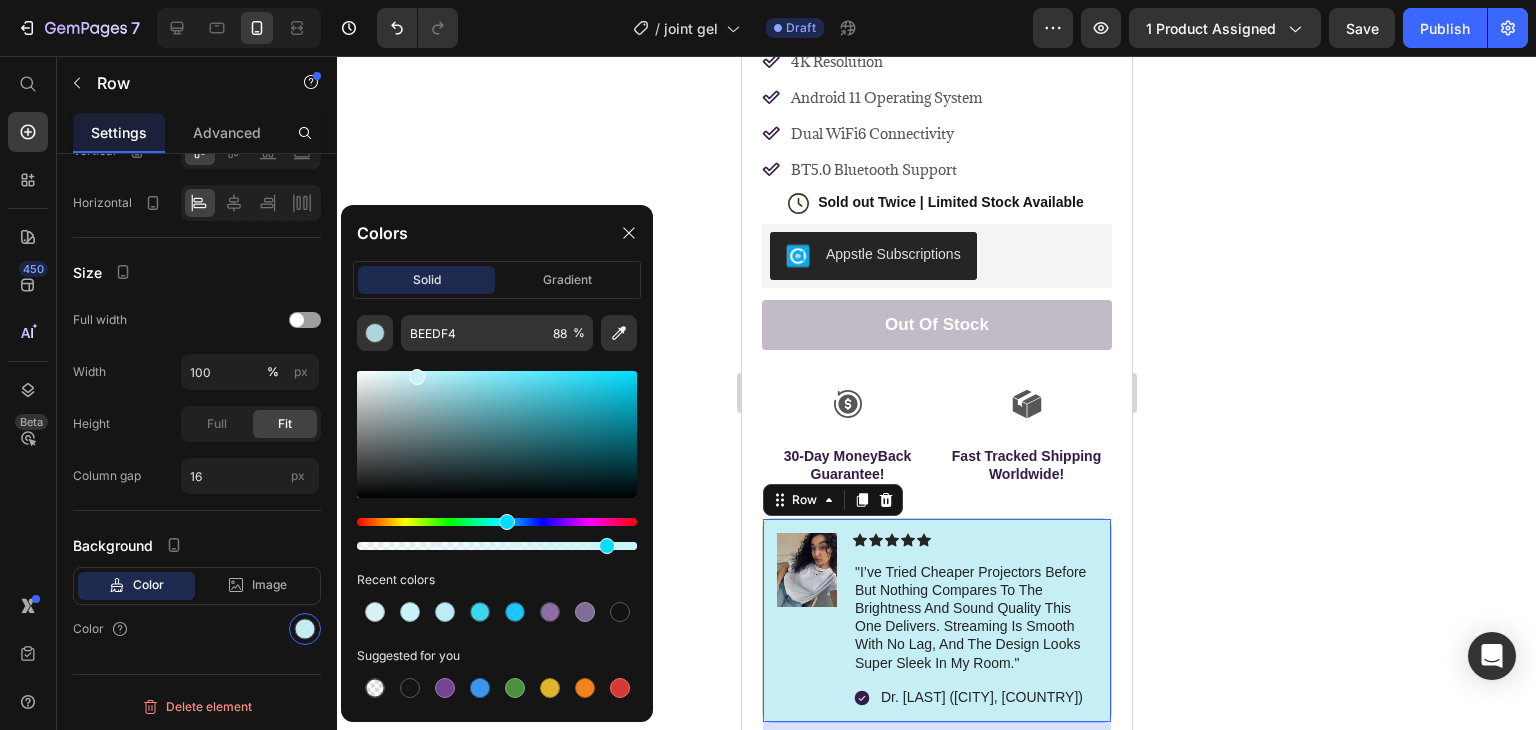 drag, startPoint x: 420, startPoint y: 375, endPoint x: 409, endPoint y: 372, distance: 11.401754 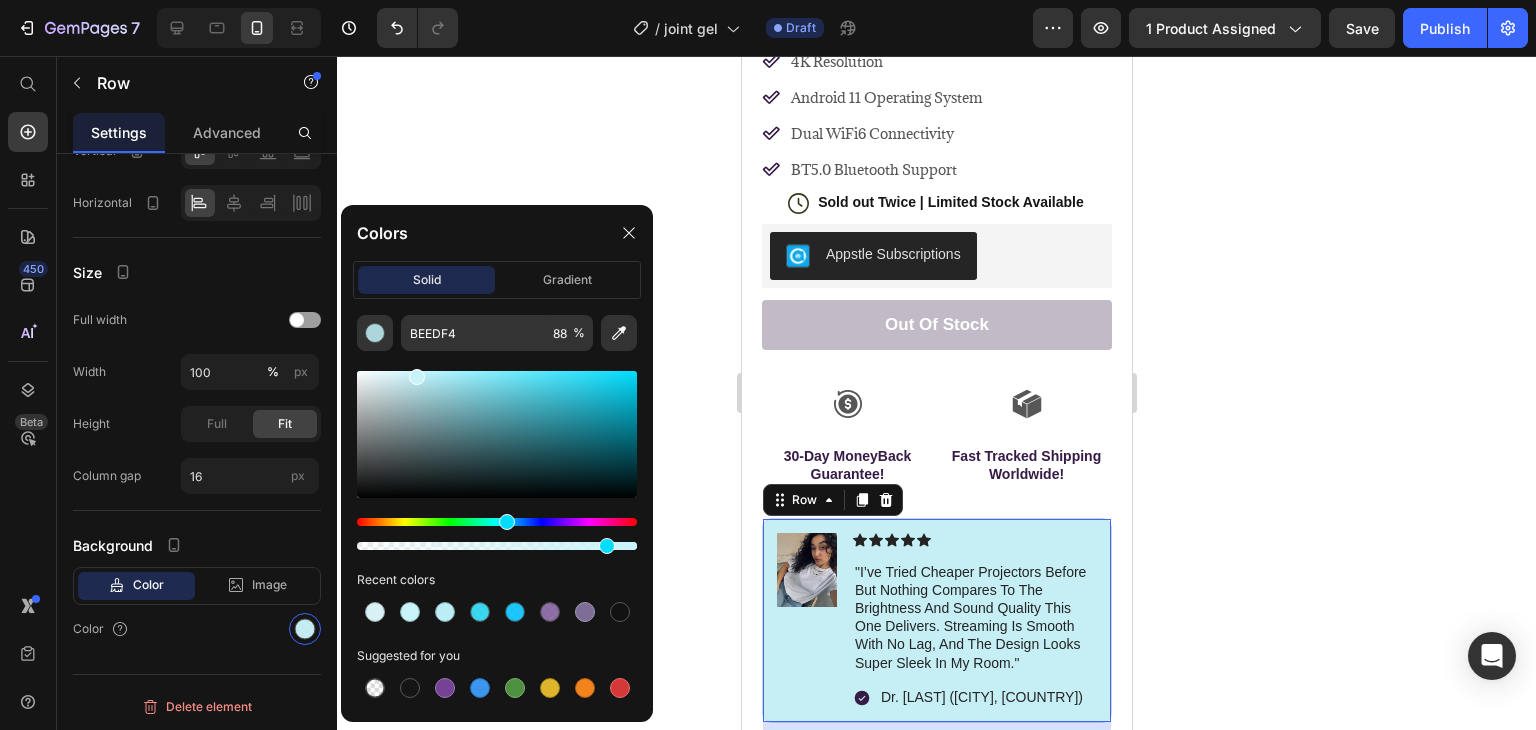 click at bounding box center [417, 377] 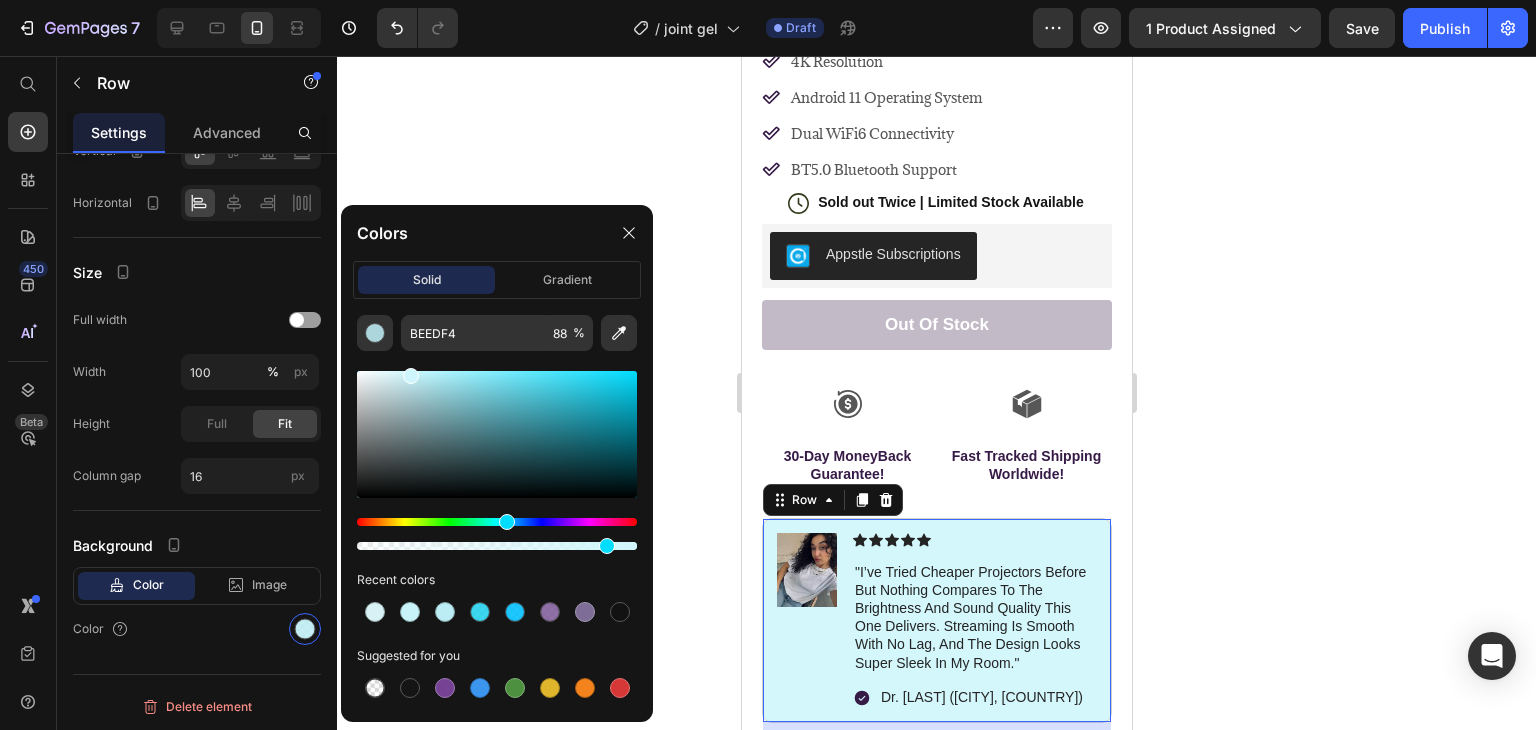 type on "CFF6FC" 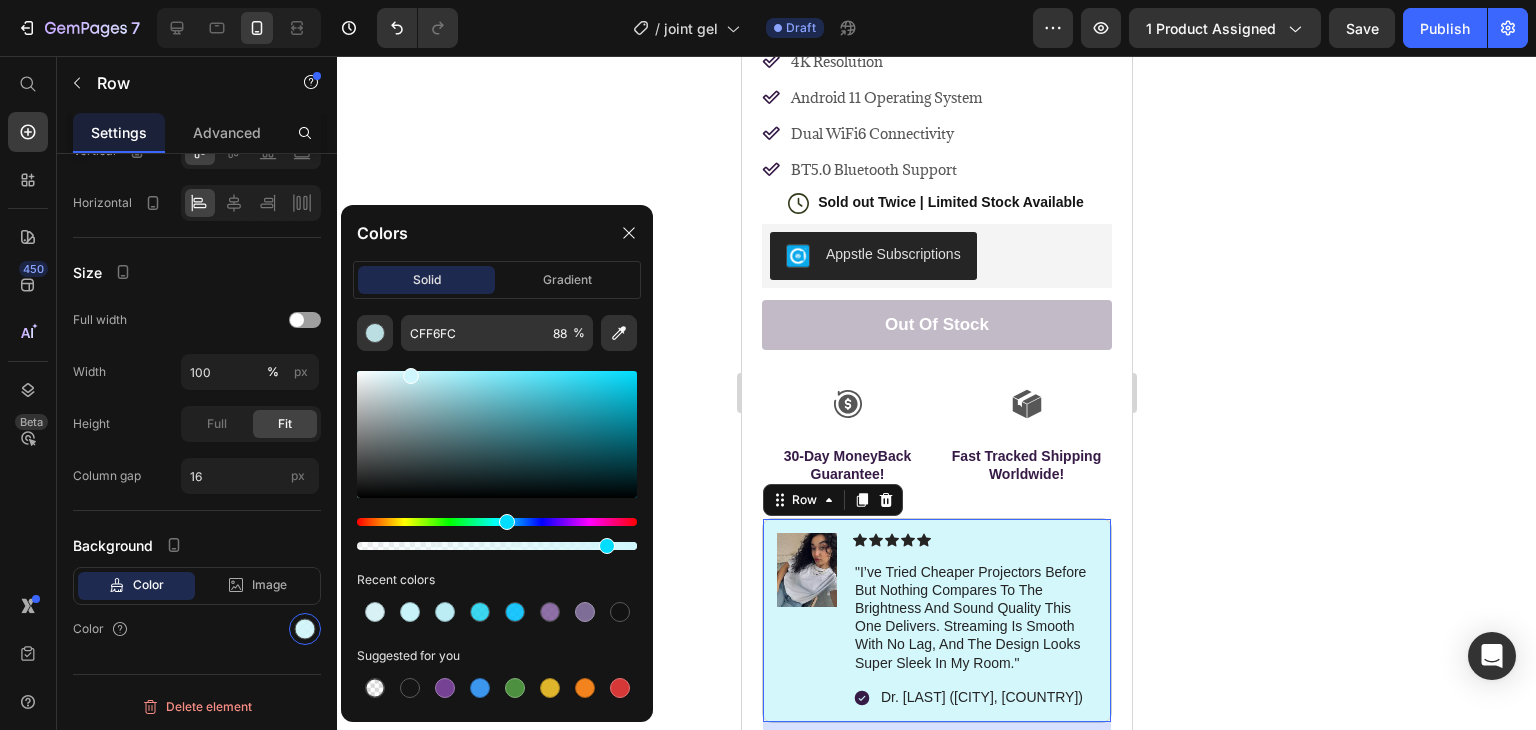 click 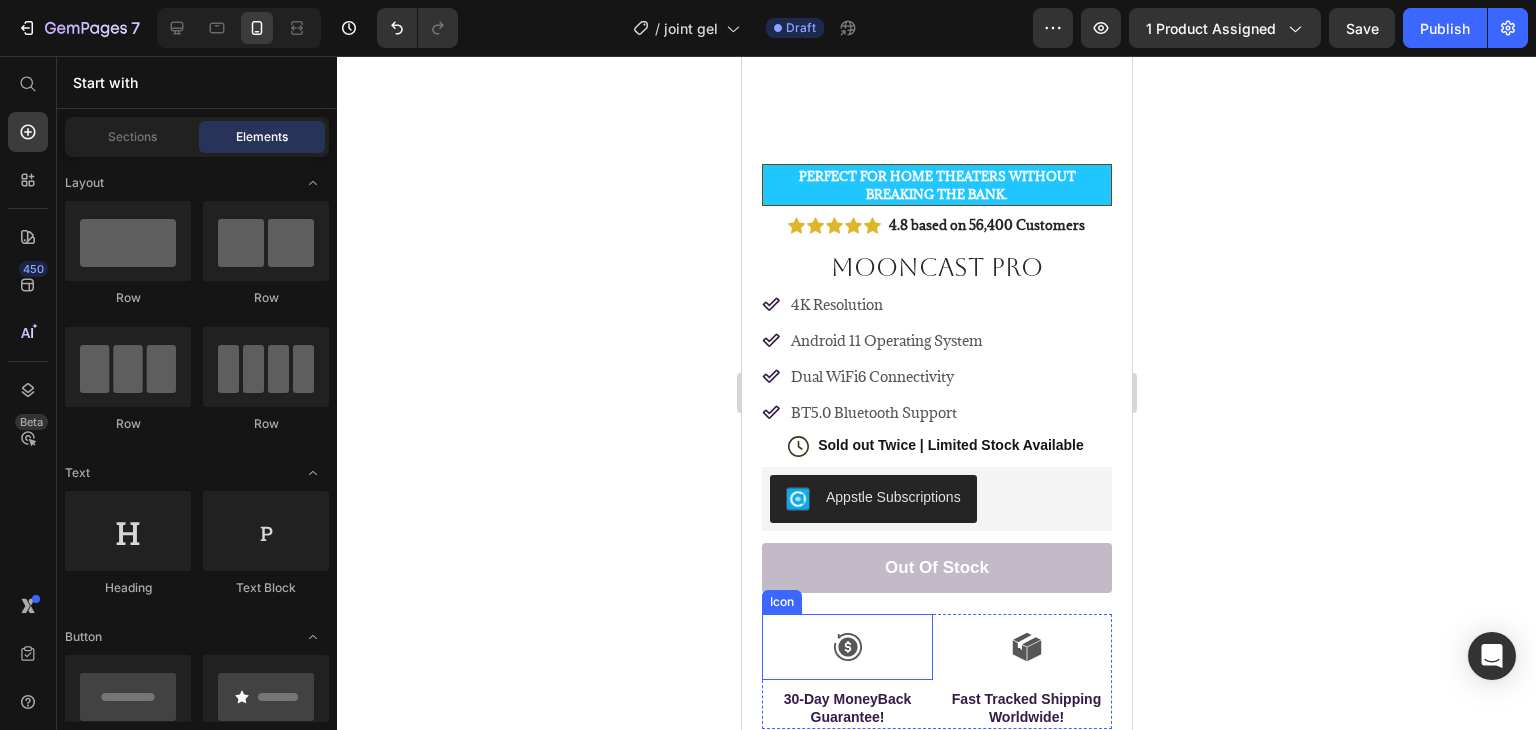 scroll, scrollTop: 216, scrollLeft: 0, axis: vertical 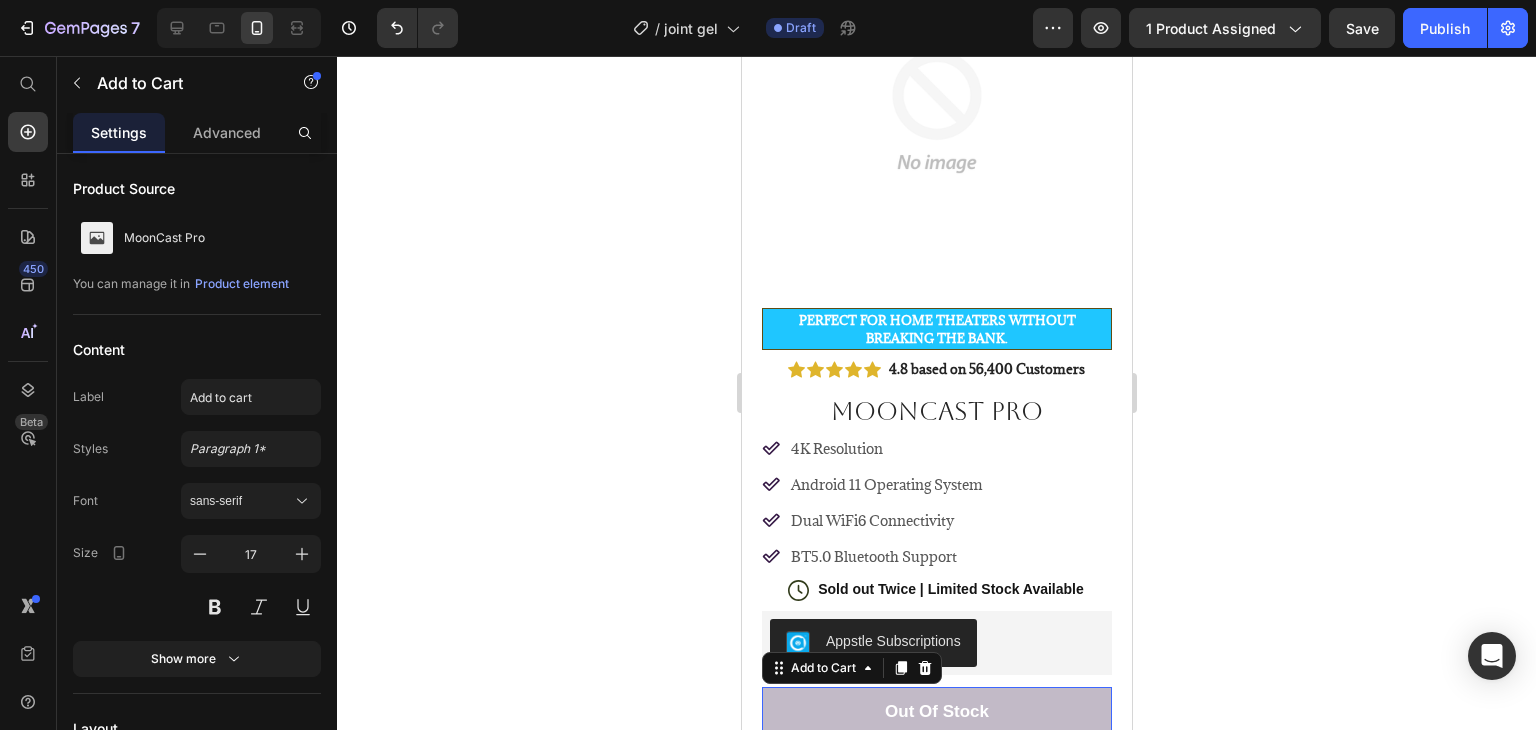 click 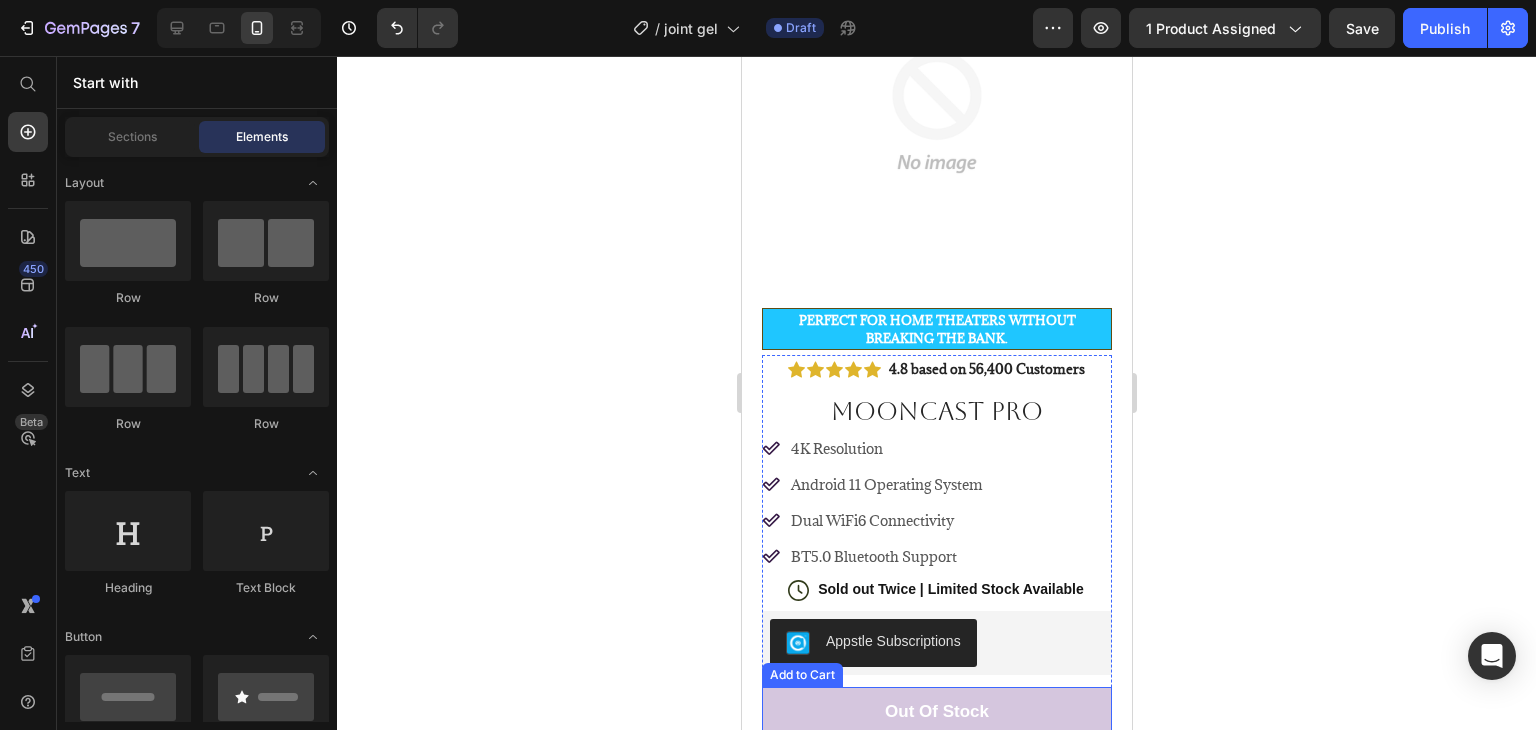 click on "out of stock" at bounding box center (936, 712) 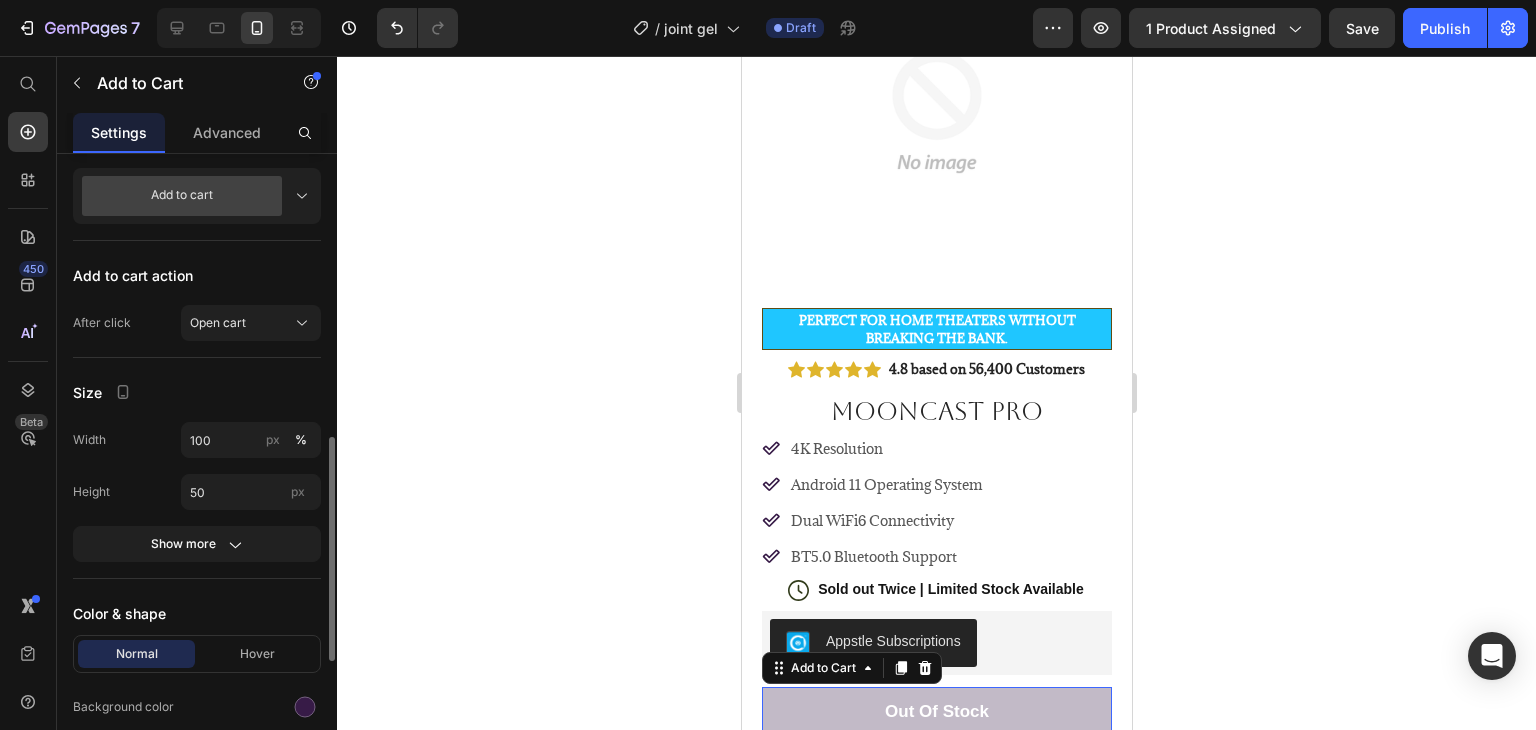 scroll, scrollTop: 652, scrollLeft: 0, axis: vertical 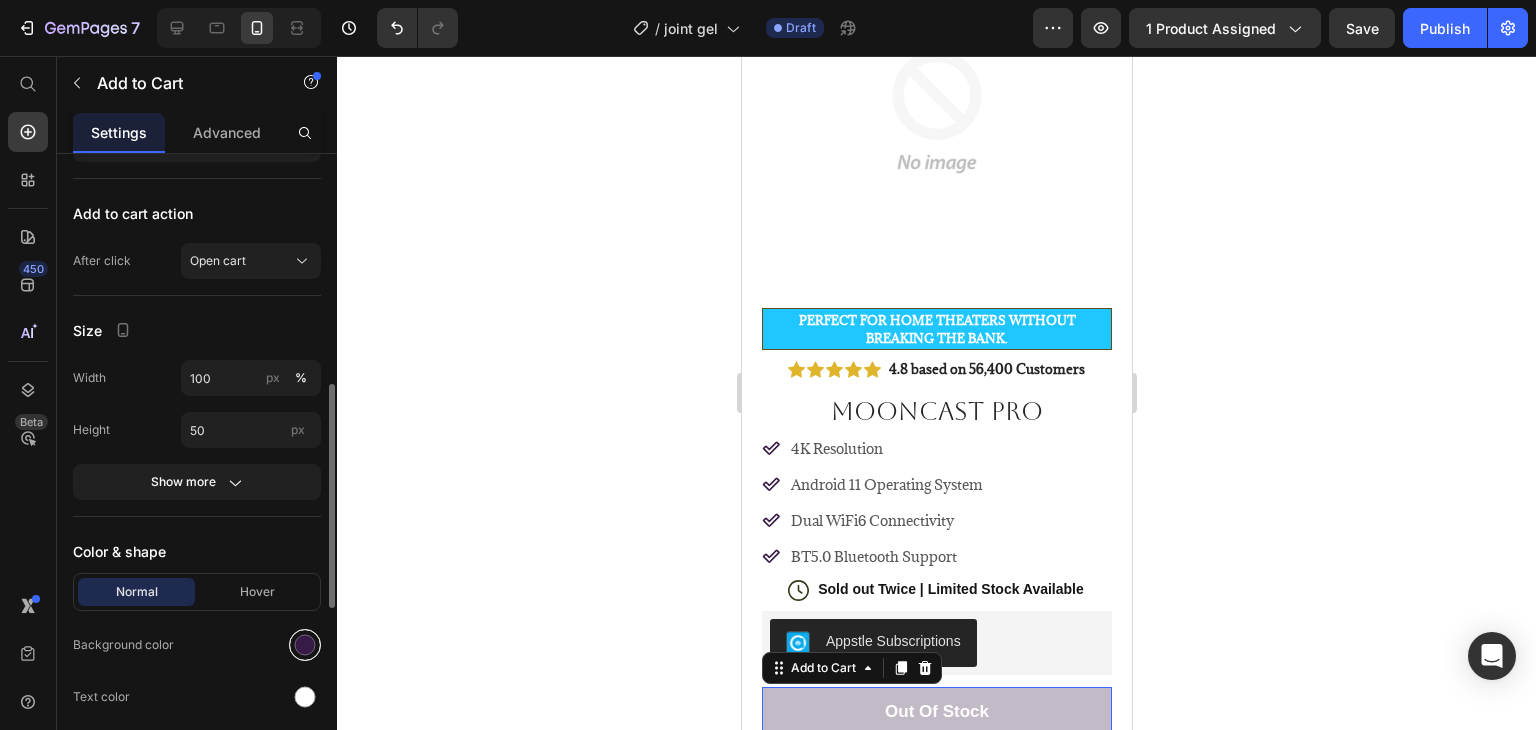 click at bounding box center (305, 645) 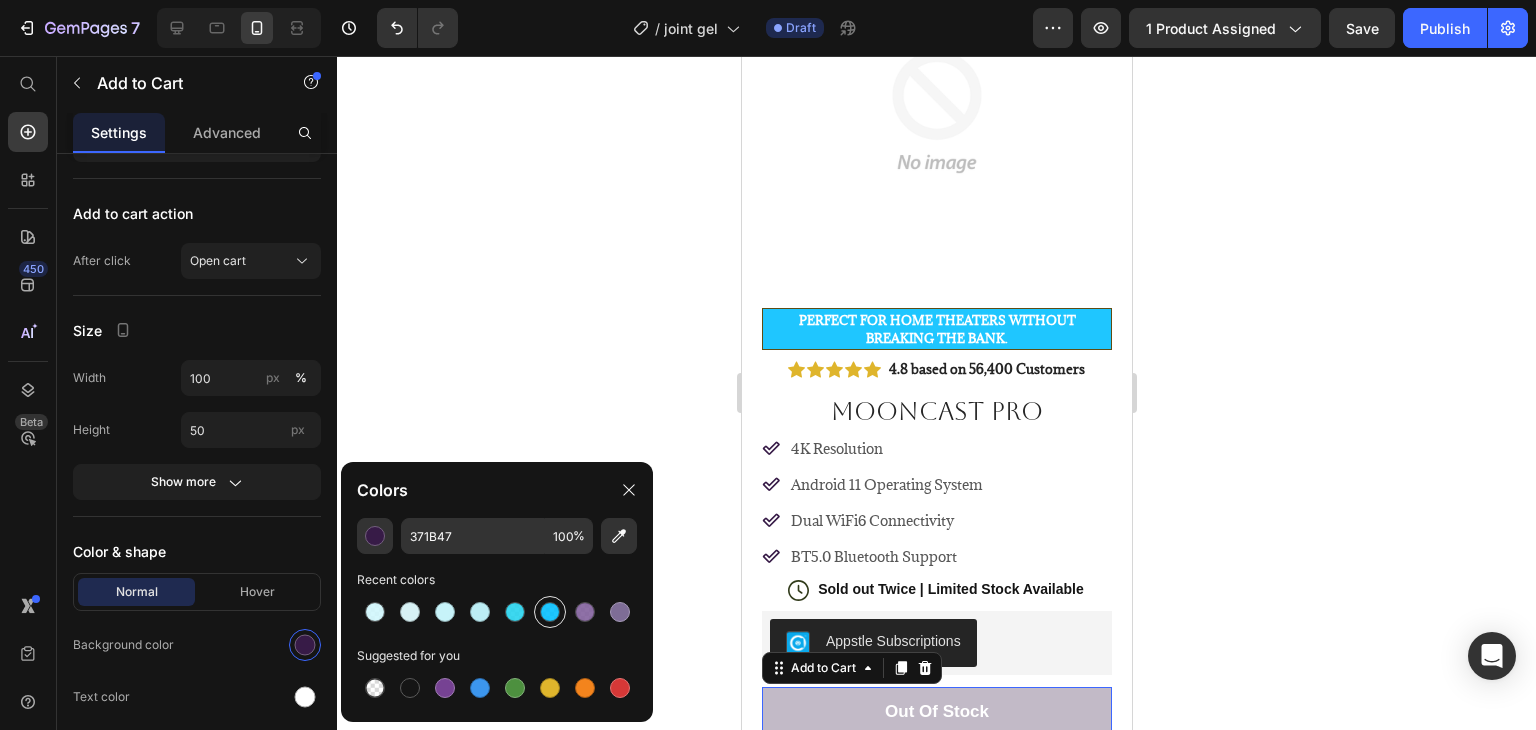 click at bounding box center [550, 612] 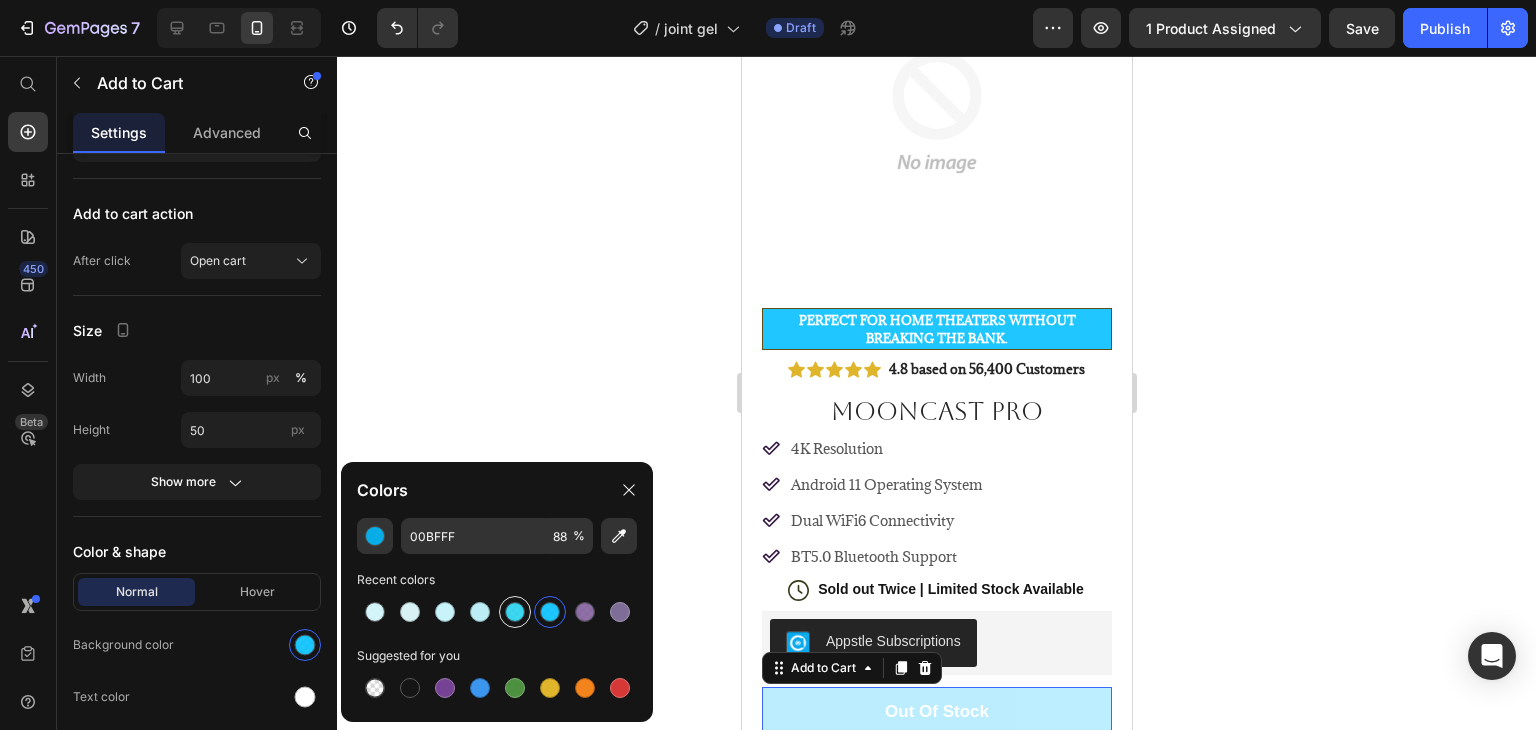click at bounding box center [515, 612] 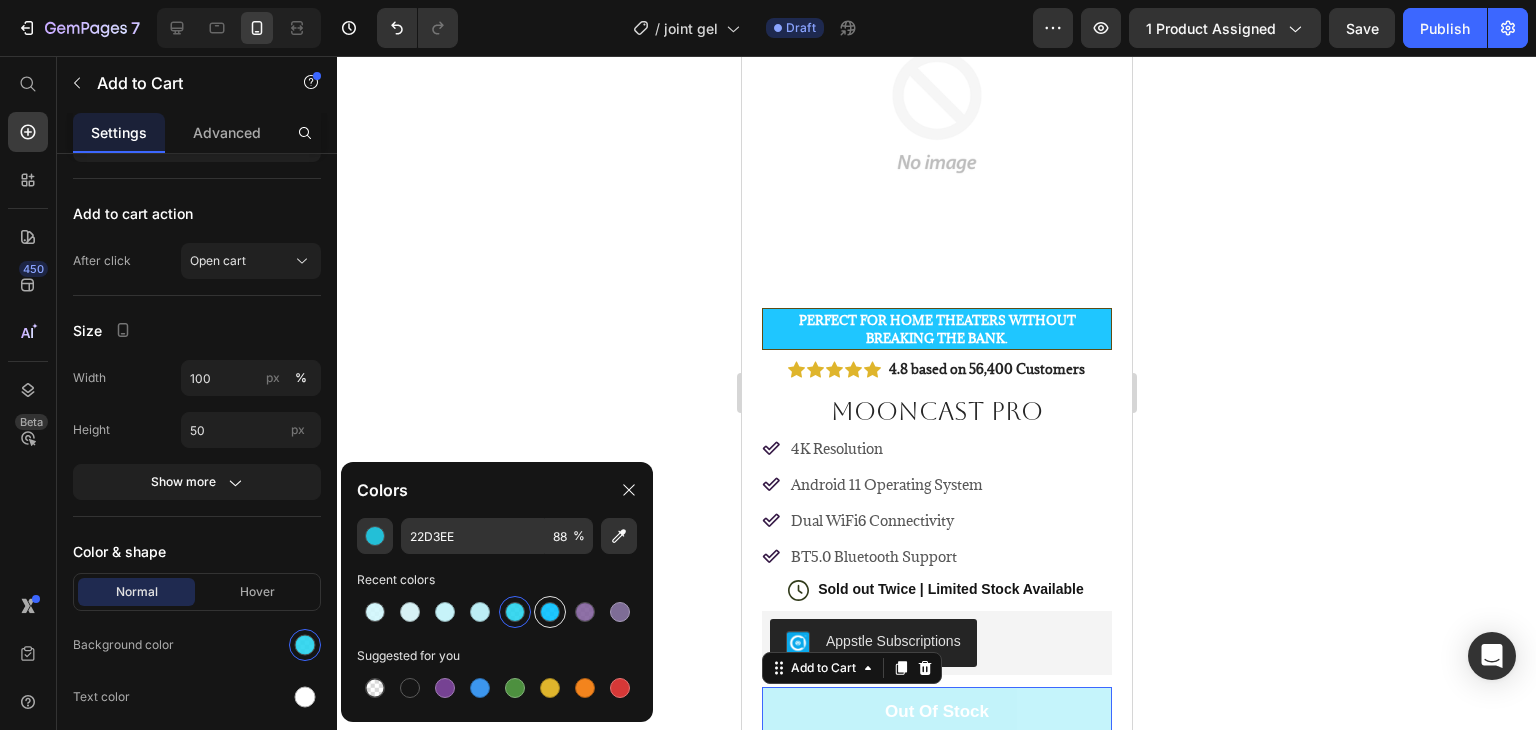 click at bounding box center [550, 612] 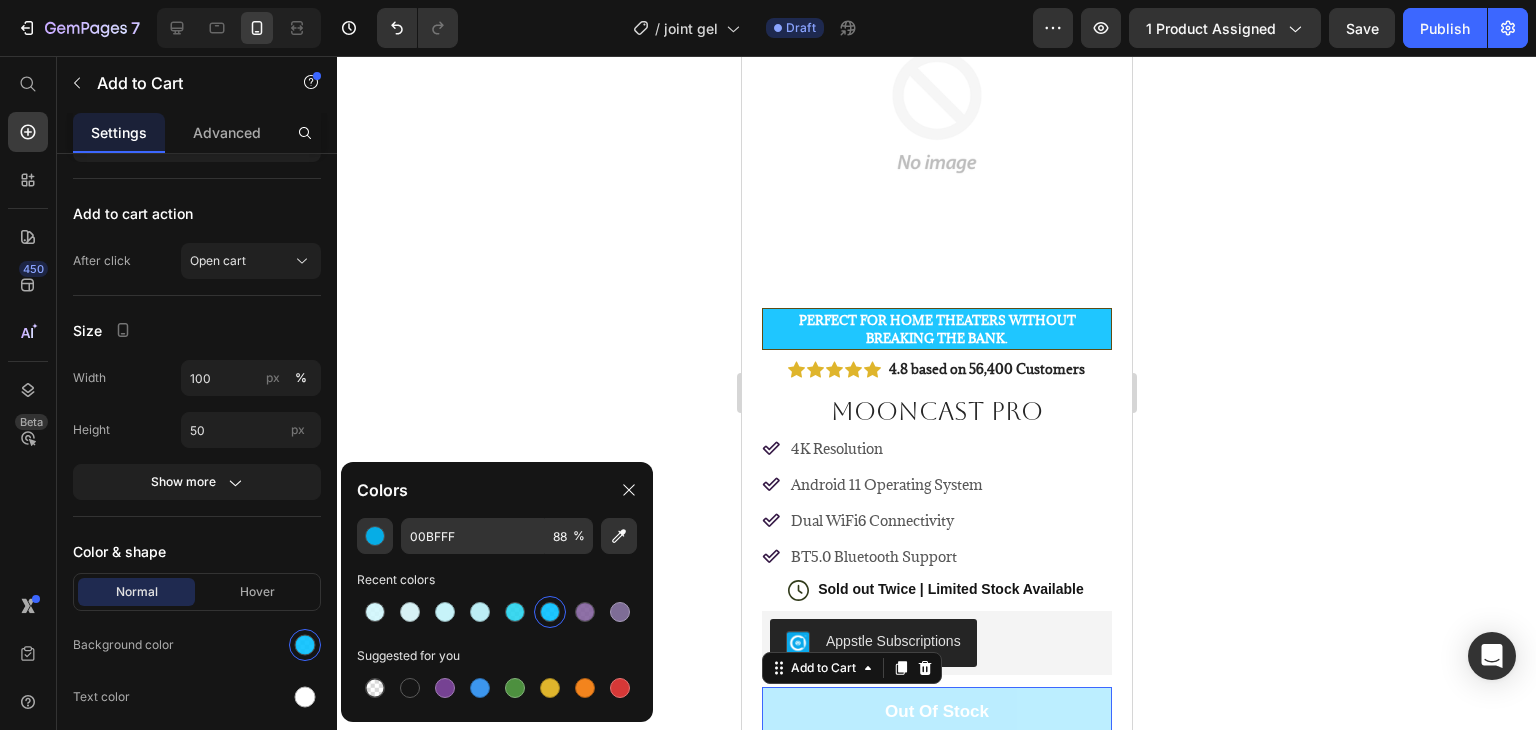 click 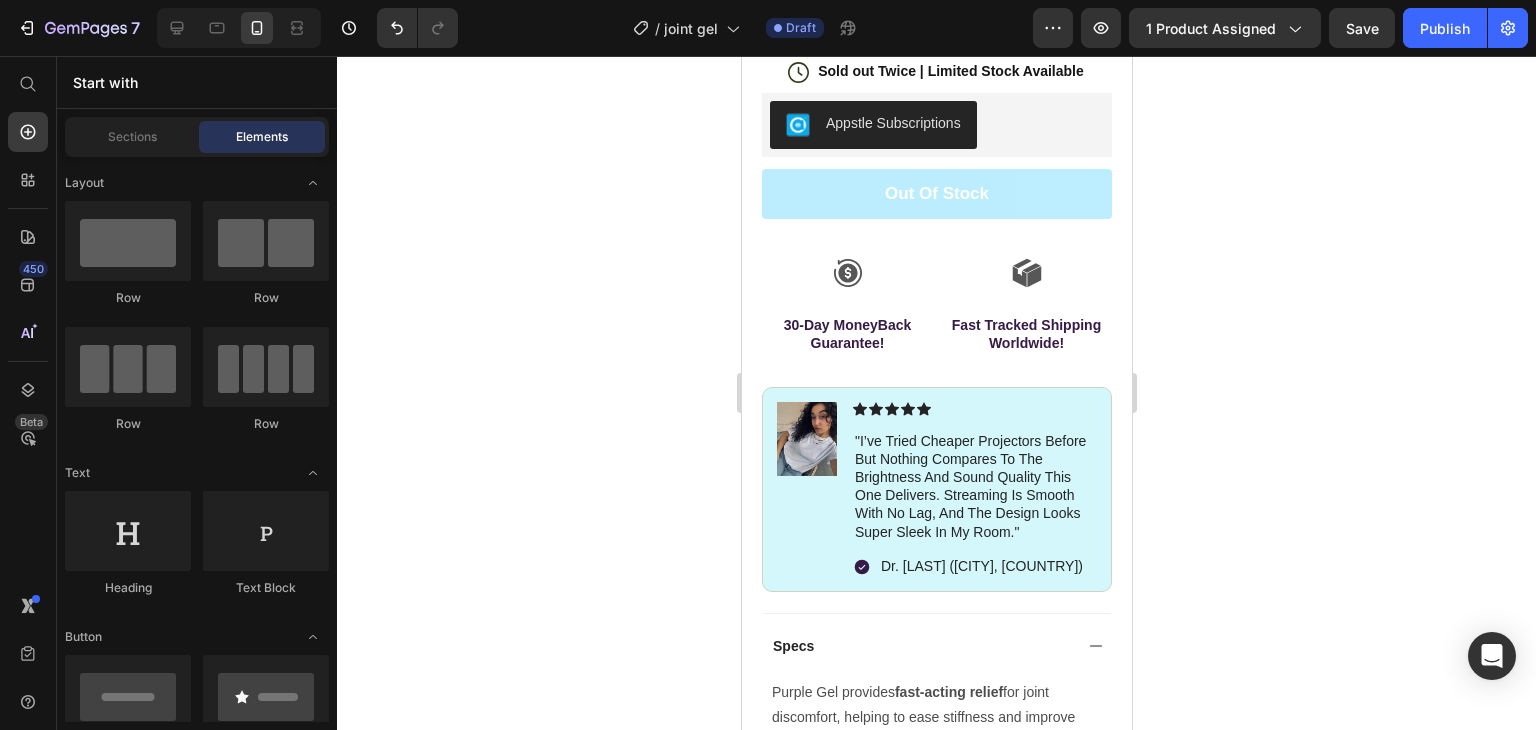scroll, scrollTop: 732, scrollLeft: 0, axis: vertical 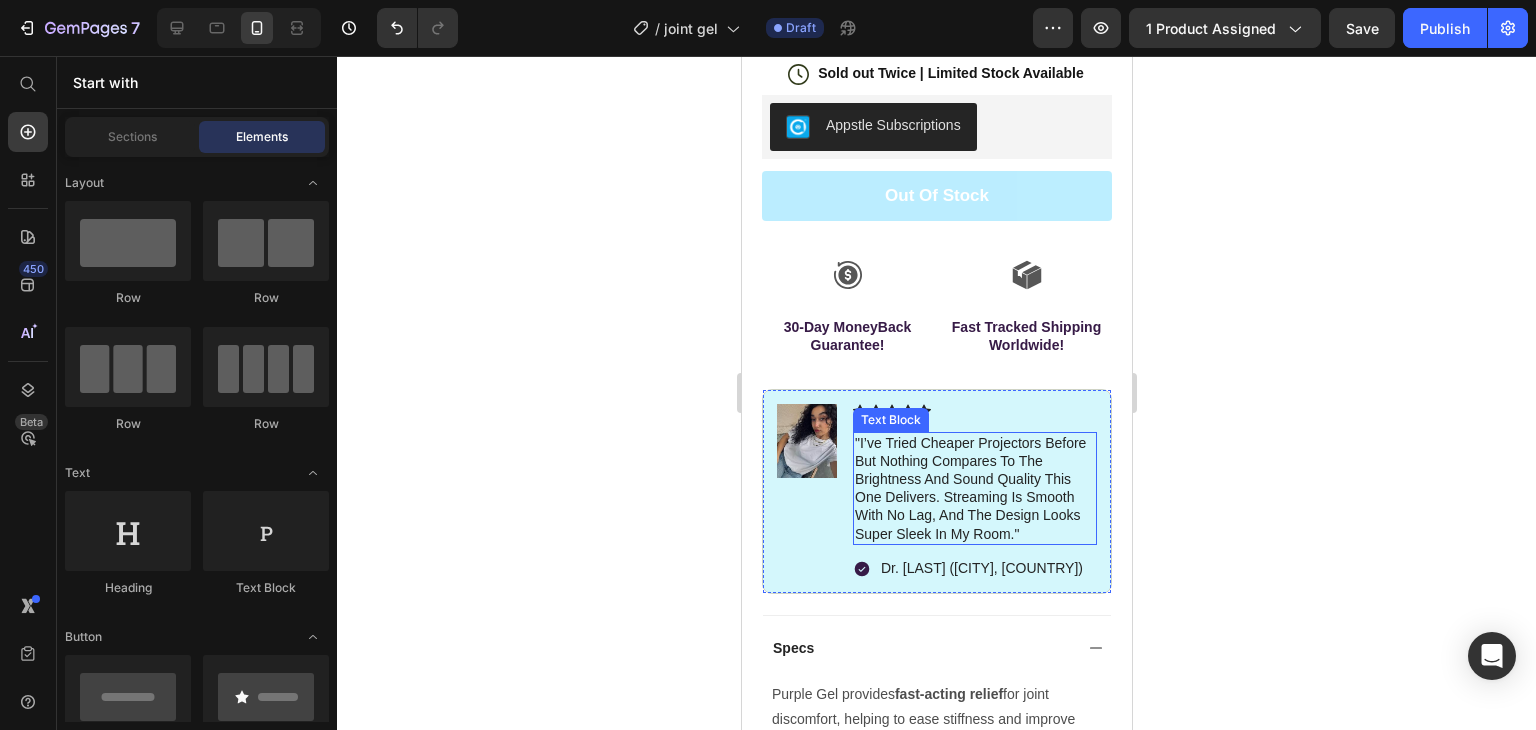 click on ""I’ve tried cheaper projectors before but nothing compares to the brightness and sound quality this one delivers. Streaming is smooth with no lag, and the design looks super sleek in my room."" at bounding box center (974, 488) 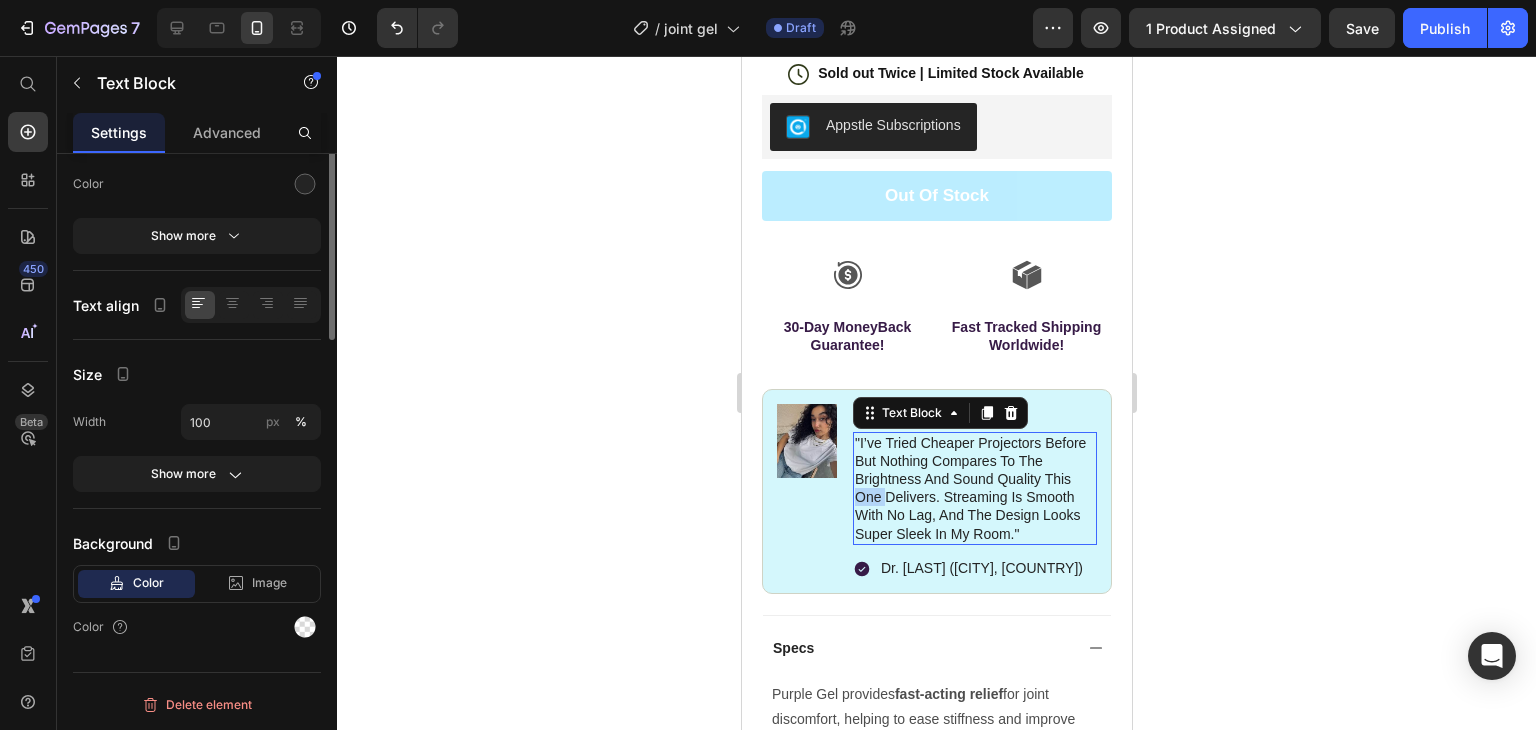 click on ""I’ve tried cheaper projectors before but nothing compares to the brightness and sound quality this one delivers. Streaming is smooth with no lag, and the design looks super sleek in my room."" at bounding box center (974, 488) 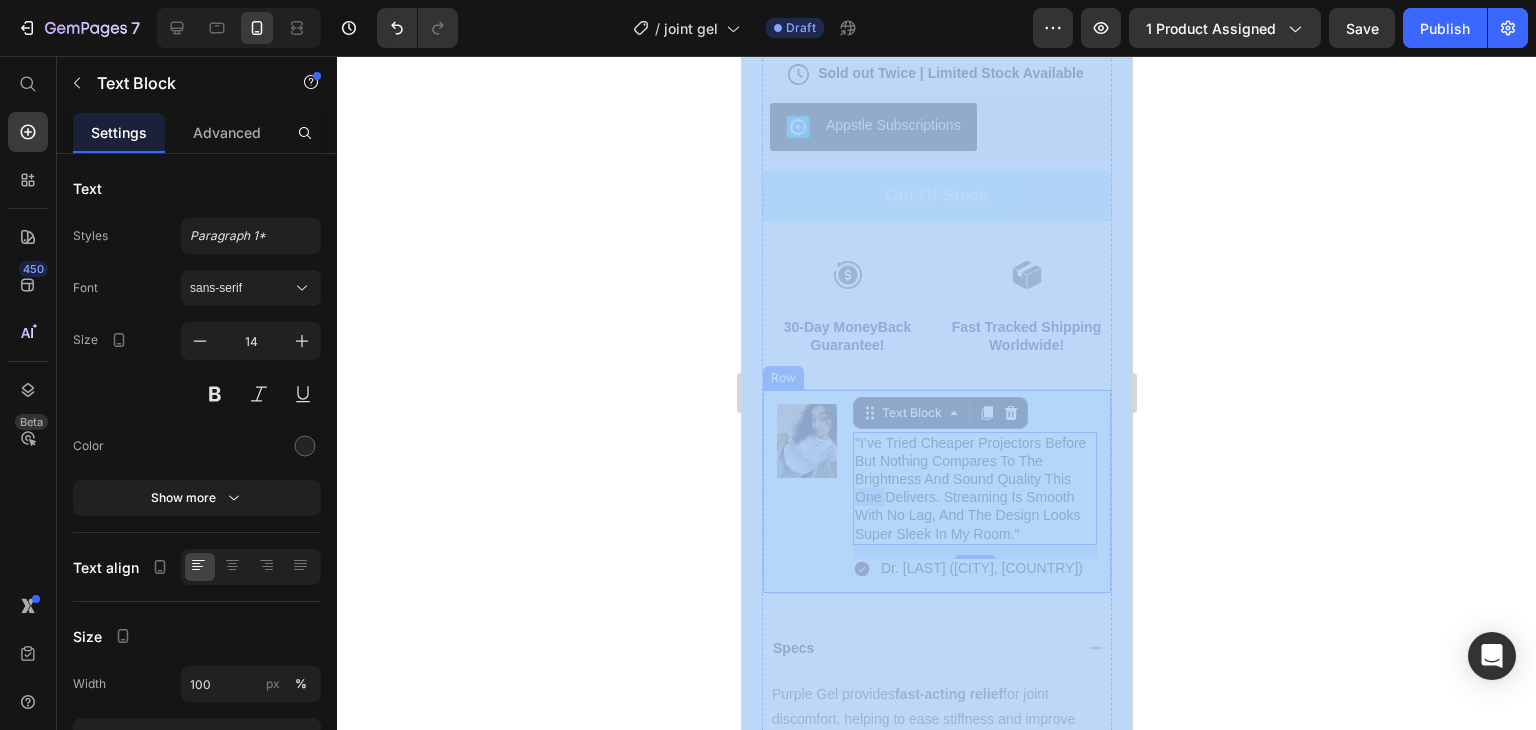 drag, startPoint x: 1453, startPoint y: 539, endPoint x: 809, endPoint y: 565, distance: 644.52466 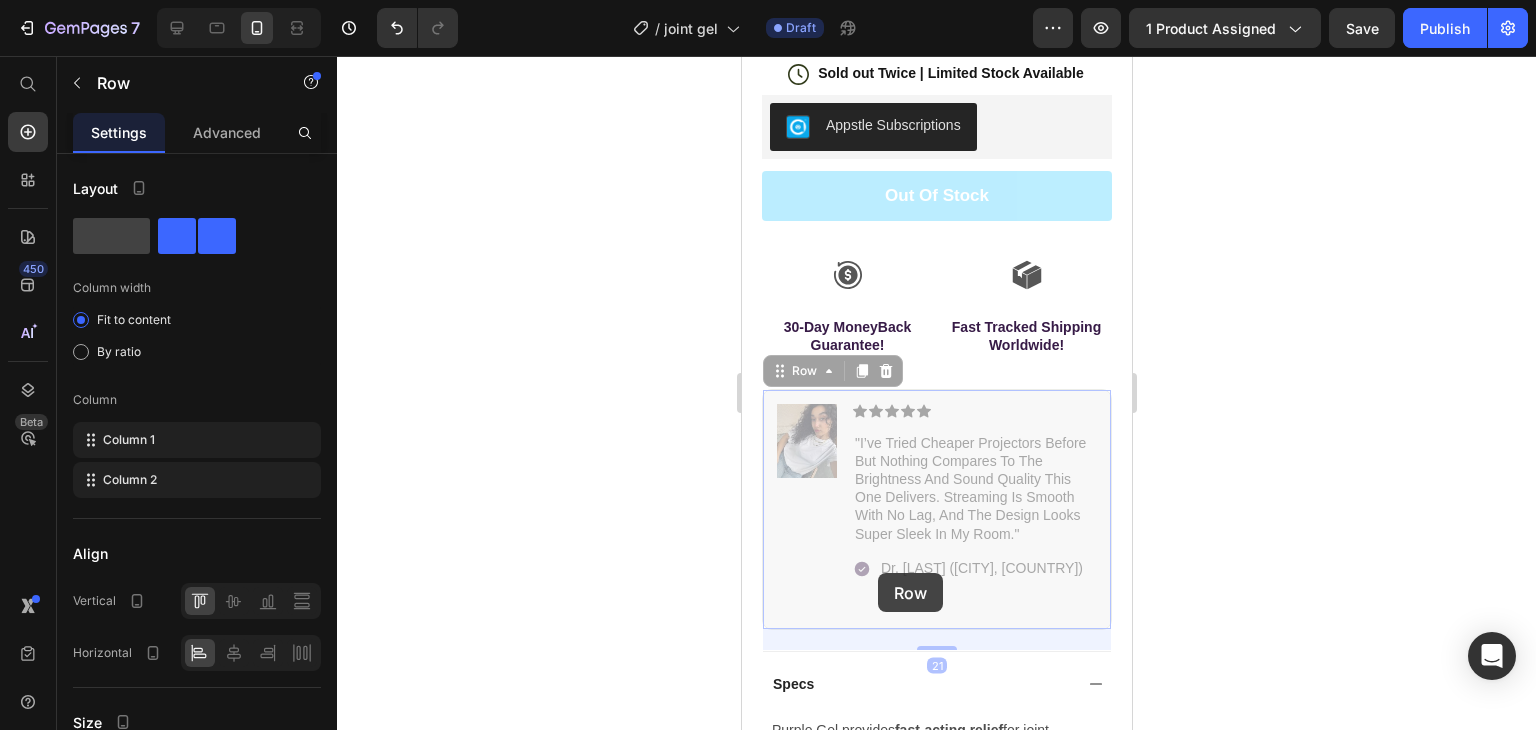 click on "Dr. [LAST] ([CITY], [COUNTRY])" at bounding box center (741, 56) 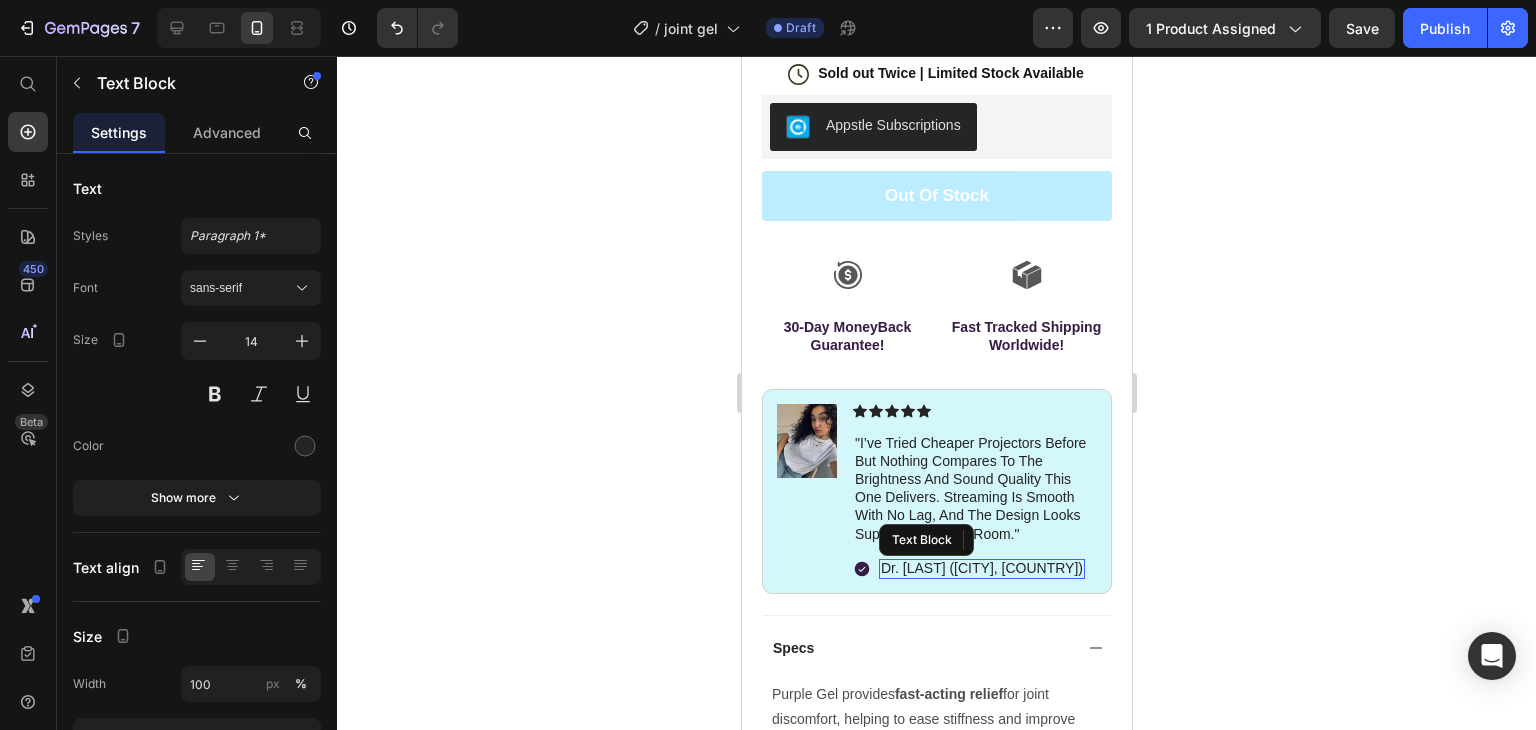 click on "Dr. [LAST] ([CITY], [COUNTRY])" at bounding box center [981, 569] 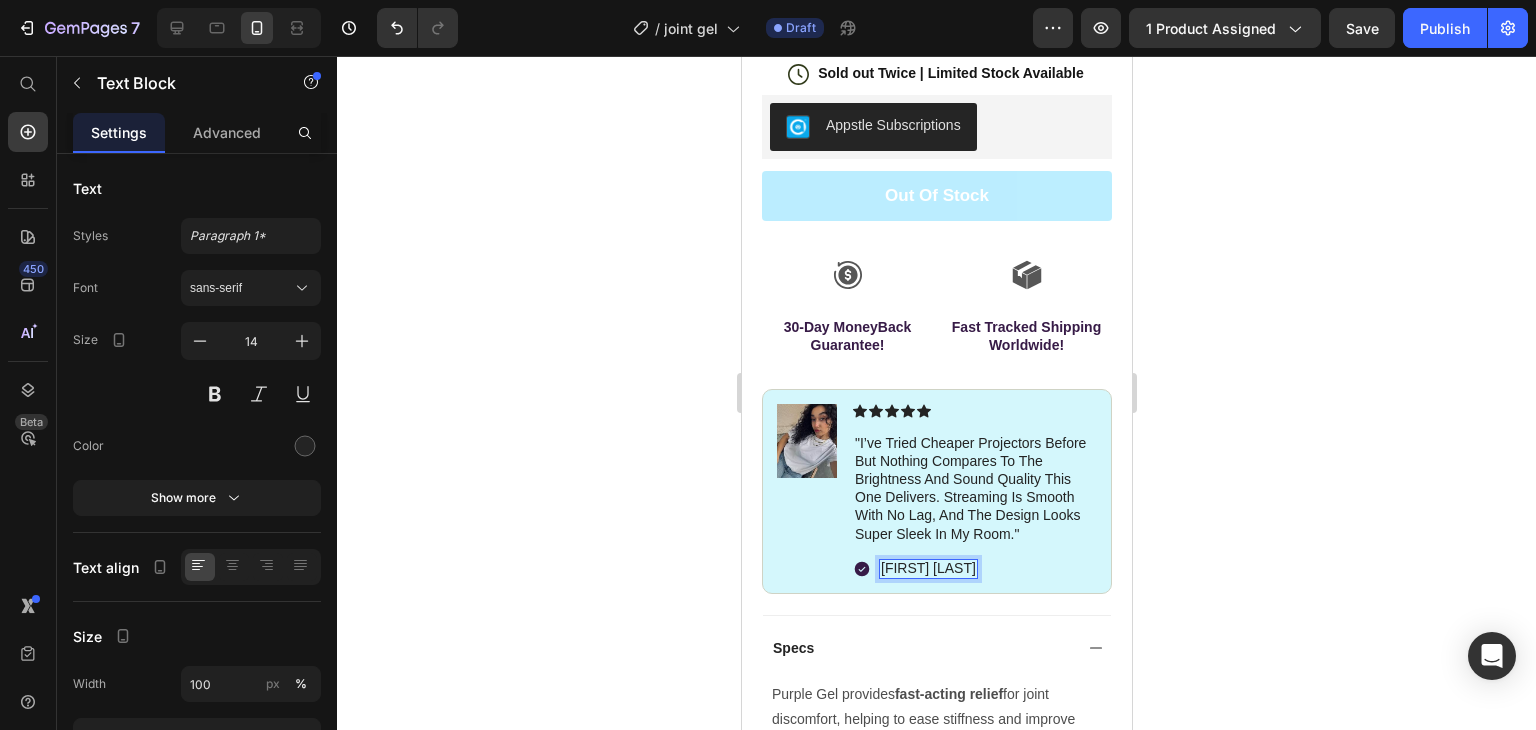 click 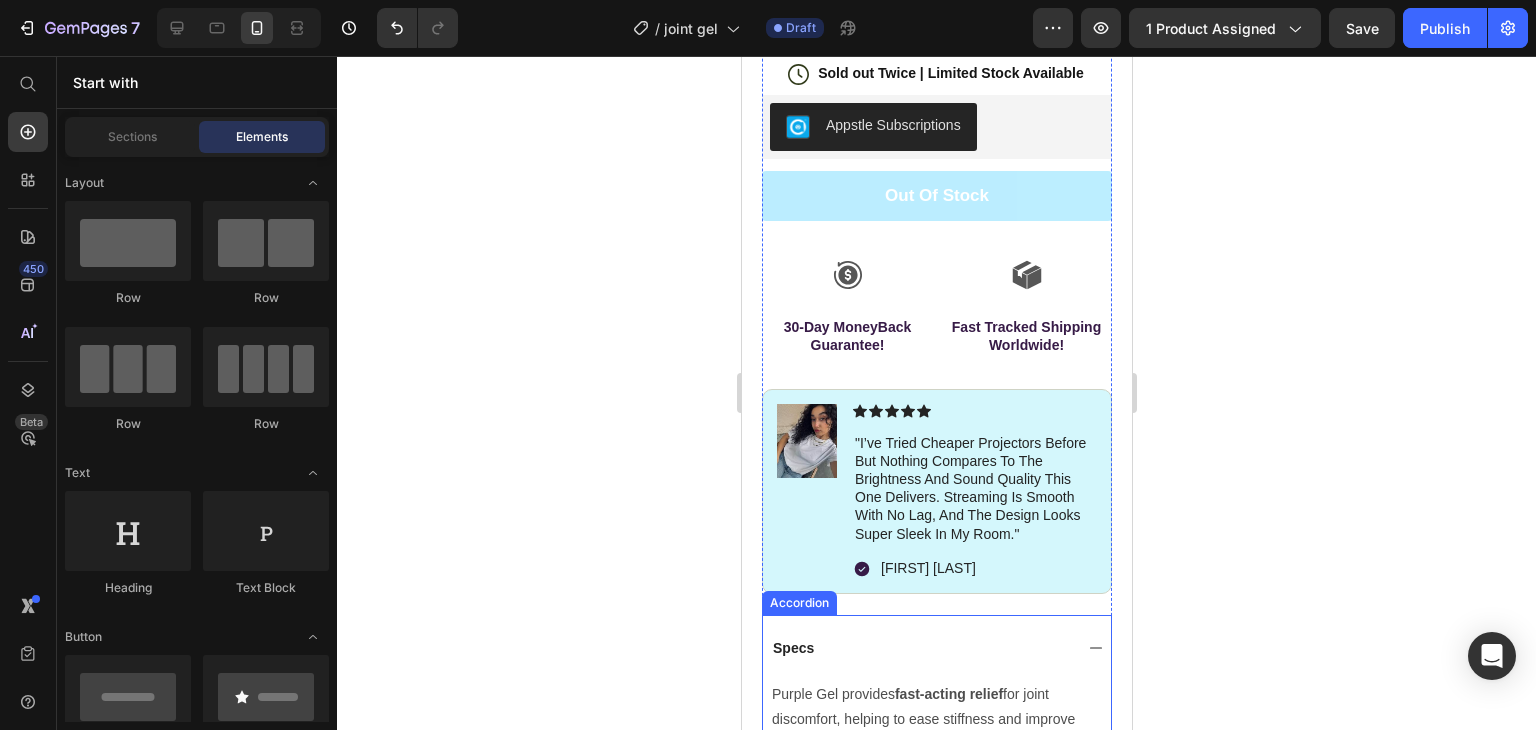scroll, scrollTop: 1044, scrollLeft: 0, axis: vertical 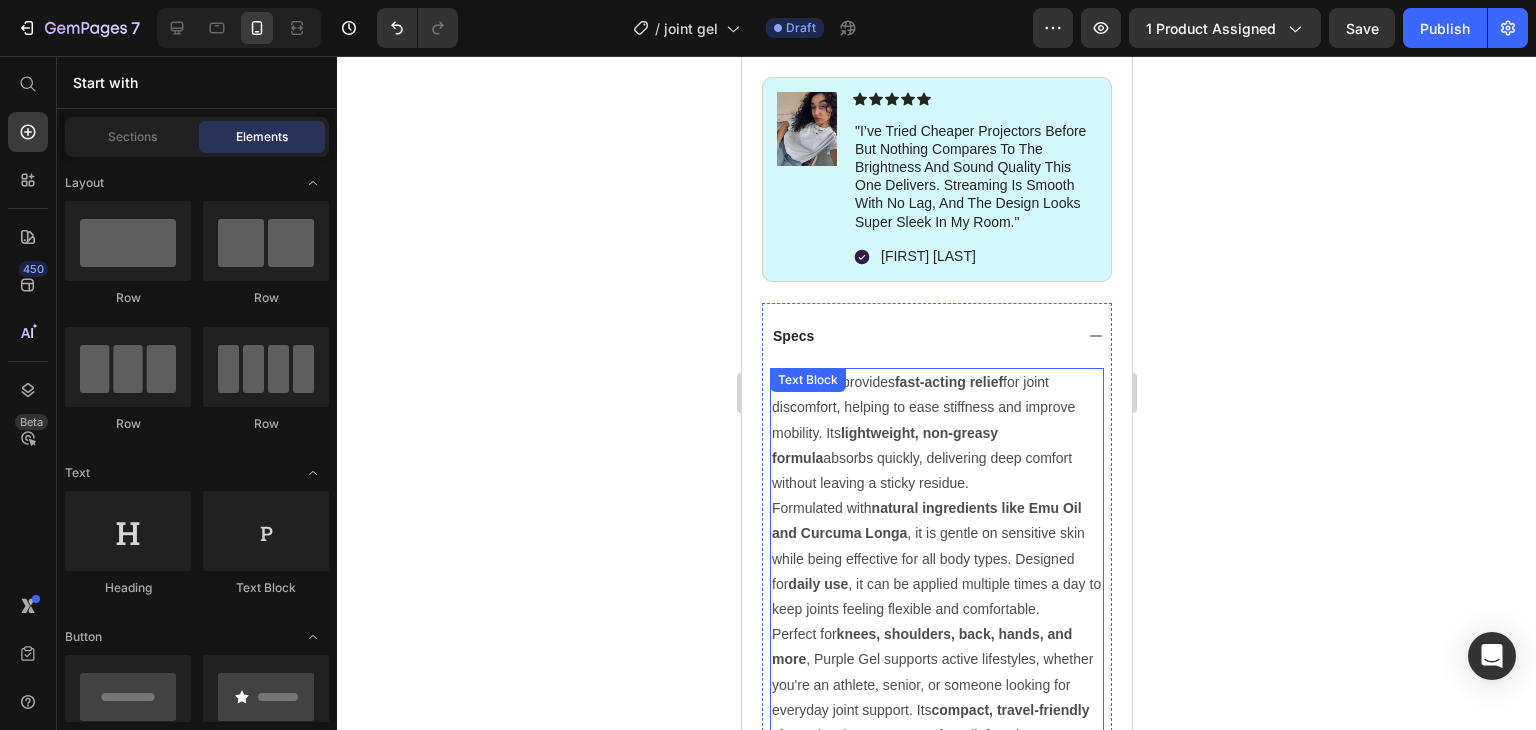 click on "Formulated with  natural ingredients like Emu Oil and Curcuma Longa , it is gentle on sensitive skin while being effective for all body types. Designed for  daily use , it can be applied multiple times a day to keep joints feeling flexible and comfortable." at bounding box center (936, 559) 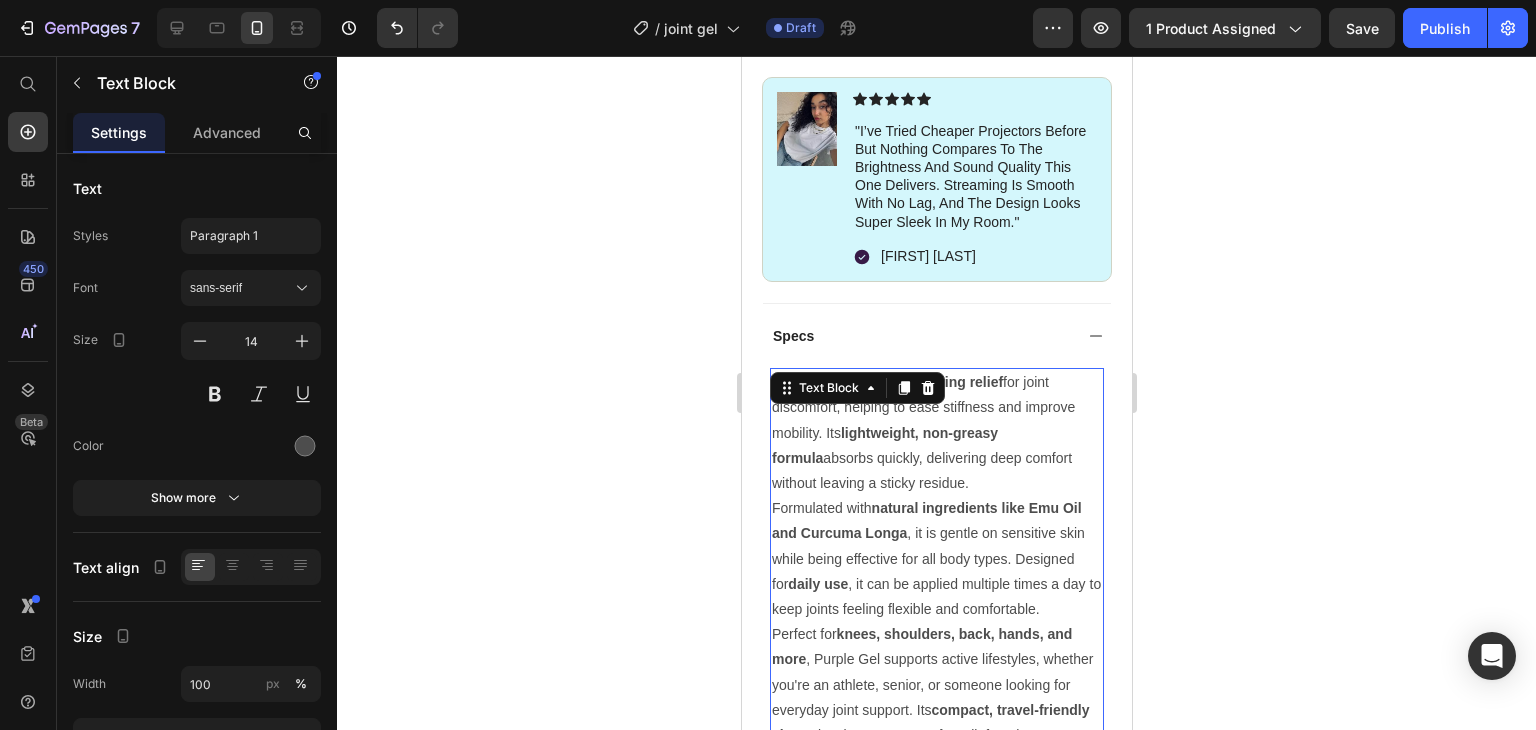 click on "Formulated with  natural ingredients like Emu Oil and Curcuma Longa , it is gentle on sensitive skin while being effective for all body types. Designed for  daily use , it can be applied multiple times a day to keep joints feeling flexible and comfortable." at bounding box center (936, 559) 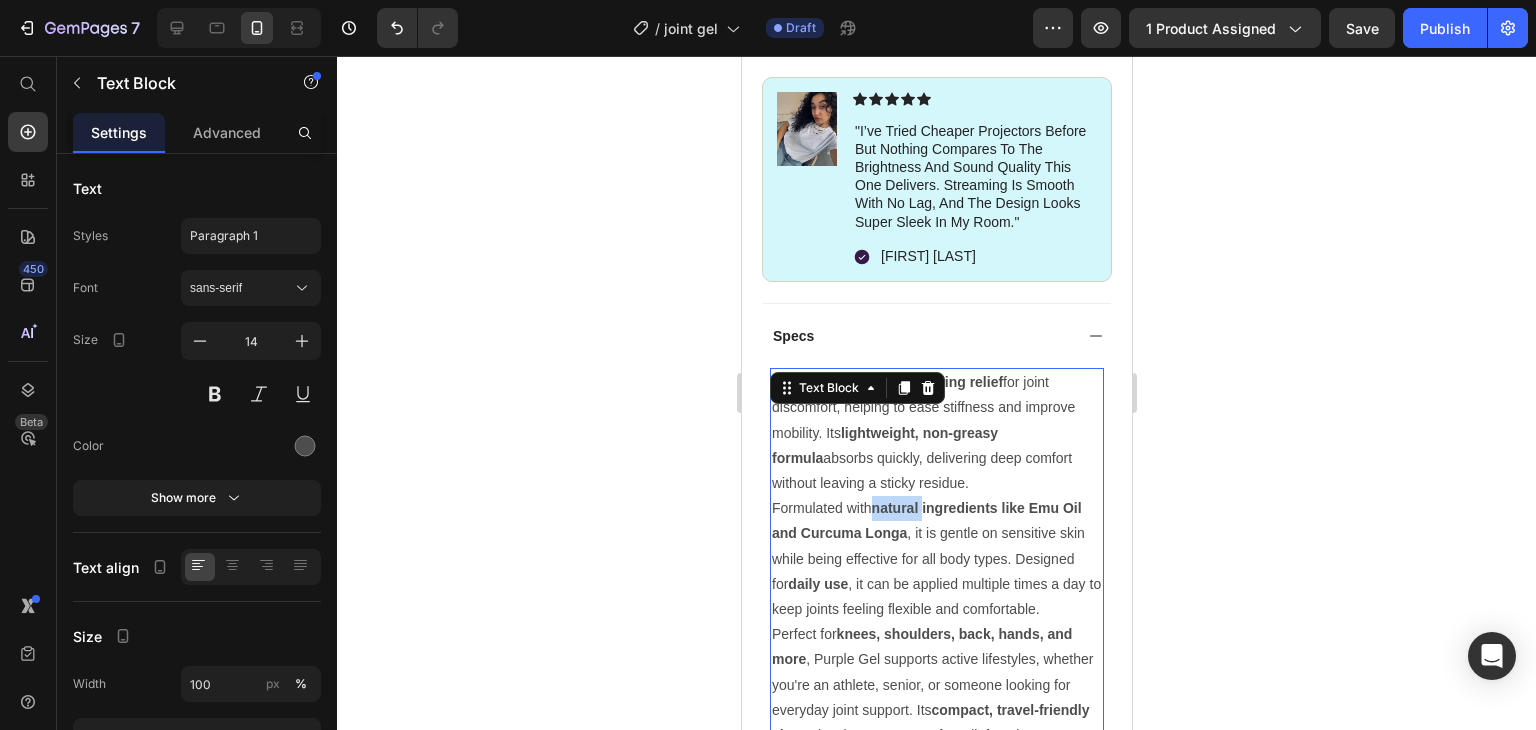 click on "Formulated with  natural ingredients like Emu Oil and Curcuma Longa , it is gentle on sensitive skin while being effective for all body types. Designed for  daily use , it can be applied multiple times a day to keep joints feeling flexible and comfortable." at bounding box center [936, 559] 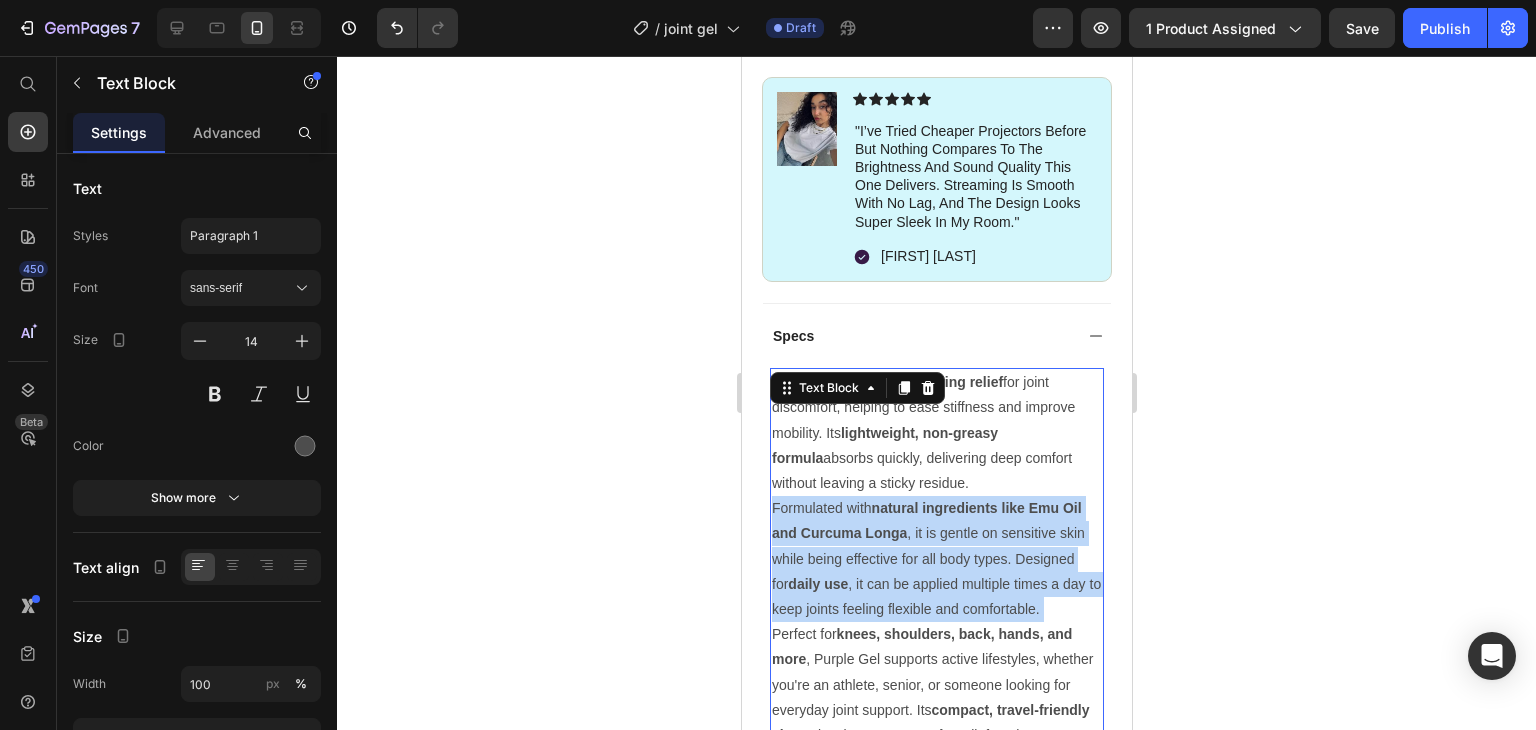 click on "Formulated with  natural ingredients like Emu Oil and Curcuma Longa , it is gentle on sensitive skin while being effective for all body types. Designed for  daily use , it can be applied multiple times a day to keep joints feeling flexible and comfortable." at bounding box center [936, 559] 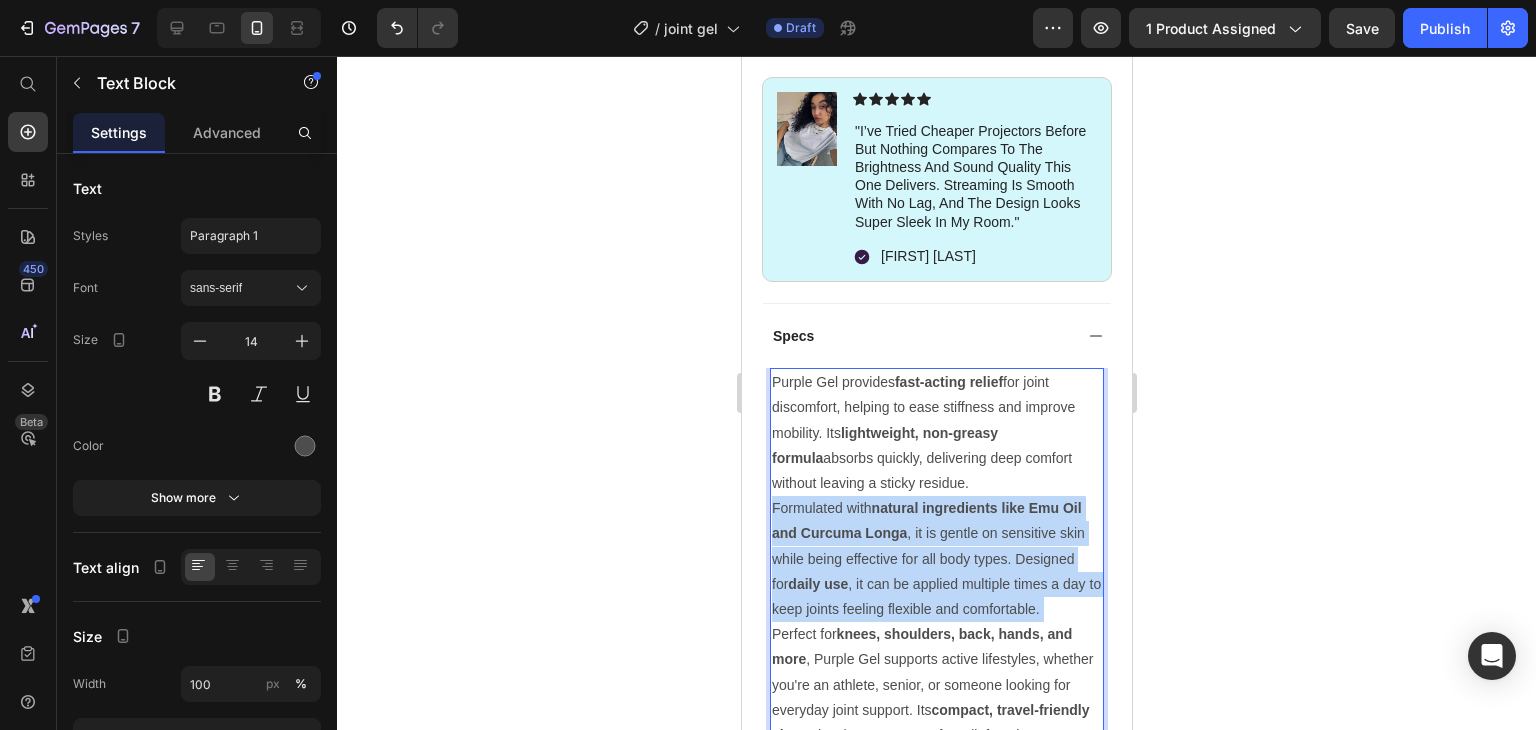 click on "Formulated with  natural ingredients like Emu Oil and Curcuma Longa , it is gentle on sensitive skin while being effective for all body types. Designed for  daily use , it can be applied multiple times a day to keep joints feeling flexible and comfortable." at bounding box center [936, 559] 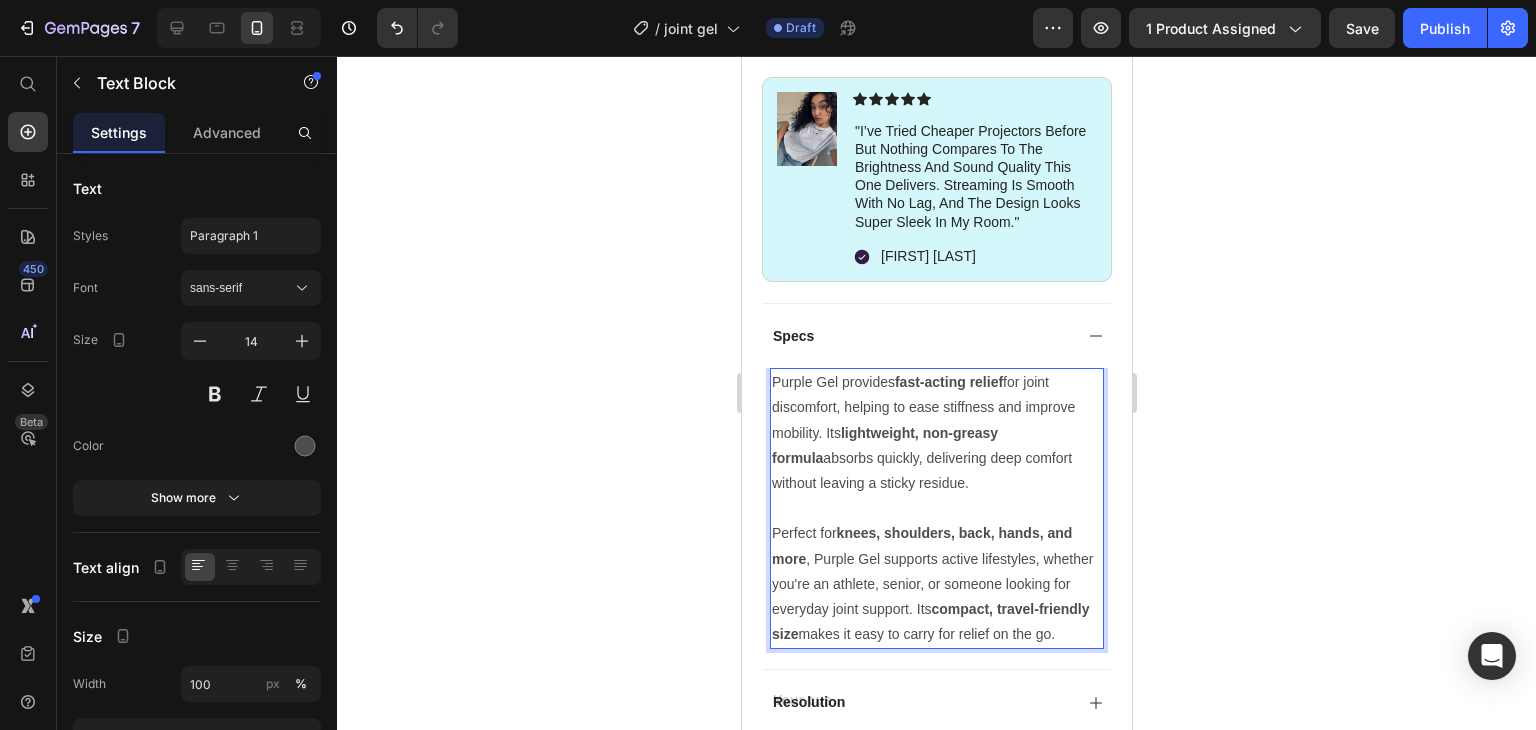 drag, startPoint x: 914, startPoint y: 655, endPoint x: 773, endPoint y: 377, distance: 311.713 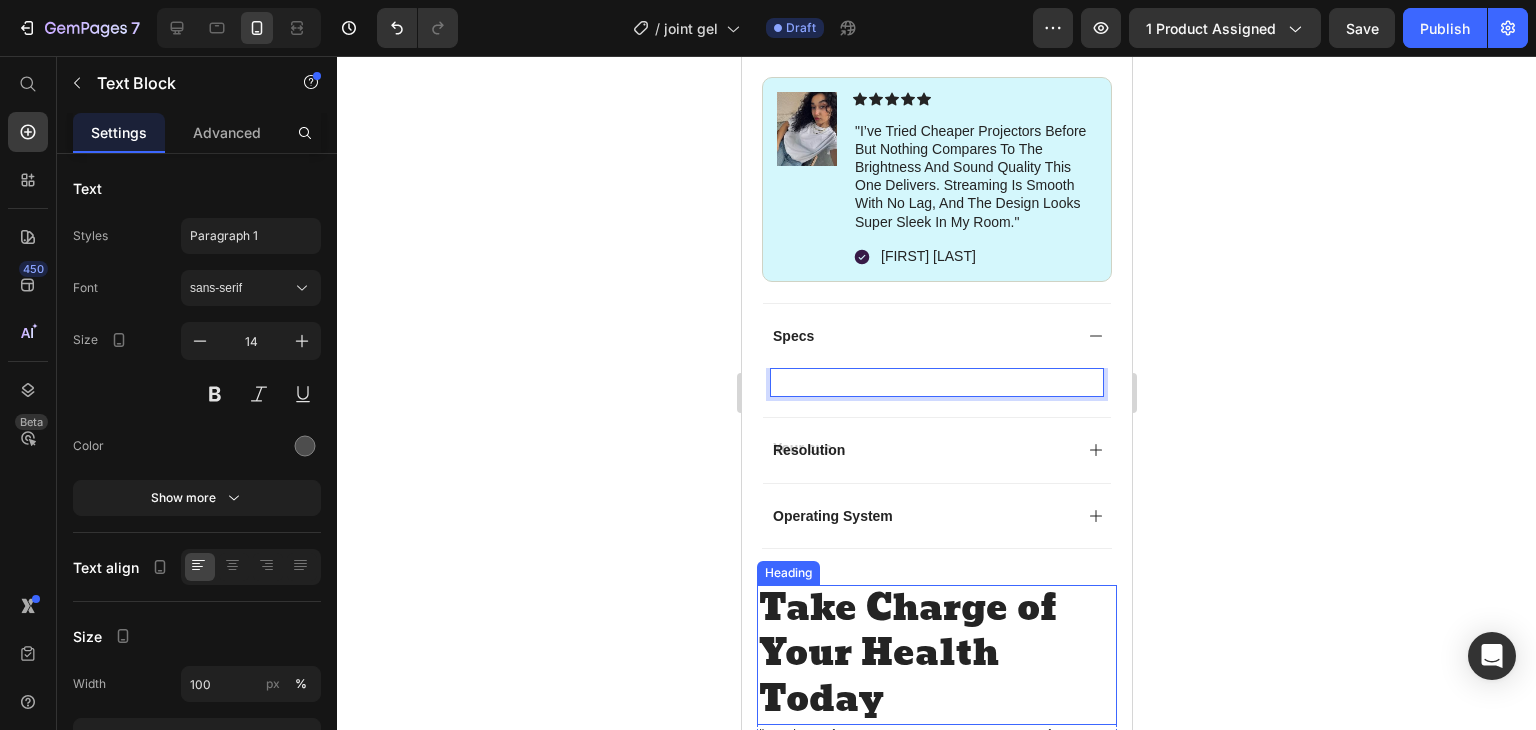 scroll, scrollTop: 1159, scrollLeft: 0, axis: vertical 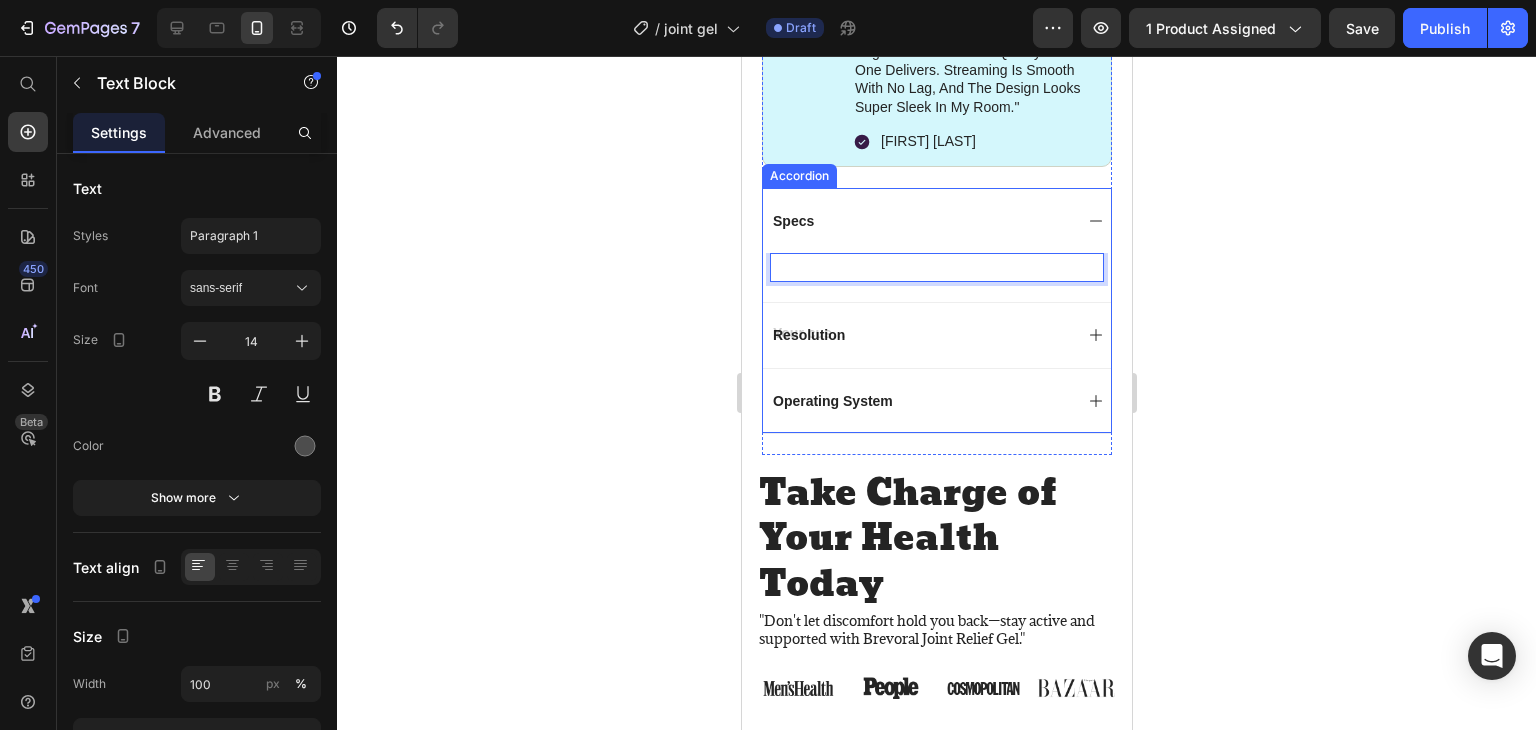 click on "Operating System" at bounding box center (832, 401) 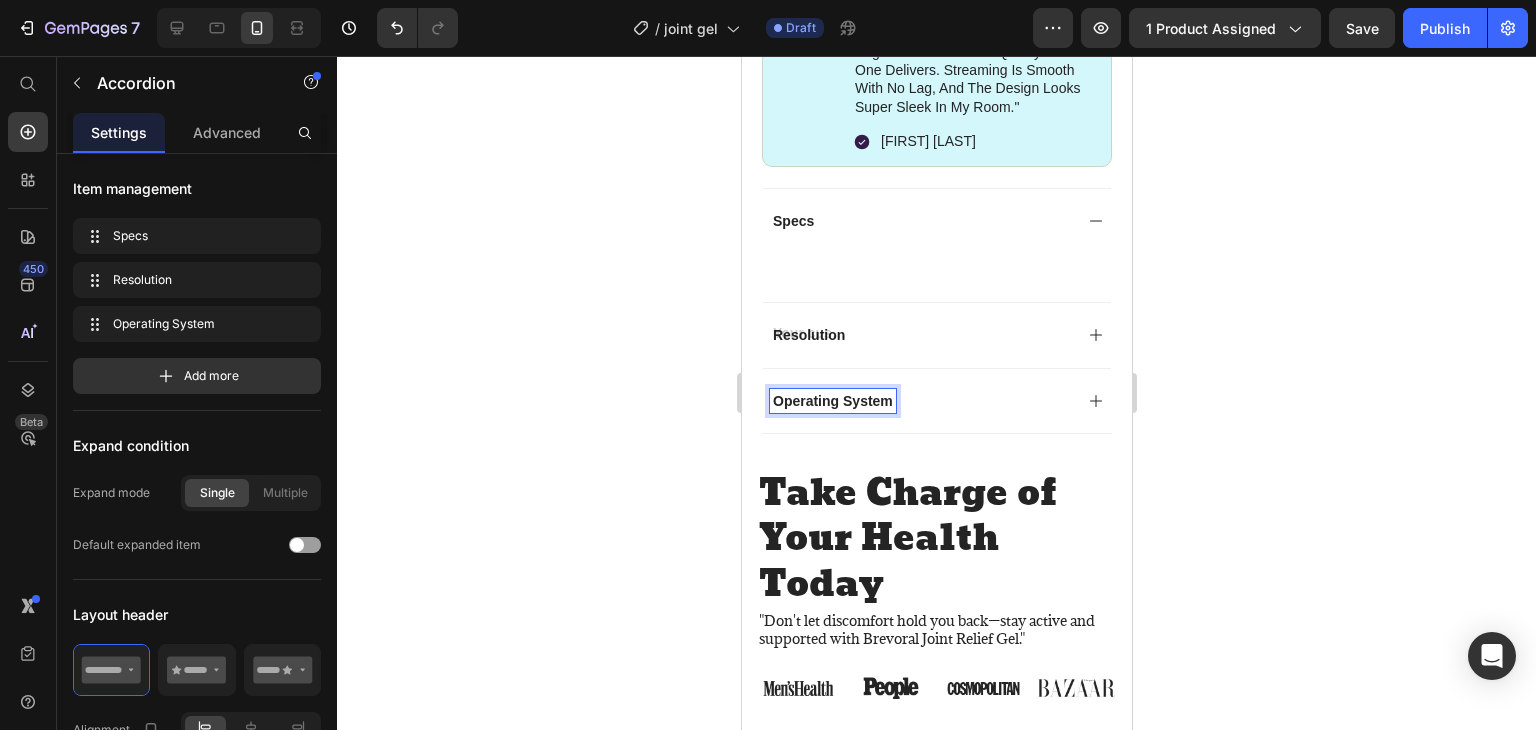 click on "Operating System" at bounding box center [832, 401] 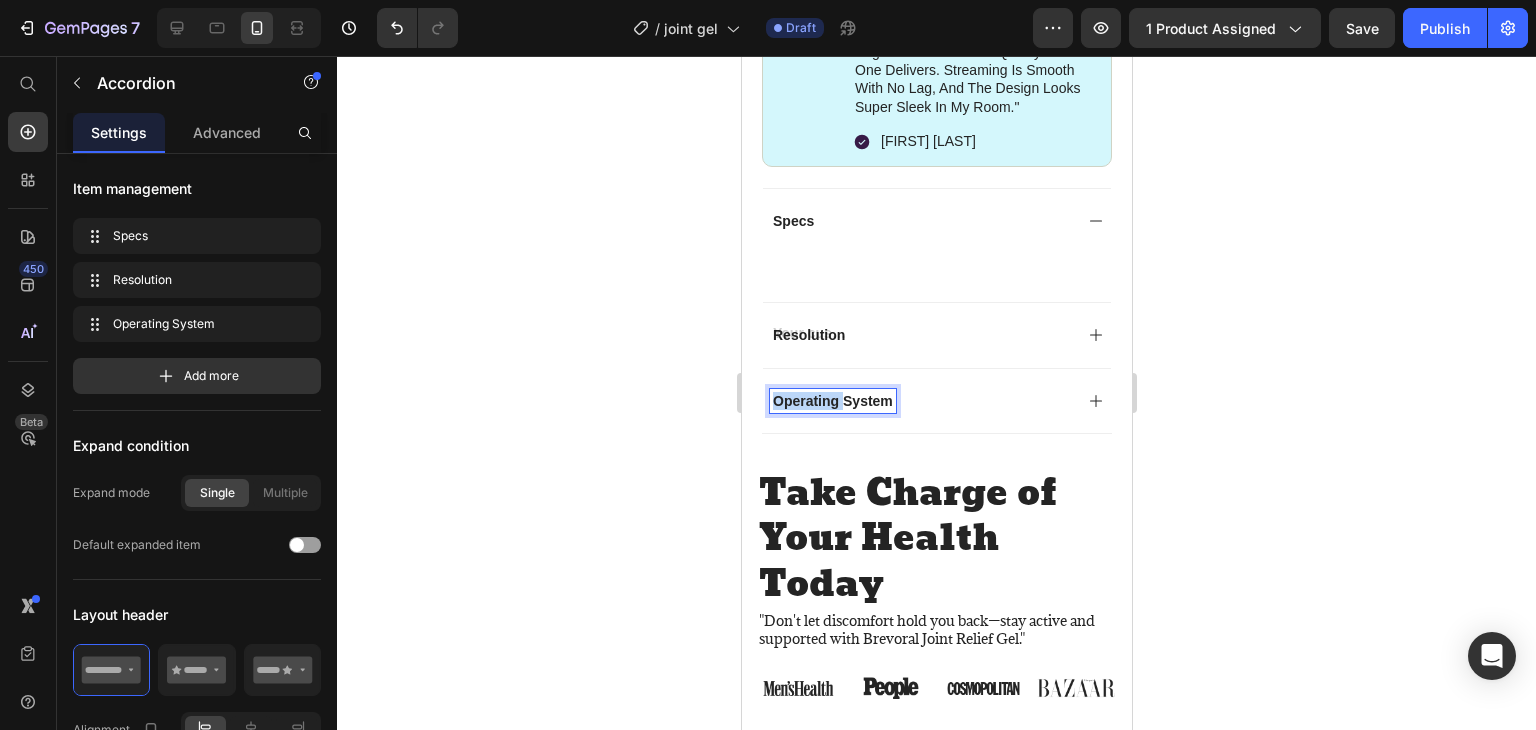 click on "Operating System" at bounding box center (832, 401) 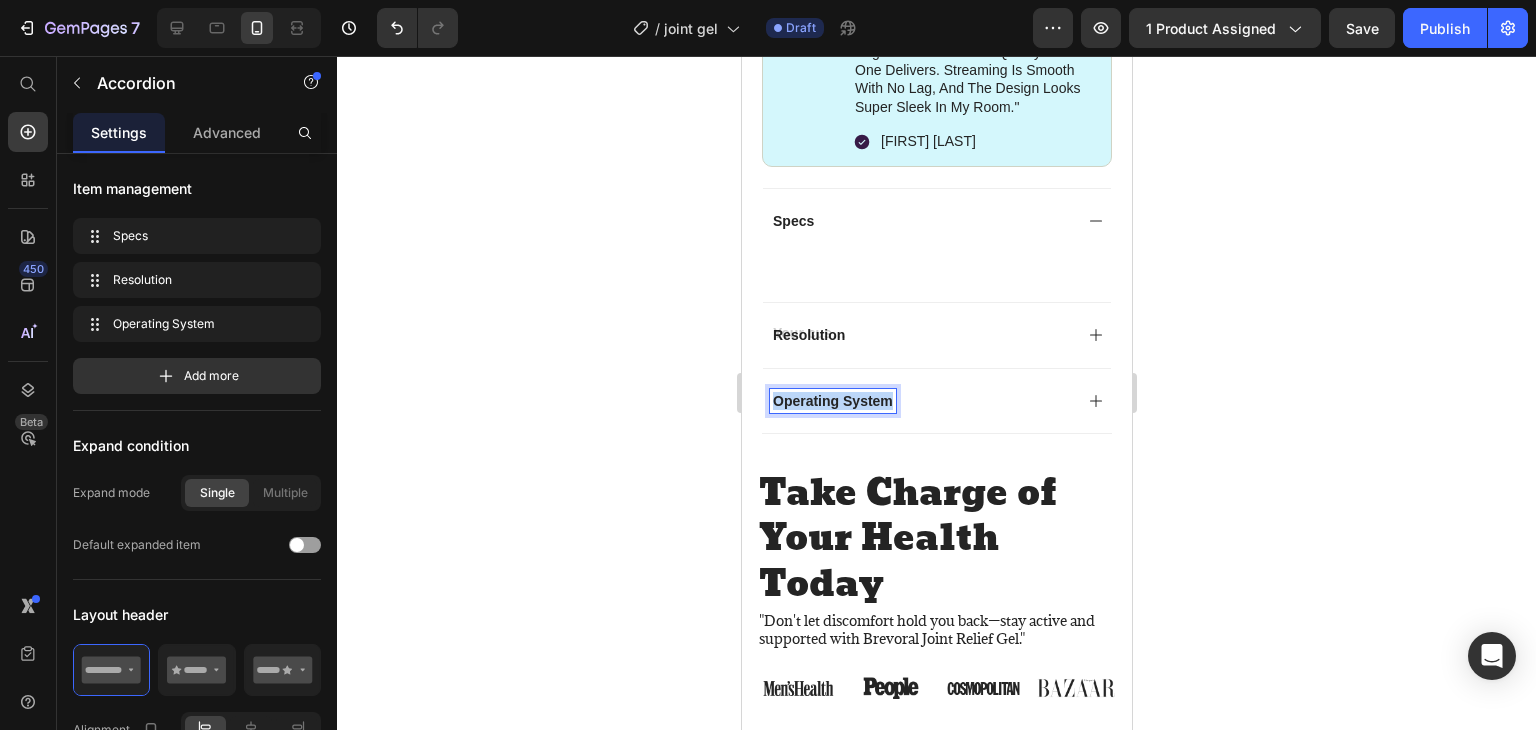 click on "Operating System" at bounding box center (832, 401) 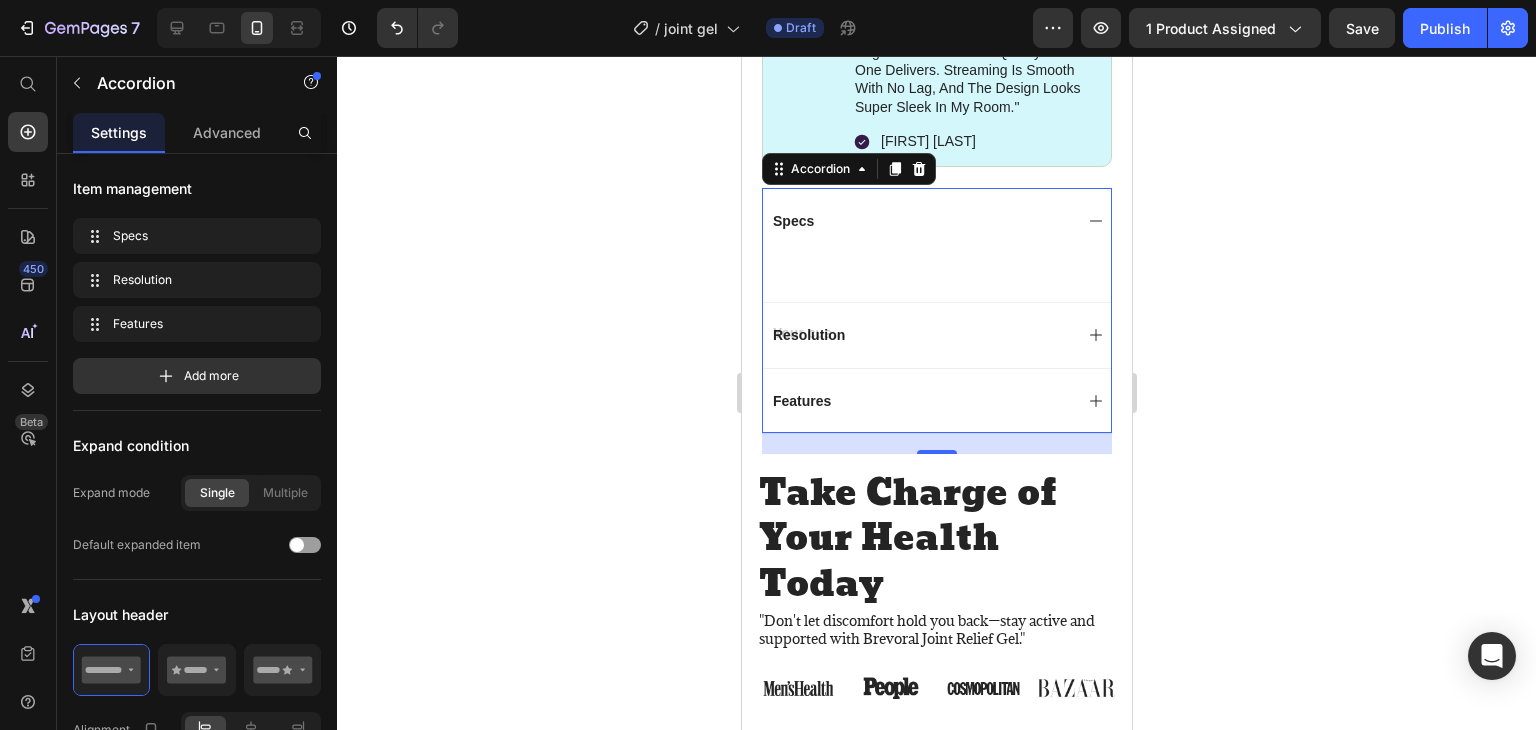 click on "Specs" at bounding box center [920, 221] 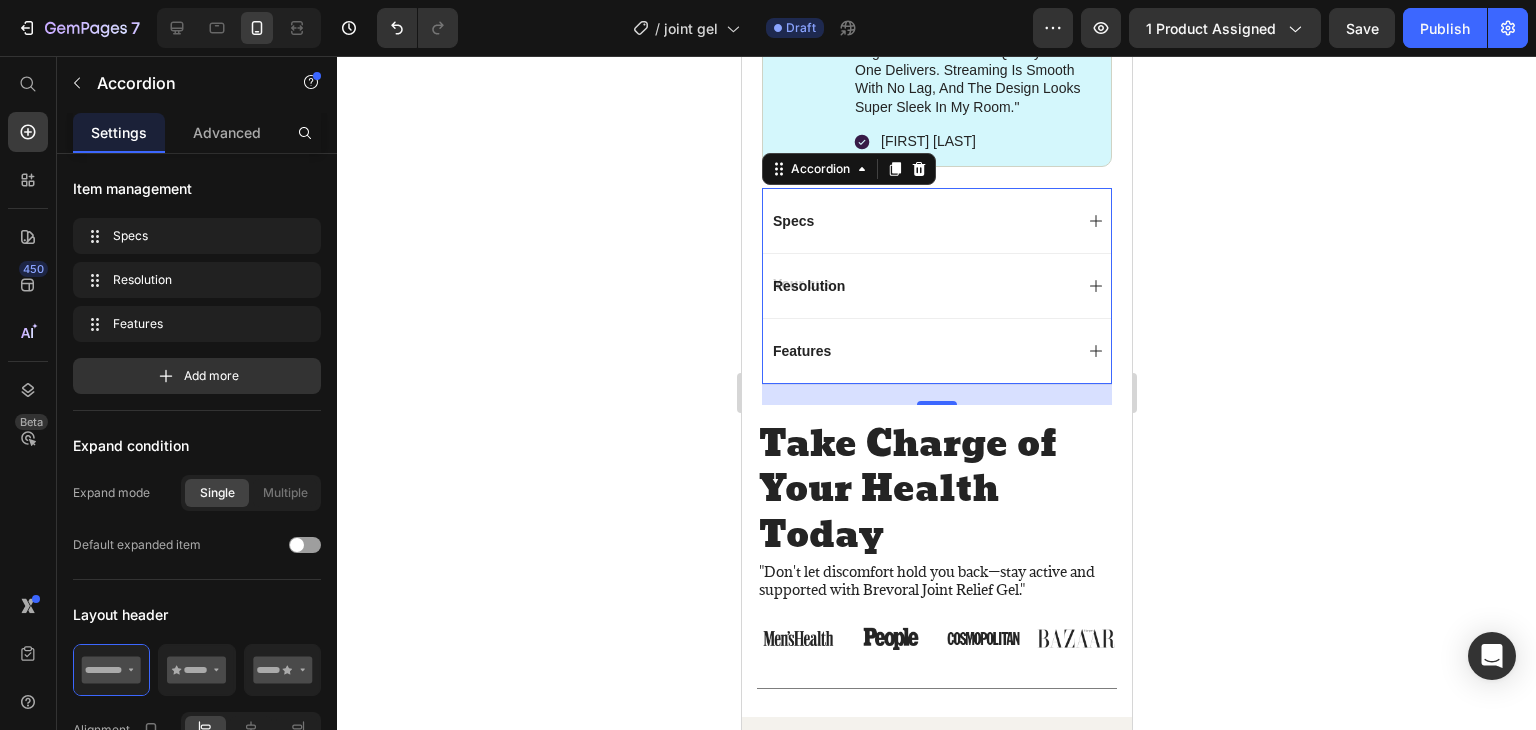 click on "Specs" at bounding box center [920, 221] 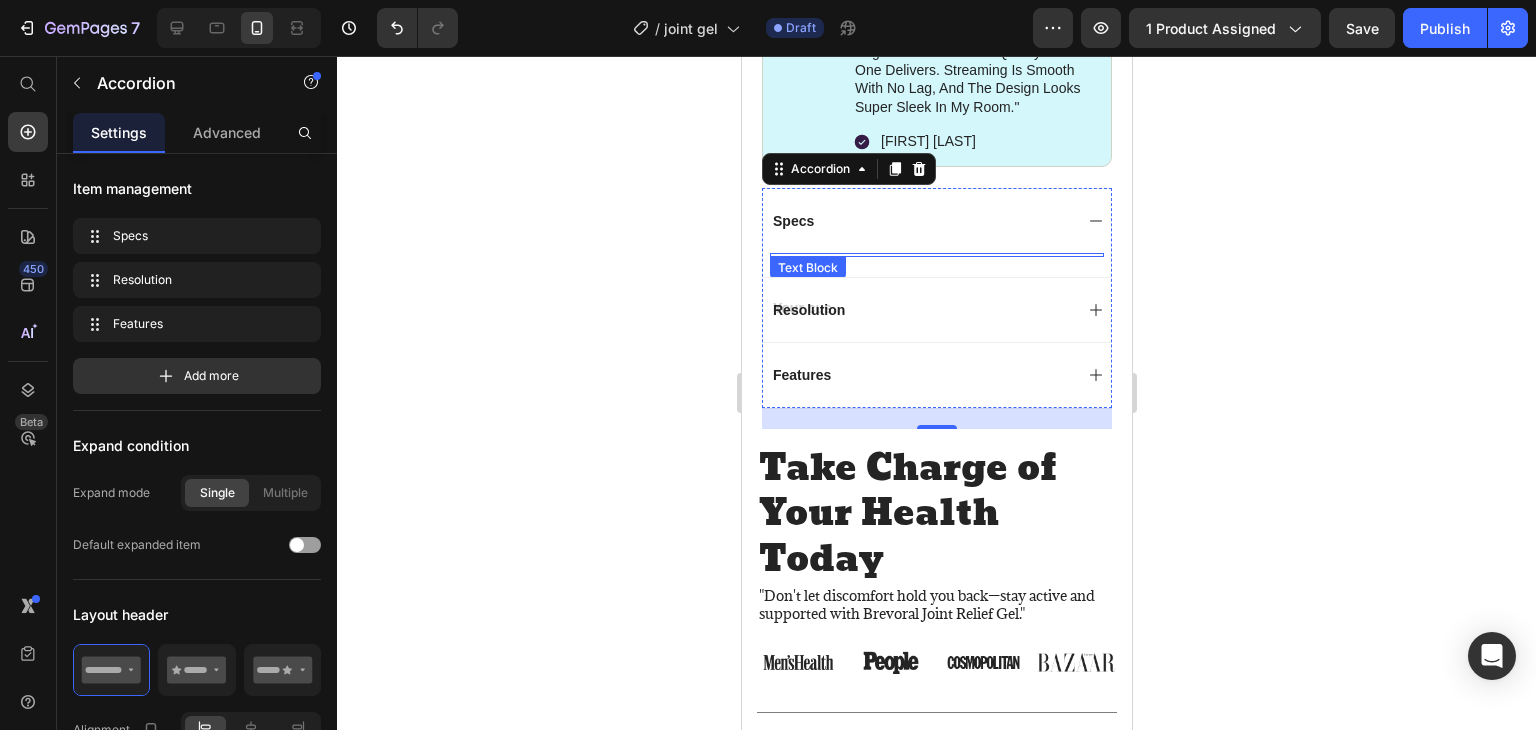 click on "Text Block" at bounding box center (807, 268) 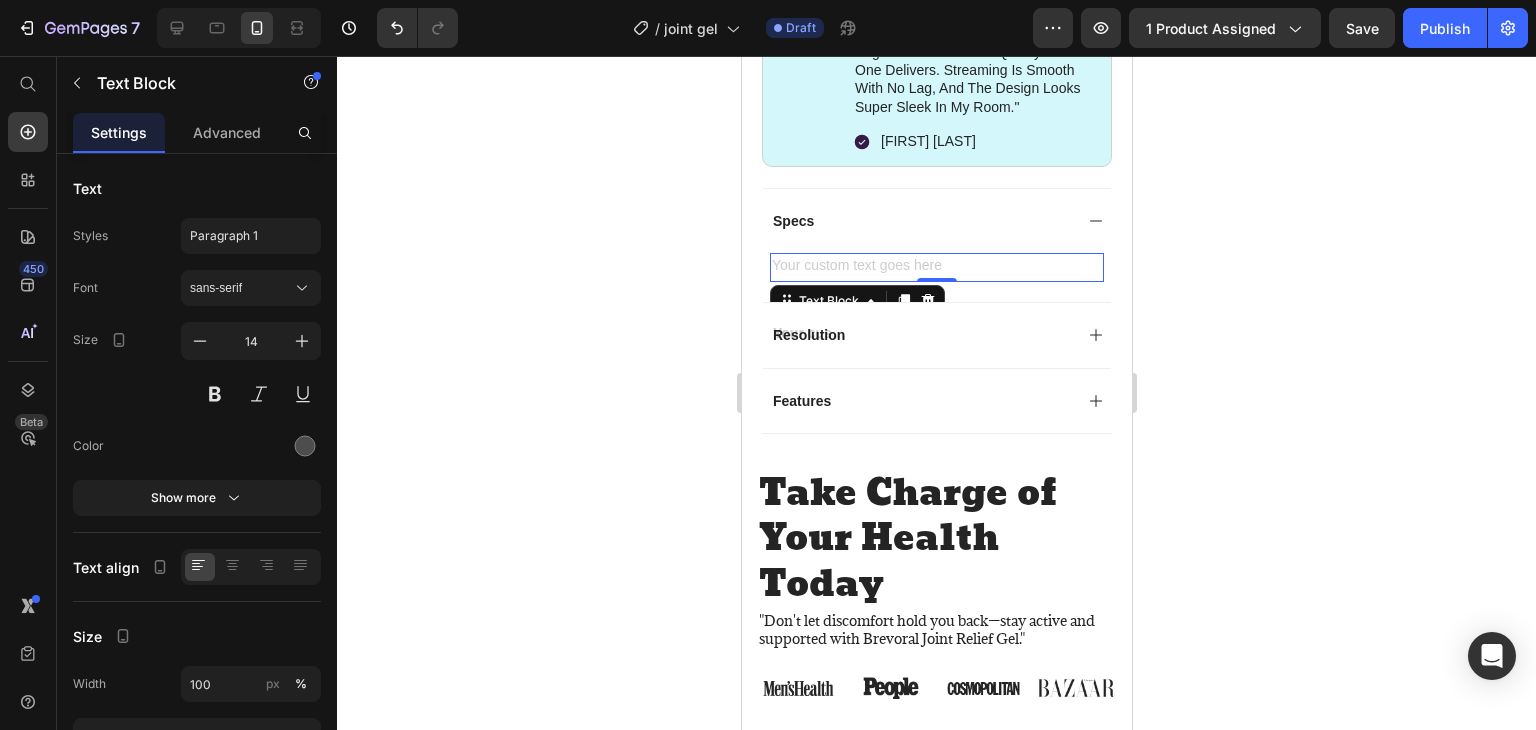 click at bounding box center (936, 267) 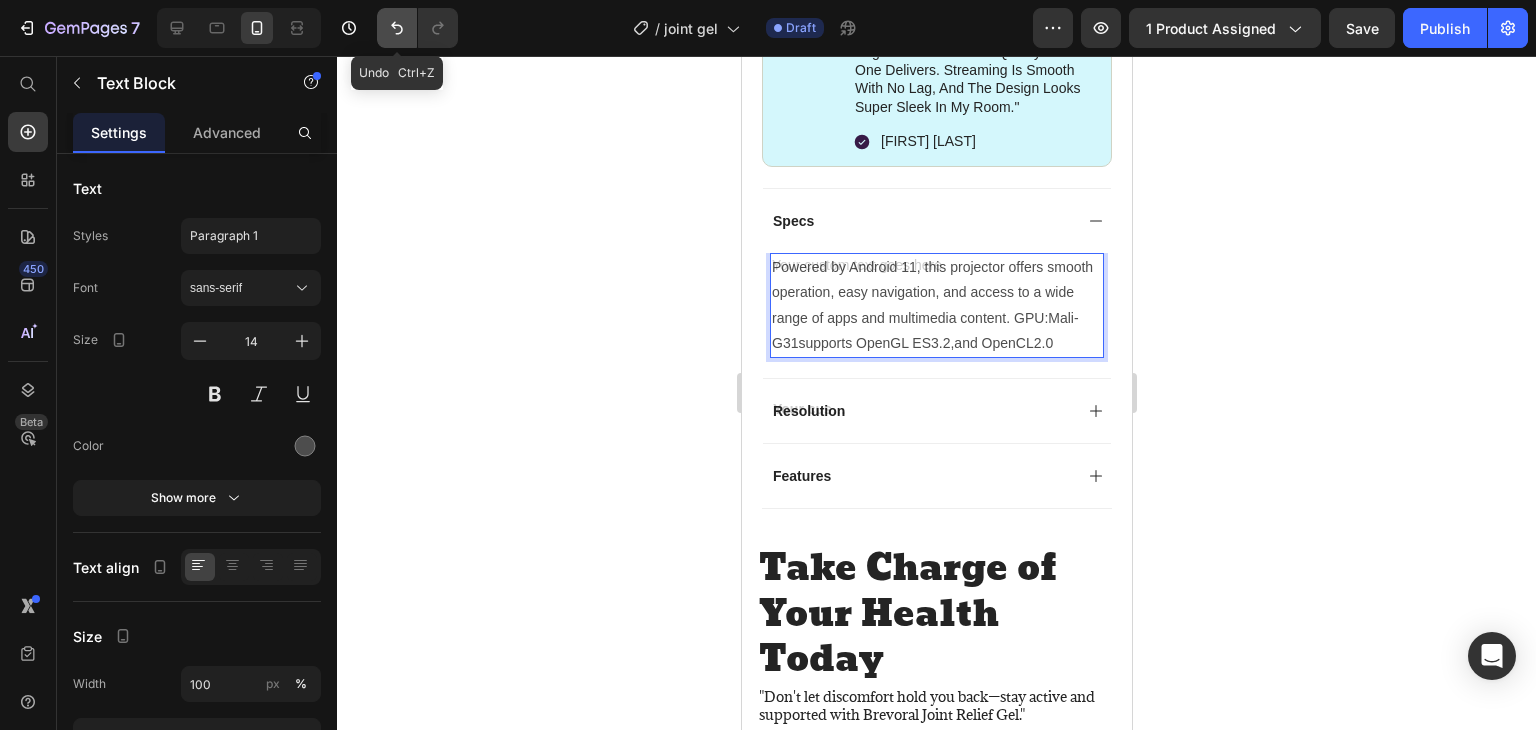 click 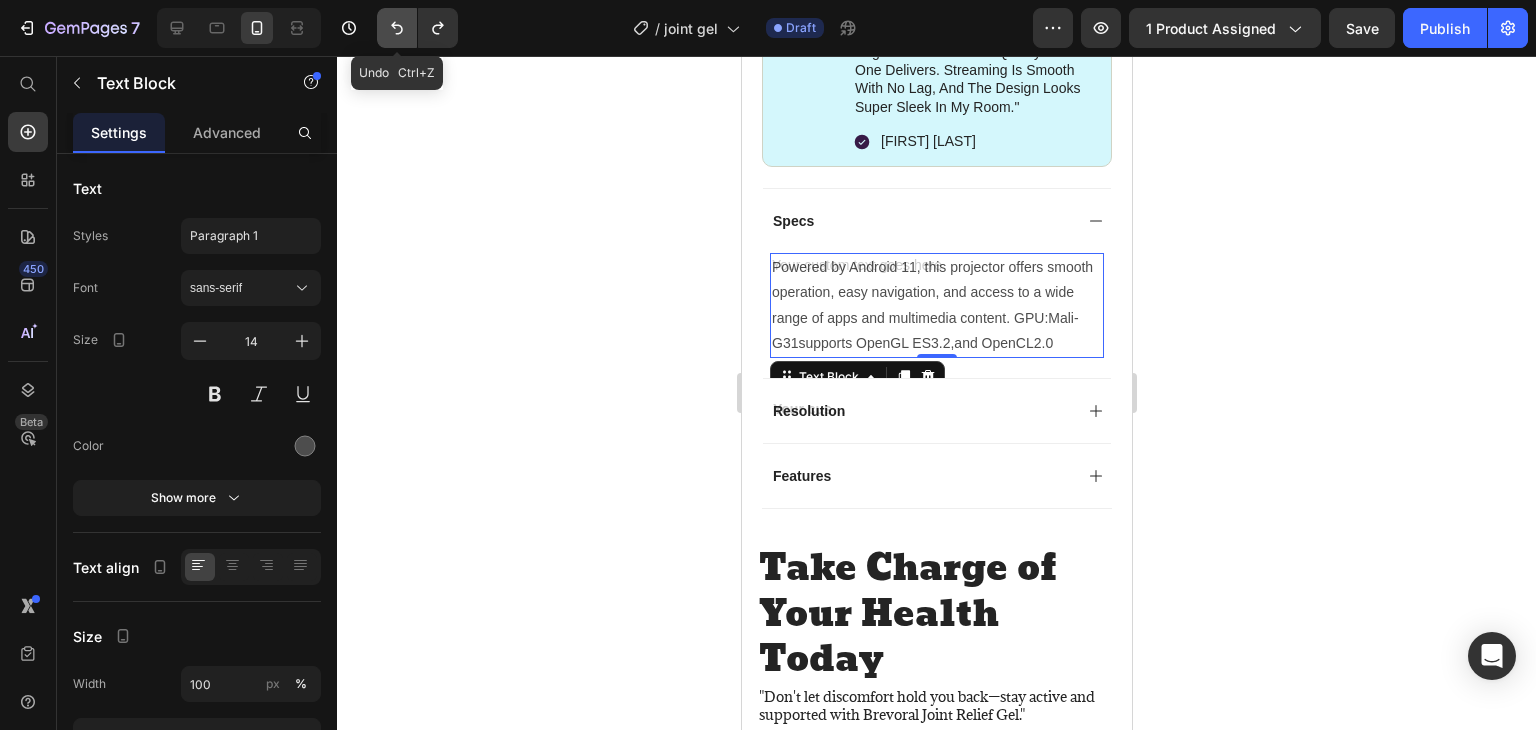 click 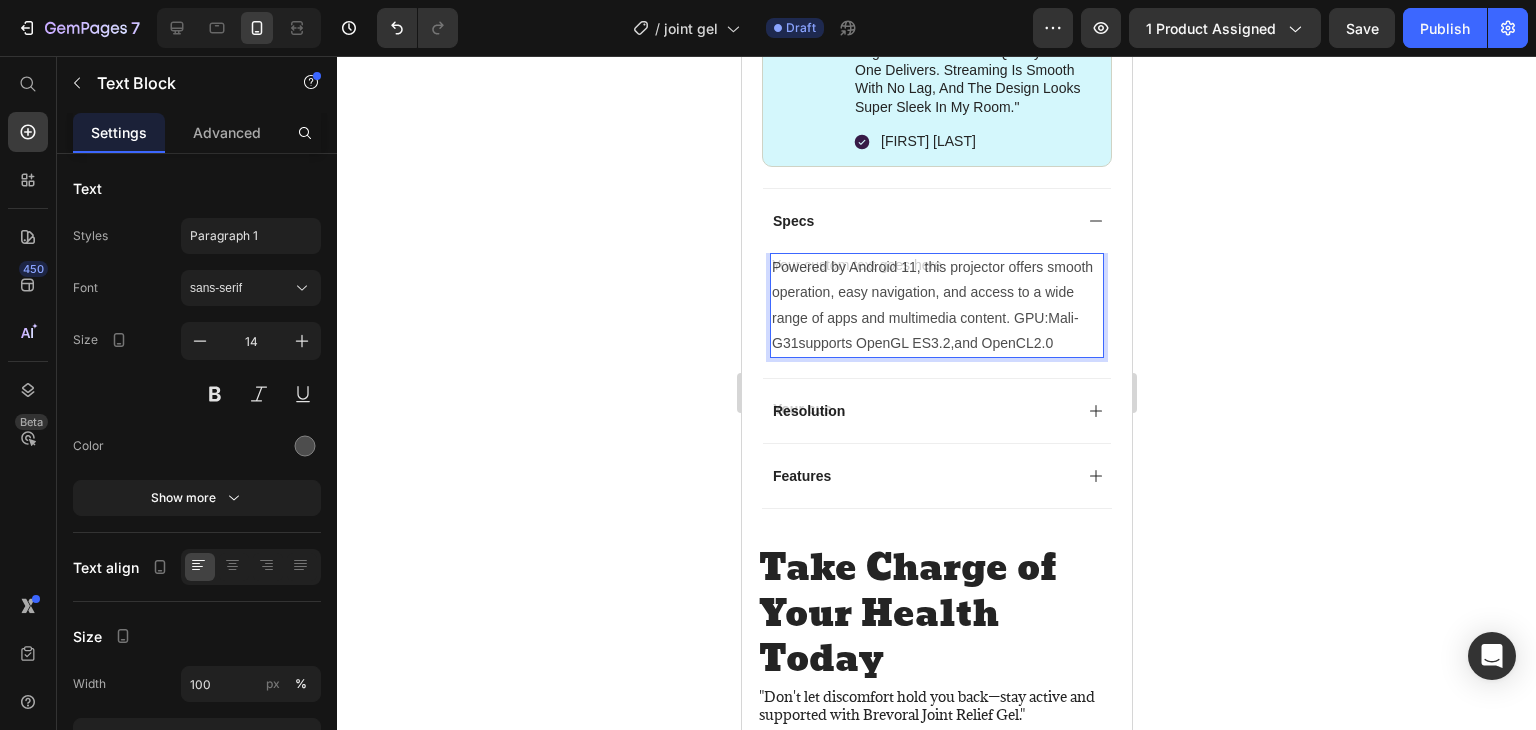 click on "Powered by Android 11, this projector offers smooth operation, easy navigation, and access to a wide range of apps and multimedia content. GPU:Mali-G31supports OpenGL ES3.2,and OpenCL2.0" at bounding box center [936, 305] 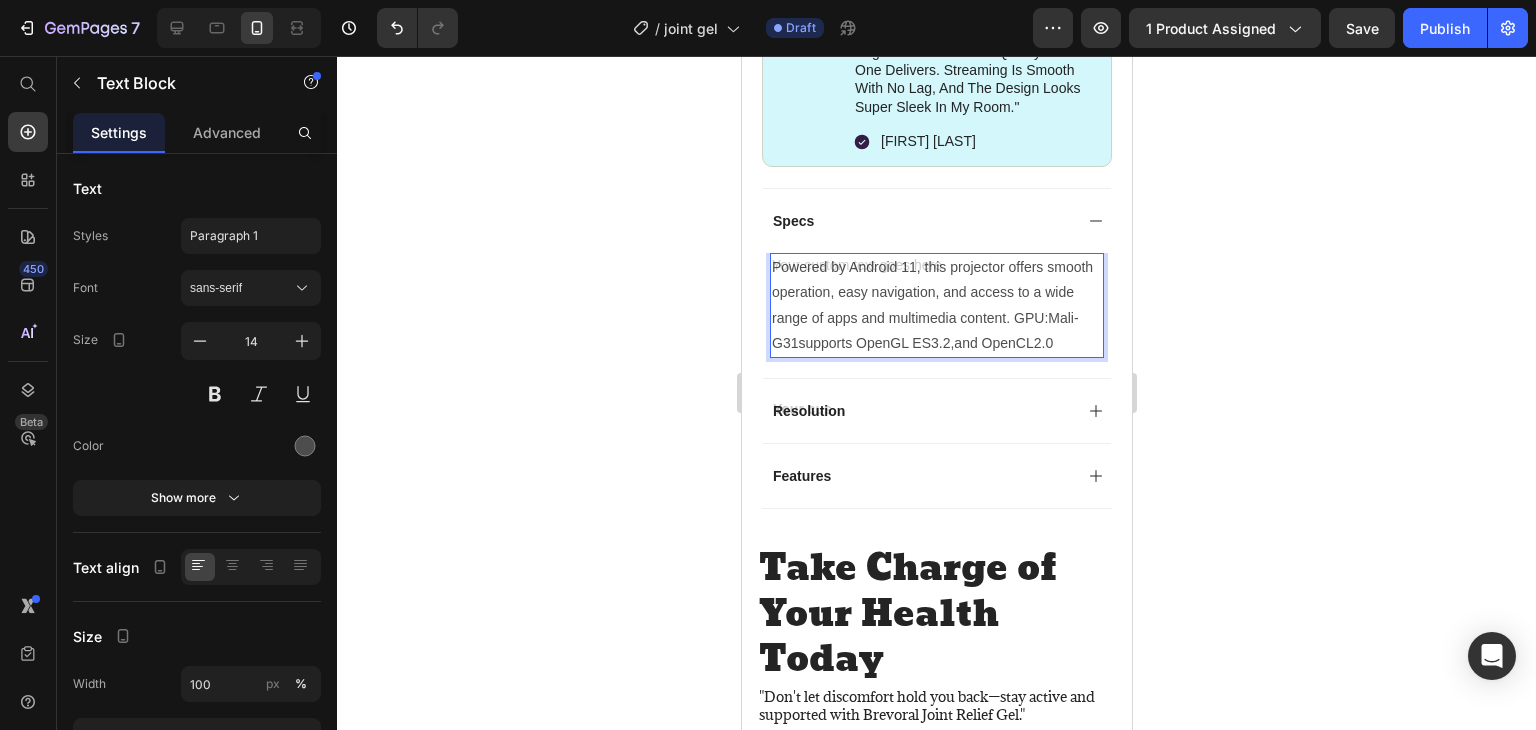 click on "Powered by Android 11, this projector offers smooth operation, easy navigation, and access to a wide range of apps and multimedia content. GPU:Mali-G31supports OpenGL ES3.2,and OpenCL2.0" at bounding box center (936, 305) 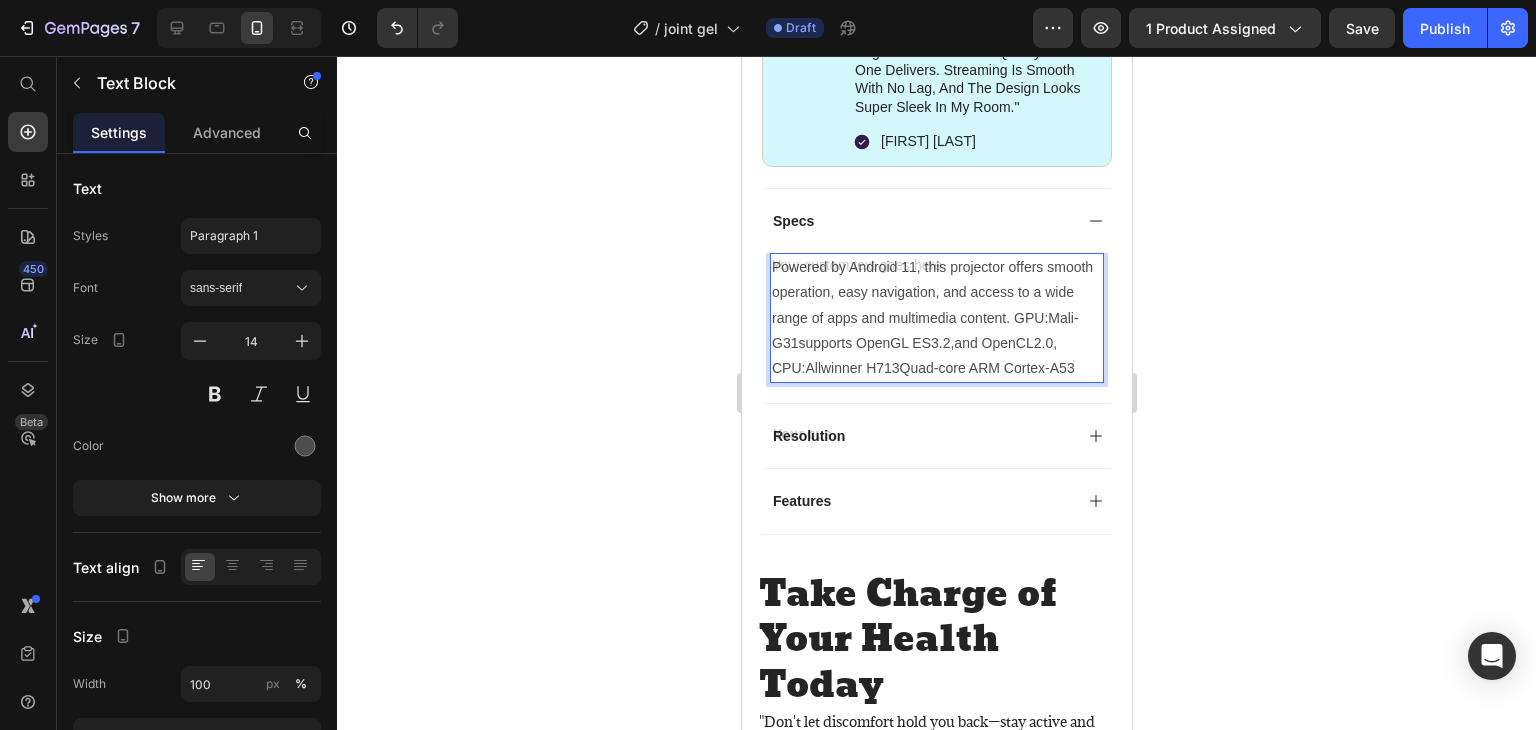 click 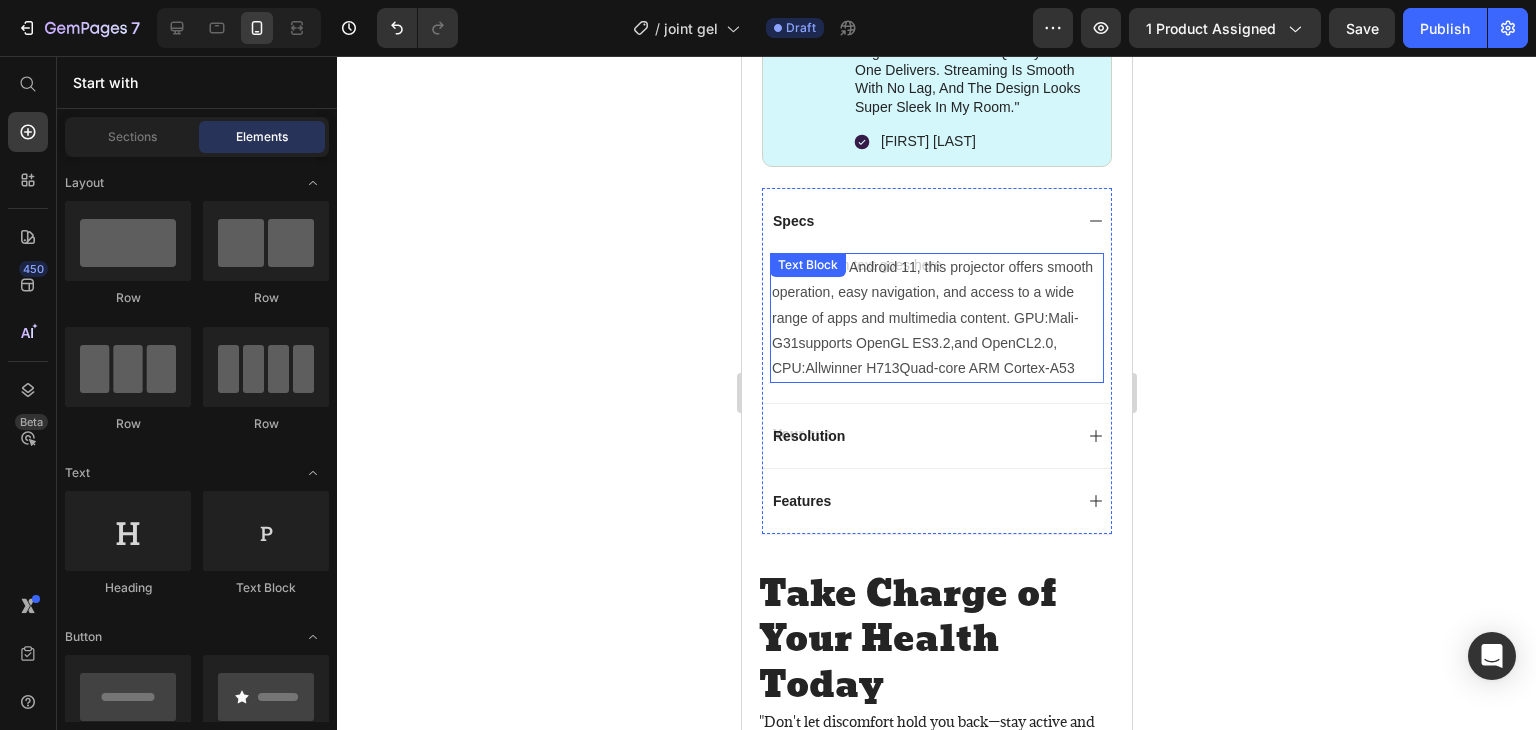 click on "Powered by Android 11, this projector offers smooth operation, easy navigation, and access to a wide range of apps and multimedia content. GPU:Mali-G31supports OpenGL ES3.2,and OpenCL2.0, CPU:Allwinner H713Quad-core ARM Cortex-A53" at bounding box center [936, 318] 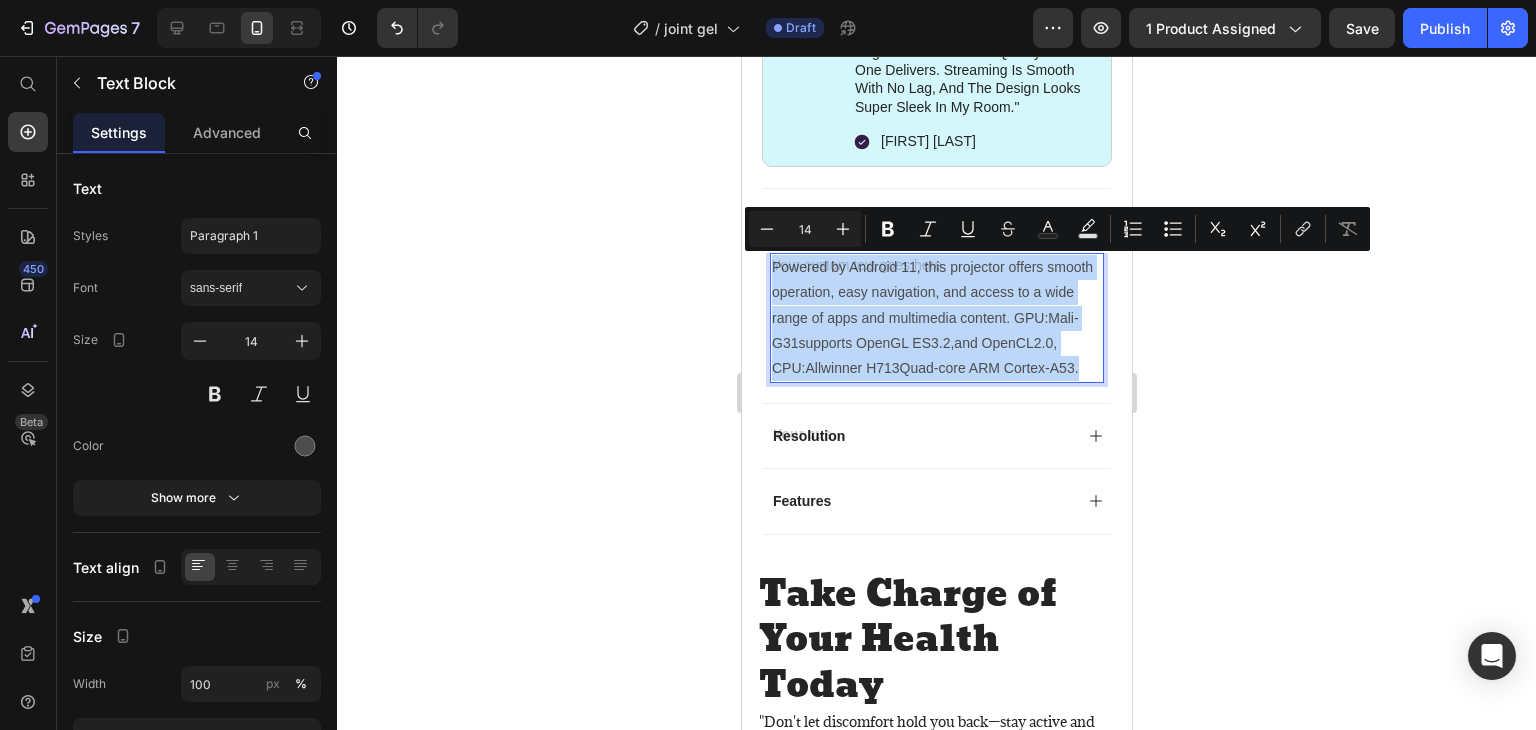 copy on "Powered by Android 11, this projector offers smooth operation, easy navigation, and access to a wide range of apps and multimedia content. GPU:Mali-G31supports OpenGL ES3.2,and OpenCL2.0, CPU:Allwinner H713Quad-core ARM Cortex-A53." 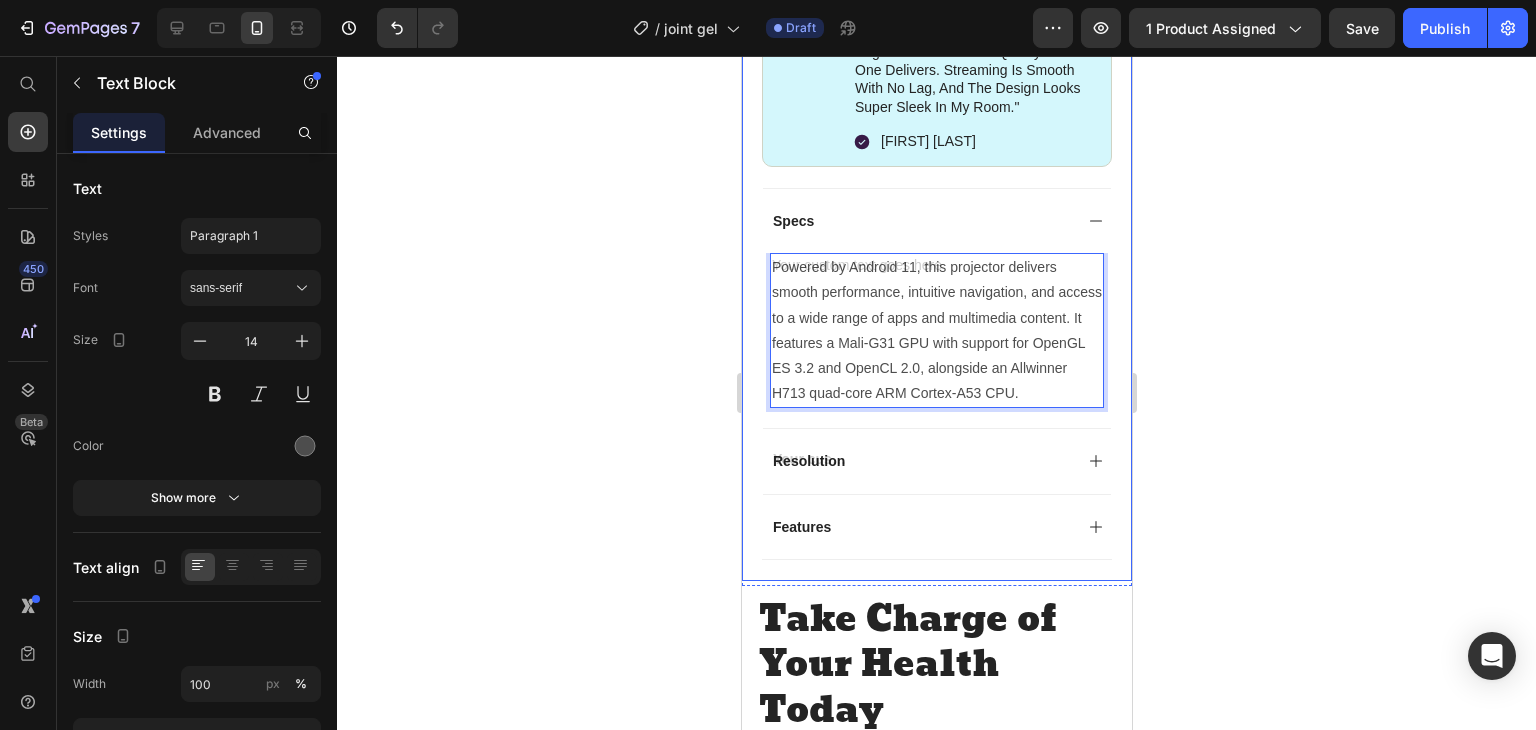 click 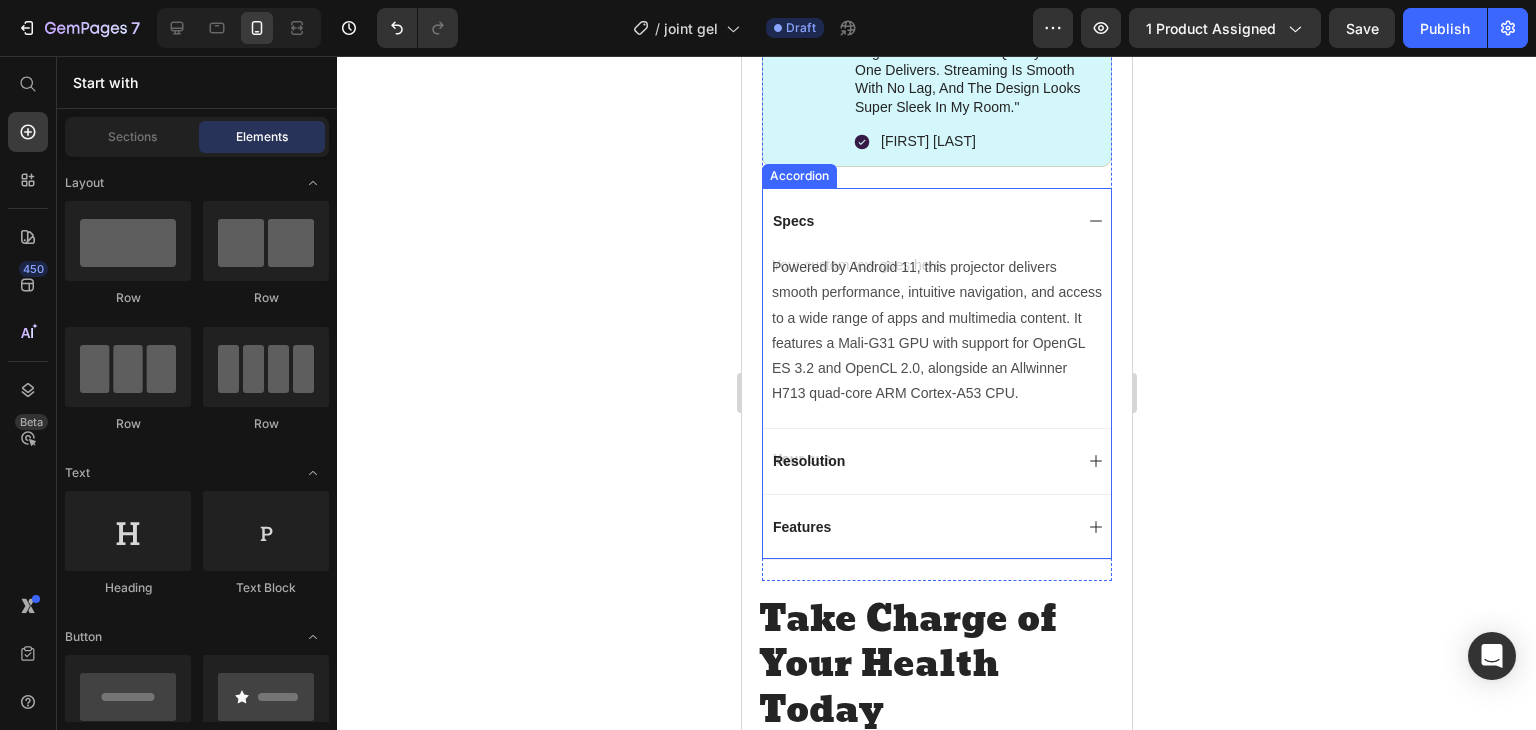 click on "Specs" at bounding box center (920, 221) 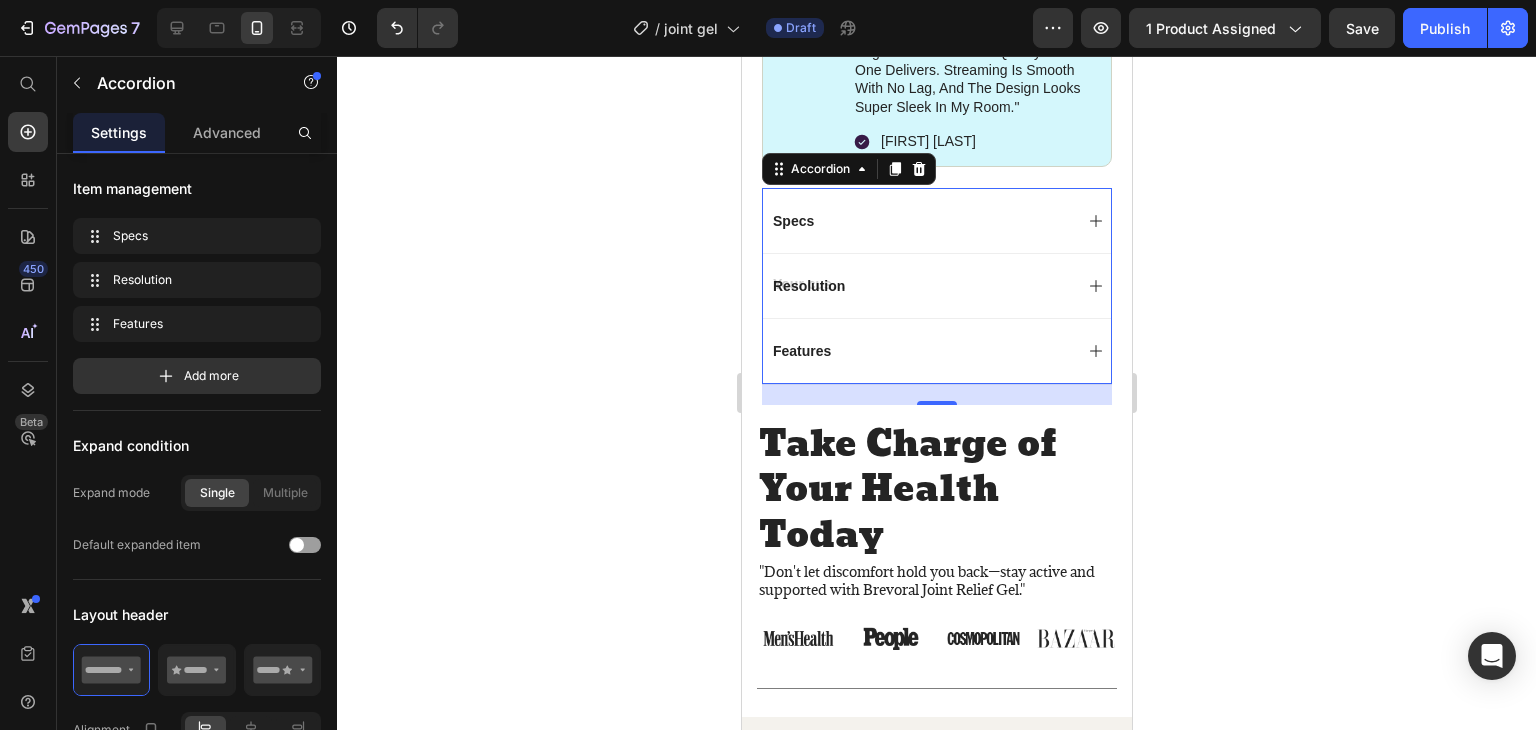 click 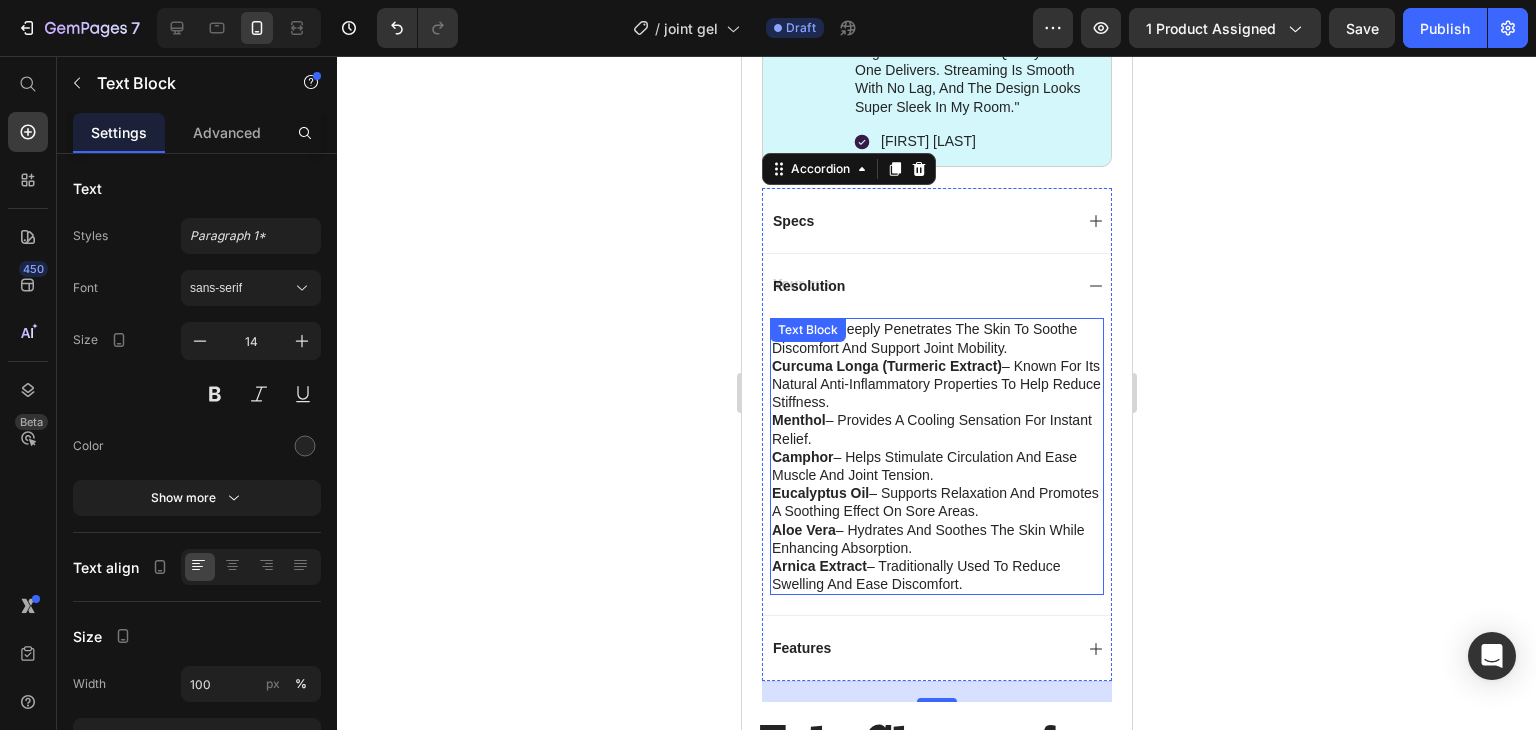 click on "Curcuma Longa (Turmeric Extract)  – Known for its natural anti-inflammatory properties to help reduce stiffness." at bounding box center [936, 384] 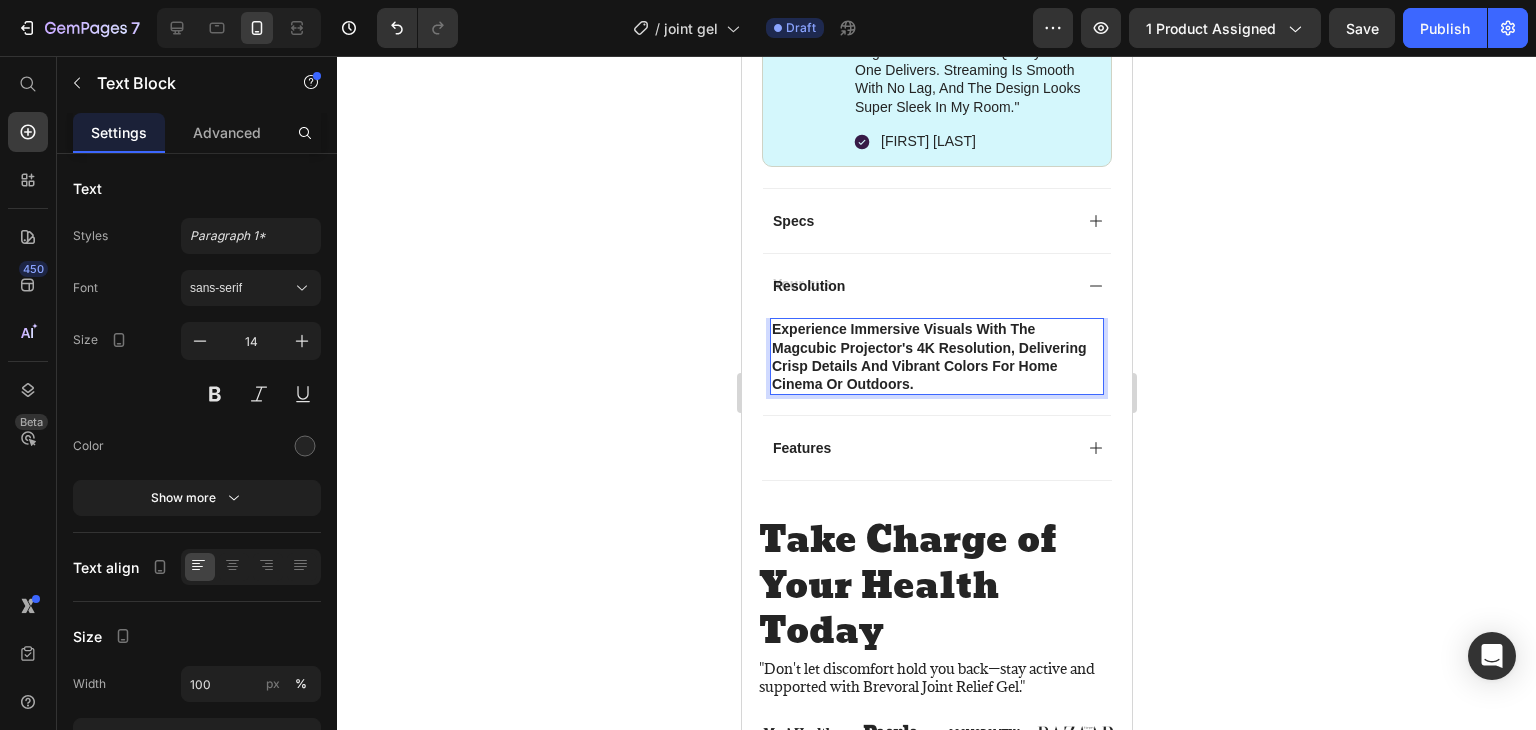 click on "Experience immersive visuals with the Magcubic projector's 4K resolution, delivering crisp details and vibrant colors for home cinema or outdoors." at bounding box center [928, 356] 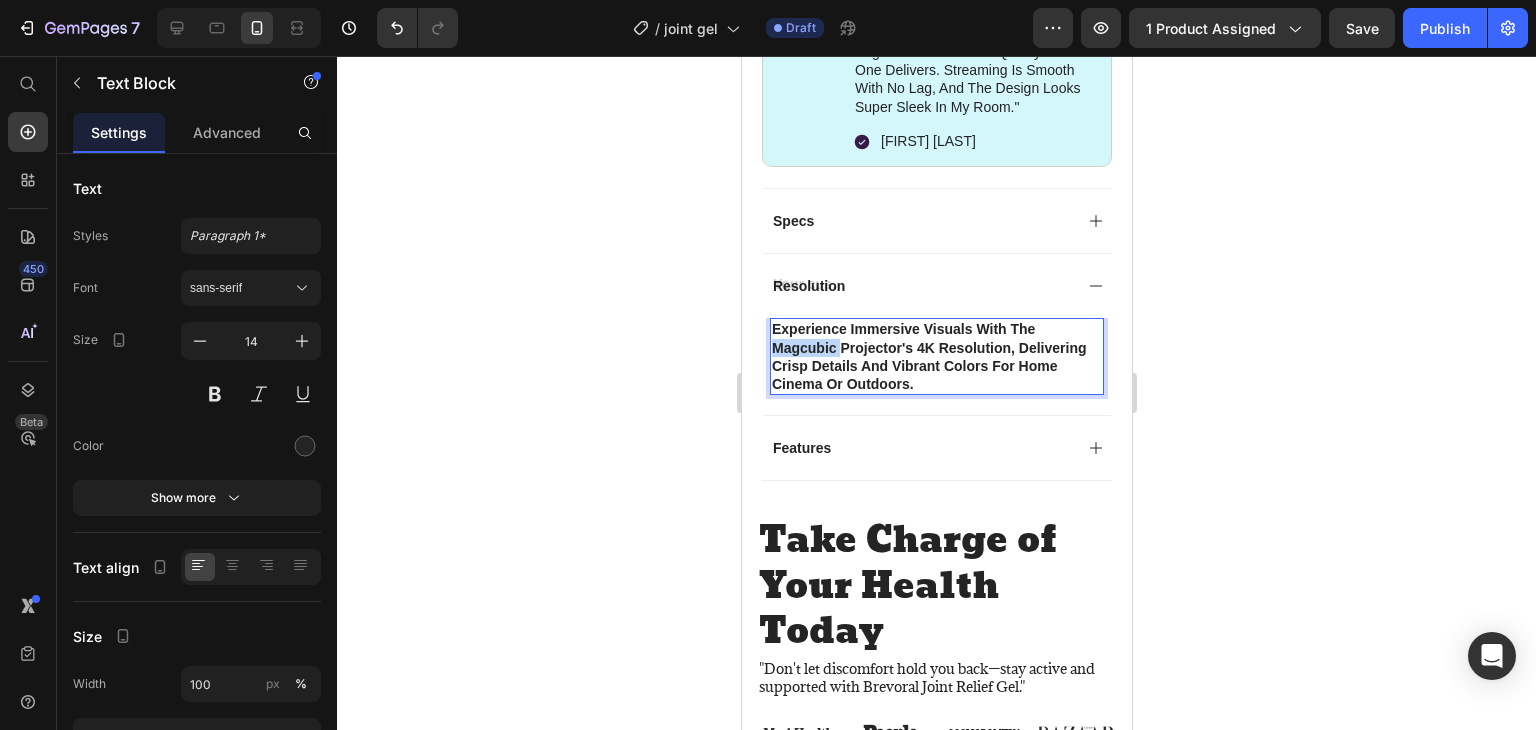 click on "Experience immersive visuals with the Magcubic projector's 4K resolution, delivering crisp details and vibrant colors for home cinema or outdoors." at bounding box center (928, 356) 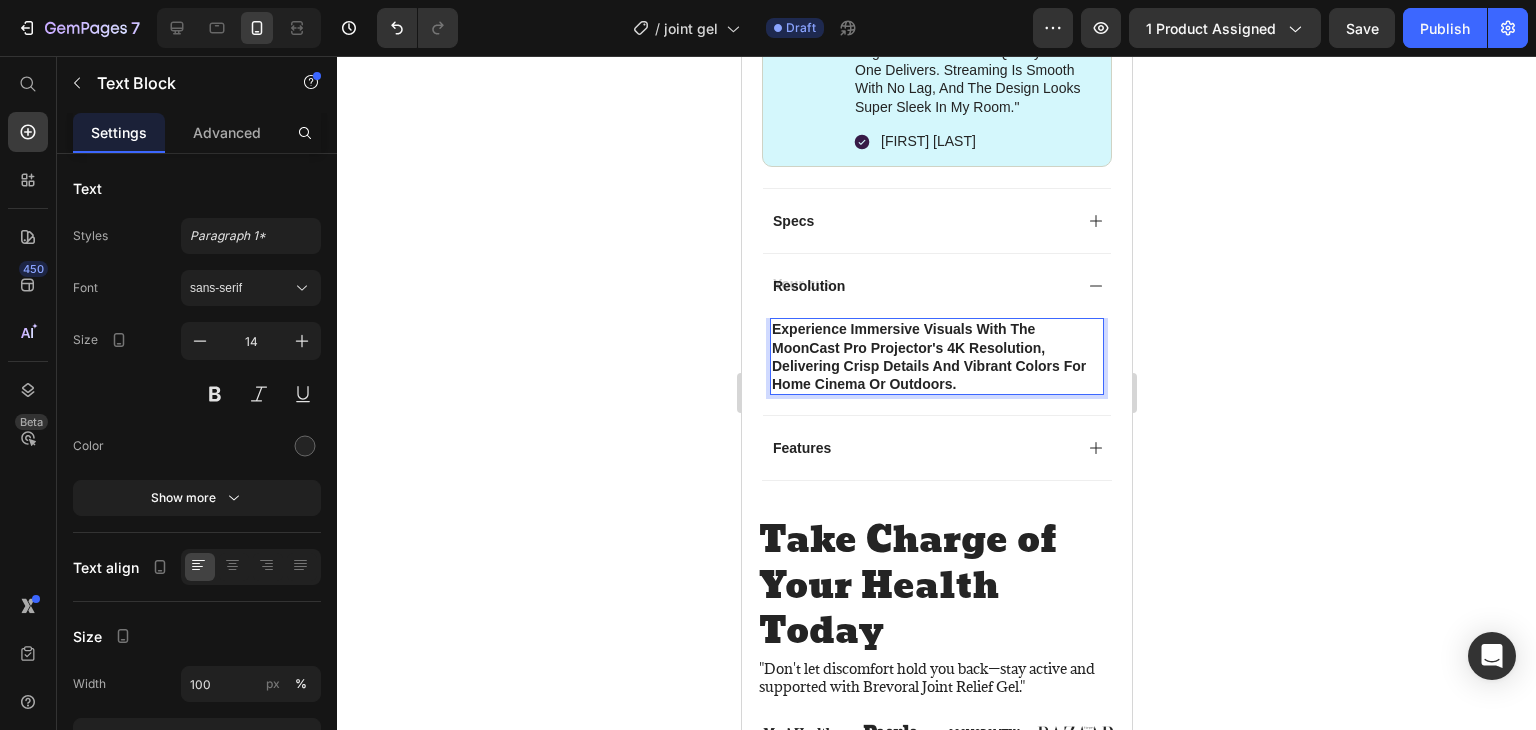 click 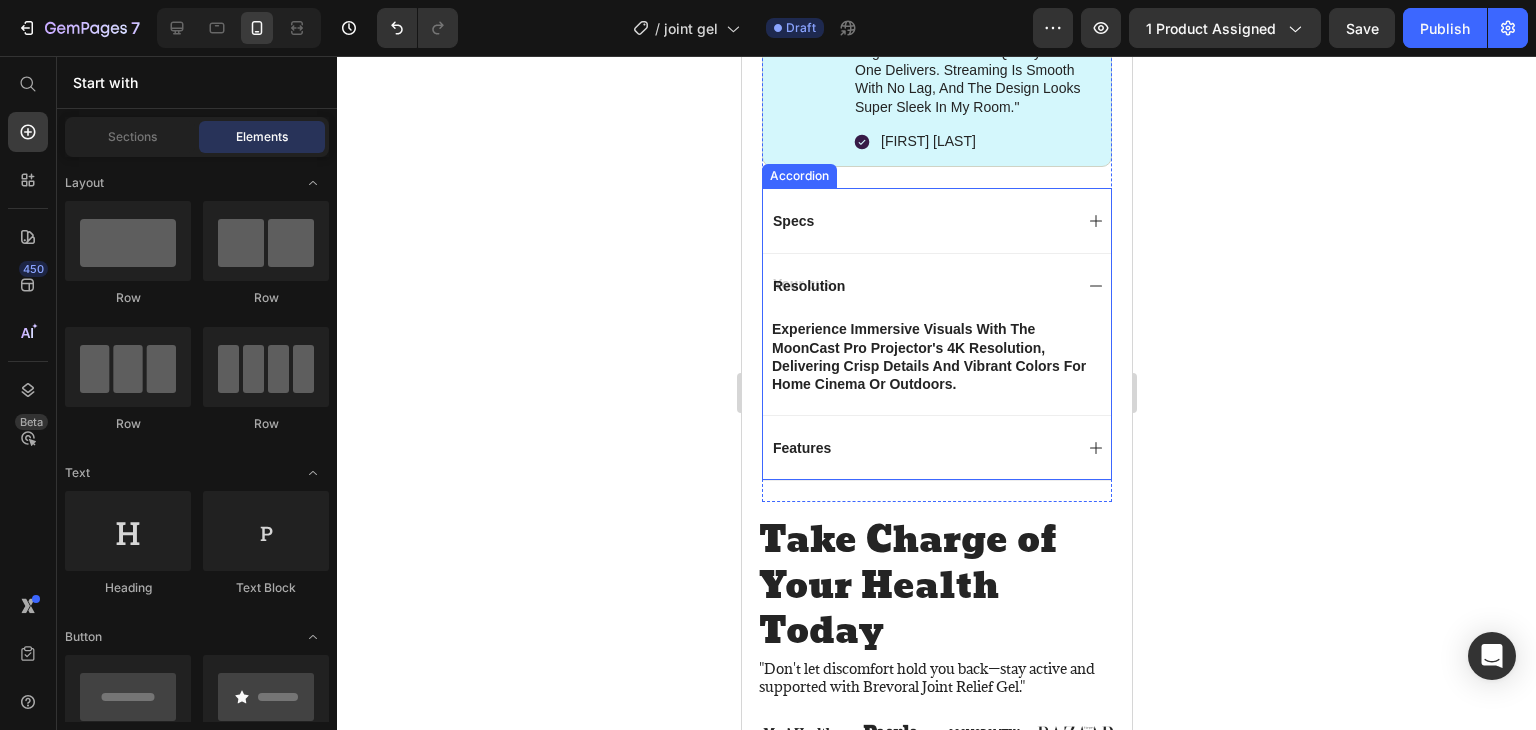 click on "Specs" at bounding box center (920, 221) 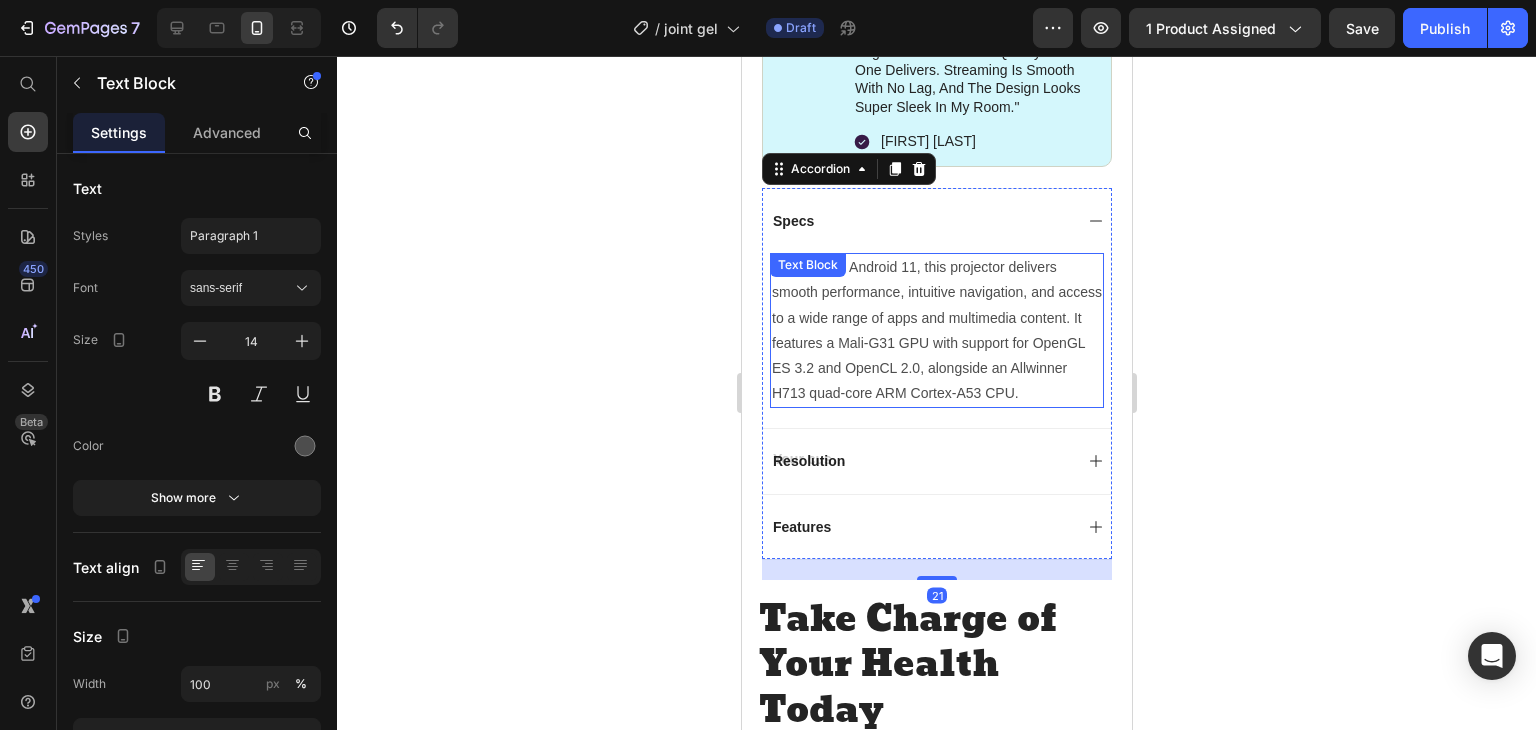 click on "Powered by Android 11, this projector delivers smooth performance, intuitive navigation, and access to a wide range of apps and multimedia content. It features a Mali-G31 GPU with support for OpenGL ES 3.2 and OpenCL 2.0, alongside an Allwinner H713 quad-core ARM Cortex-A53 CPU." at bounding box center (936, 330) 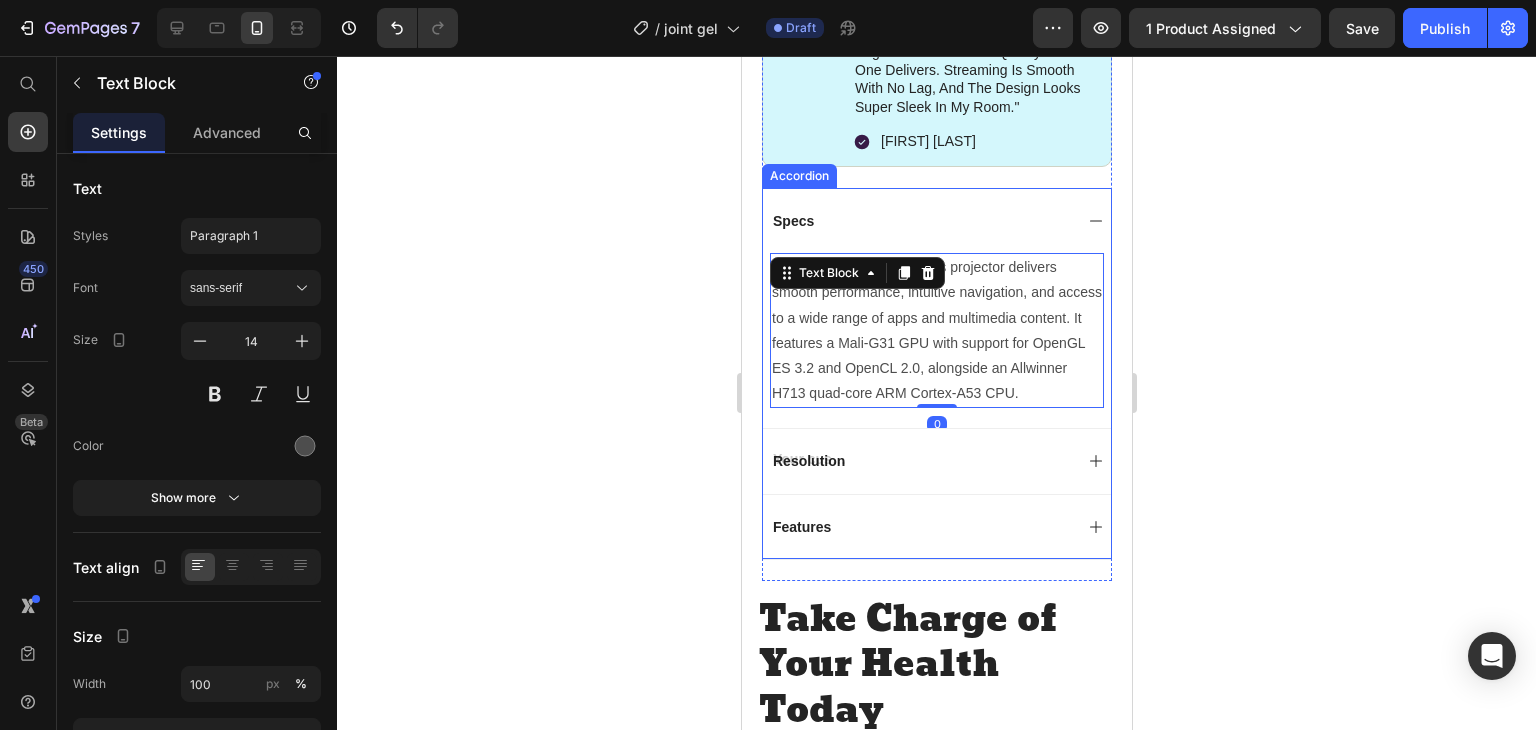click on "Specs" at bounding box center [920, 221] 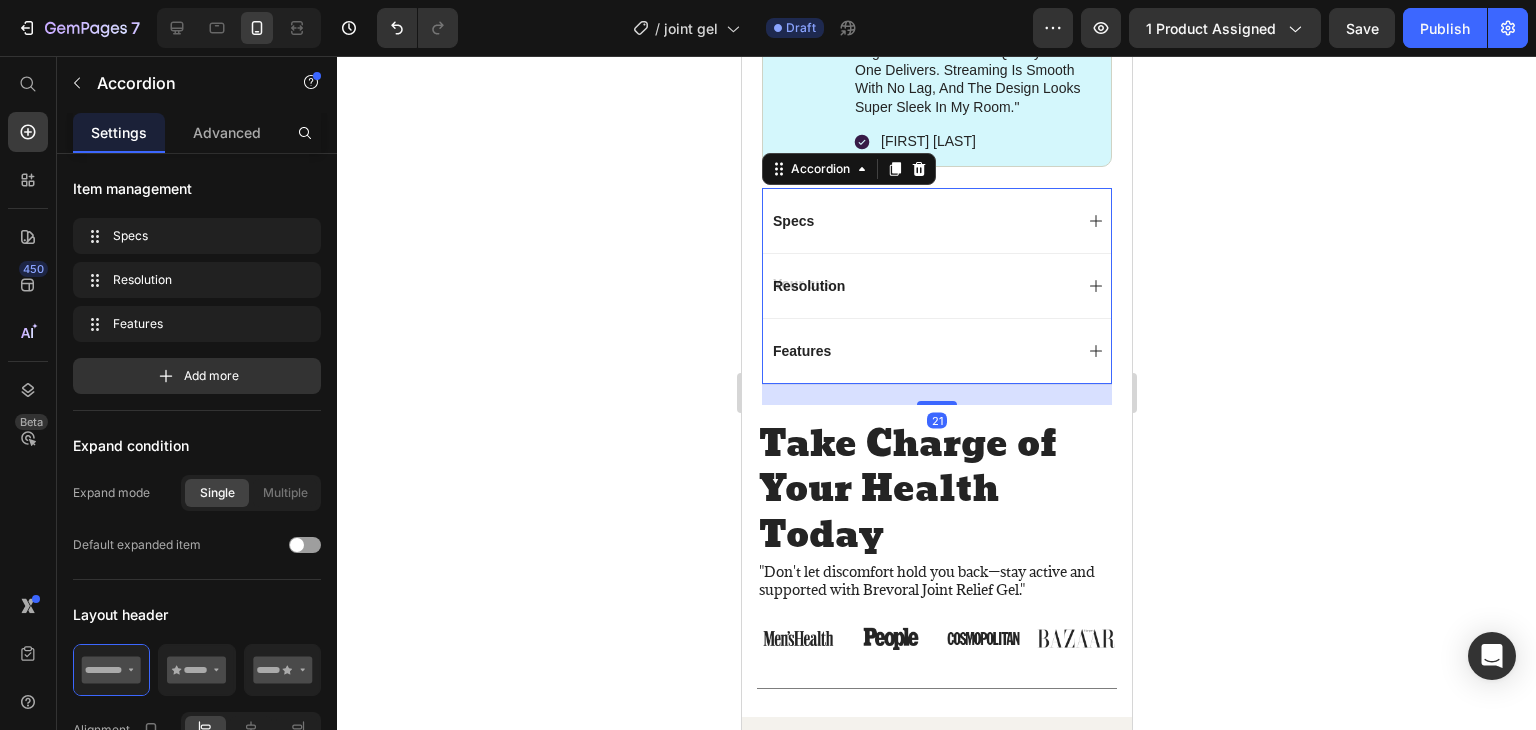 click on "Resolution" at bounding box center (920, 286) 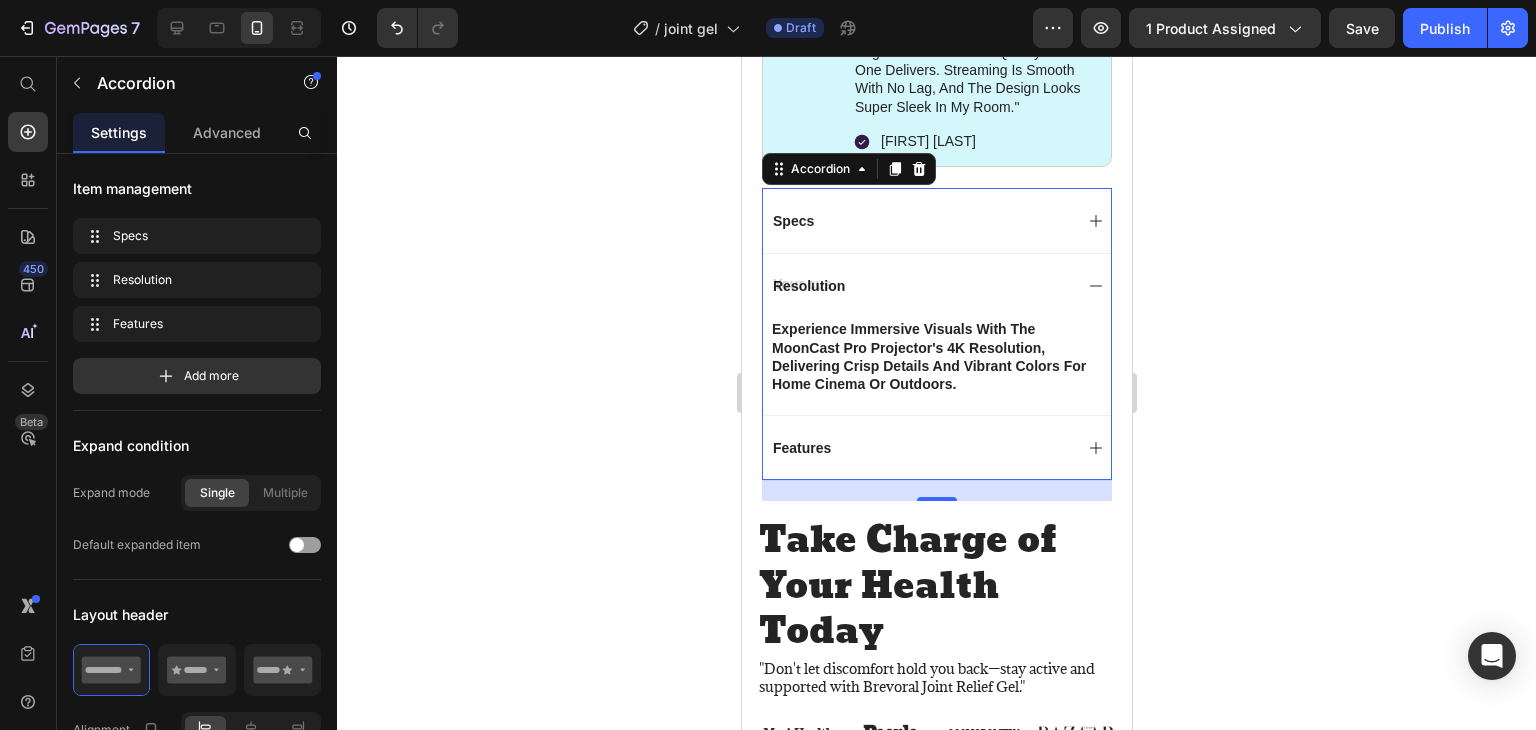 click on "Specs" at bounding box center (920, 221) 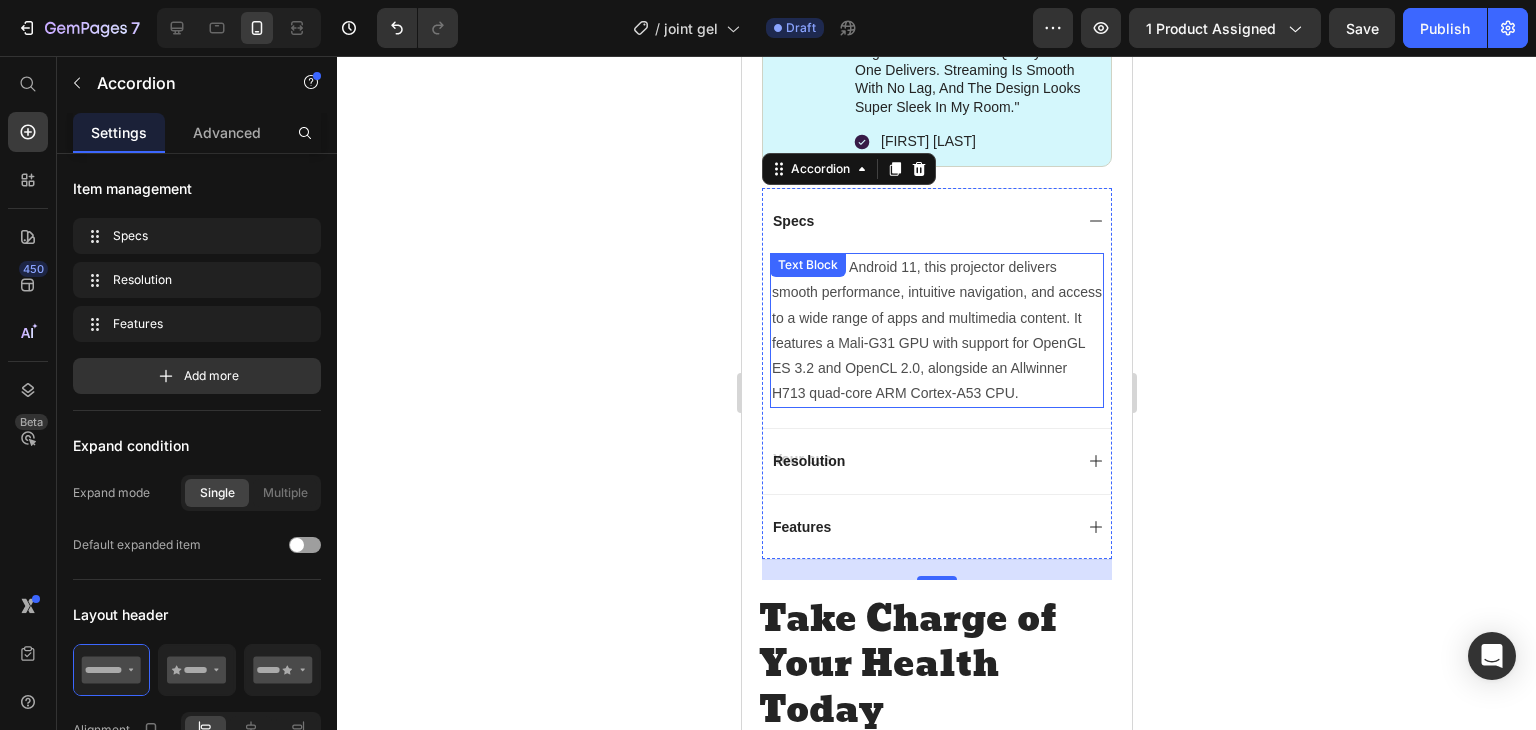 click on "Powered by Android 11, this projector delivers smooth performance, intuitive navigation, and access to a wide range of apps and multimedia content. It features a Mali-G31 GPU with support for OpenGL ES 3.2 and OpenCL 2.0, alongside an Allwinner H713 quad-core ARM Cortex-A53 CPU." at bounding box center (936, 330) 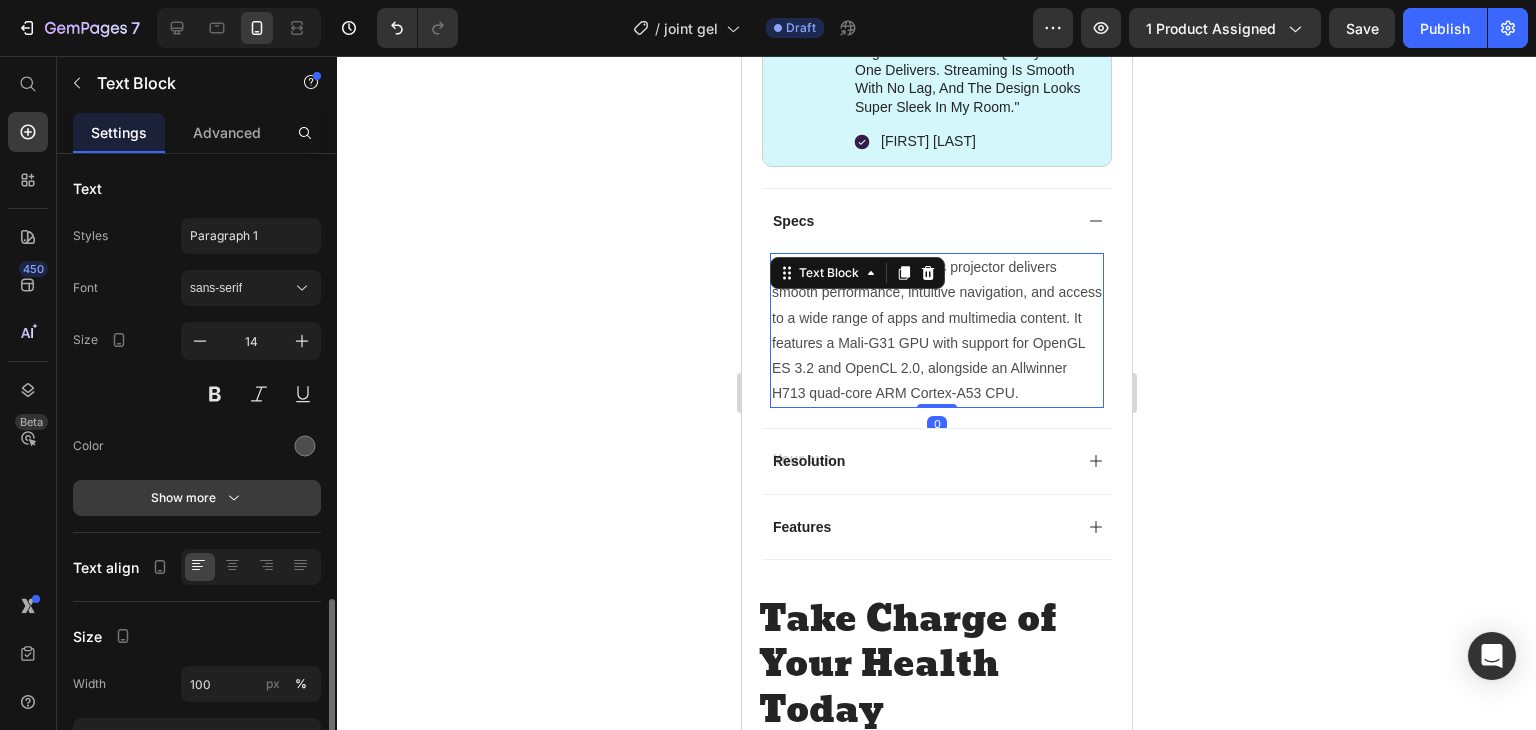 scroll, scrollTop: 260, scrollLeft: 0, axis: vertical 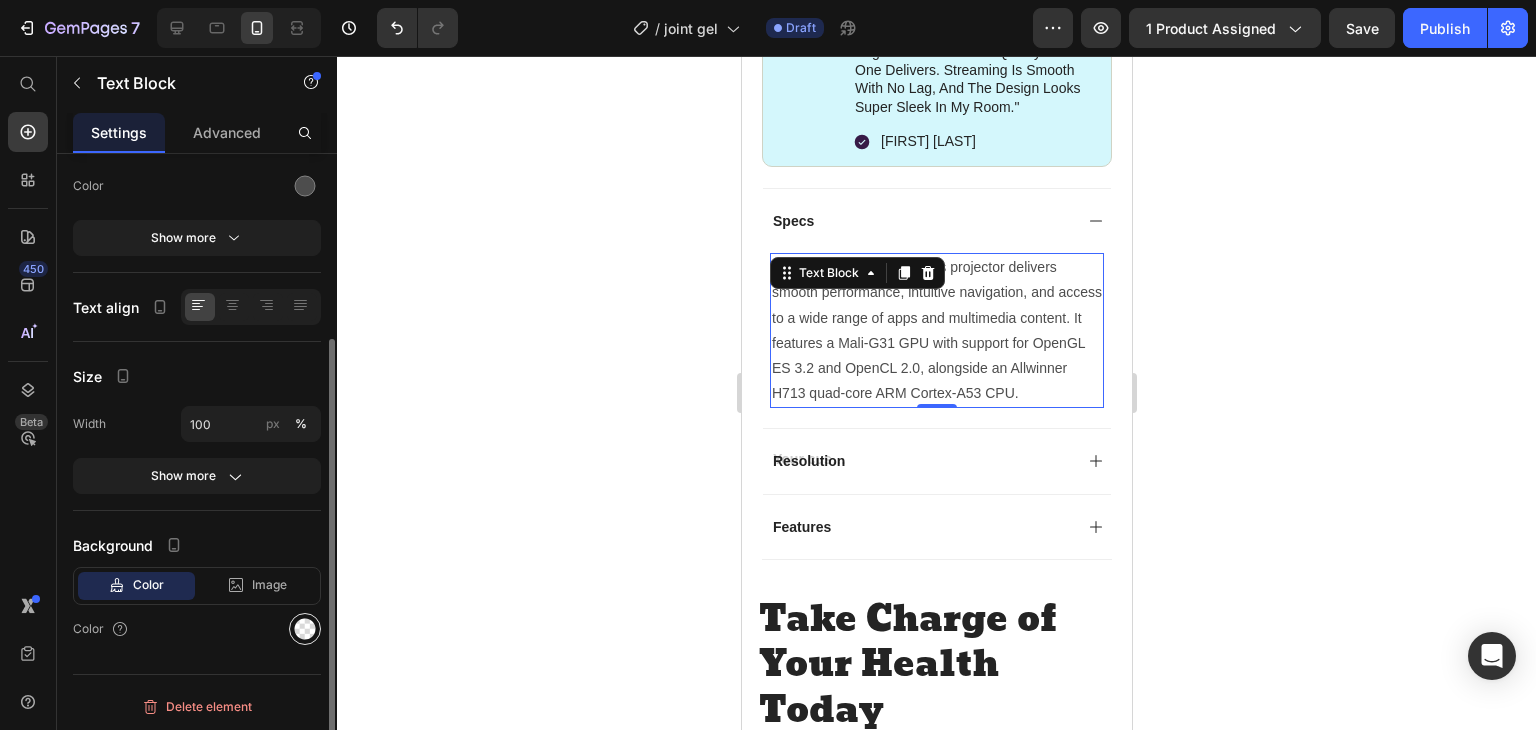 click at bounding box center [305, 629] 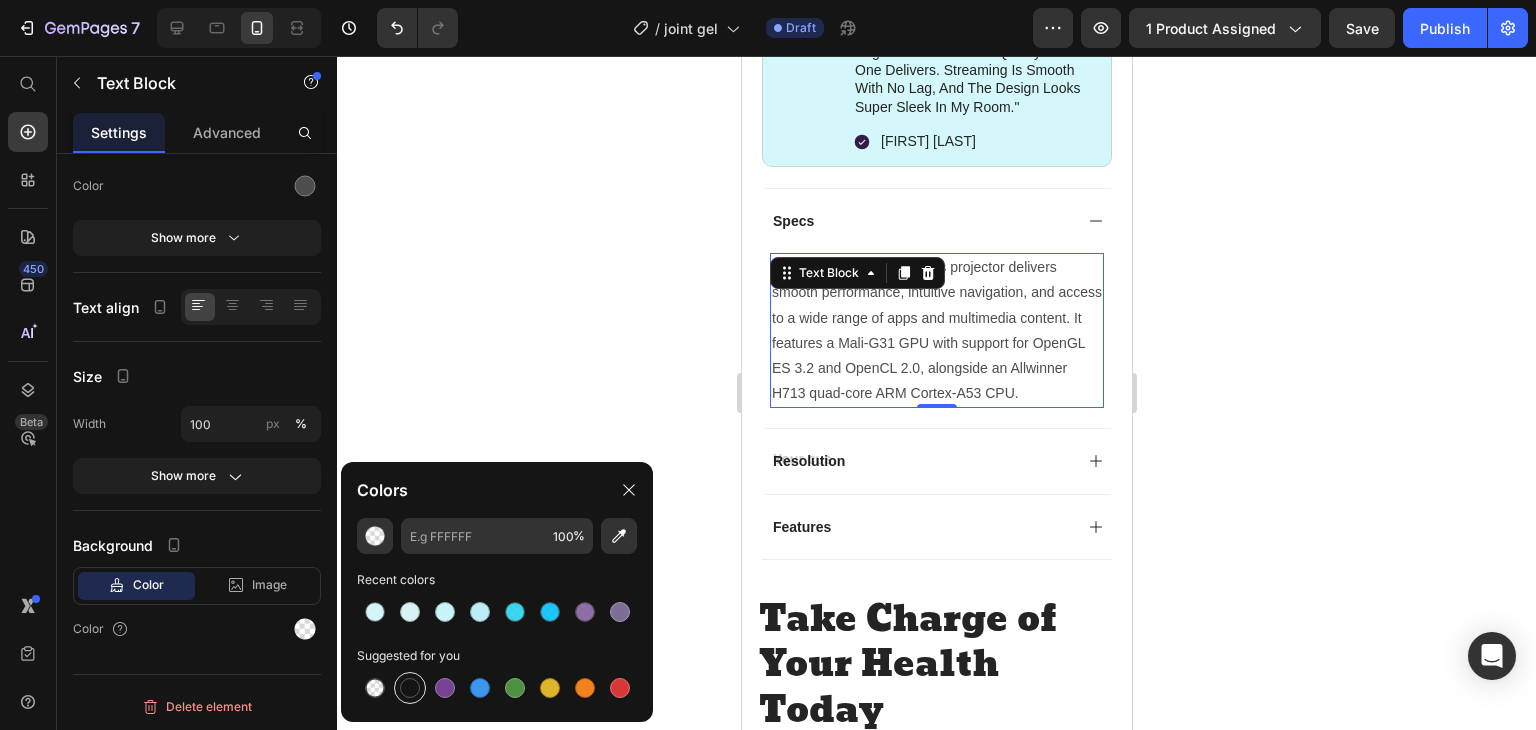 click at bounding box center (410, 688) 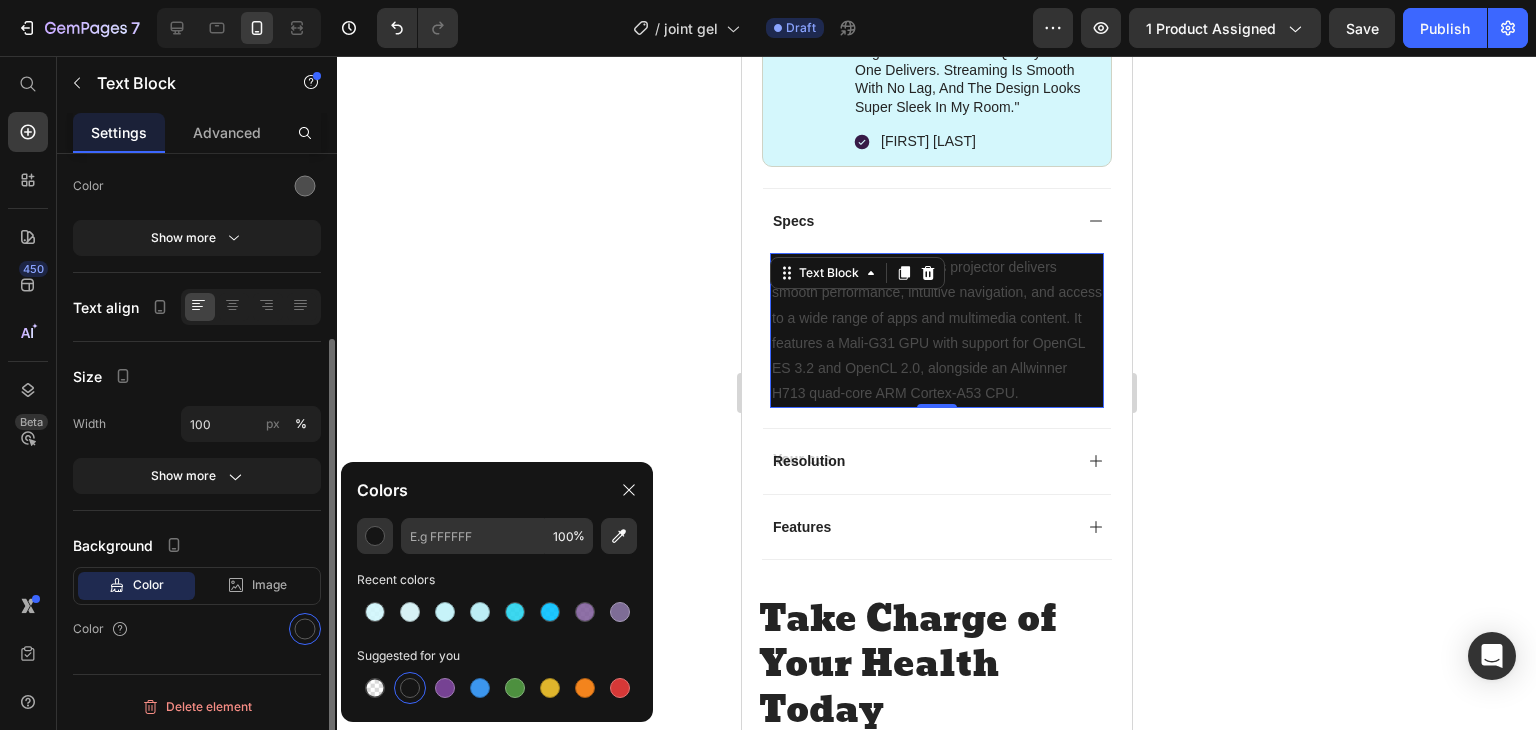 click on "Color" at bounding box center [197, 629] 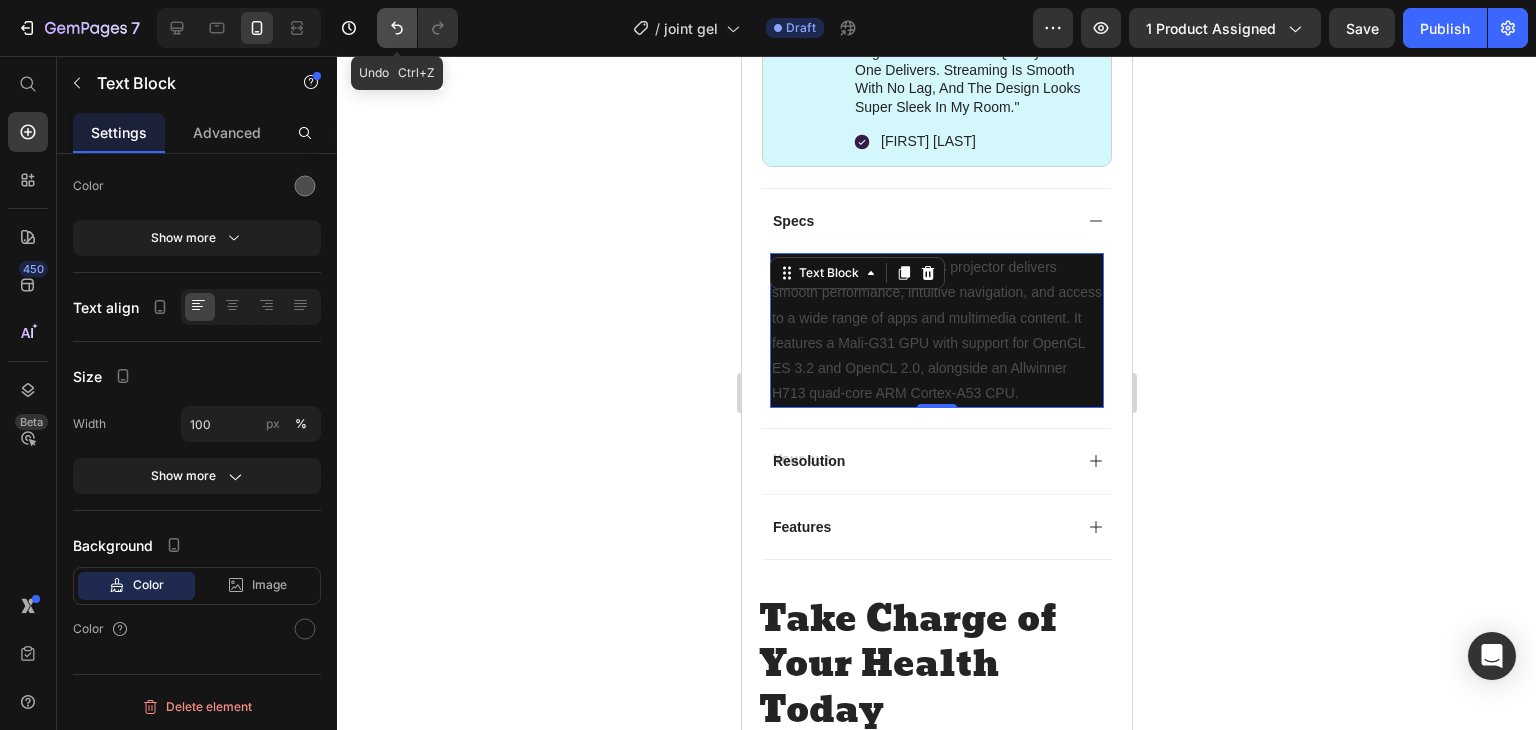 click 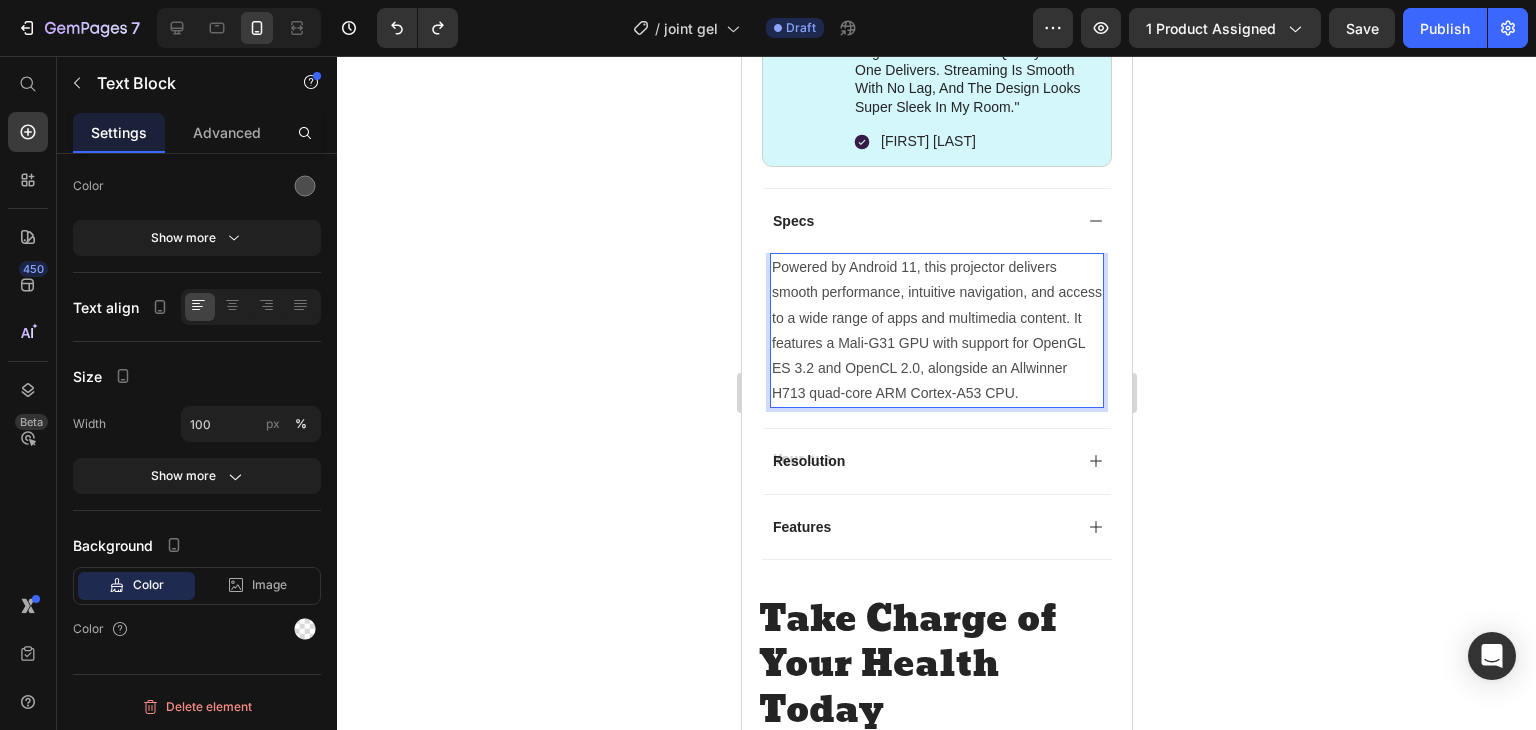 click on "Powered by Android 11, this projector delivers smooth performance, intuitive navigation, and access to a wide range of apps and multimedia content. It features a Mali-G31 GPU with support for OpenGL ES 3.2 and OpenCL 2.0, alongside an Allwinner H713 quad-core ARM Cortex-A53 CPU." at bounding box center (936, 330) 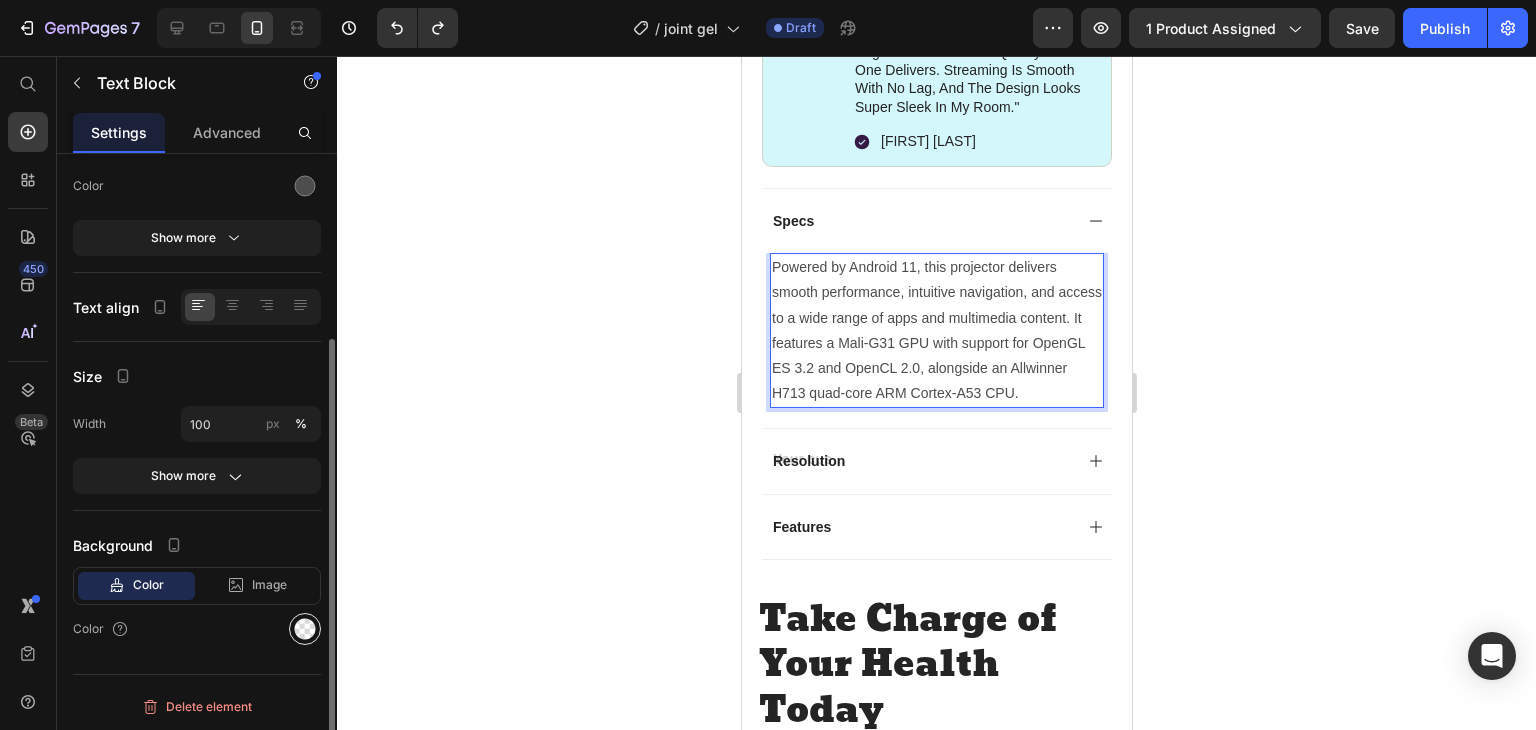 click at bounding box center [305, 629] 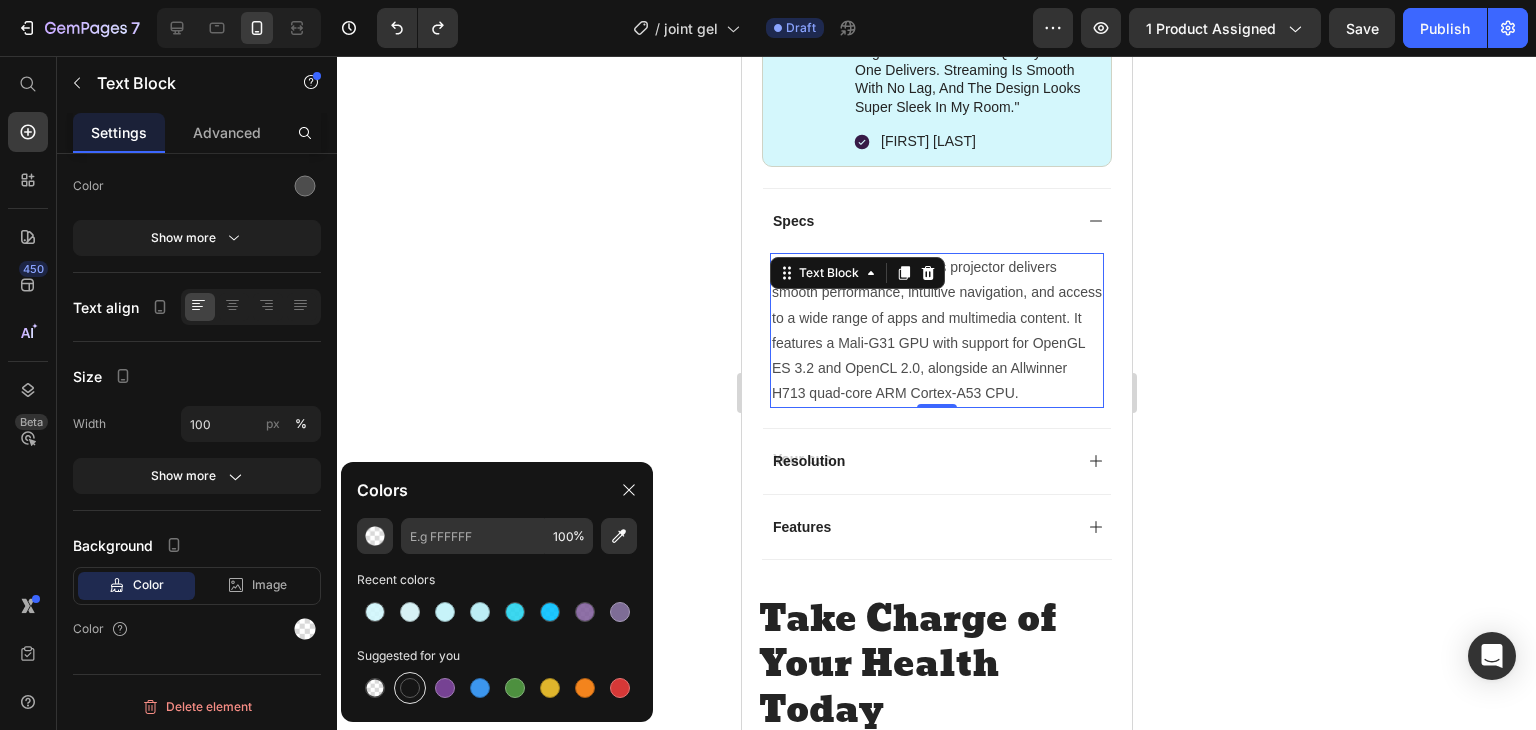 click at bounding box center (410, 688) 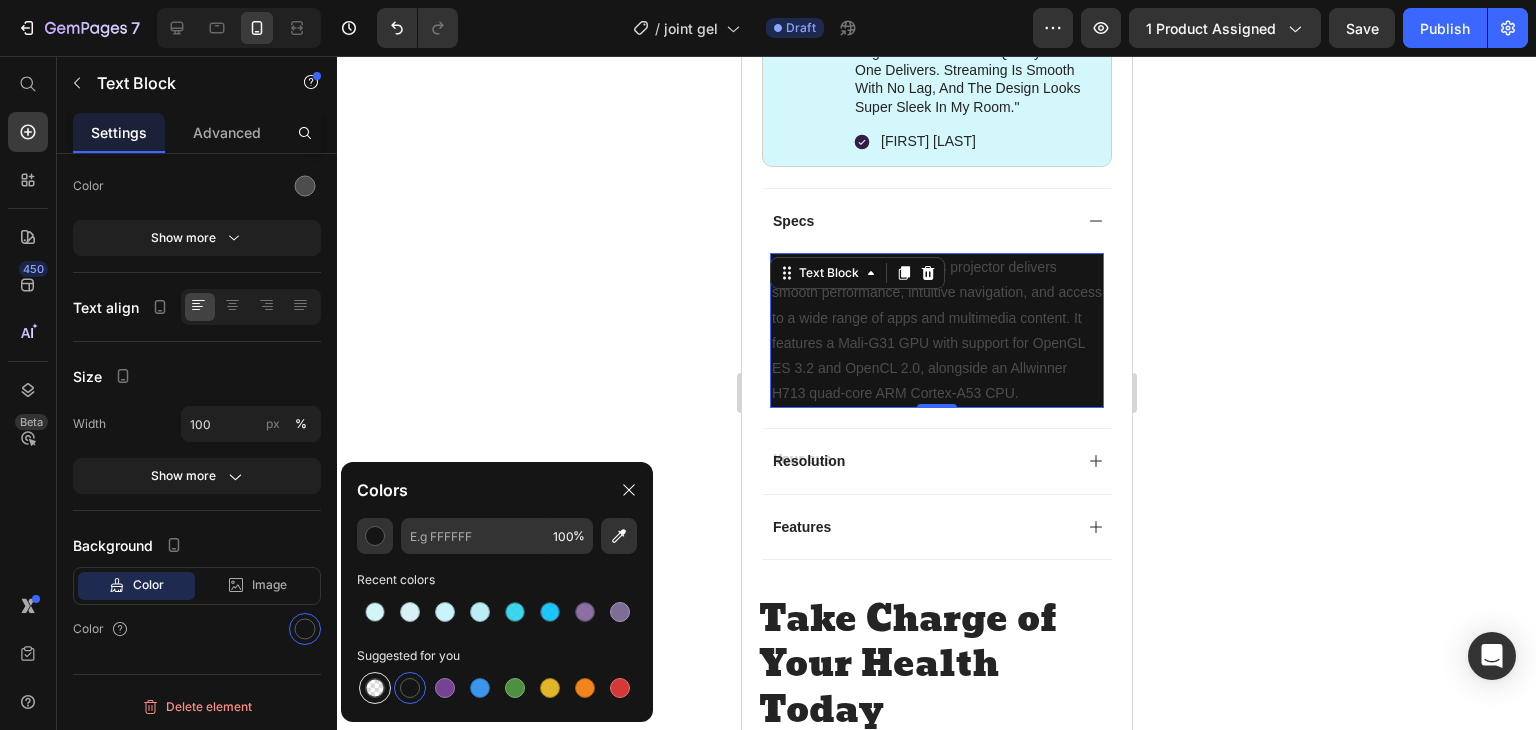 click at bounding box center (375, 688) 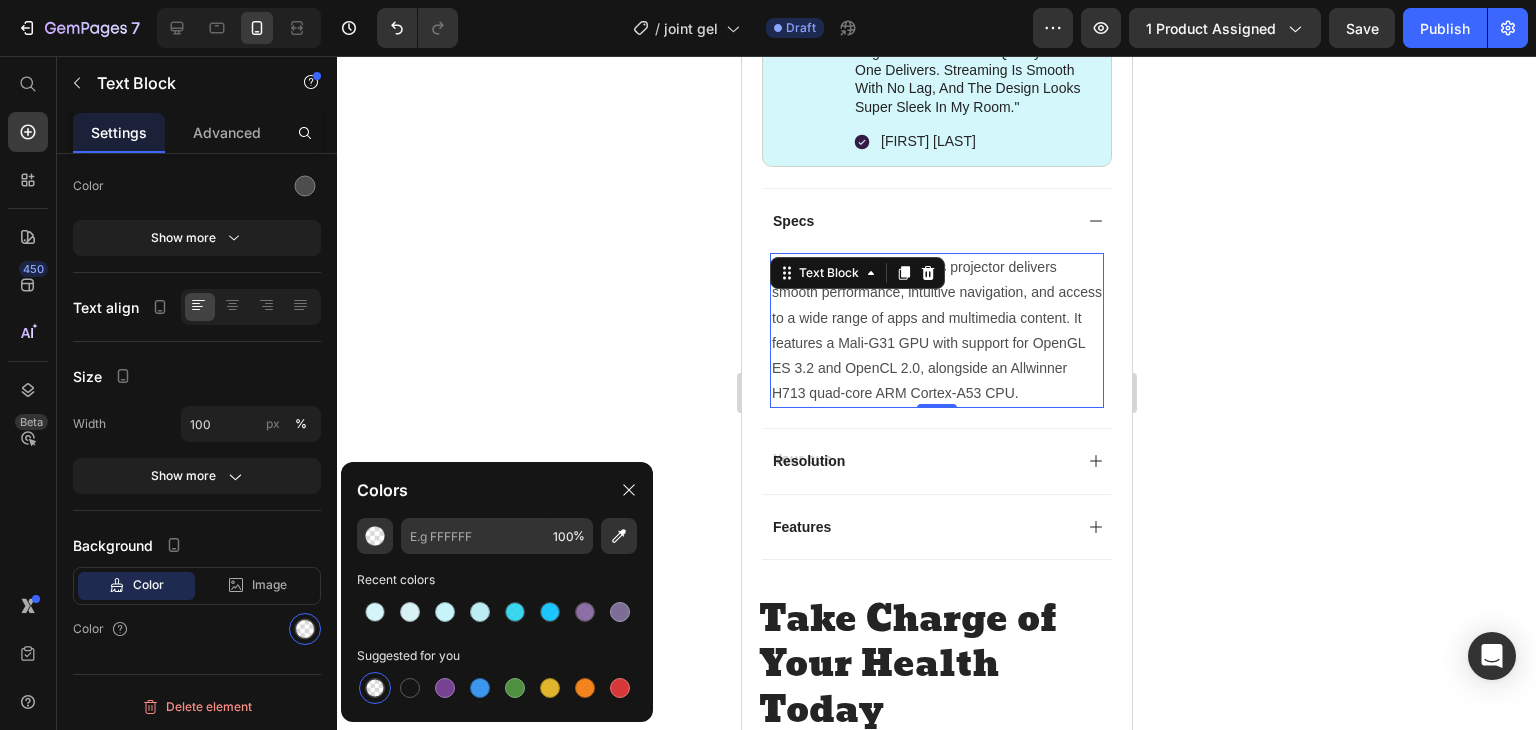 click on "Powered by Android 11, this projector delivers smooth performance, intuitive navigation, and access to a wide range of apps and multimedia content. It features a Mali-G31 GPU with support for OpenGL ES 3.2 and OpenCL 2.0, alongside an Allwinner H713 quad-core ARM Cortex-A53 CPU." at bounding box center [936, 330] 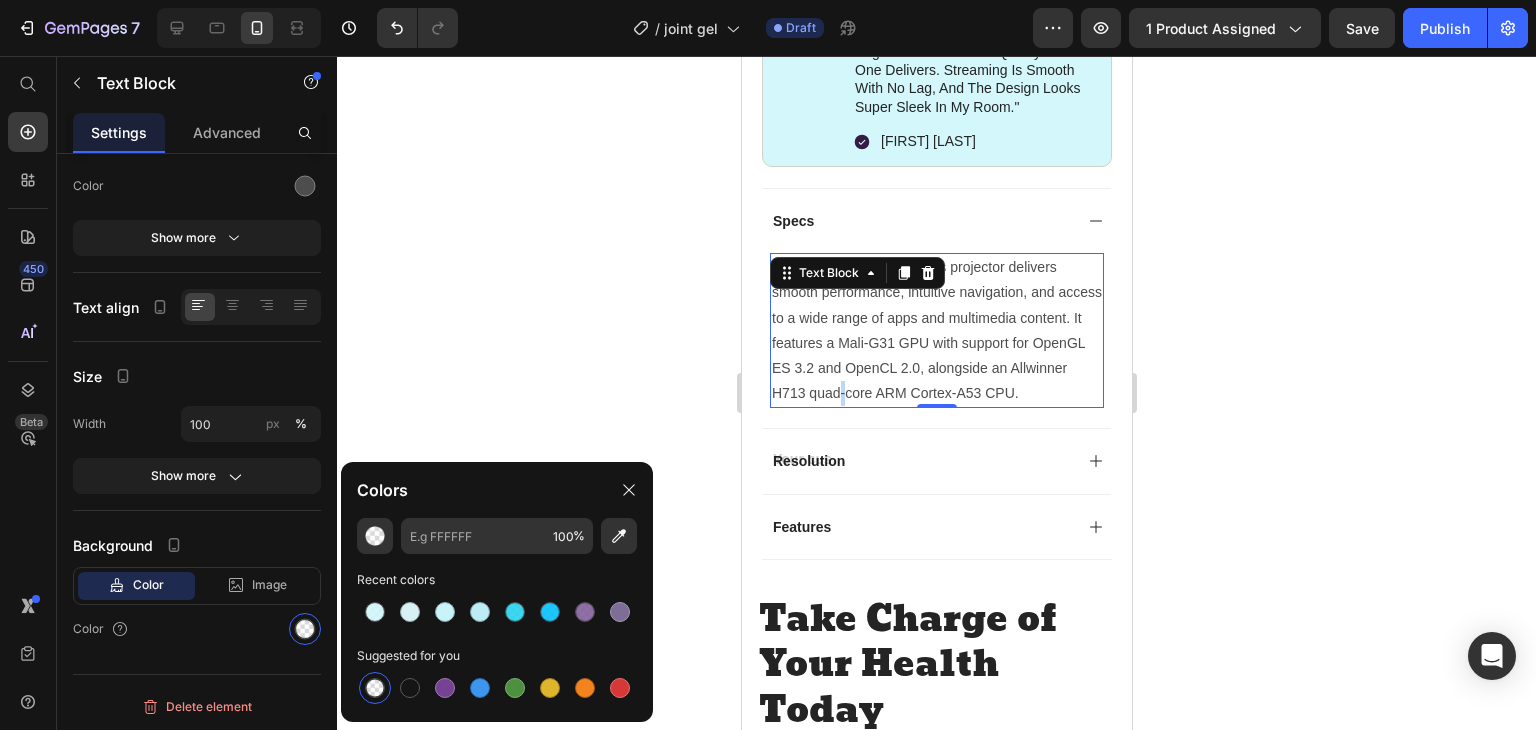 click on "Powered by Android 11, this projector delivers smooth performance, intuitive navigation, and access to a wide range of apps and multimedia content. It features a Mali-G31 GPU with support for OpenGL ES 3.2 and OpenCL 2.0, alongside an Allwinner H713 quad-core ARM Cortex-A53 CPU." at bounding box center [936, 330] 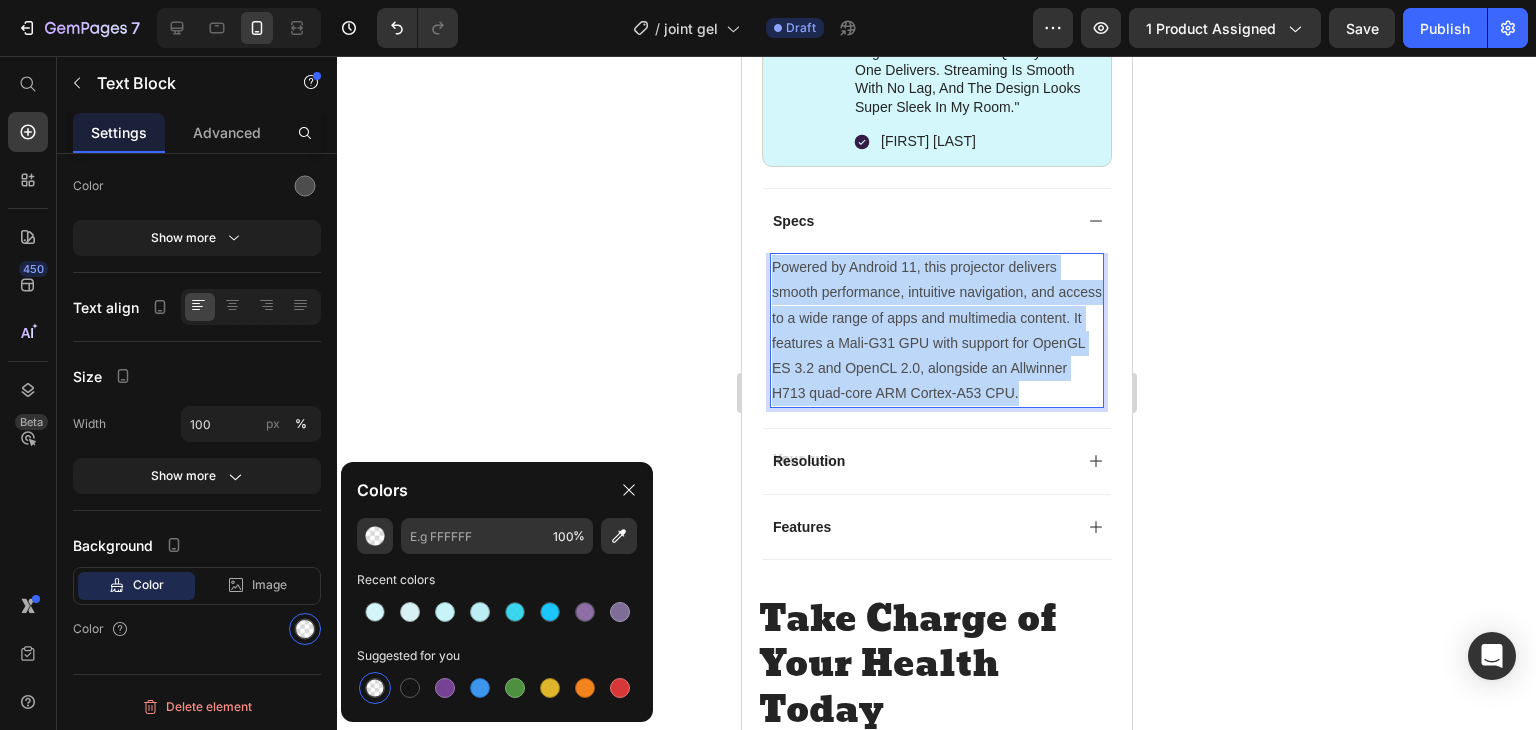 click on "Powered by Android 11, this projector delivers smooth performance, intuitive navigation, and access to a wide range of apps and multimedia content. It features a Mali-G31 GPU with support for OpenGL ES 3.2 and OpenCL 2.0, alongside an Allwinner H713 quad-core ARM Cortex-A53 CPU." at bounding box center (936, 330) 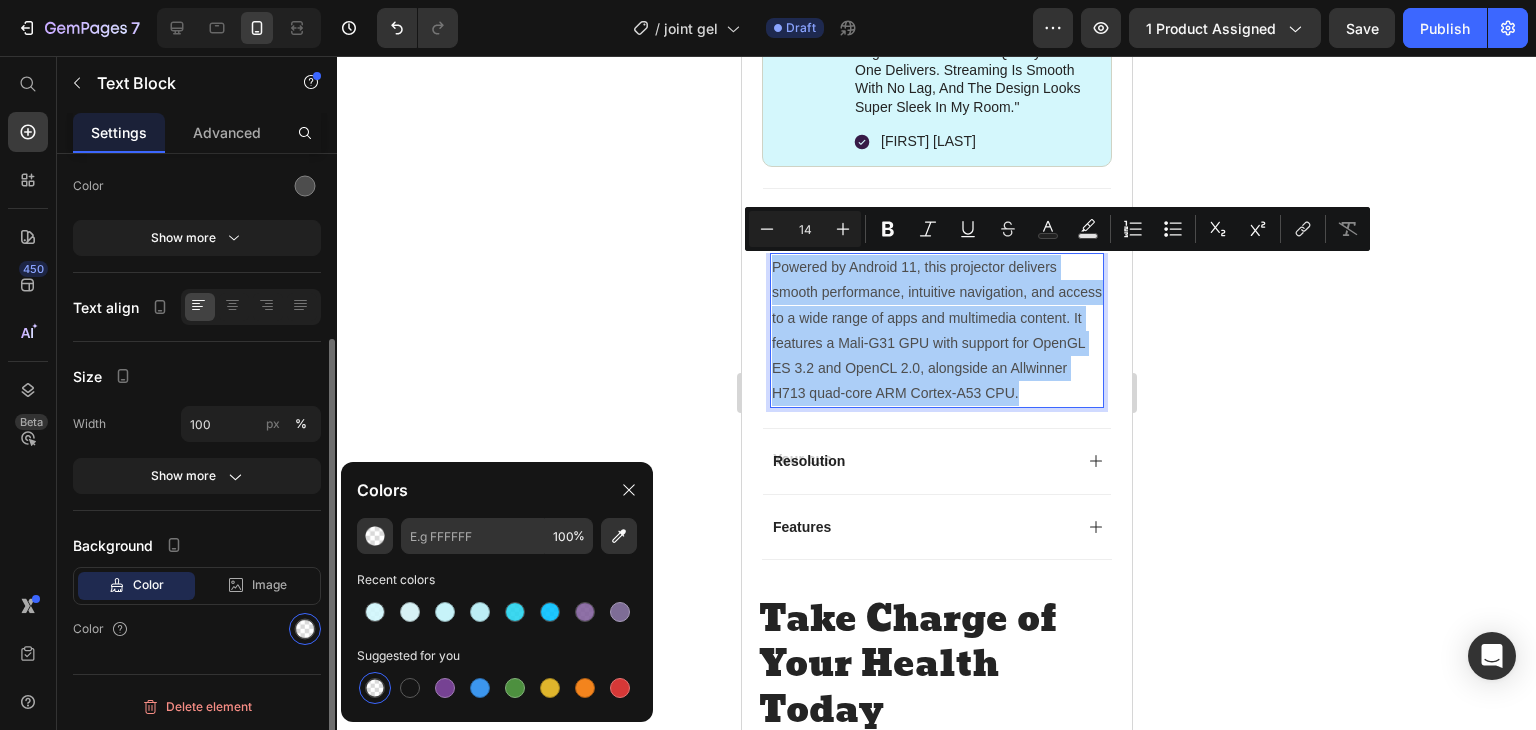 click on "Background Color Image Video  Color" 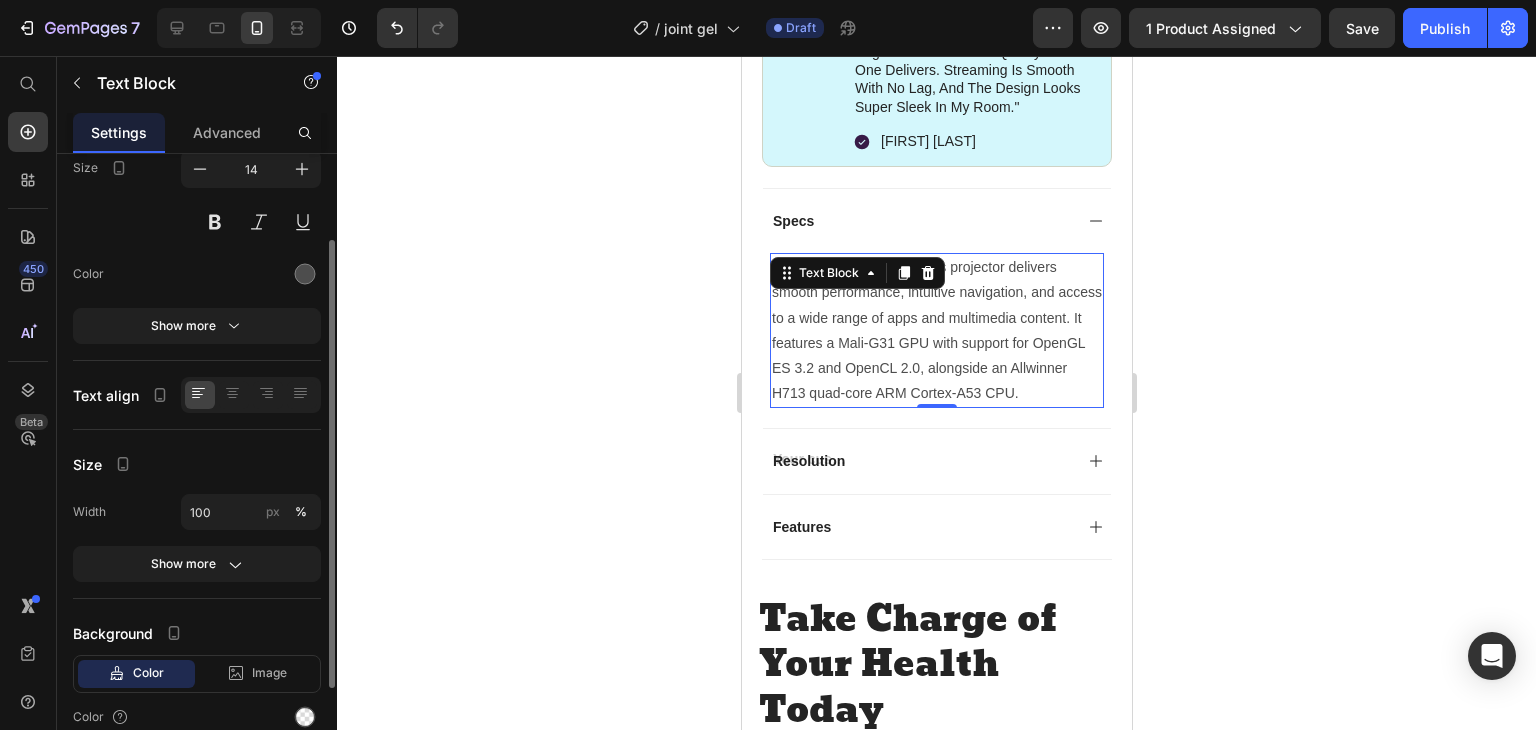 scroll, scrollTop: 45, scrollLeft: 0, axis: vertical 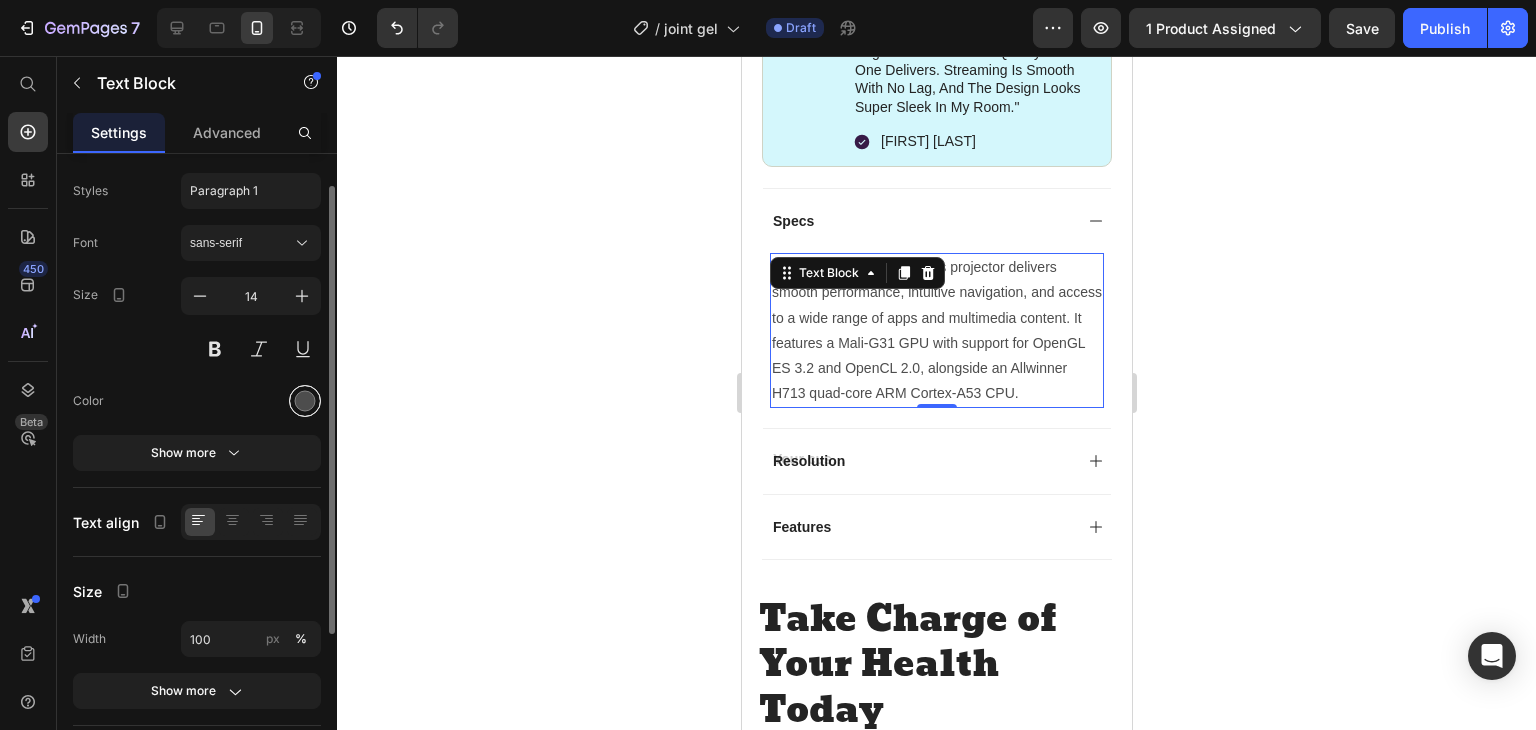 click at bounding box center [305, 401] 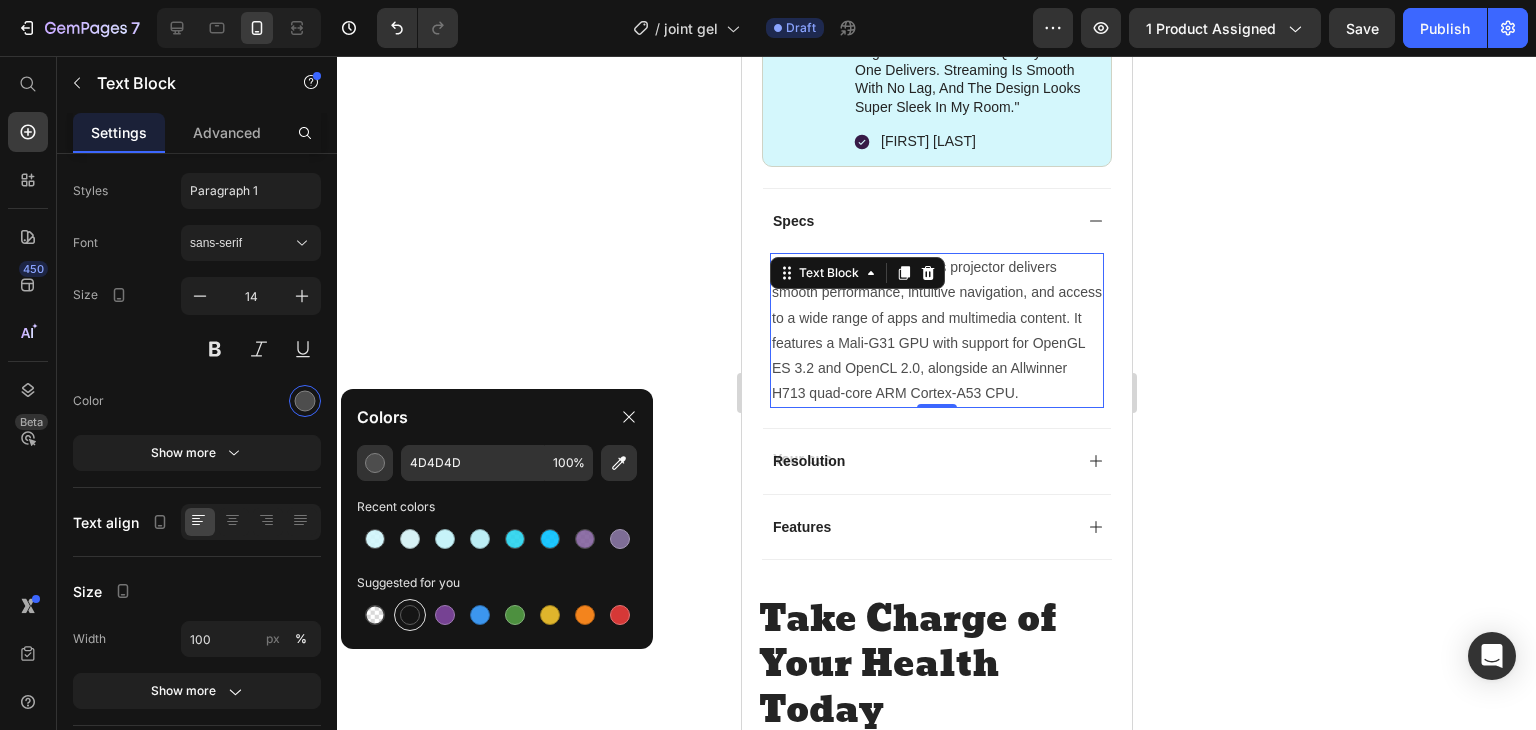 click at bounding box center (410, 615) 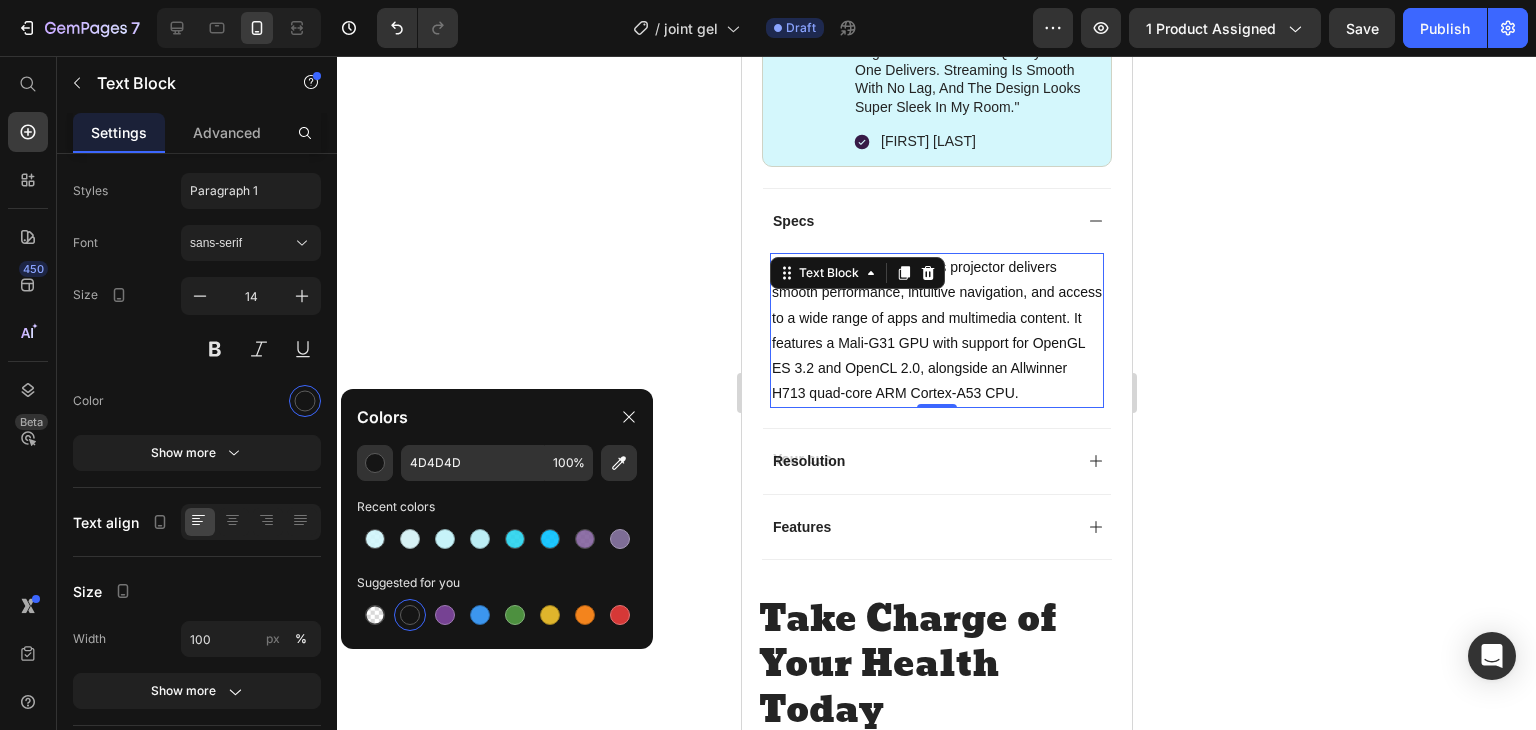 click at bounding box center [410, 615] 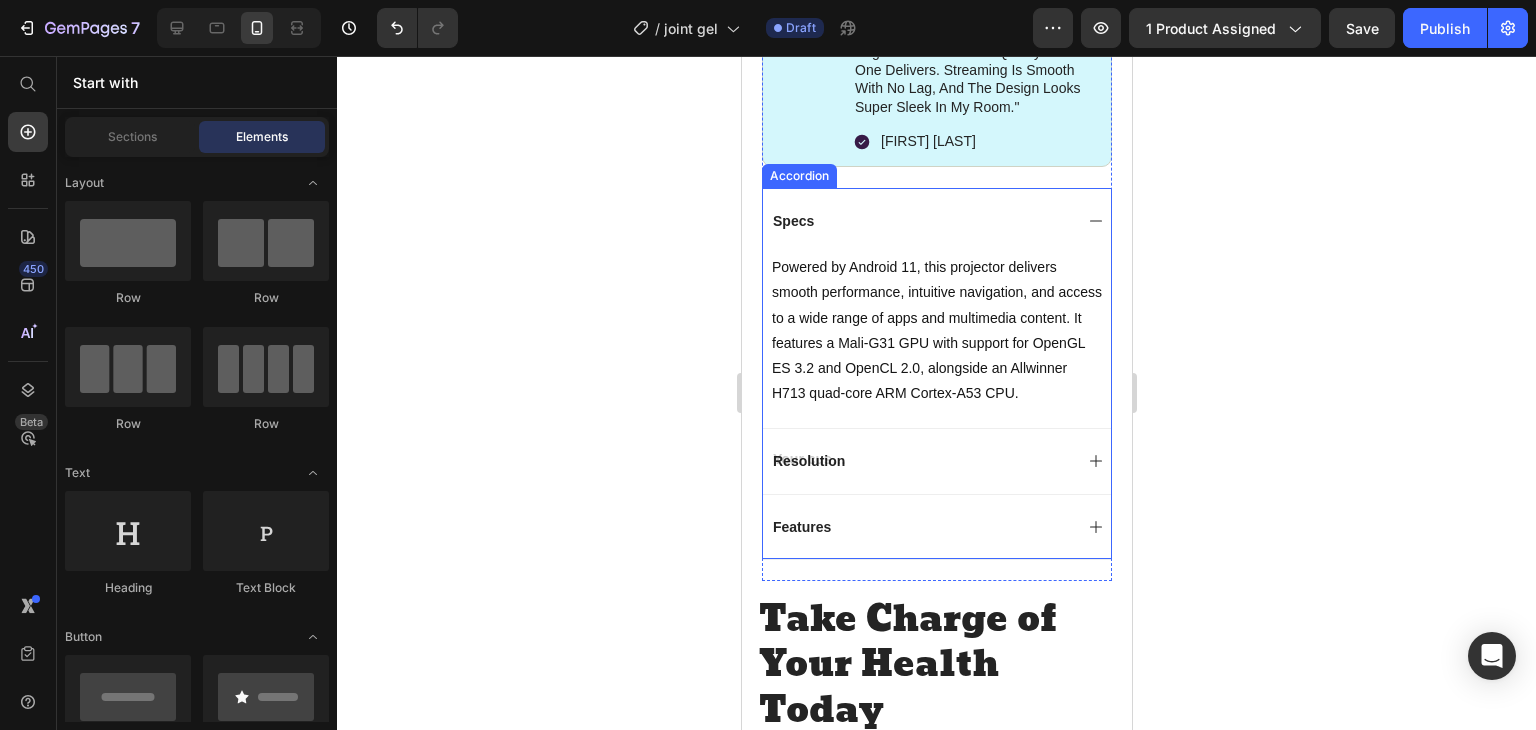 click on "Resolution" at bounding box center (936, 460) 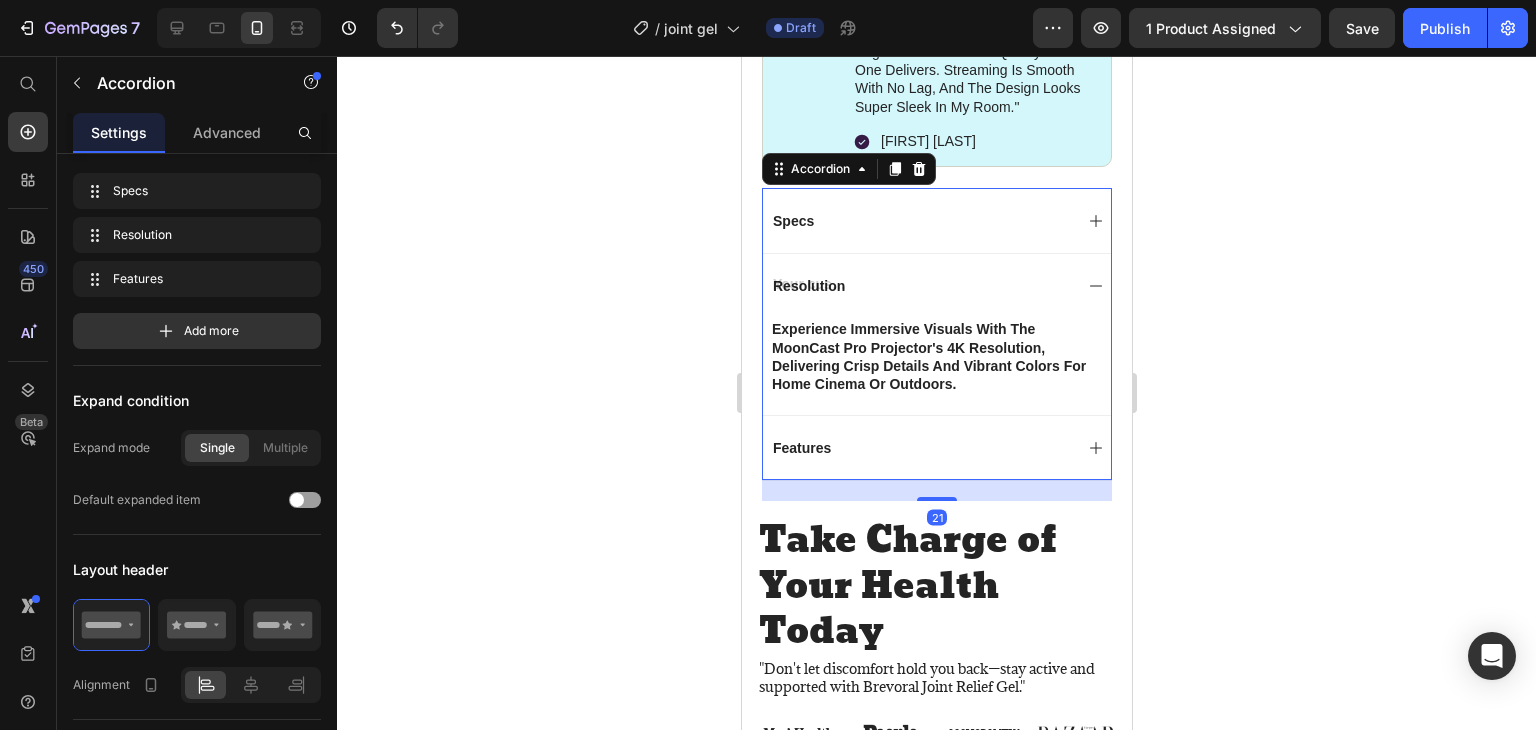 scroll, scrollTop: 0, scrollLeft: 0, axis: both 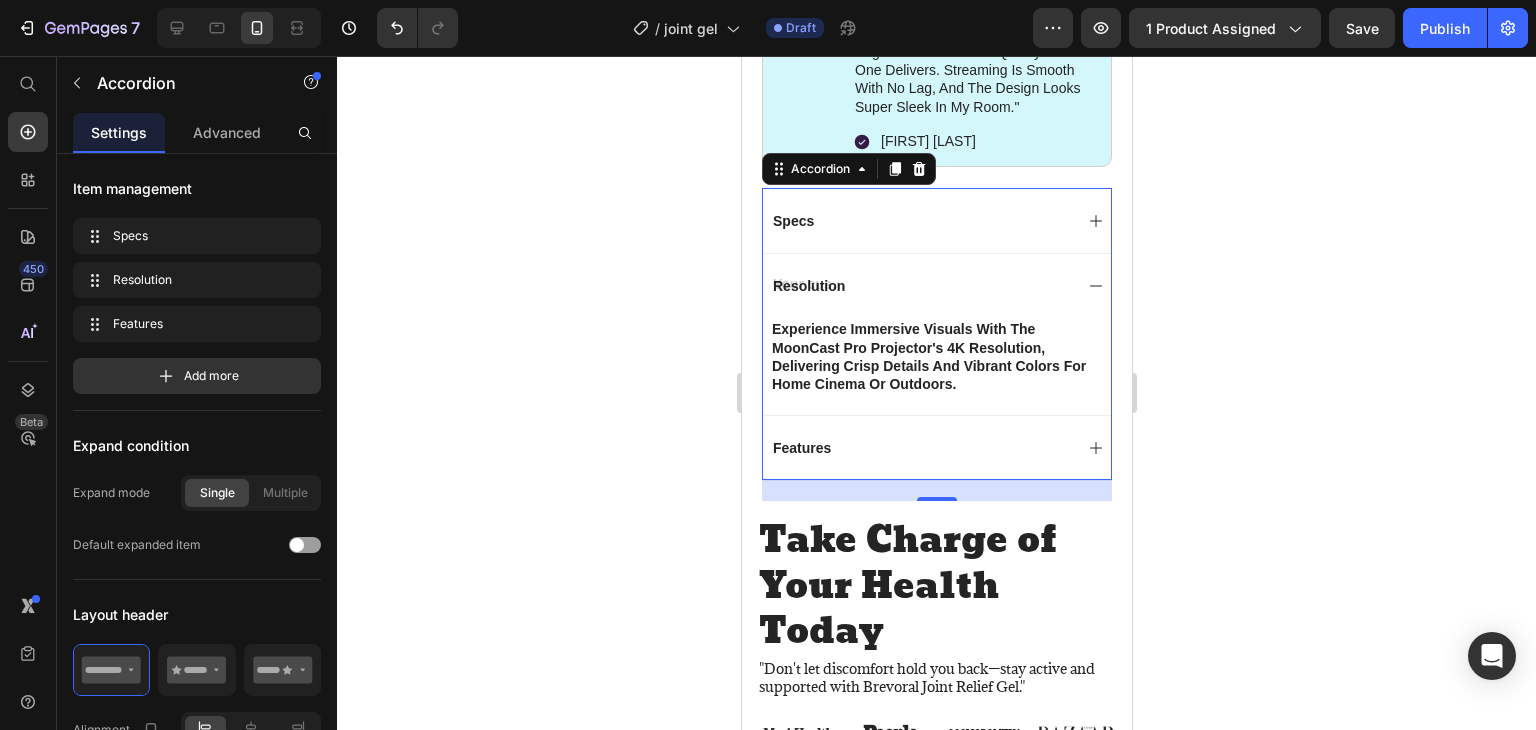 click 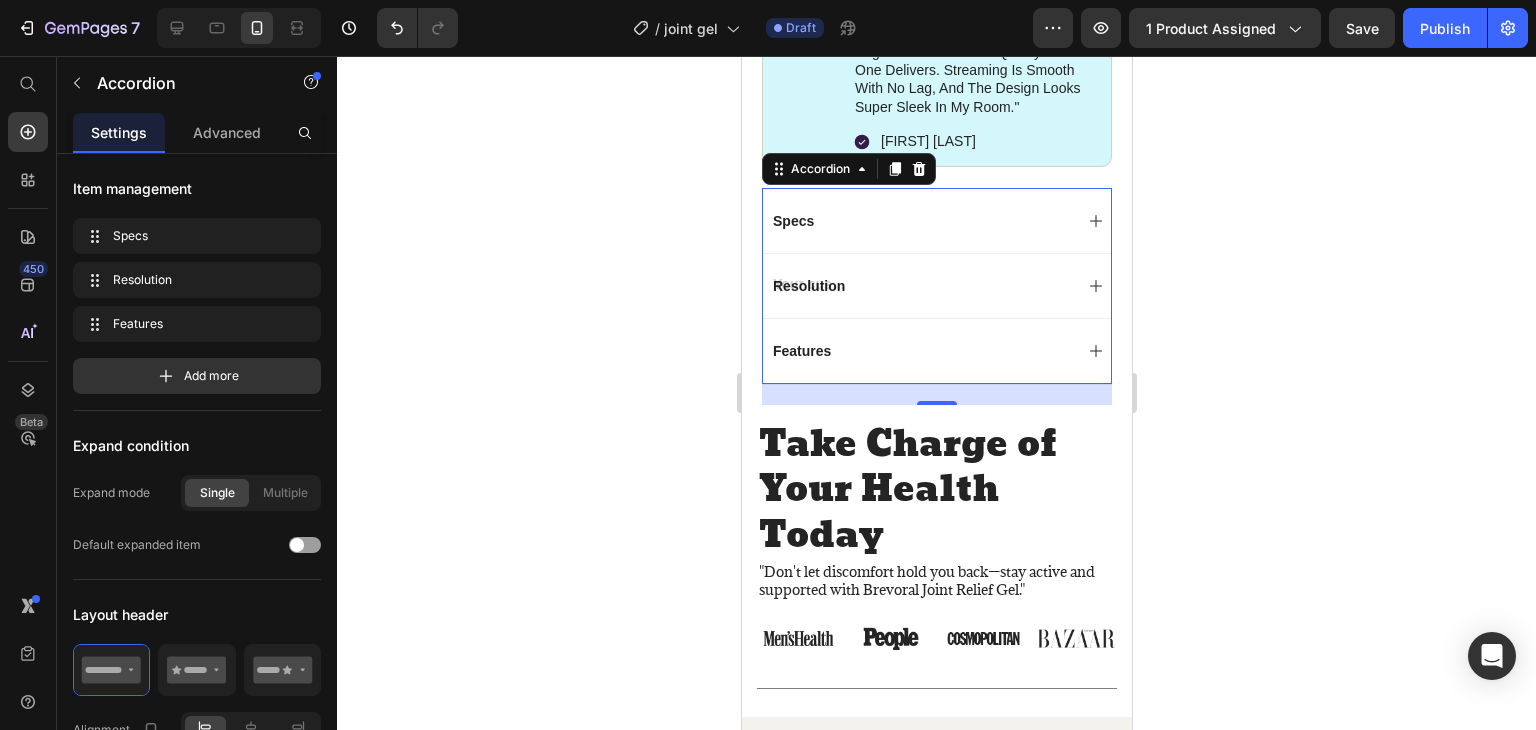 click on "Specs" at bounding box center (920, 221) 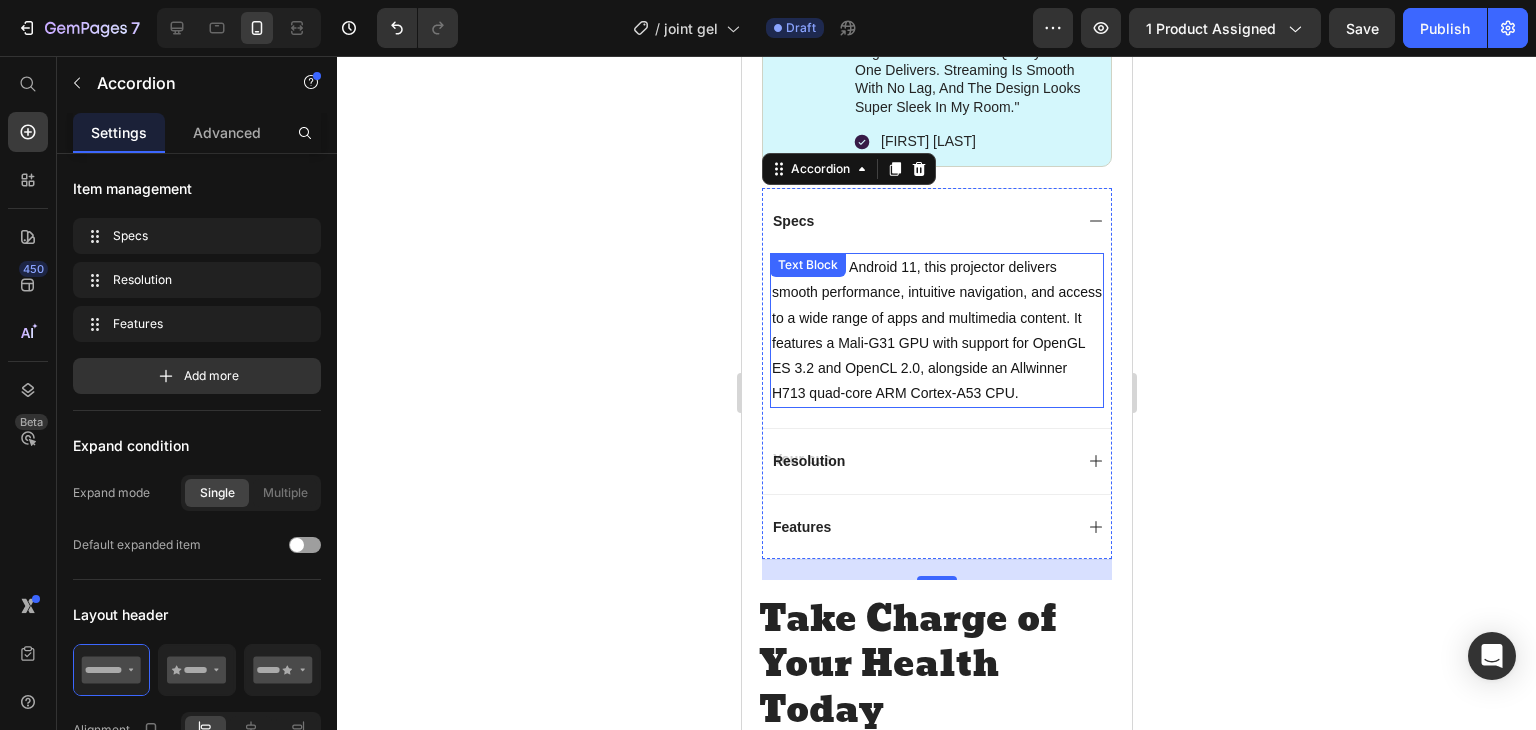 click on "Powered by Android 11, this projector delivers smooth performance, intuitive navigation, and access to a wide range of apps and multimedia content. It features a Mali-G31 GPU with support for OpenGL ES 3.2 and OpenCL 2.0, alongside an Allwinner H713 quad-core ARM Cortex-A53 CPU." at bounding box center [936, 330] 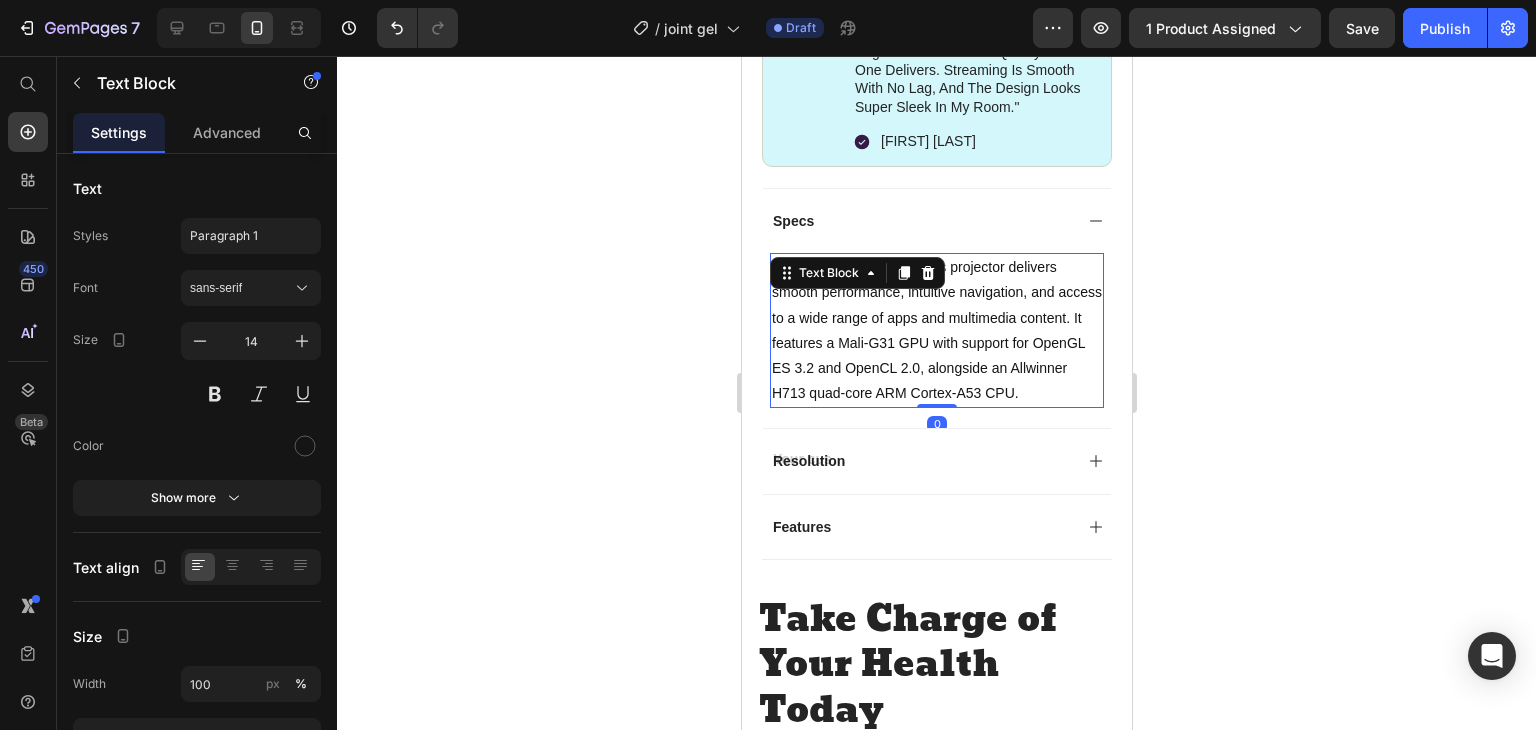 click on "Powered by Android 11, this projector delivers smooth performance, intuitive navigation, and access to a wide range of apps and multimedia content. It features a Mali-G31 GPU with support for OpenGL ES 3.2 and OpenCL 2.0, alongside an Allwinner H713 quad-core ARM Cortex-A53 CPU." at bounding box center [936, 330] 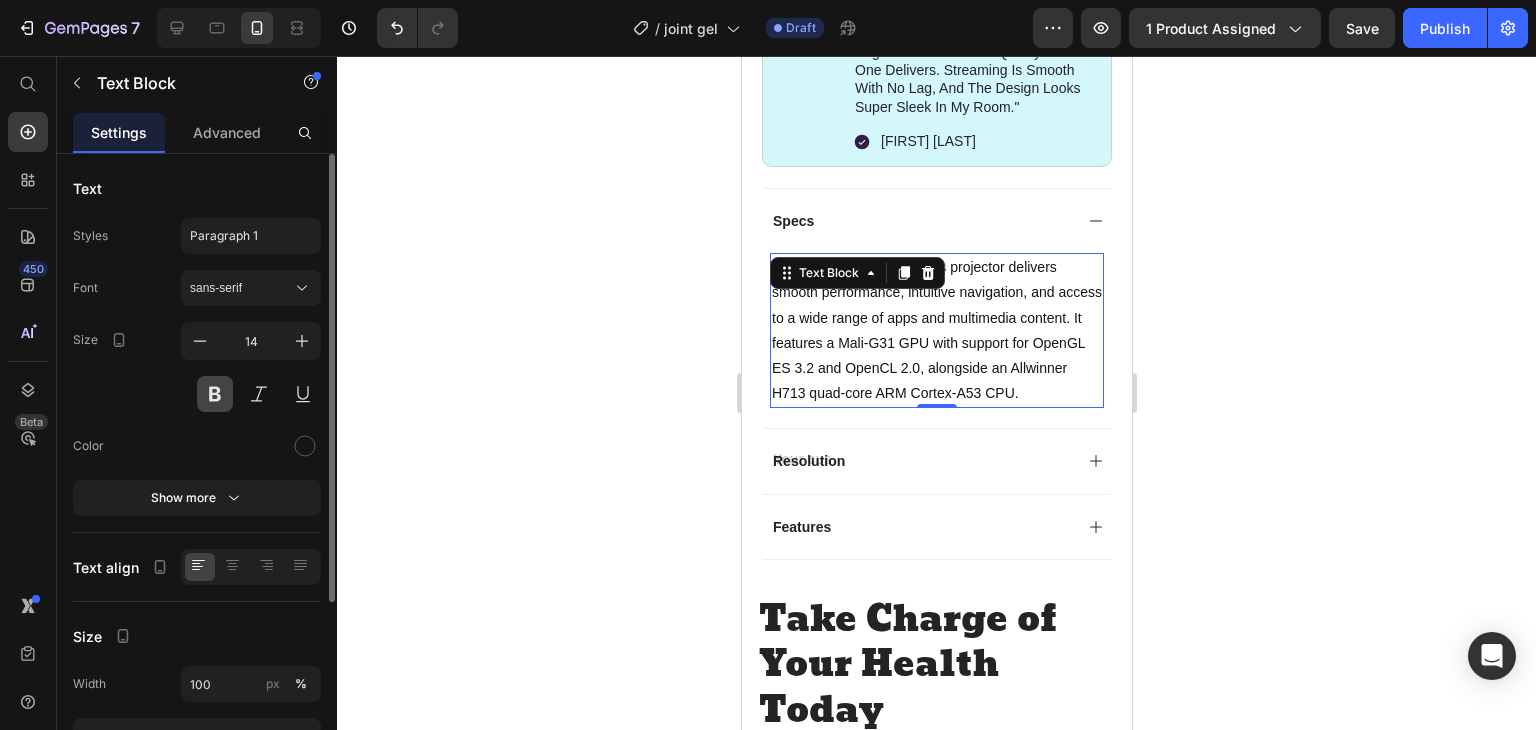 click at bounding box center [215, 394] 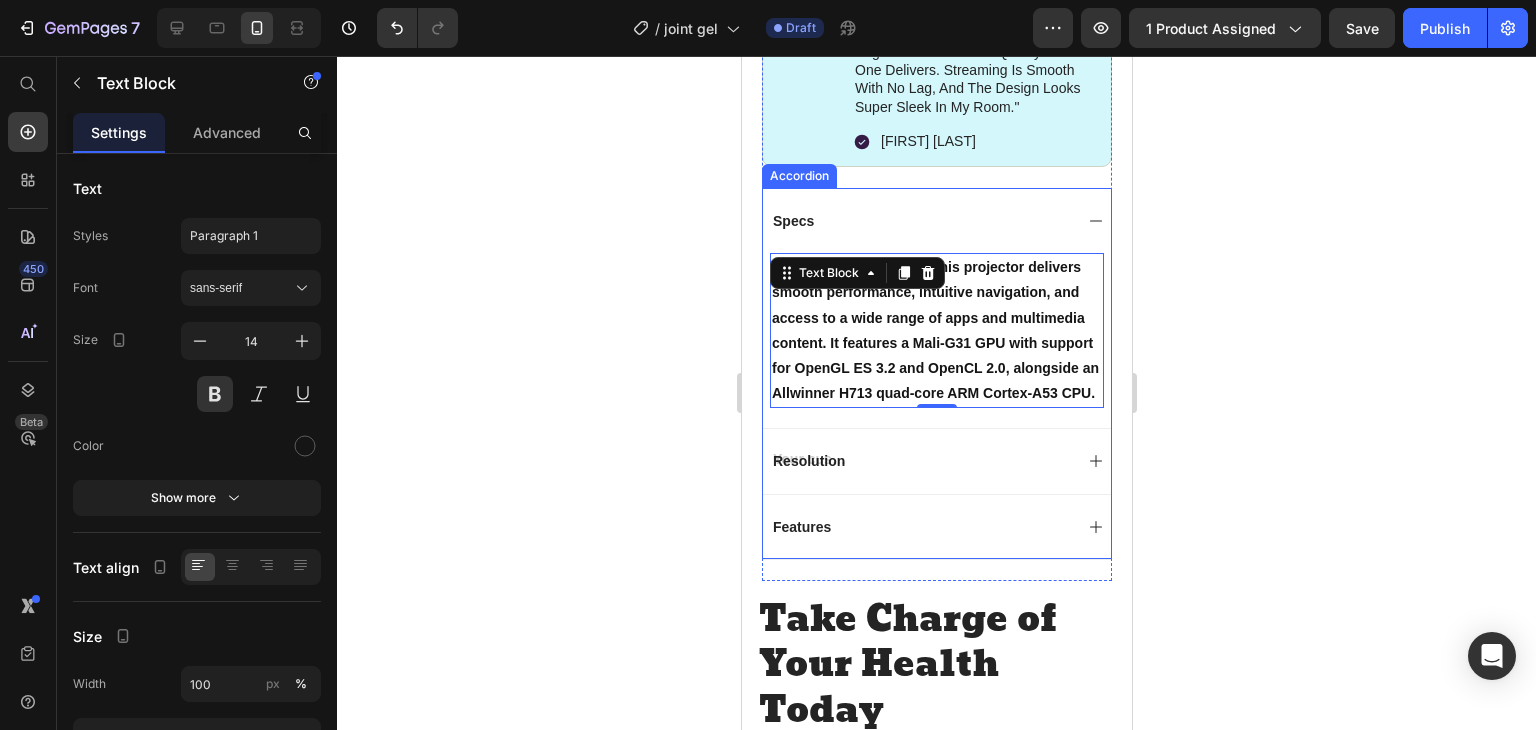 click on "Resolution" at bounding box center [936, 460] 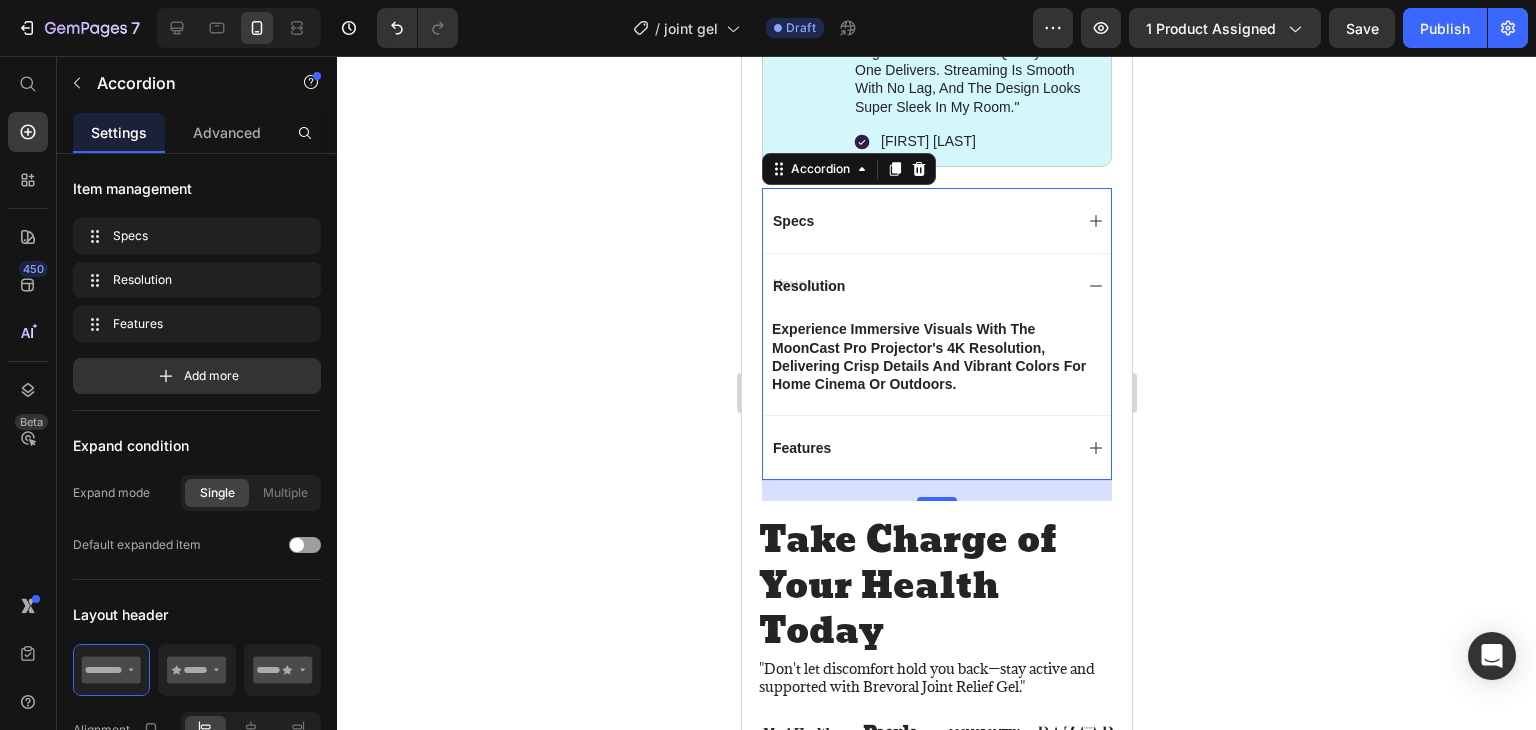 click on "Resolution" at bounding box center (920, 286) 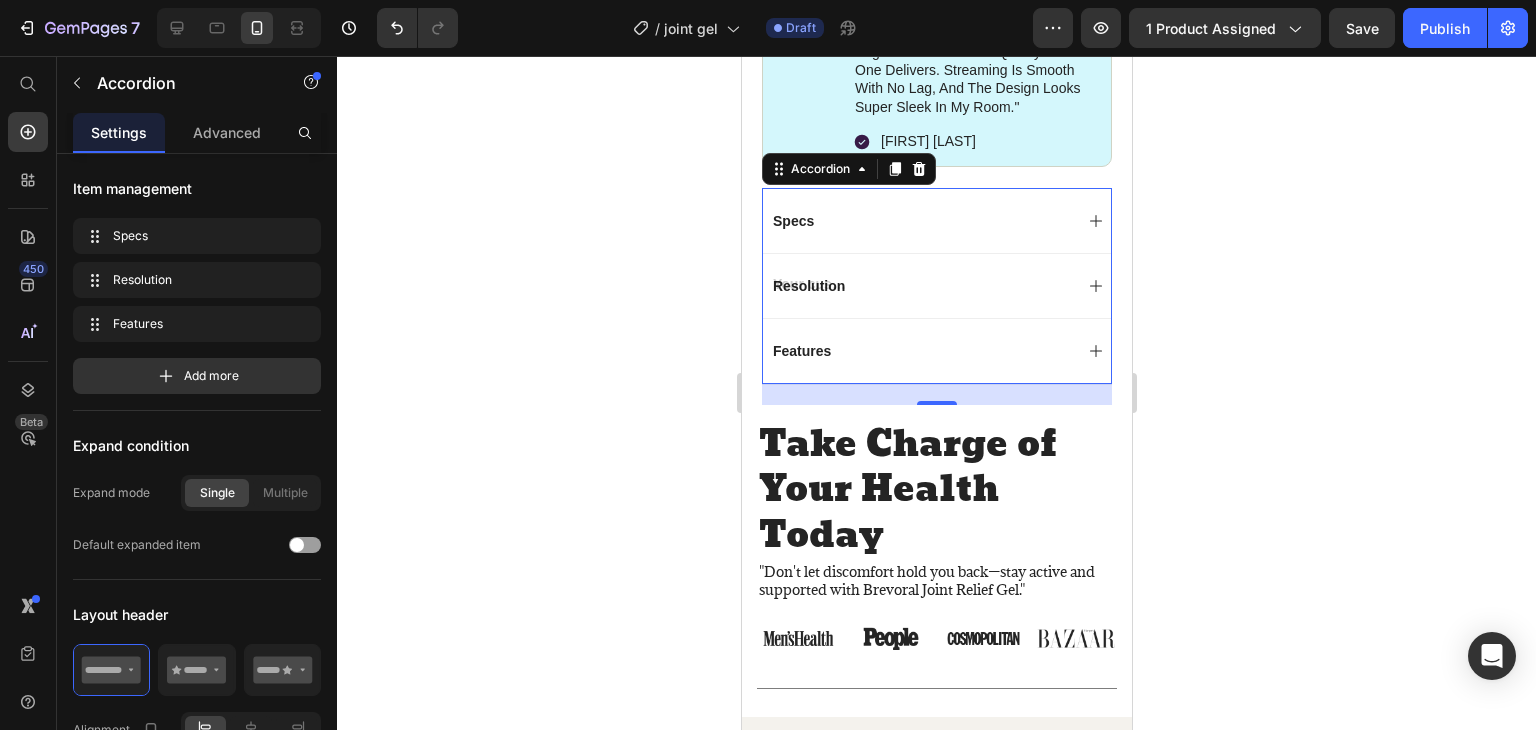 click on "Specs" at bounding box center [920, 221] 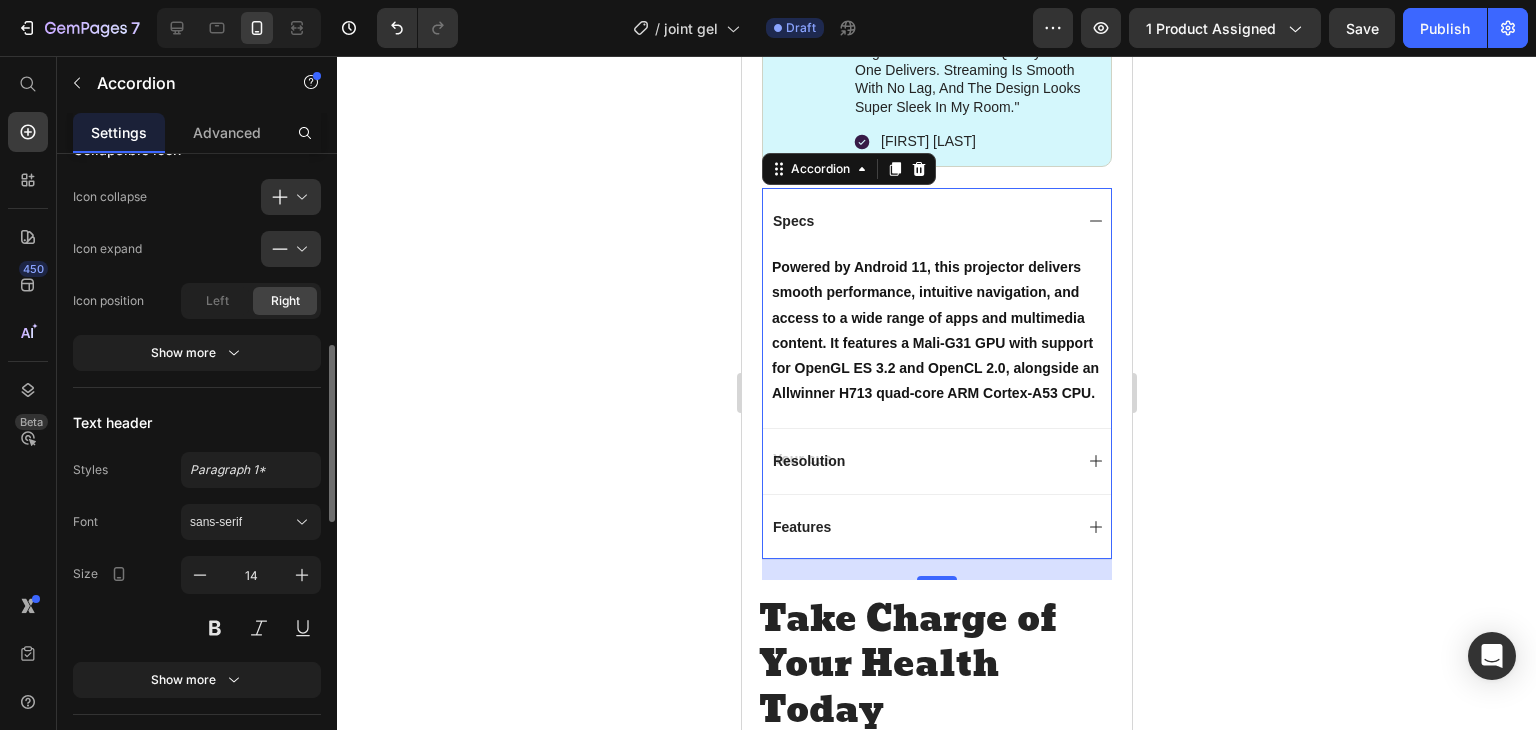 scroll, scrollTop: 724, scrollLeft: 0, axis: vertical 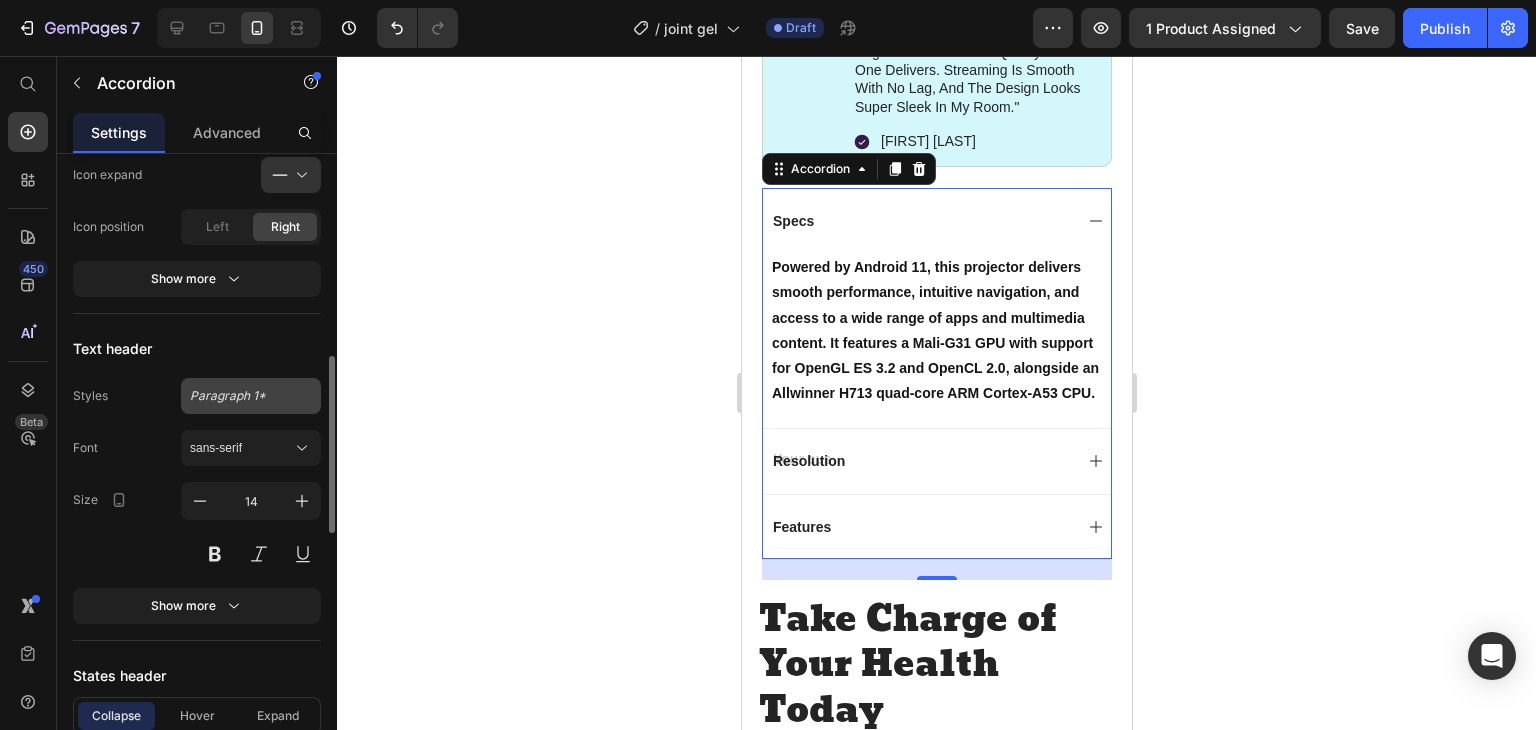 click on "Paragraph 1*" at bounding box center (239, 396) 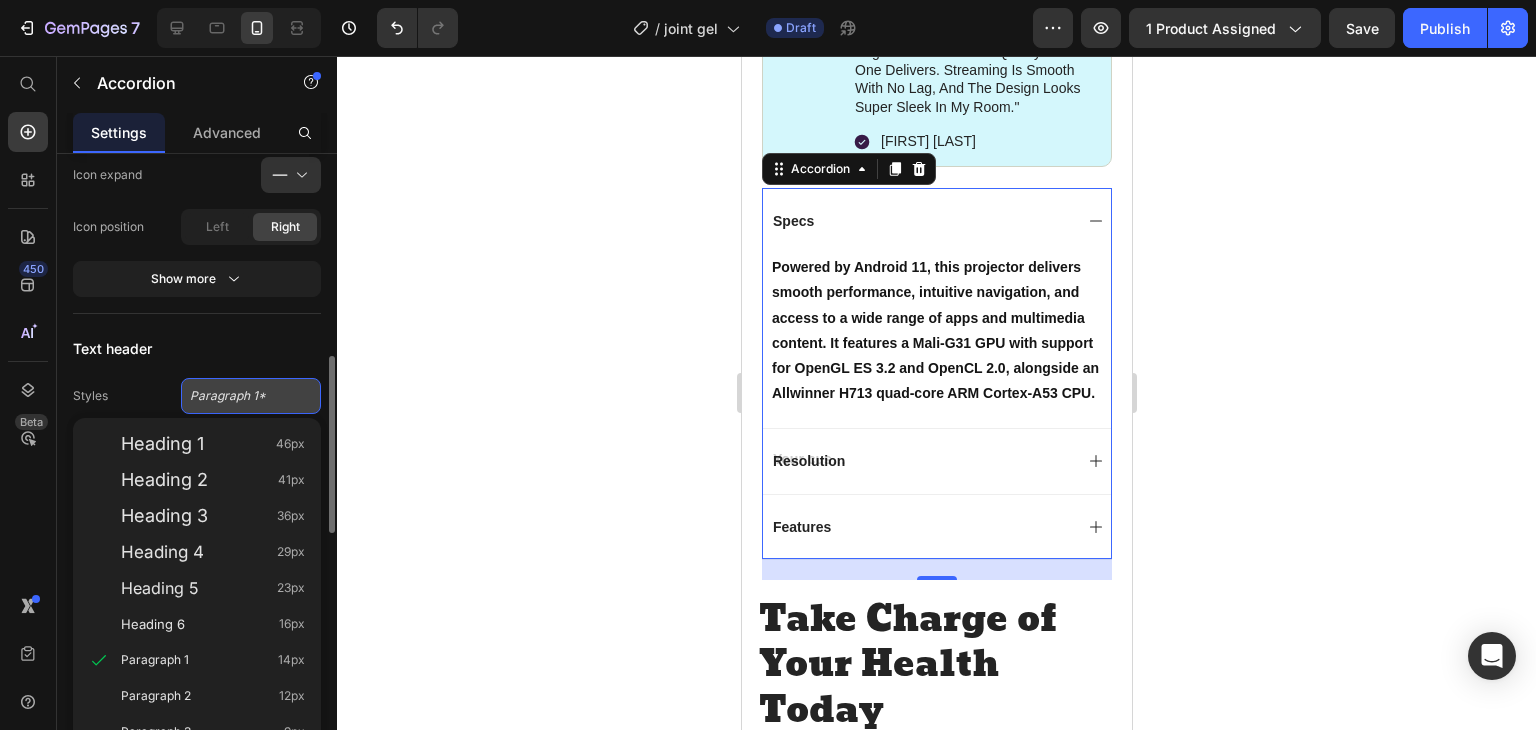 click on "Paragraph 1*" at bounding box center (239, 396) 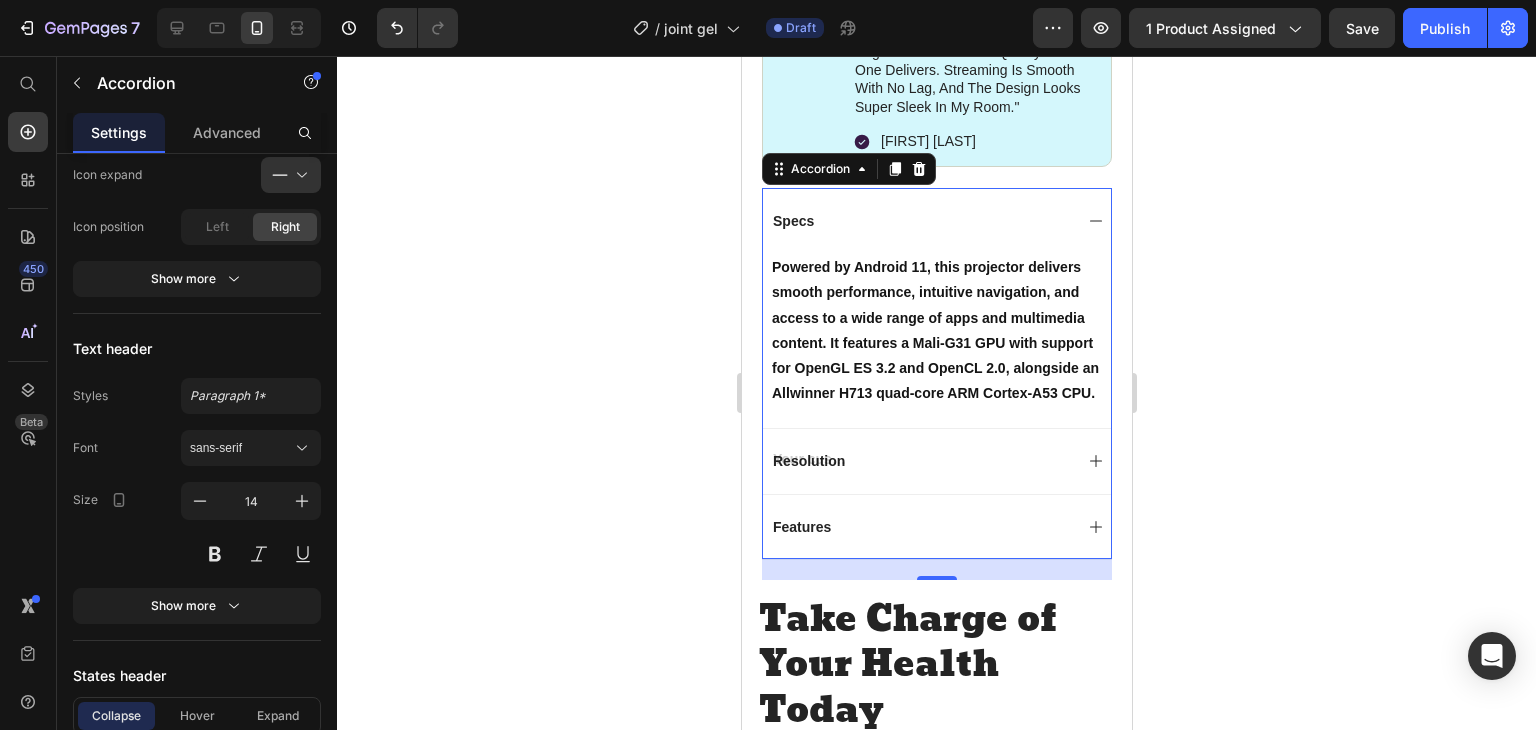 click on "Resolution" at bounding box center [920, 461] 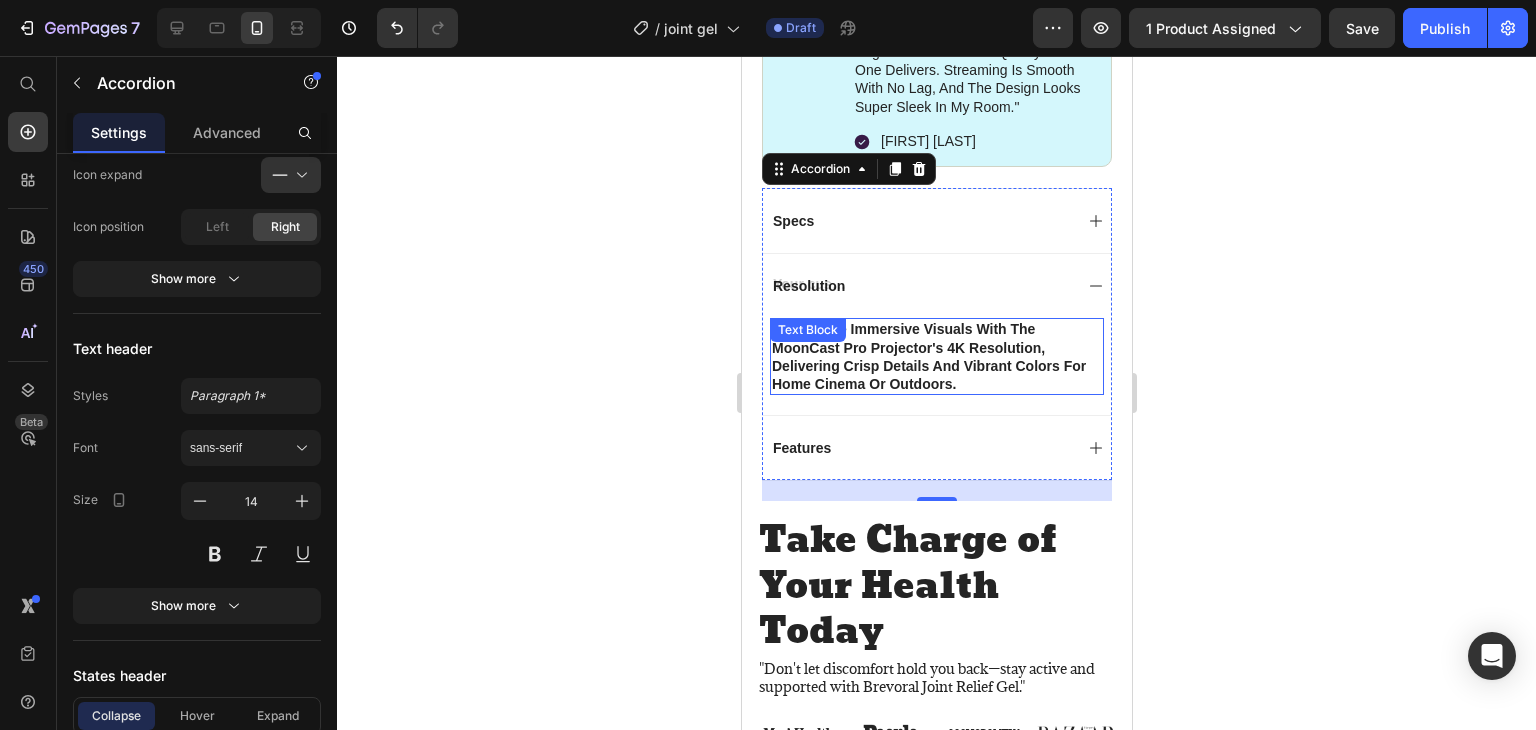 click on "Experience immersive visuals with the MoonCast Pro projector's 4K resolution, delivering crisp details and vibrant colors for home cinema or outdoors. Text Block" at bounding box center [936, 356] 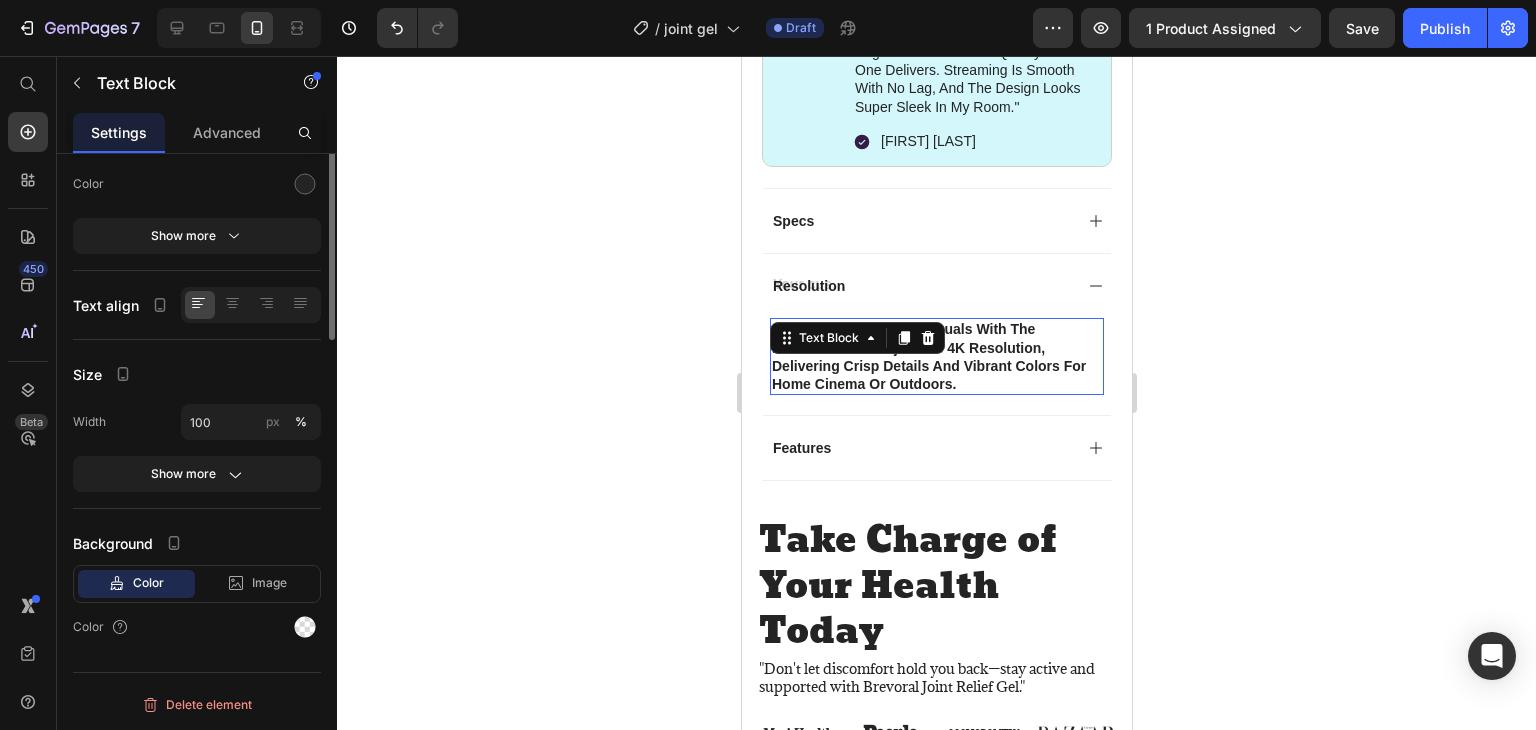scroll, scrollTop: 0, scrollLeft: 0, axis: both 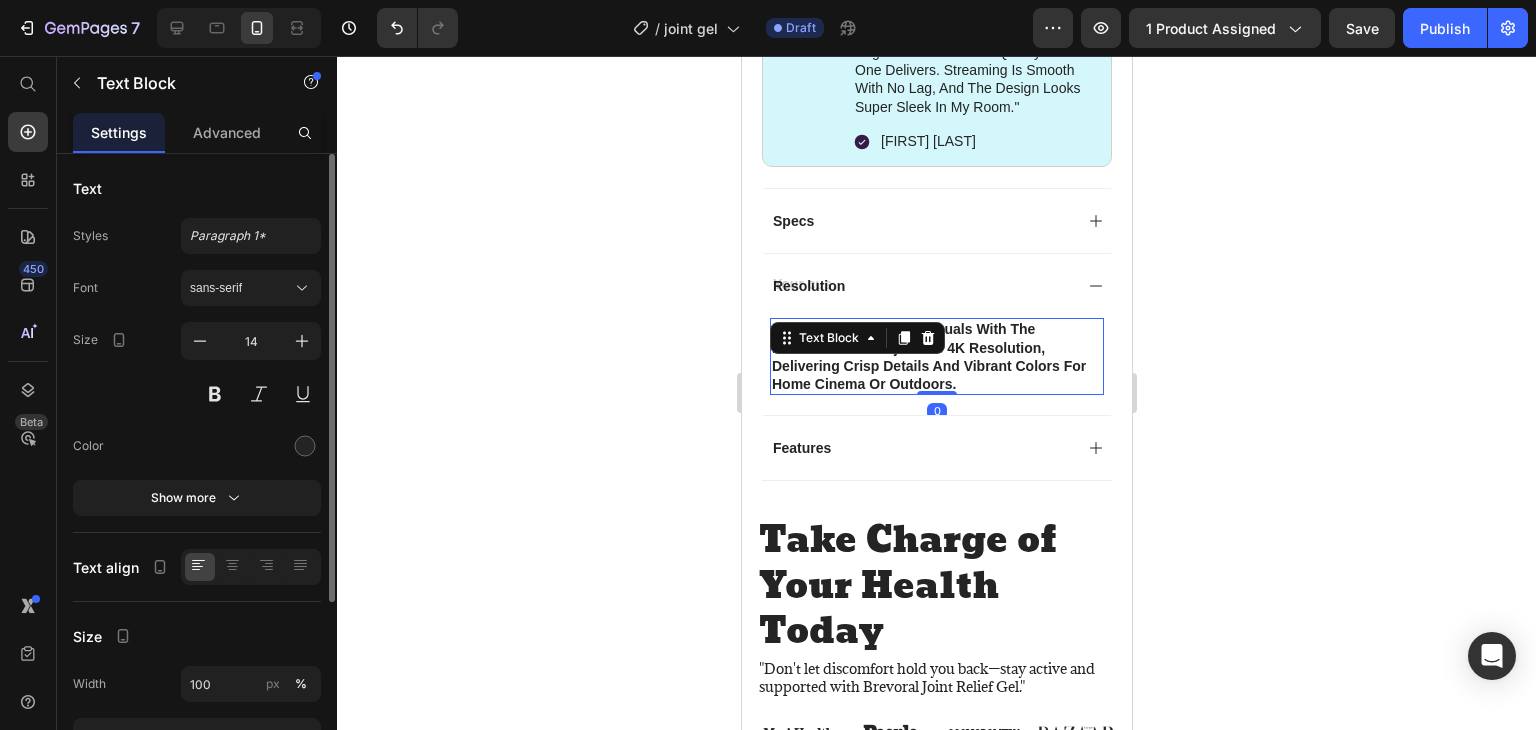 click on "Experience immersive visuals with the MoonCast Pro projector's 4K resolution, delivering crisp details and vibrant colors for home cinema or outdoors." at bounding box center (928, 356) 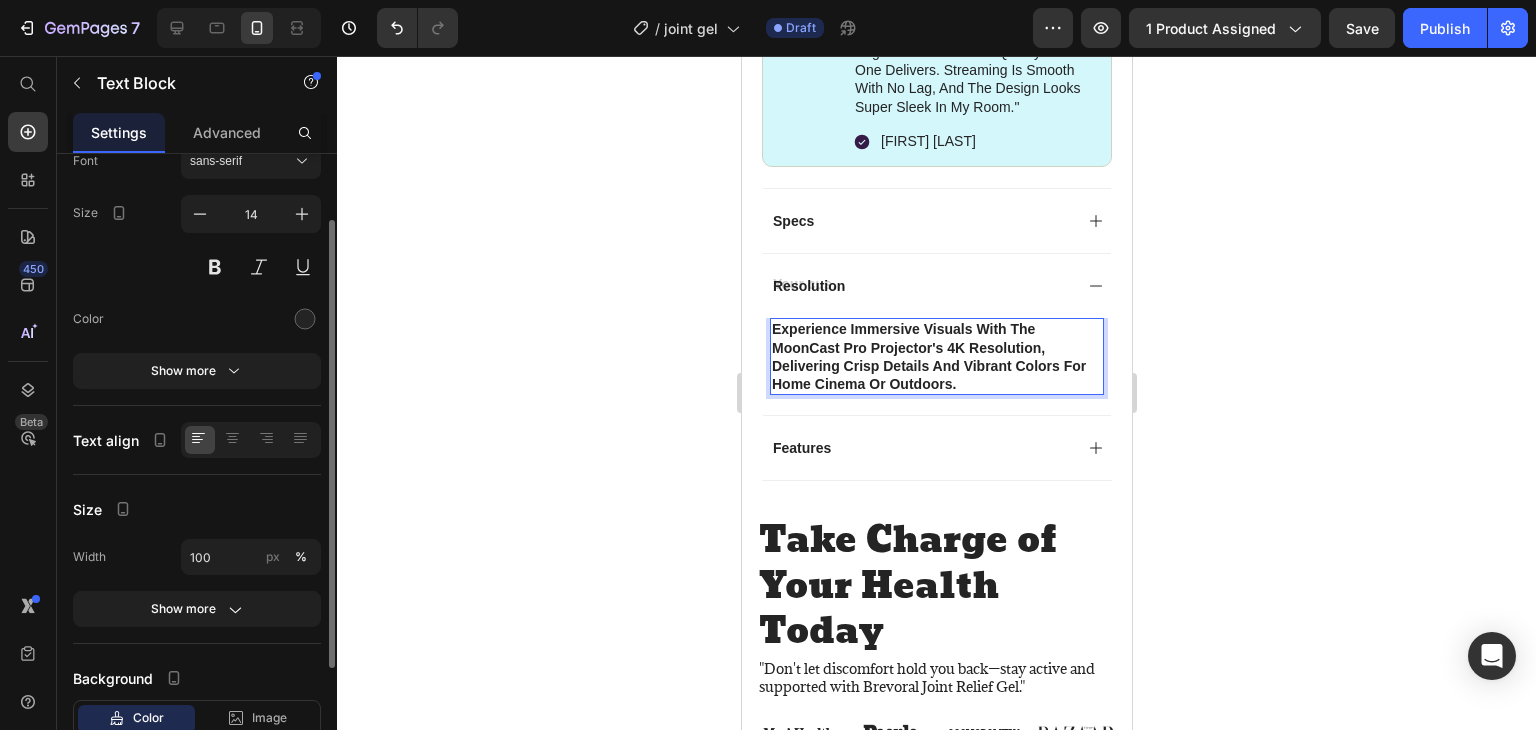 scroll, scrollTop: 0, scrollLeft: 0, axis: both 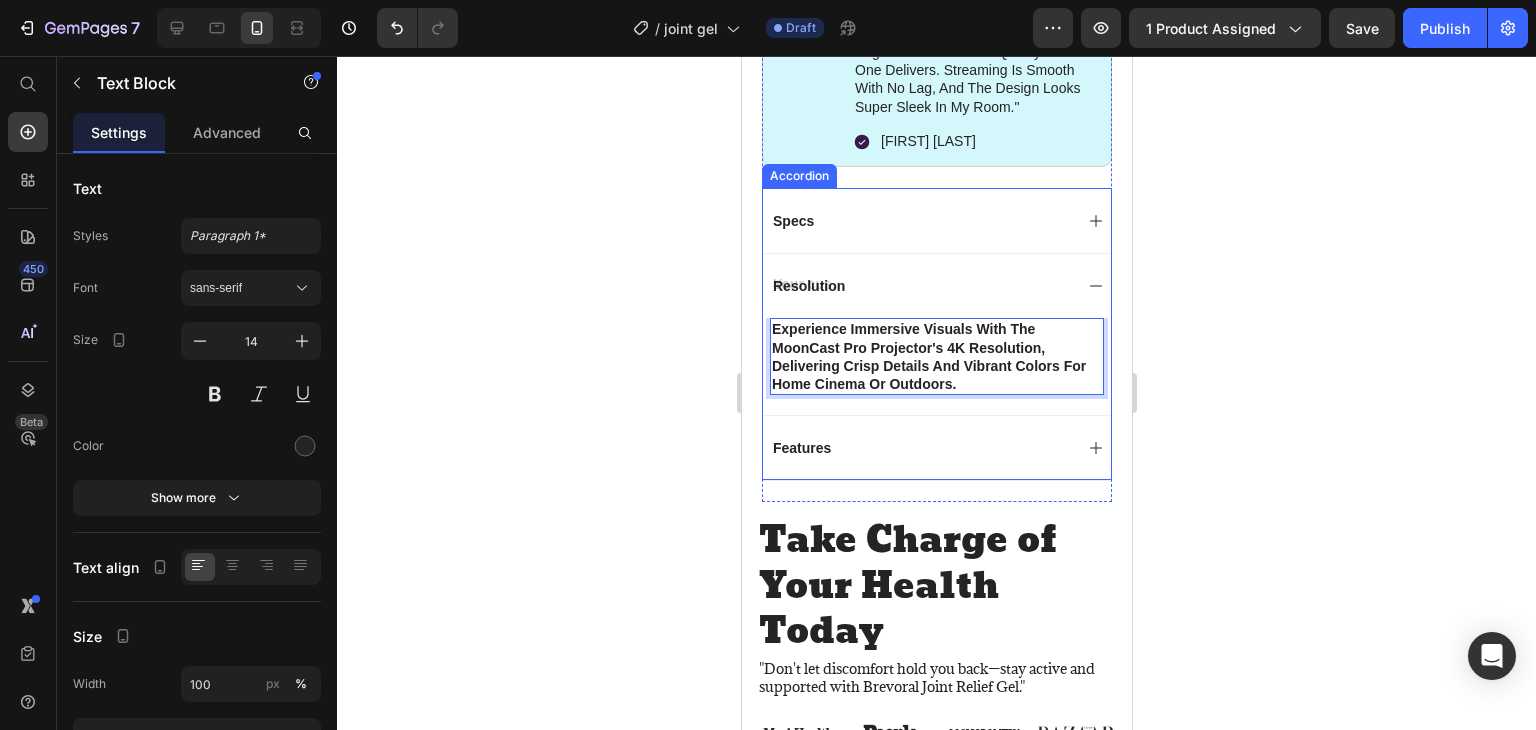 click on "Resolution" at bounding box center [920, 286] 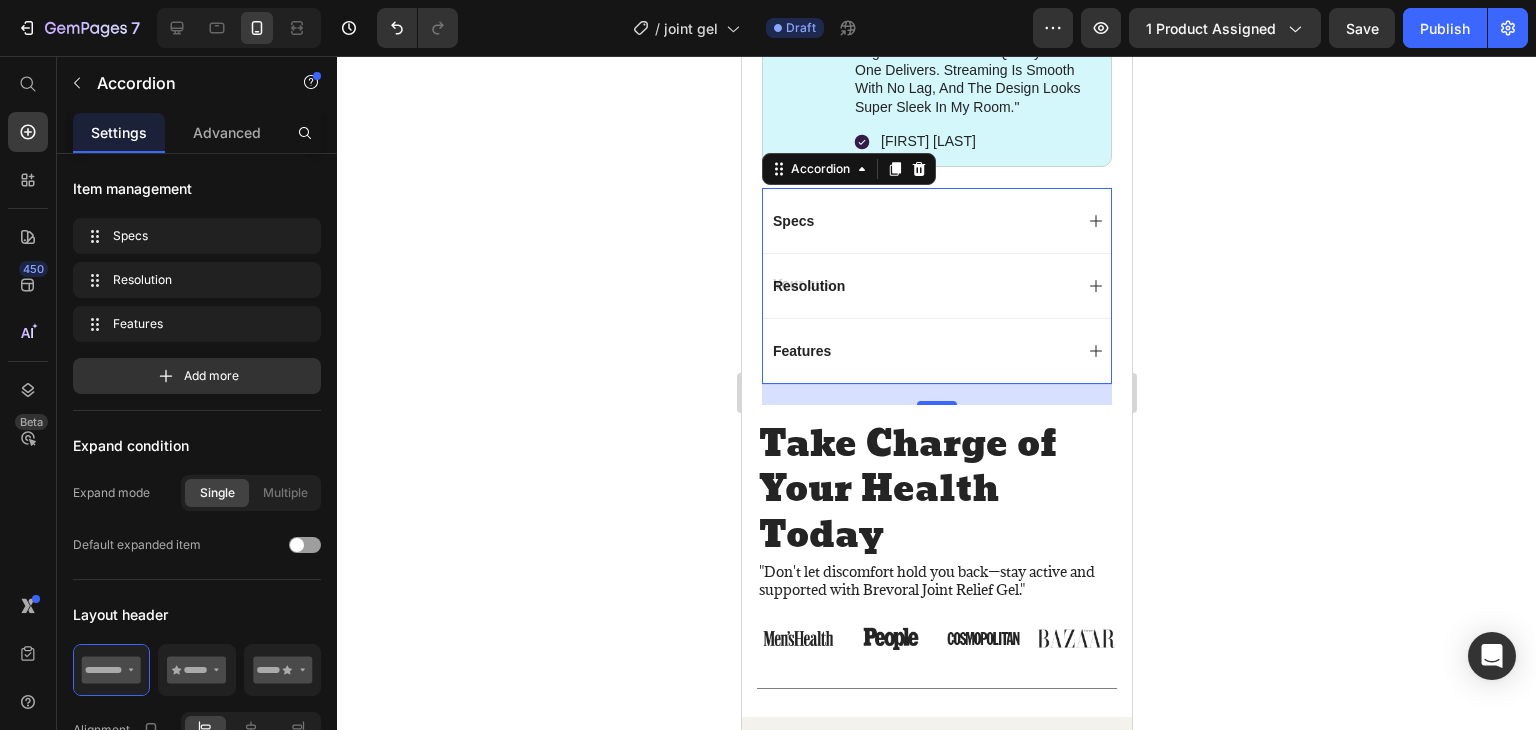 click on "Specs" at bounding box center (920, 221) 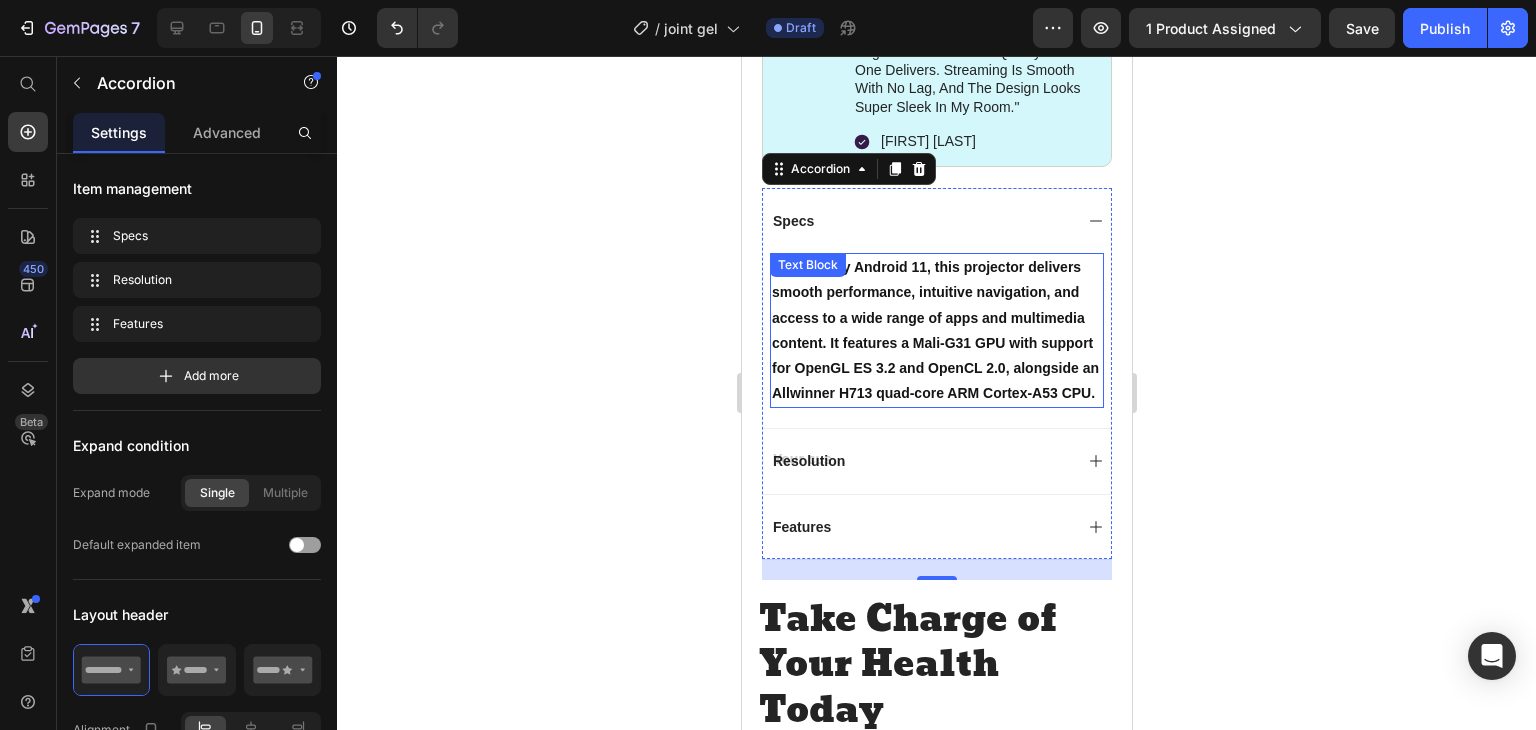 click on "Powered by Android 11, this projector delivers smooth performance, intuitive navigation, and access to a wide range of apps and multimedia content. It features a Mali-G31 GPU with support for OpenGL ES 3.2 and OpenCL 2.0, alongside an Allwinner H713 quad-core ARM Cortex-A53 CPU." at bounding box center [936, 330] 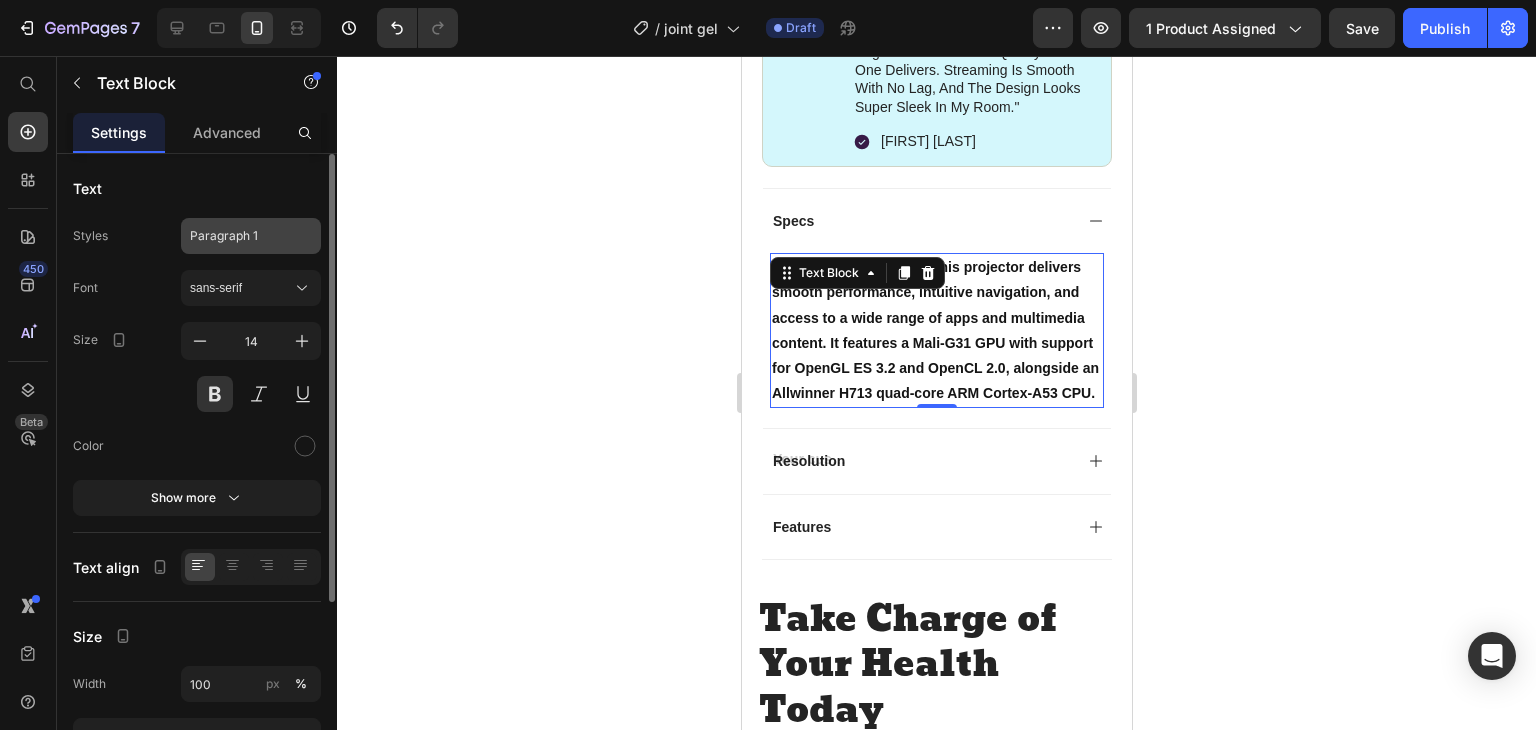click on "Paragraph 1" at bounding box center (251, 236) 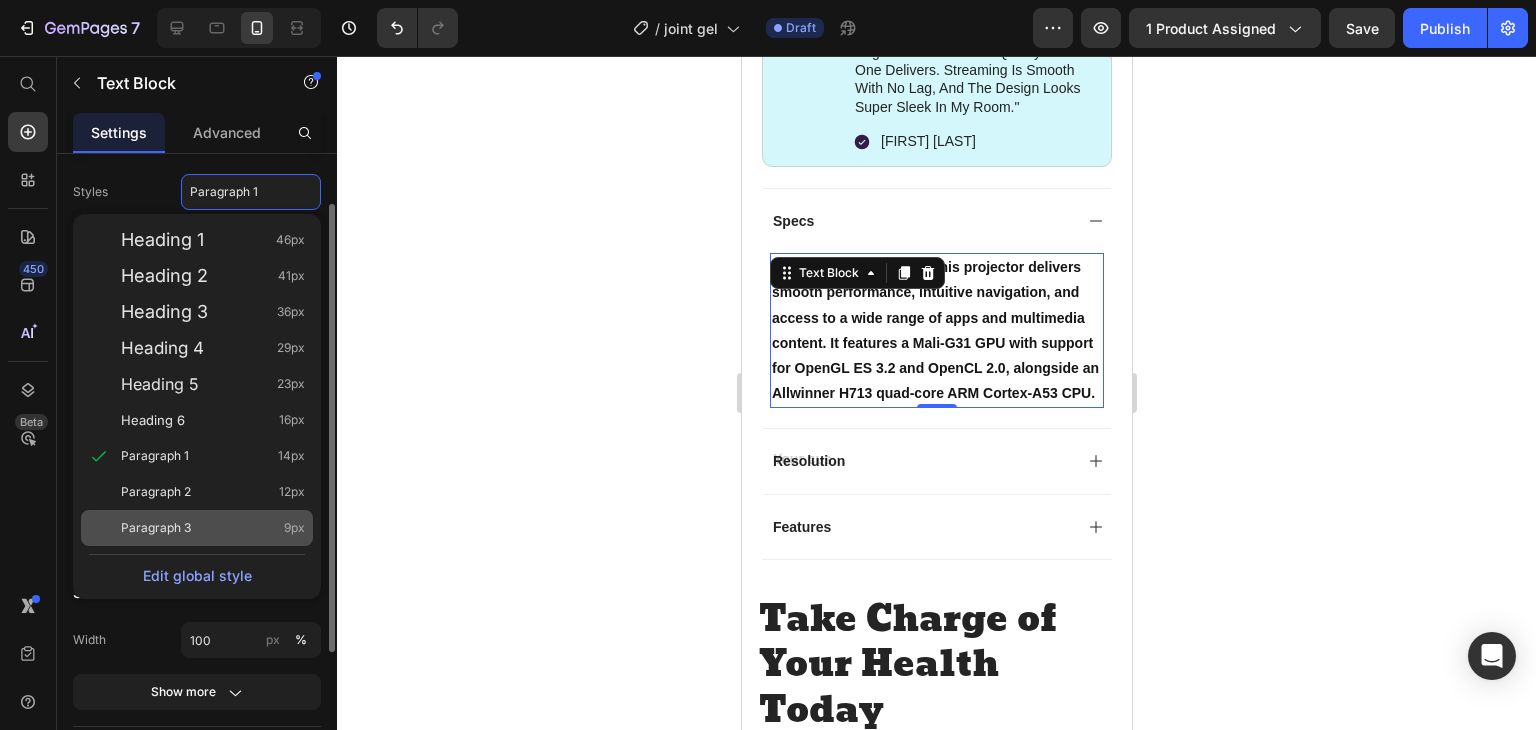 scroll, scrollTop: 43, scrollLeft: 0, axis: vertical 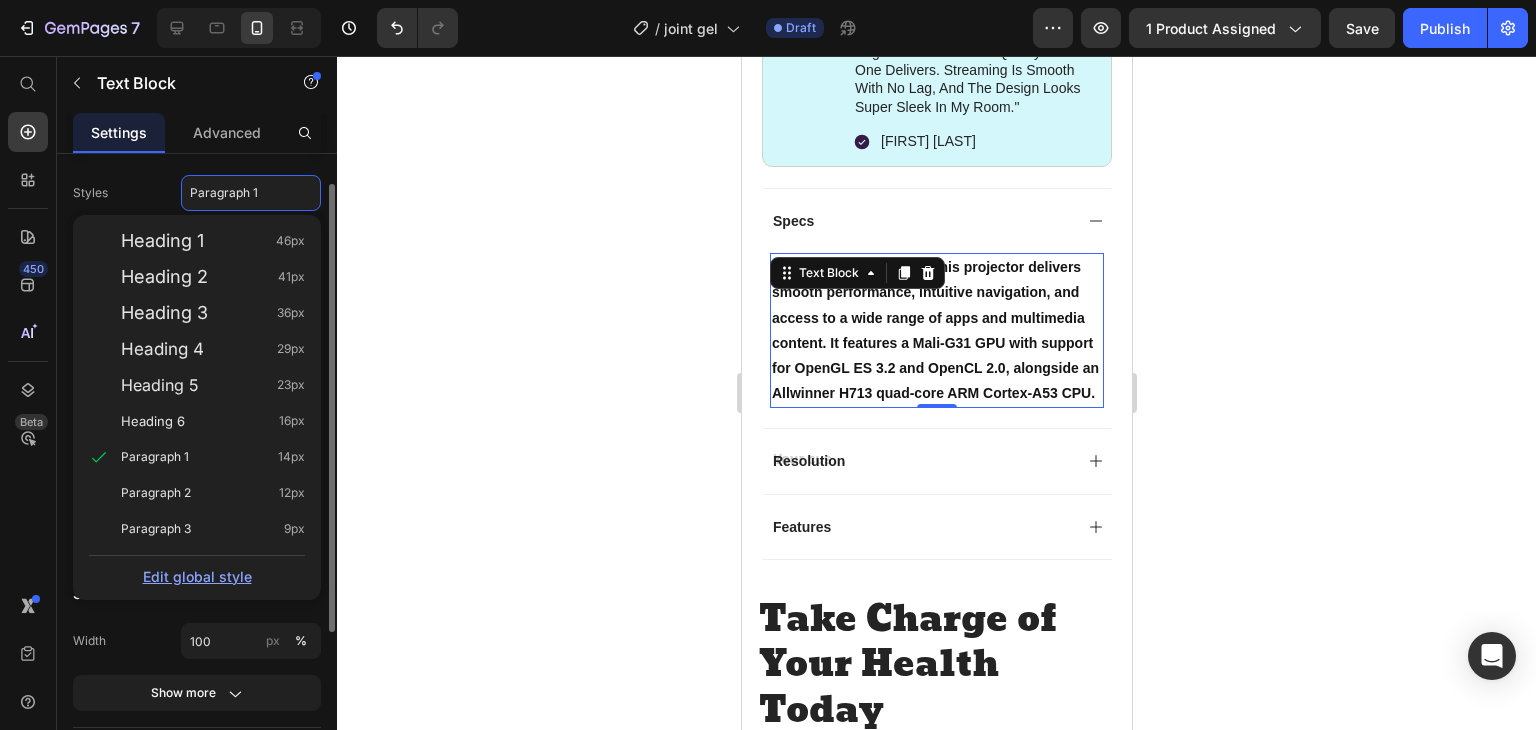 click on "Edit global style" at bounding box center (197, 576) 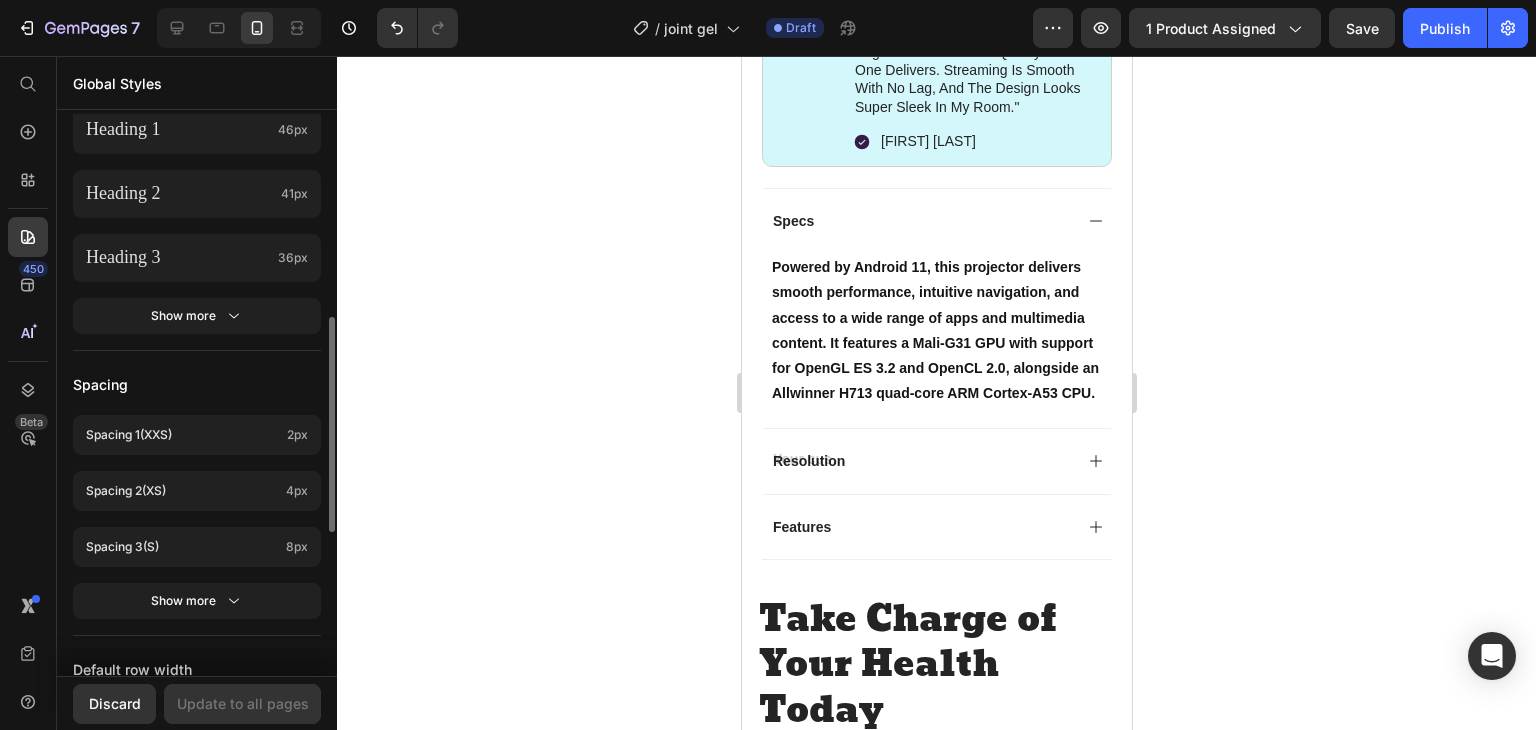 scroll, scrollTop: 530, scrollLeft: 0, axis: vertical 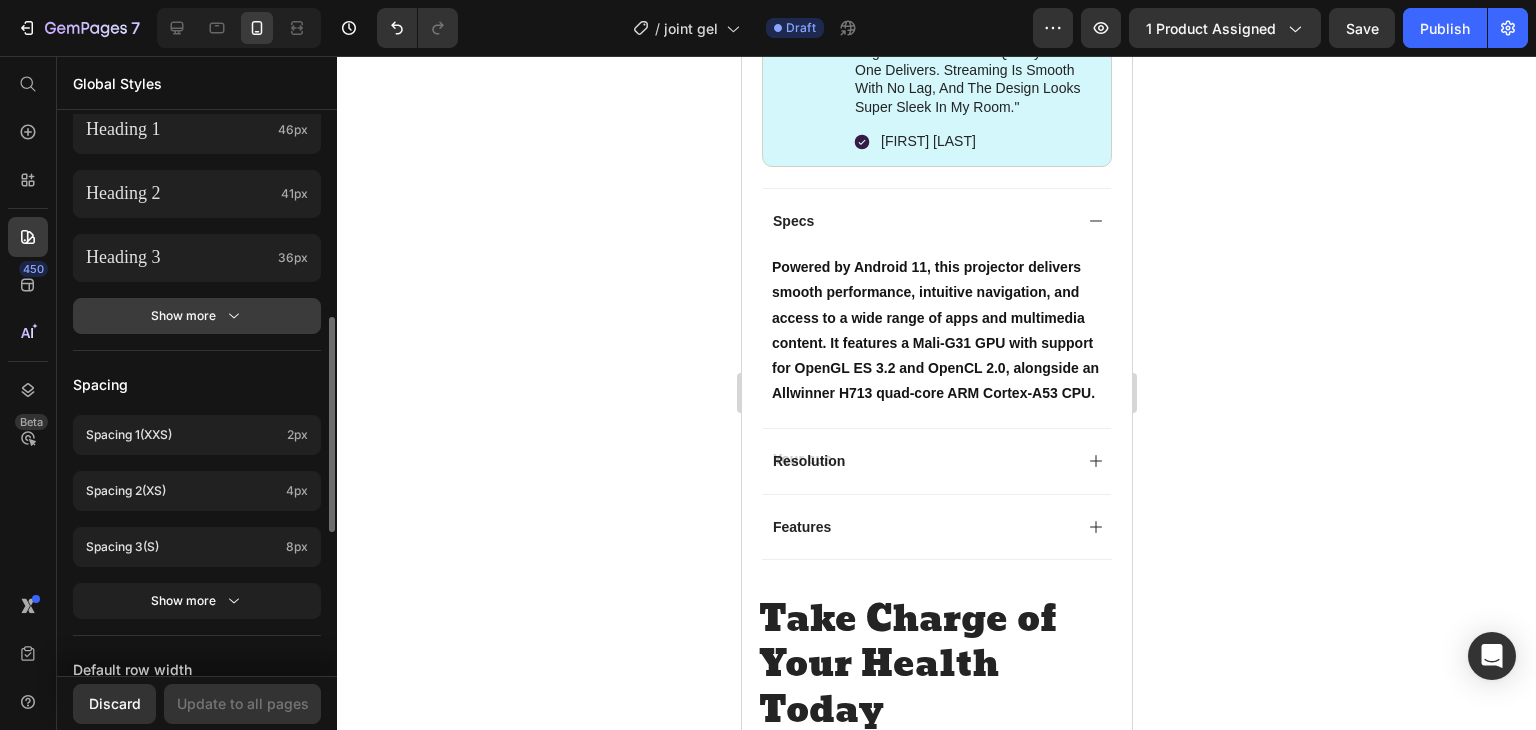 click on "Show more" at bounding box center (197, 316) 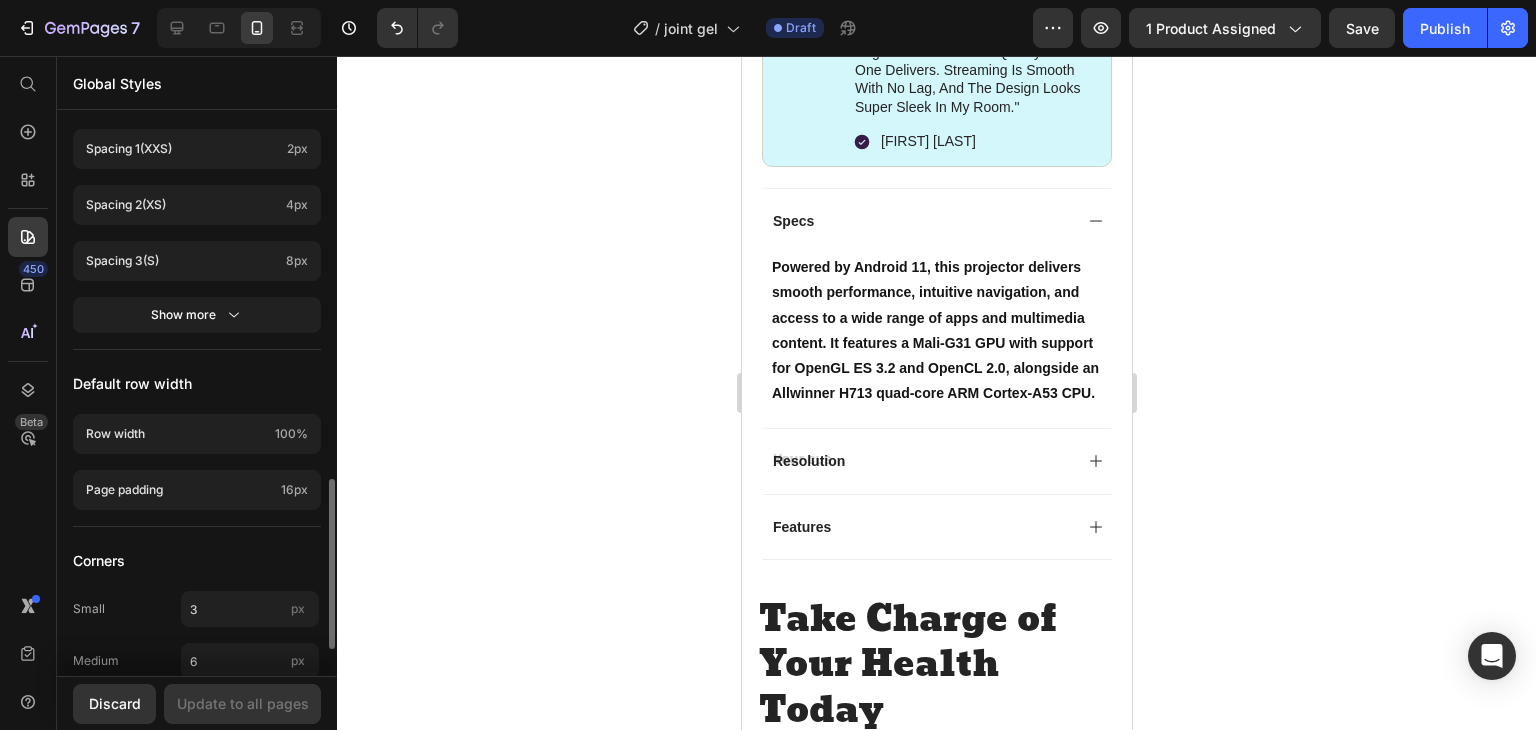 scroll, scrollTop: 1204, scrollLeft: 0, axis: vertical 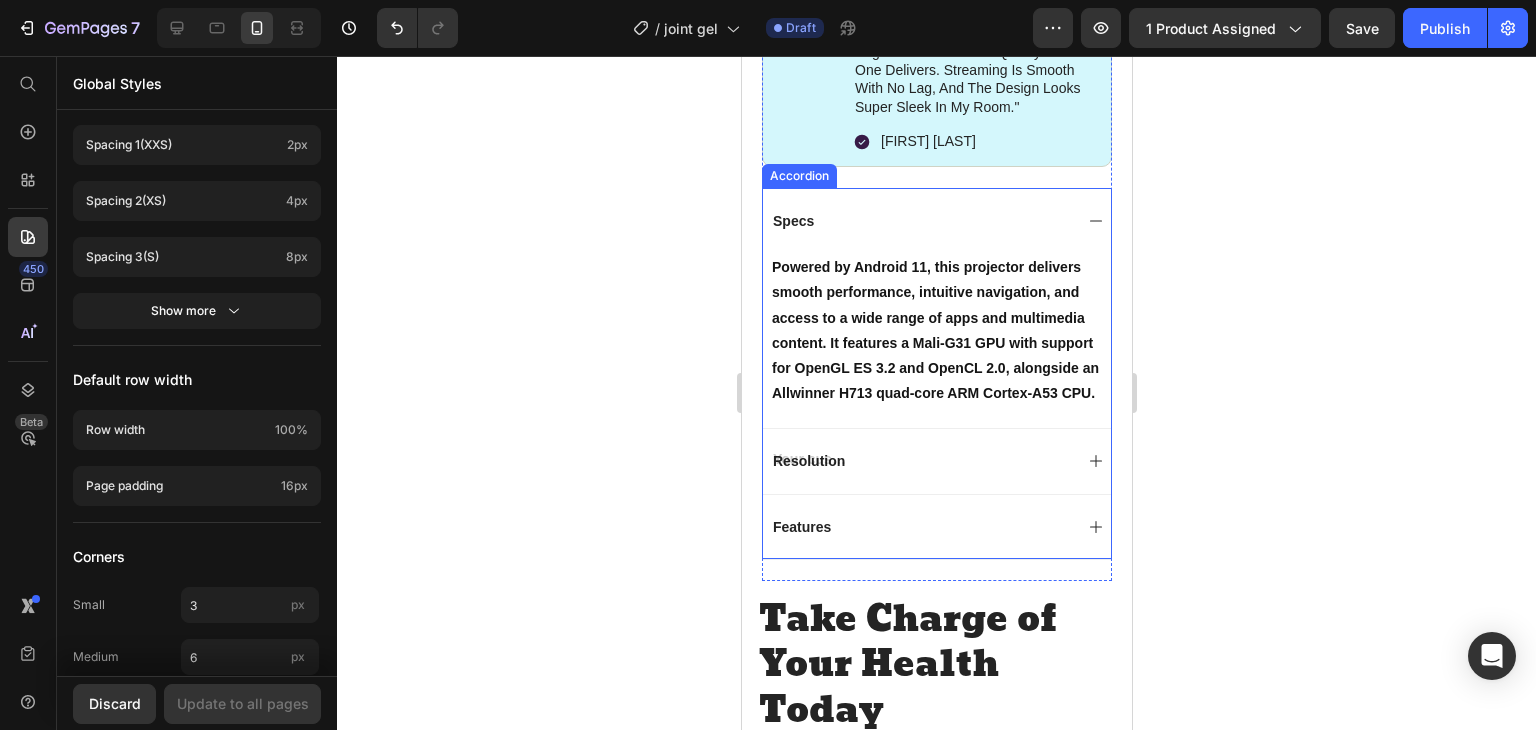 click on "Resolution" at bounding box center [920, 461] 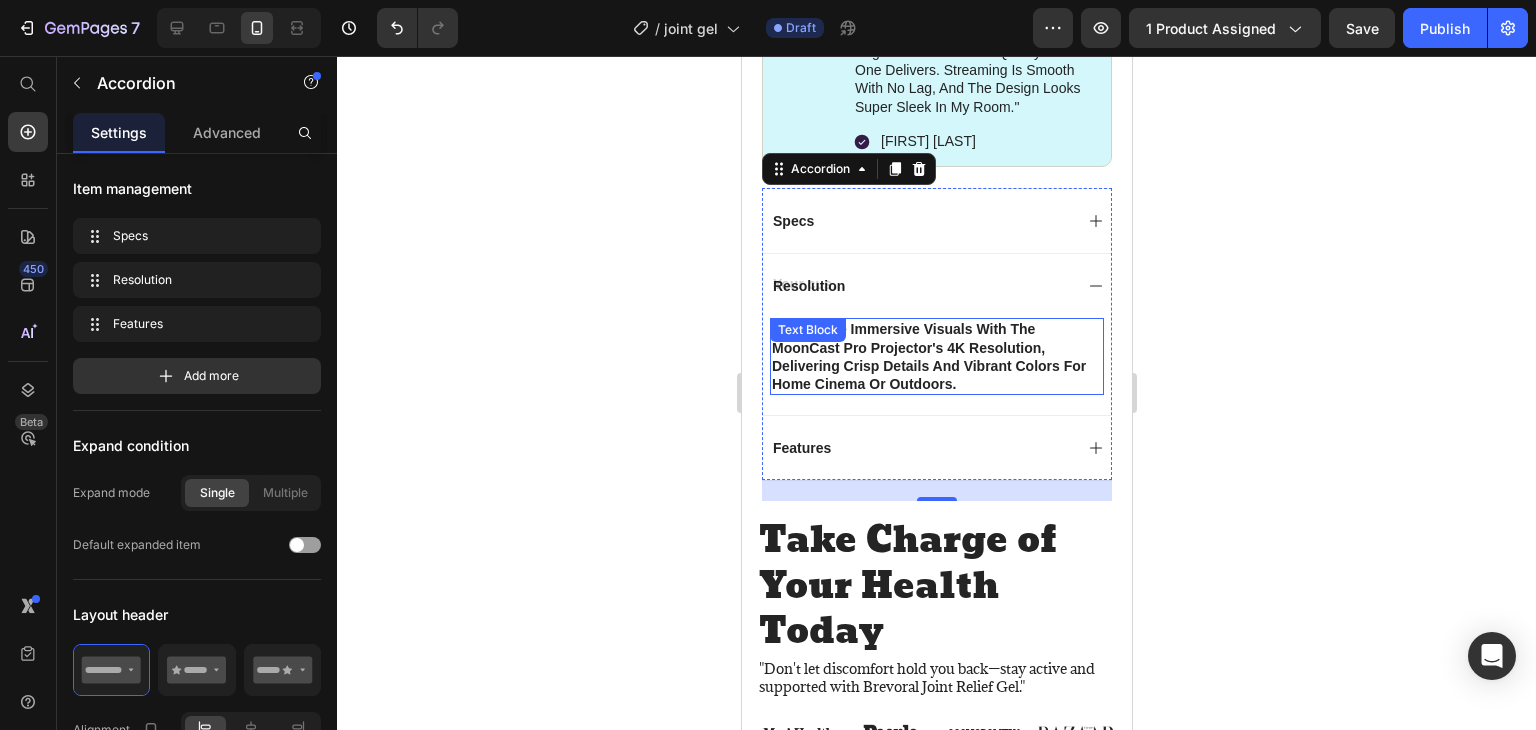 click on "Experience immersive visuals with the MoonCast Pro projector's 4K resolution, delivering crisp details and vibrant colors for home cinema or outdoors." at bounding box center (936, 356) 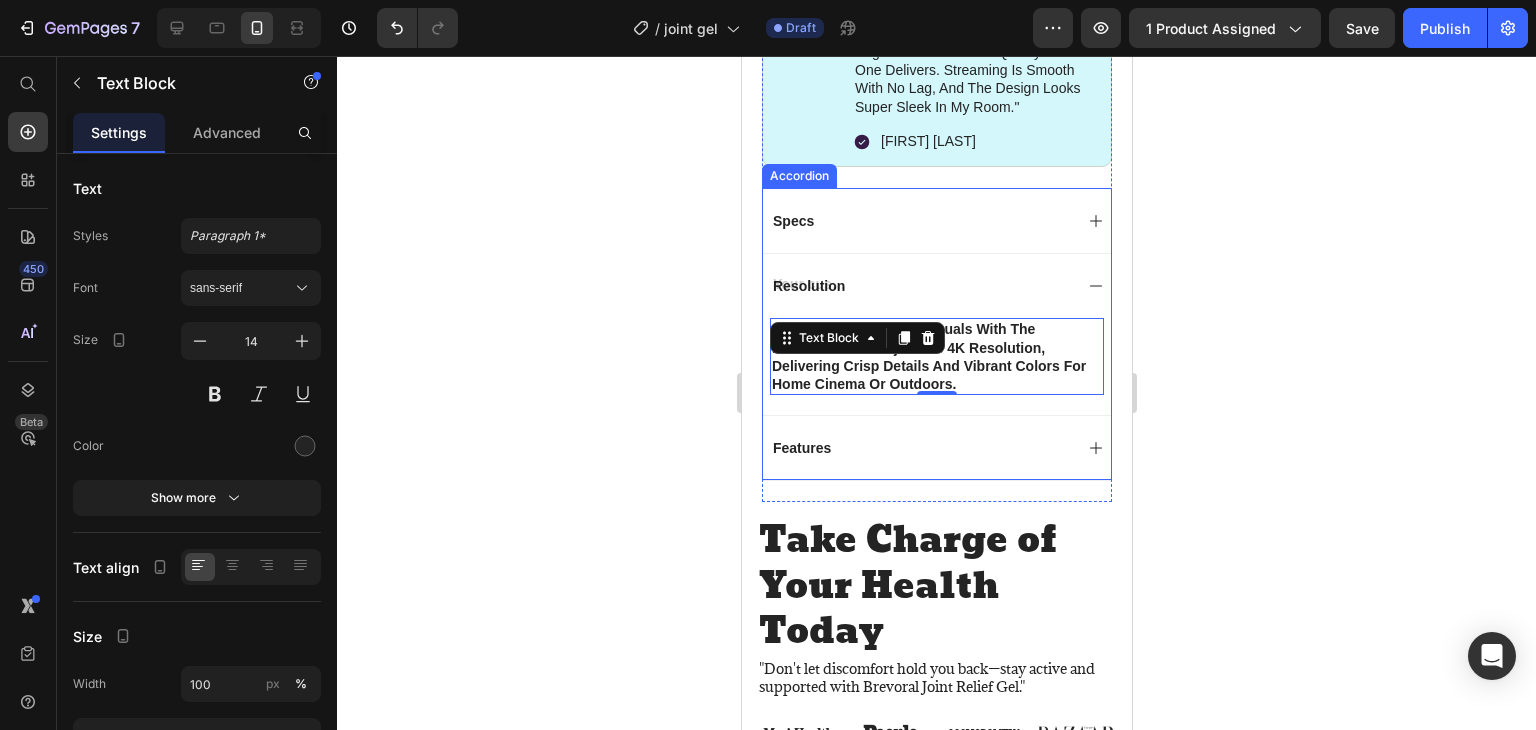 click on "Features" at bounding box center (936, 447) 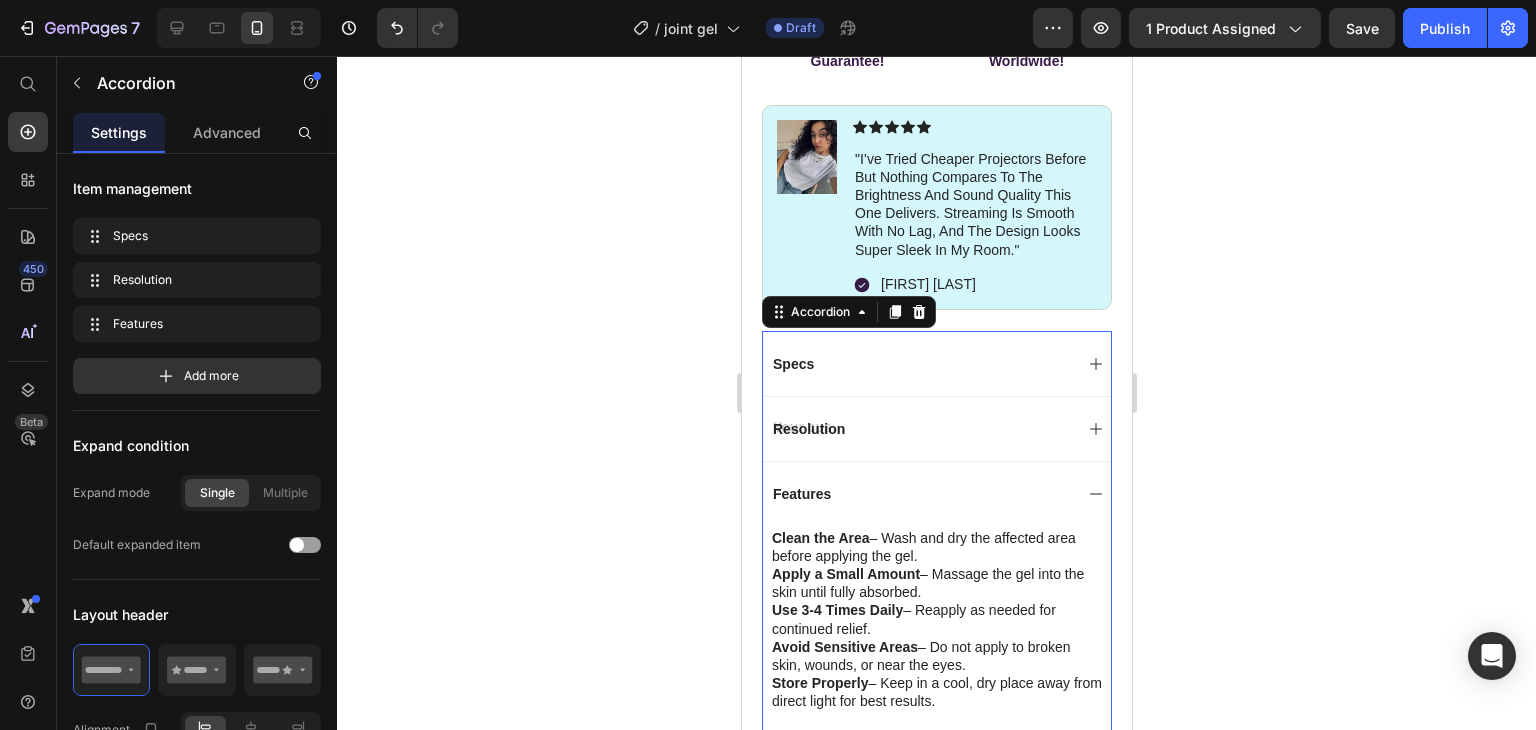 scroll, scrollTop: 1014, scrollLeft: 0, axis: vertical 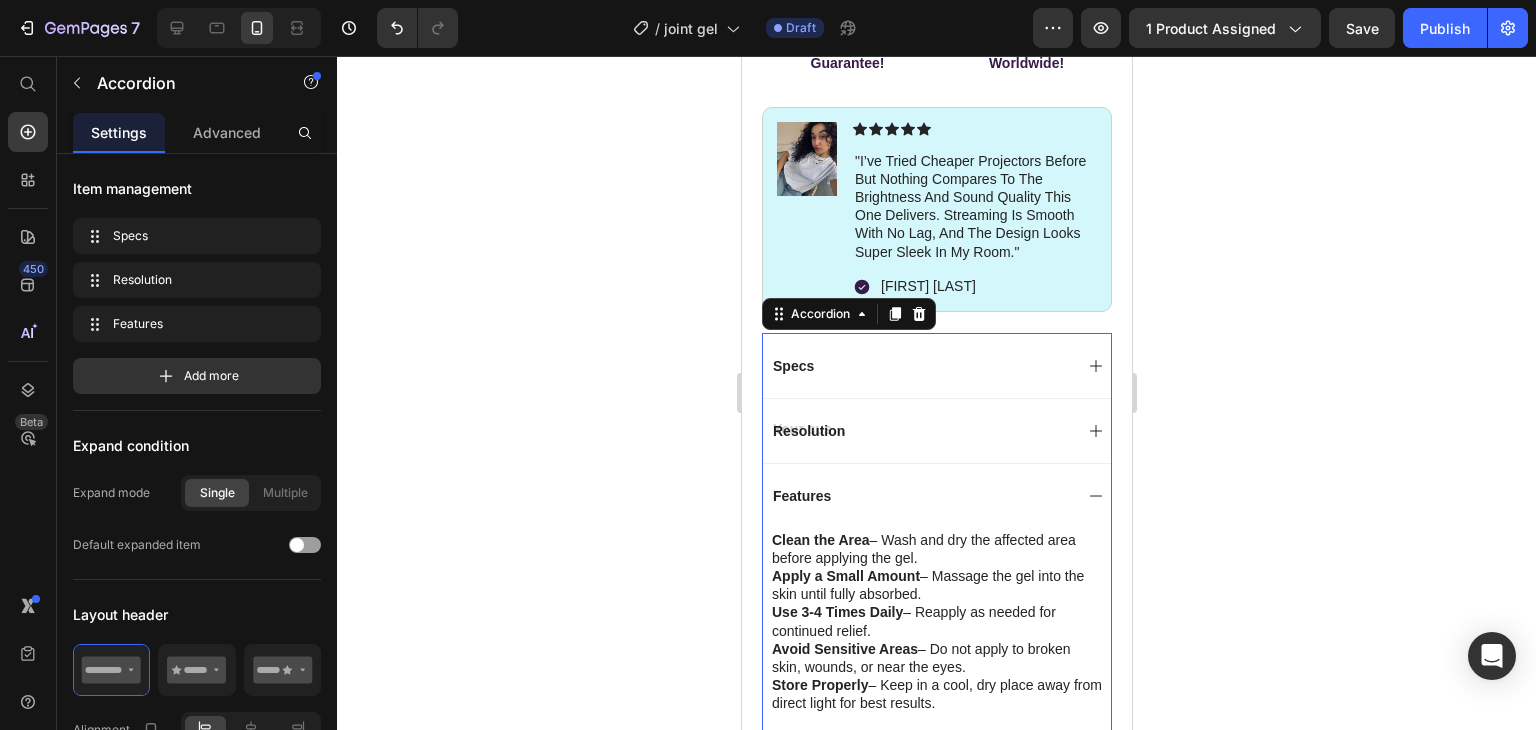 click on "Specs" at bounding box center (920, 366) 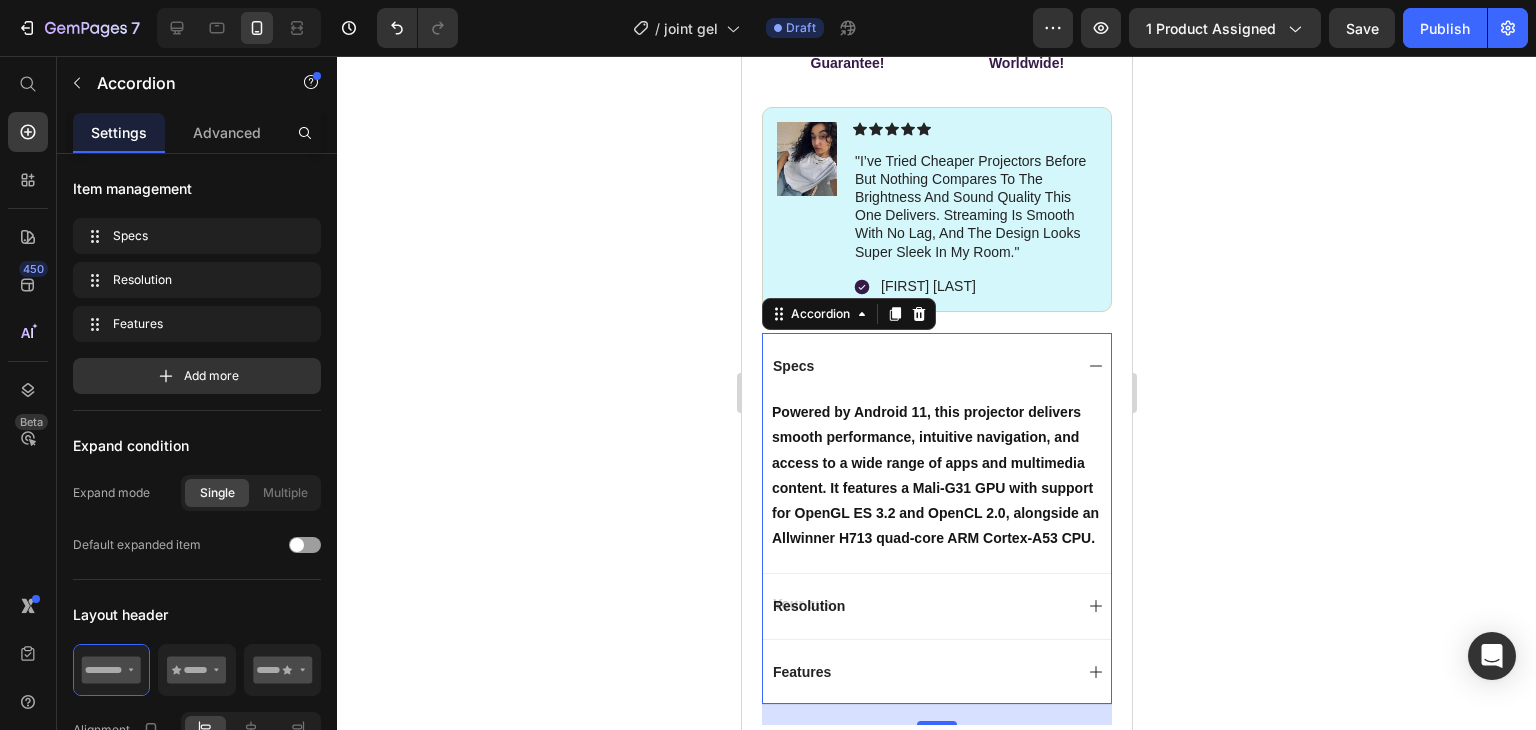 click on "Specs" at bounding box center (920, 366) 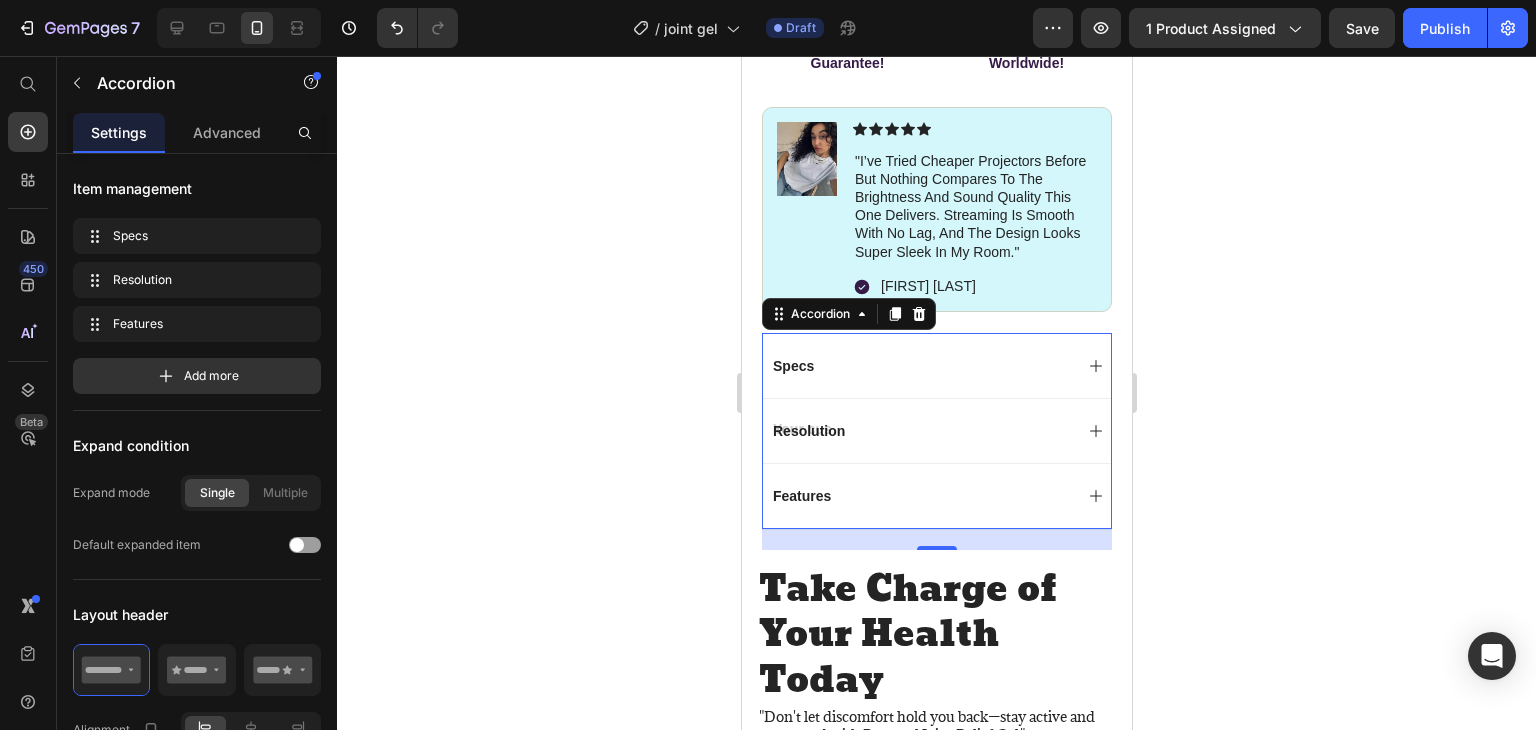 click on "Resolution" at bounding box center (920, 431) 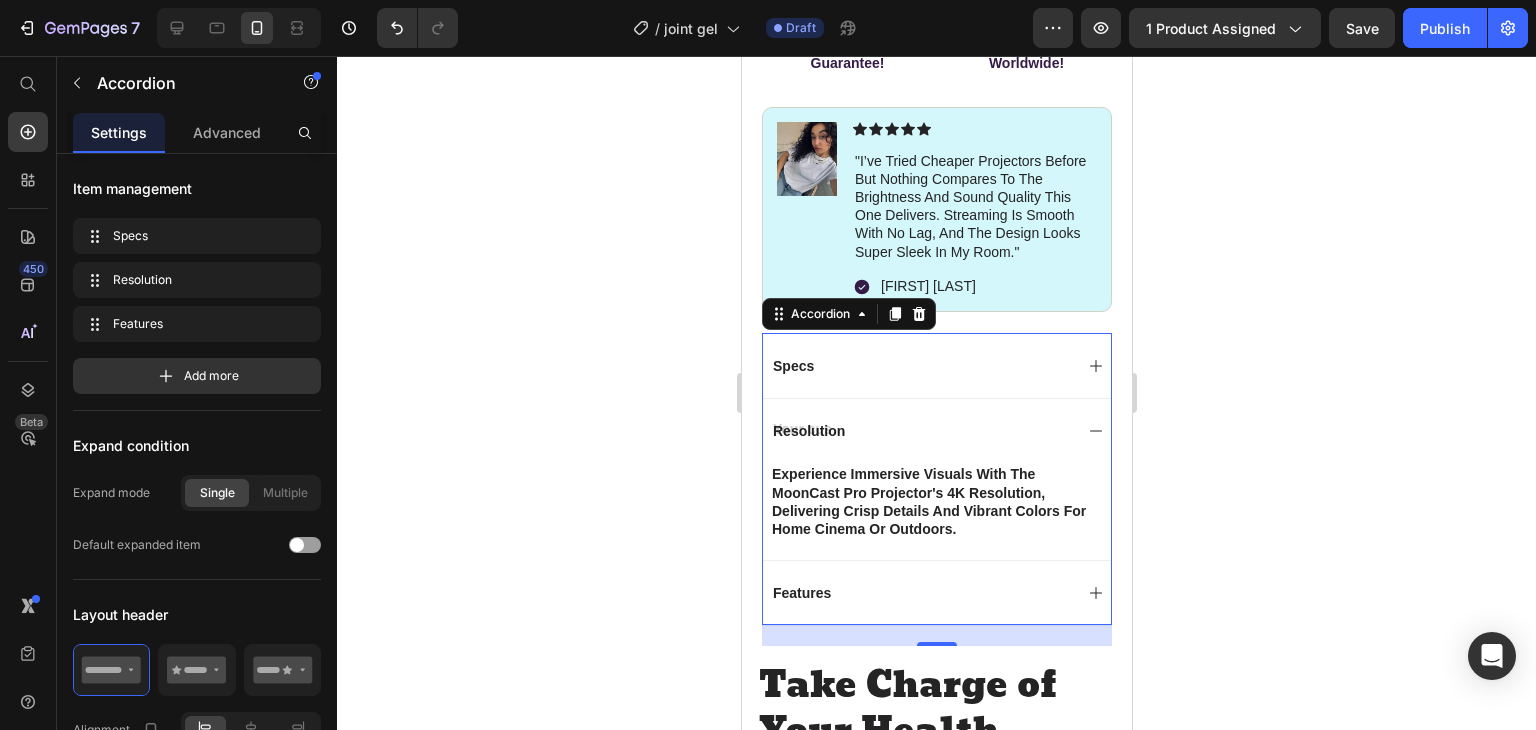 click on "Resolution" at bounding box center (920, 431) 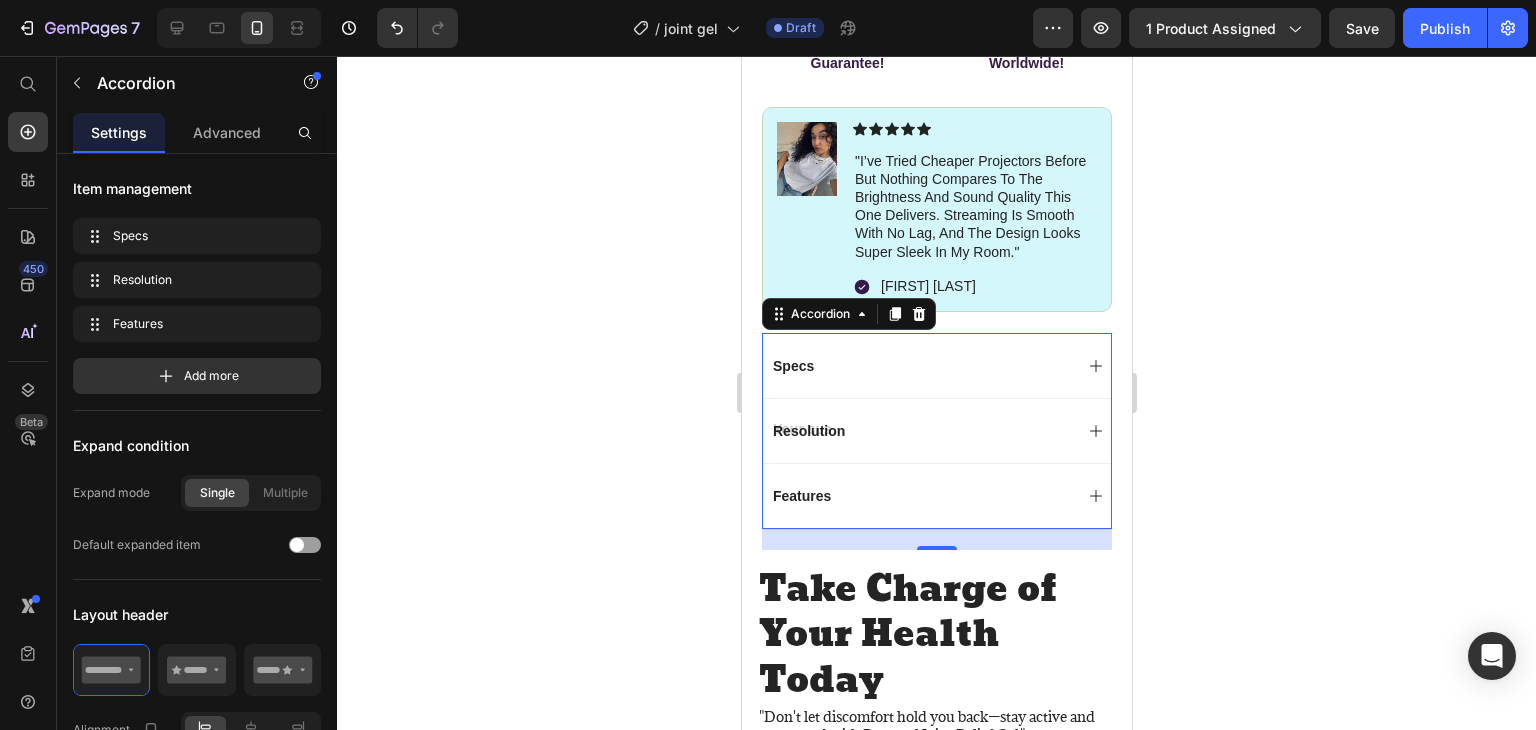 click on "Features" at bounding box center (920, 496) 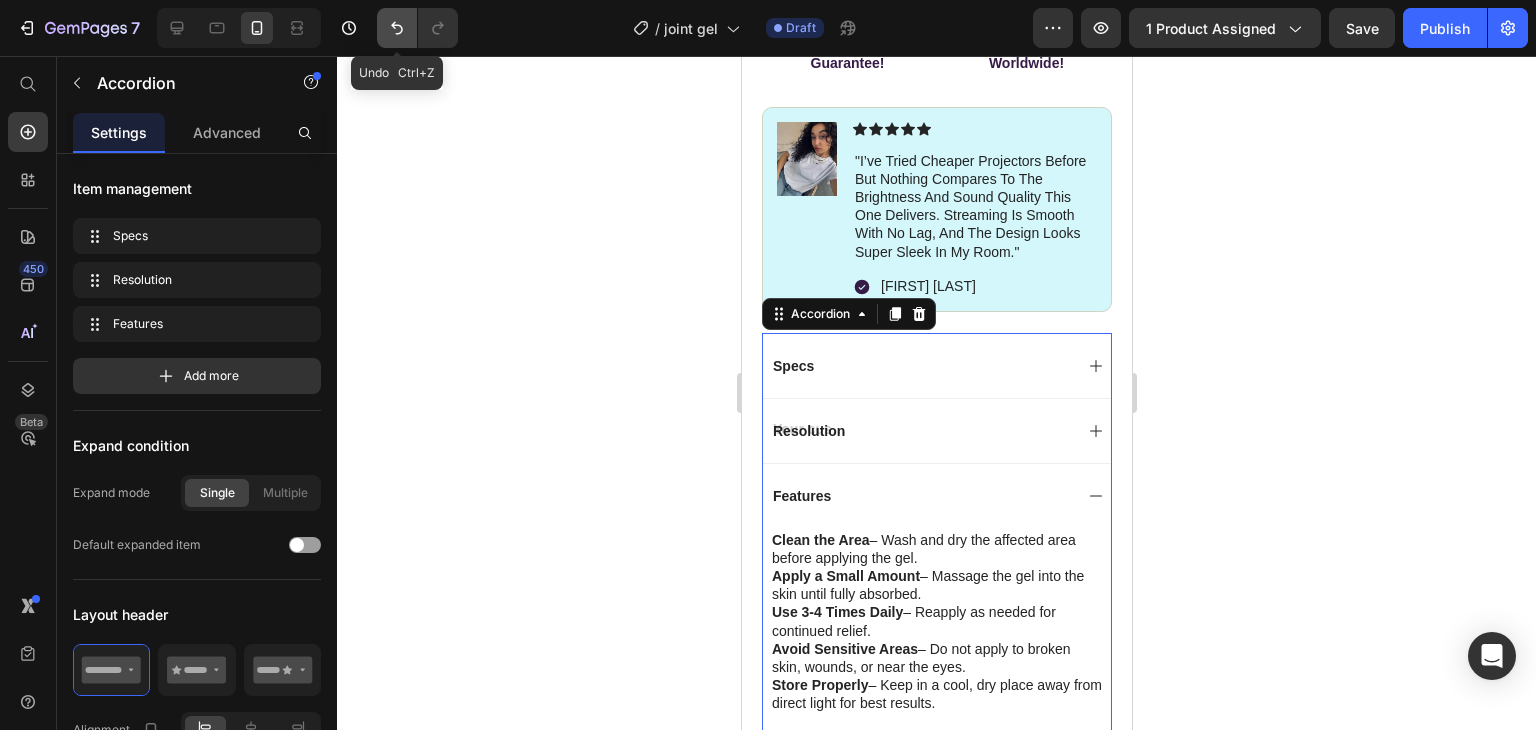 click 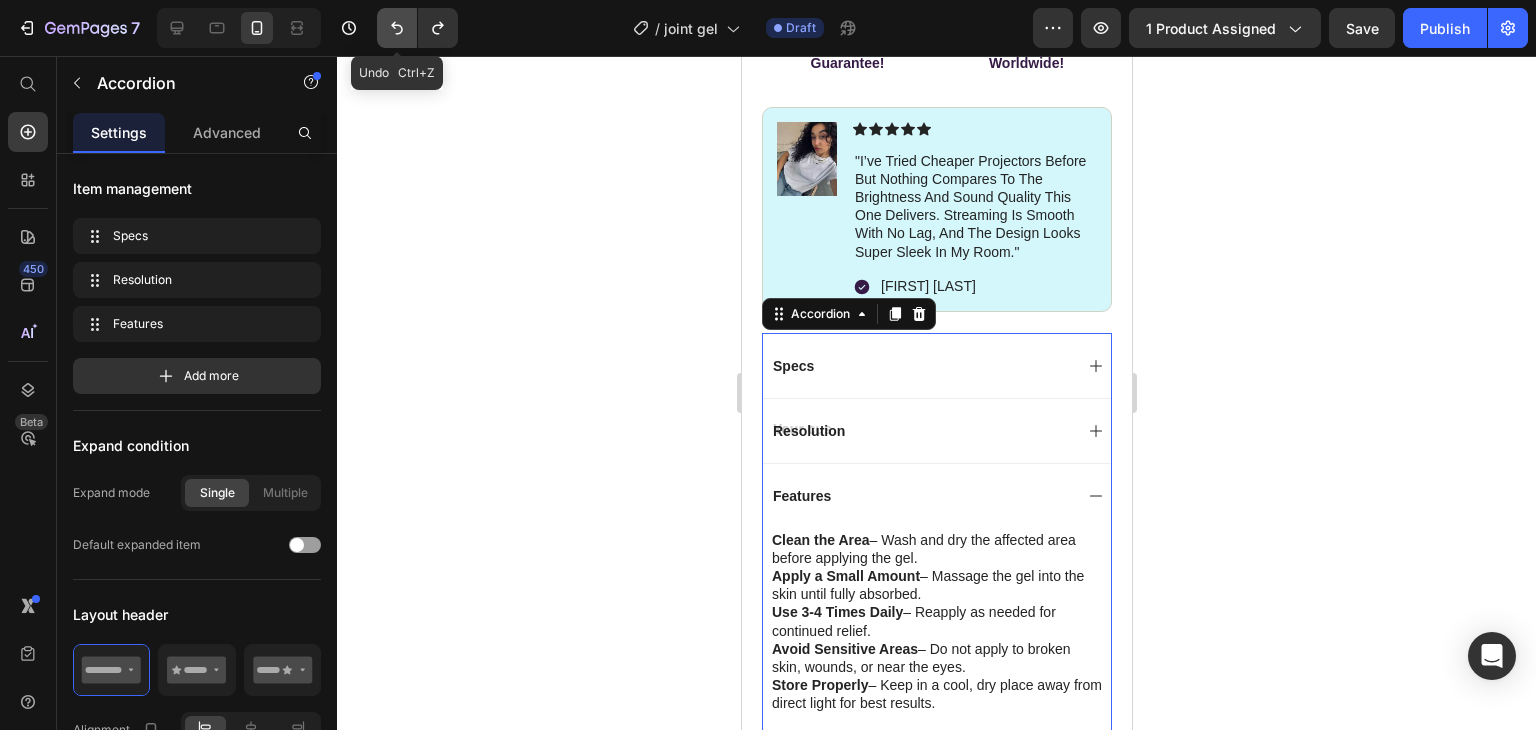 click 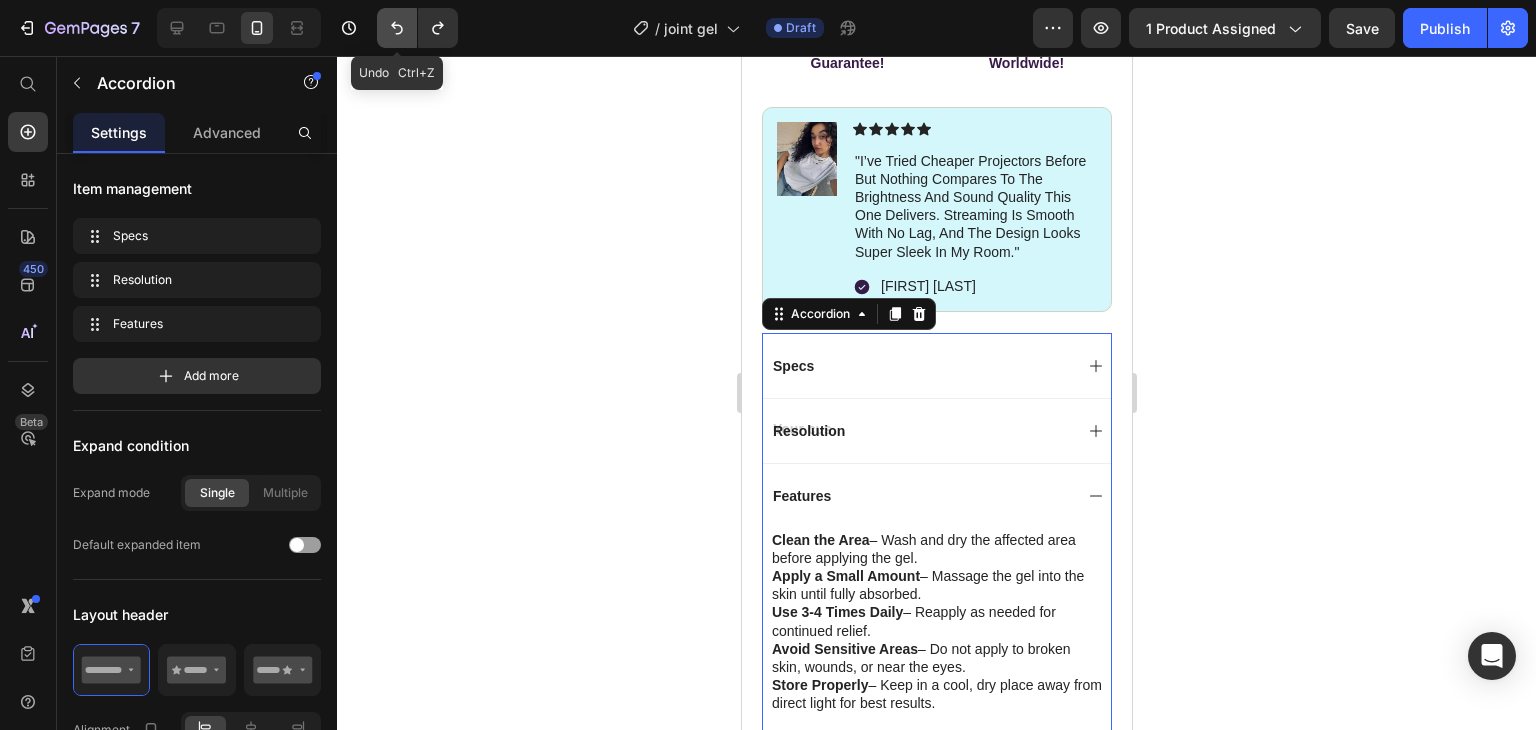 click 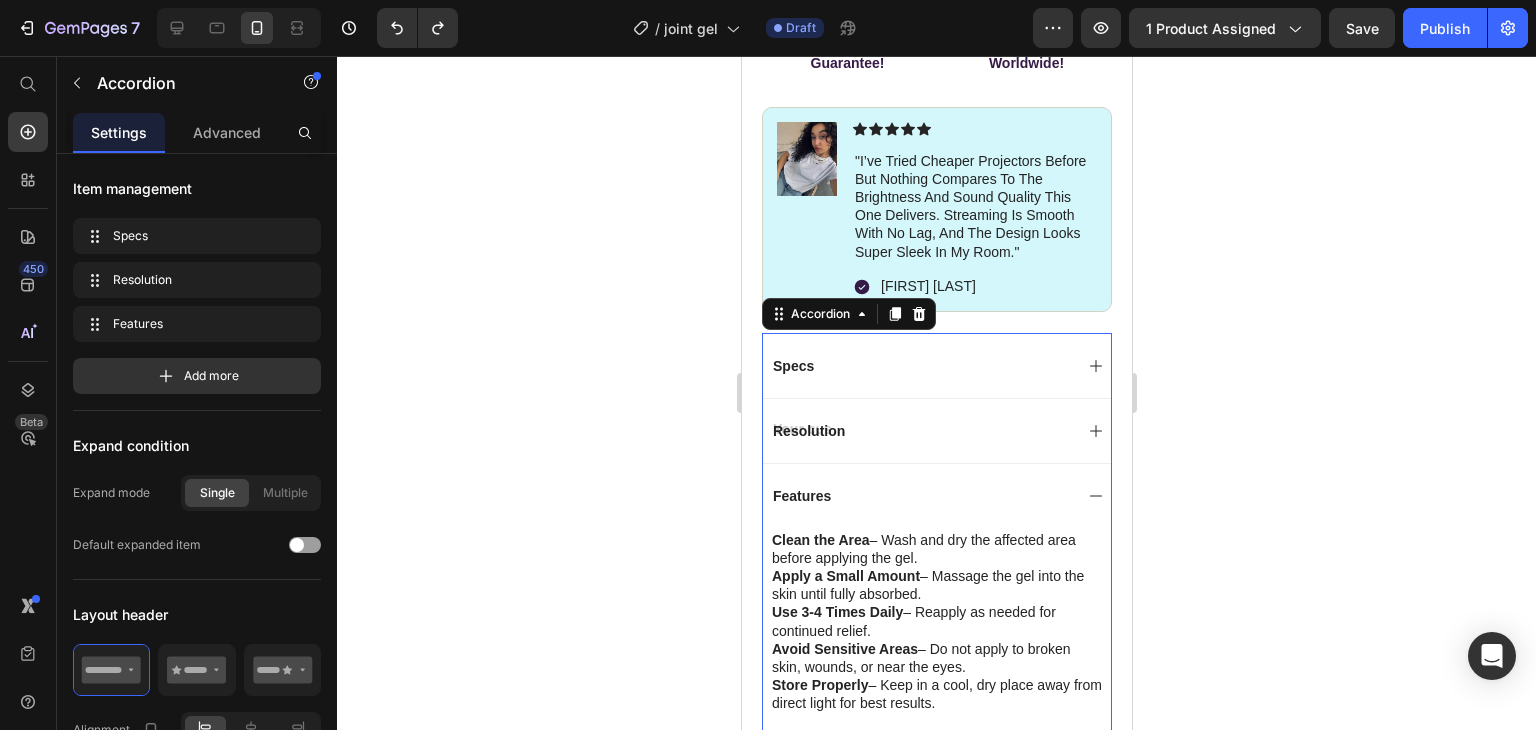 click on "Specs" at bounding box center [920, 366] 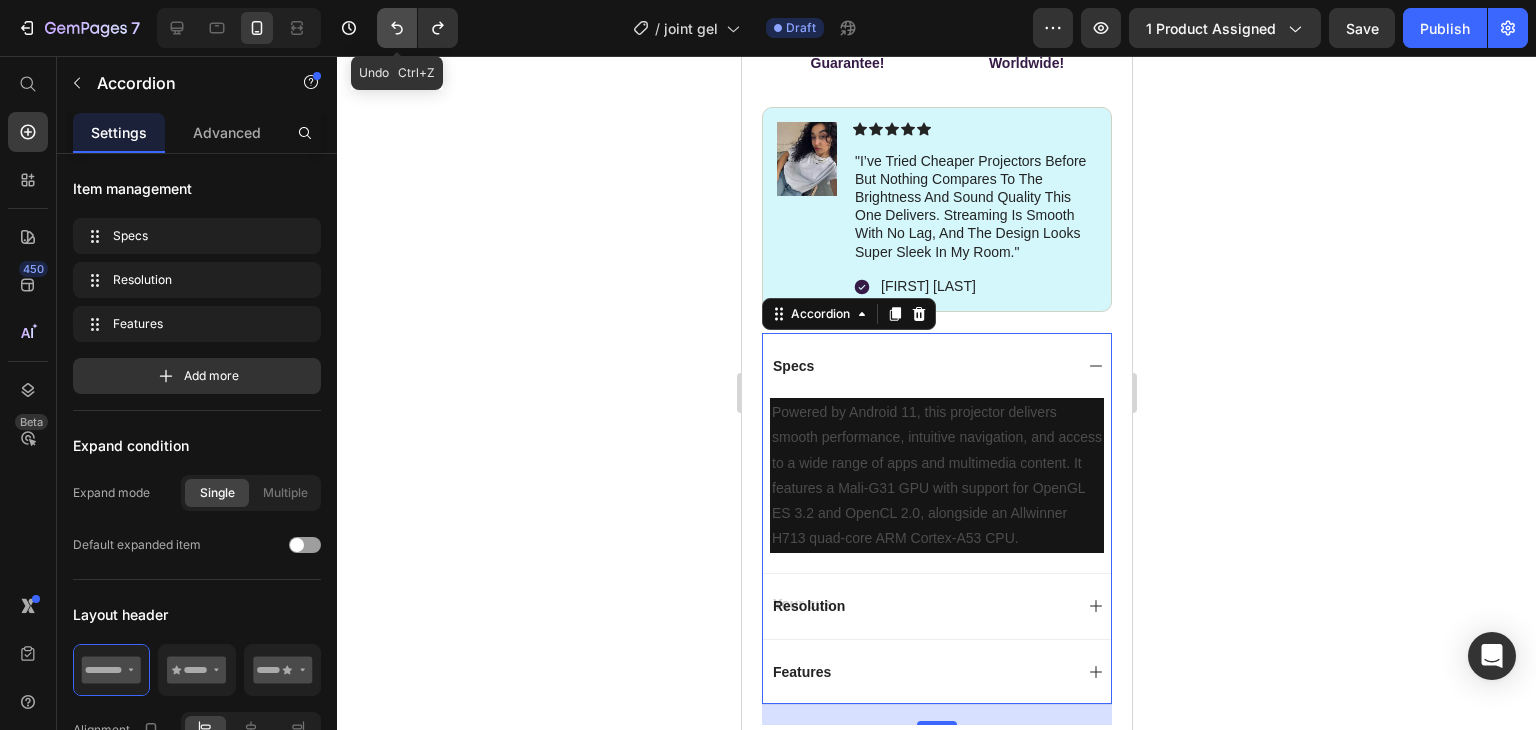 click 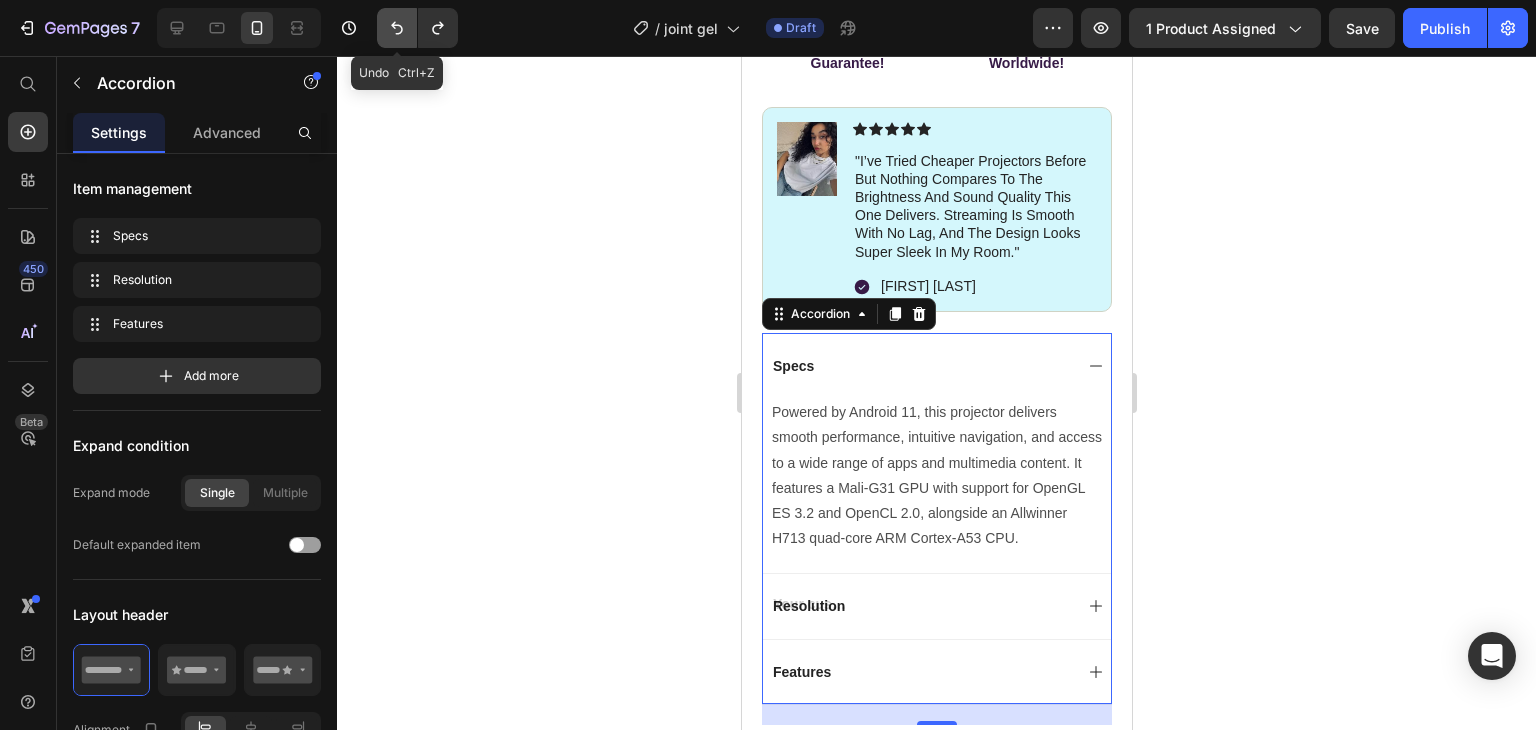 click 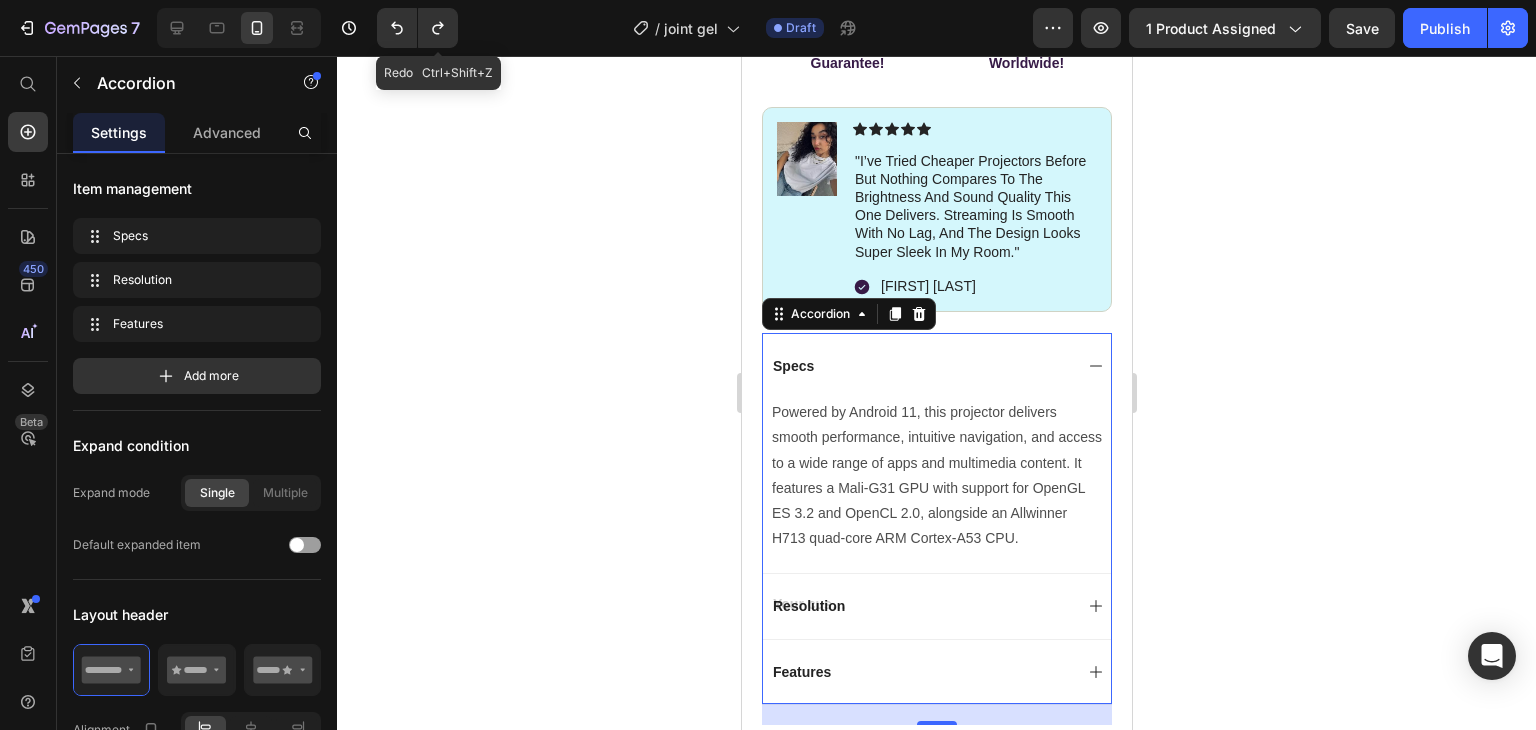 drag, startPoint x: 408, startPoint y: 18, endPoint x: 464, endPoint y: 6, distance: 57.271286 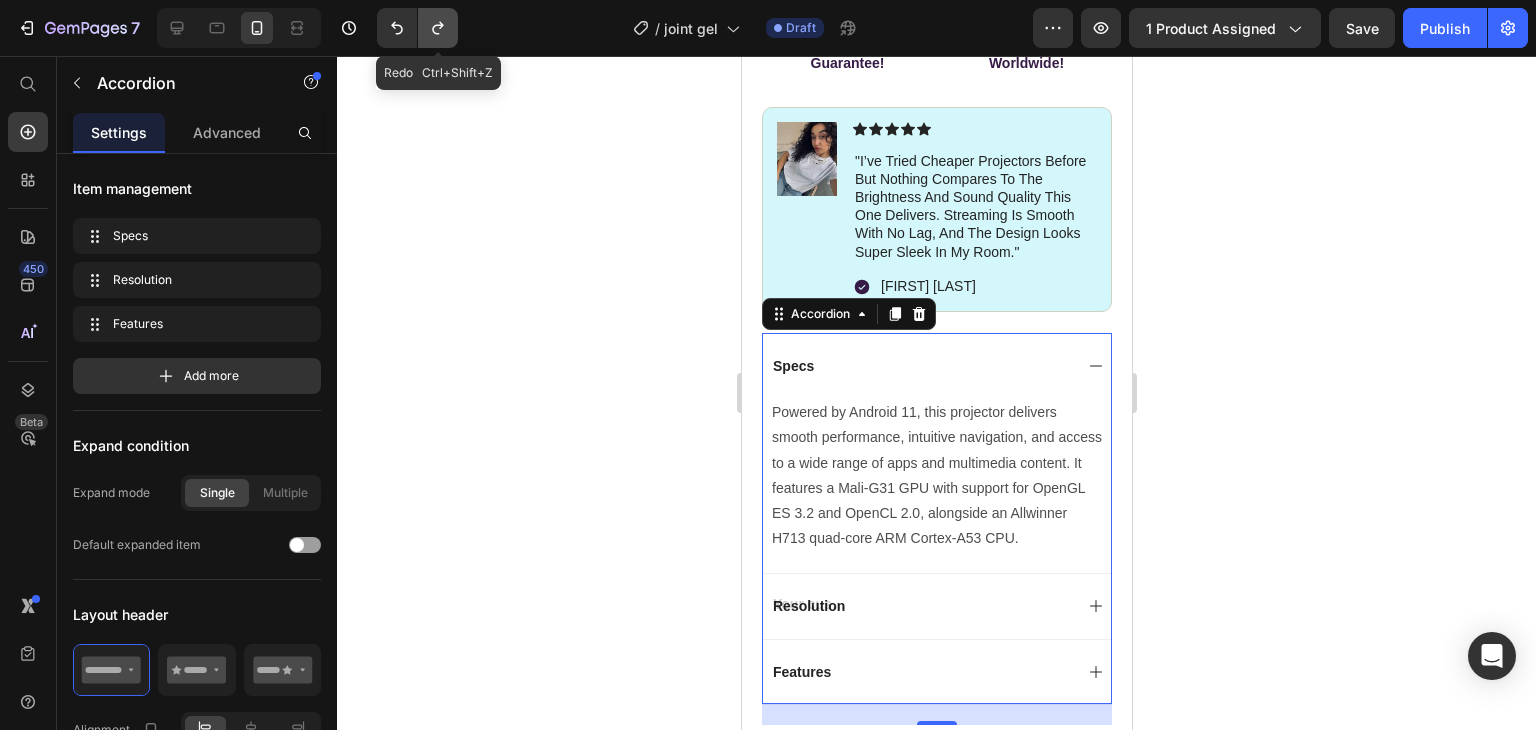 click 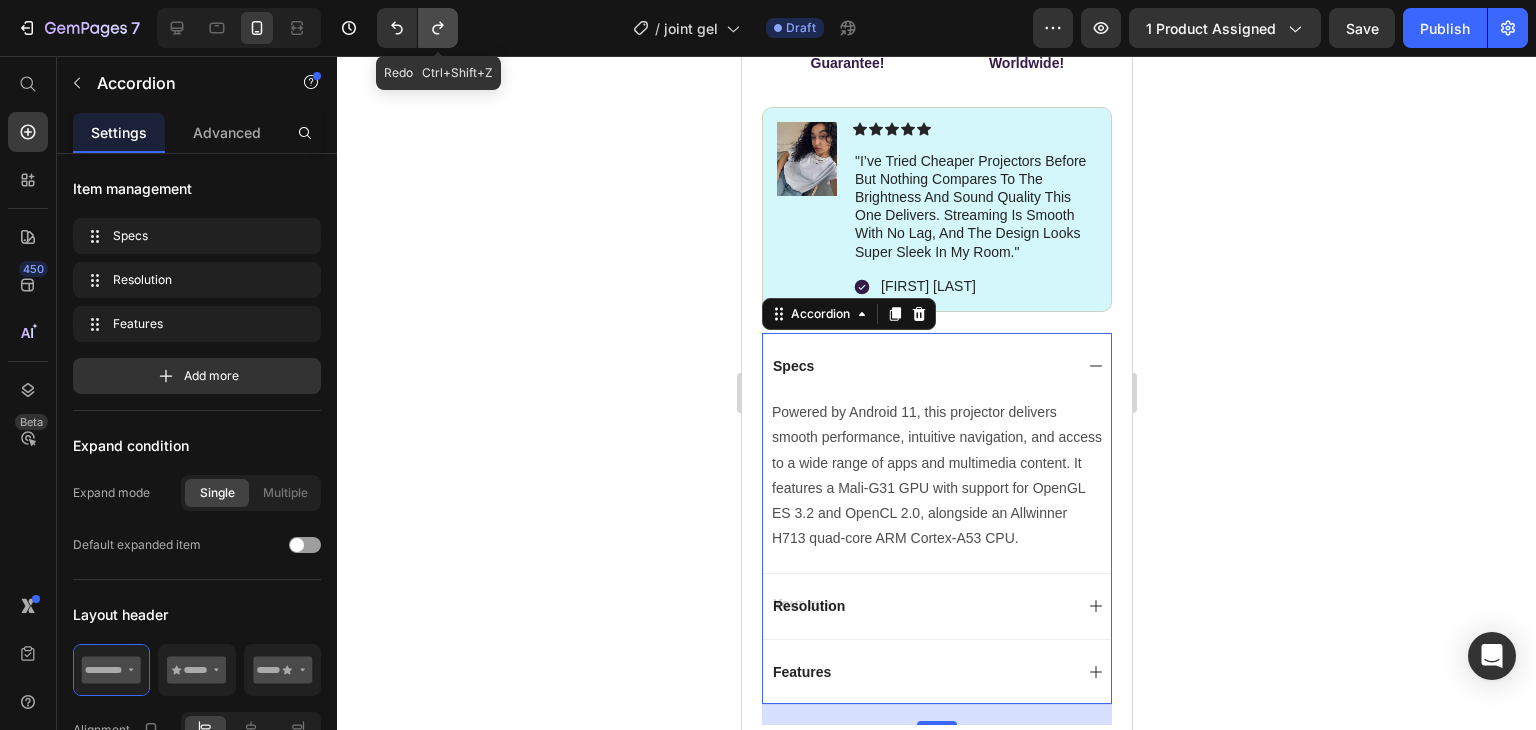 click 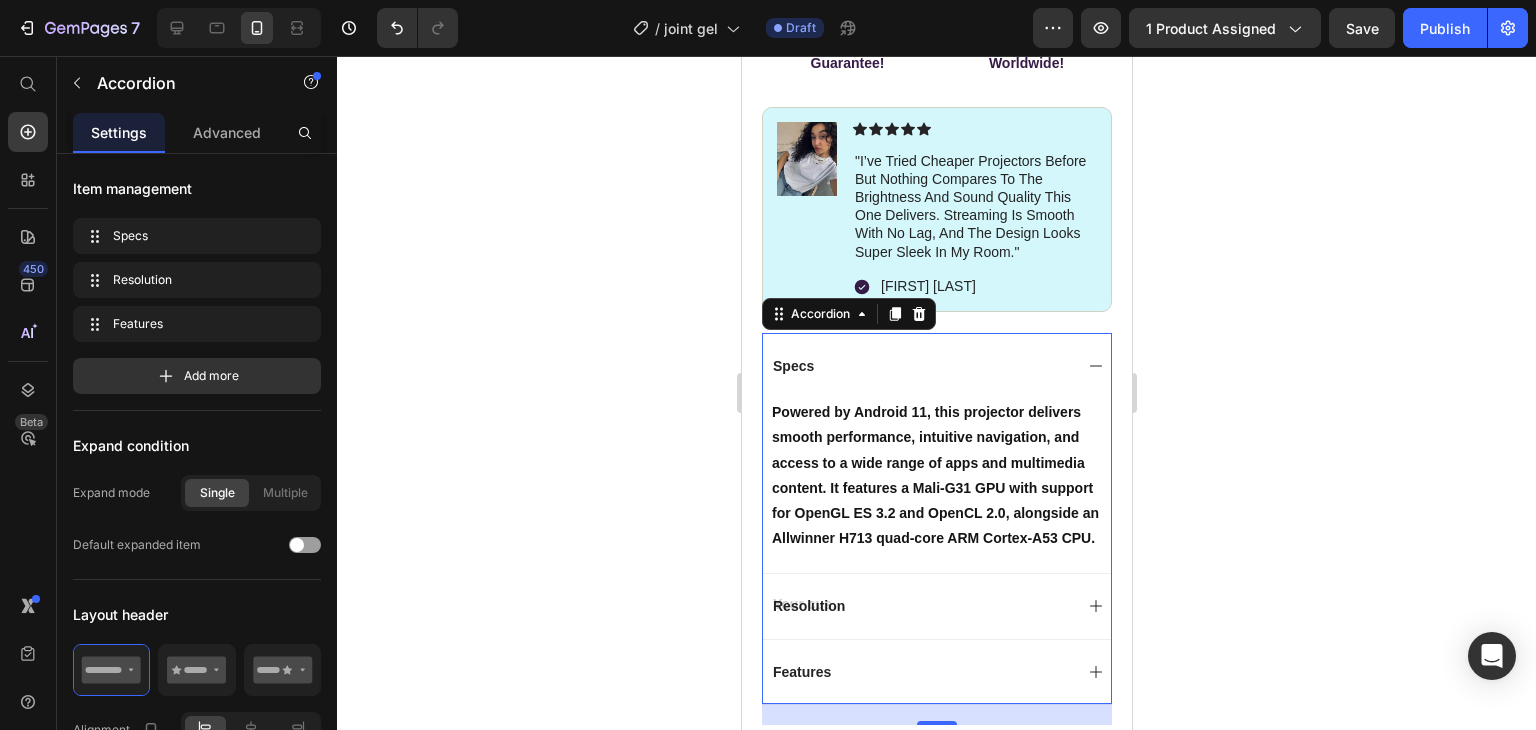 click on "Specs" at bounding box center (920, 366) 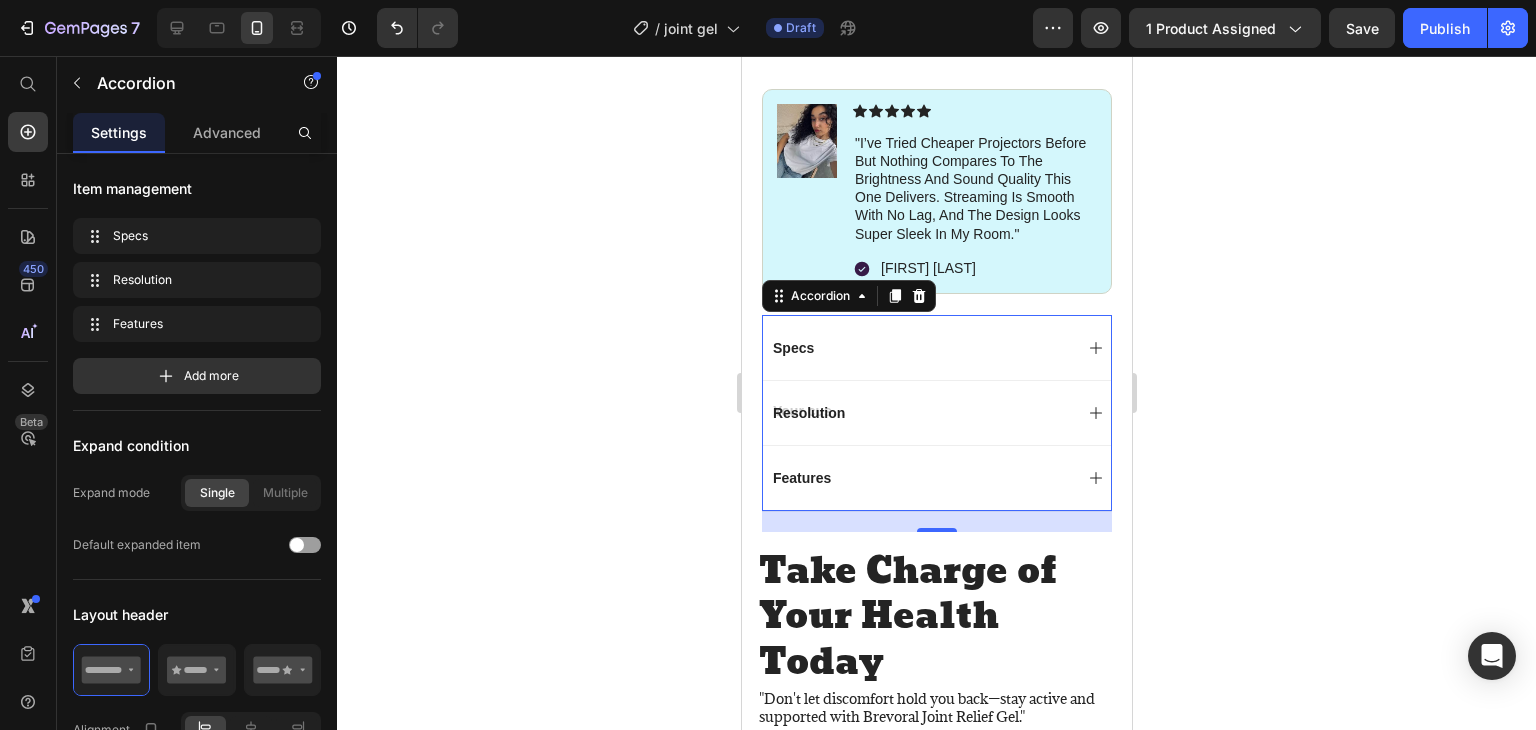 scroll, scrollTop: 1034, scrollLeft: 0, axis: vertical 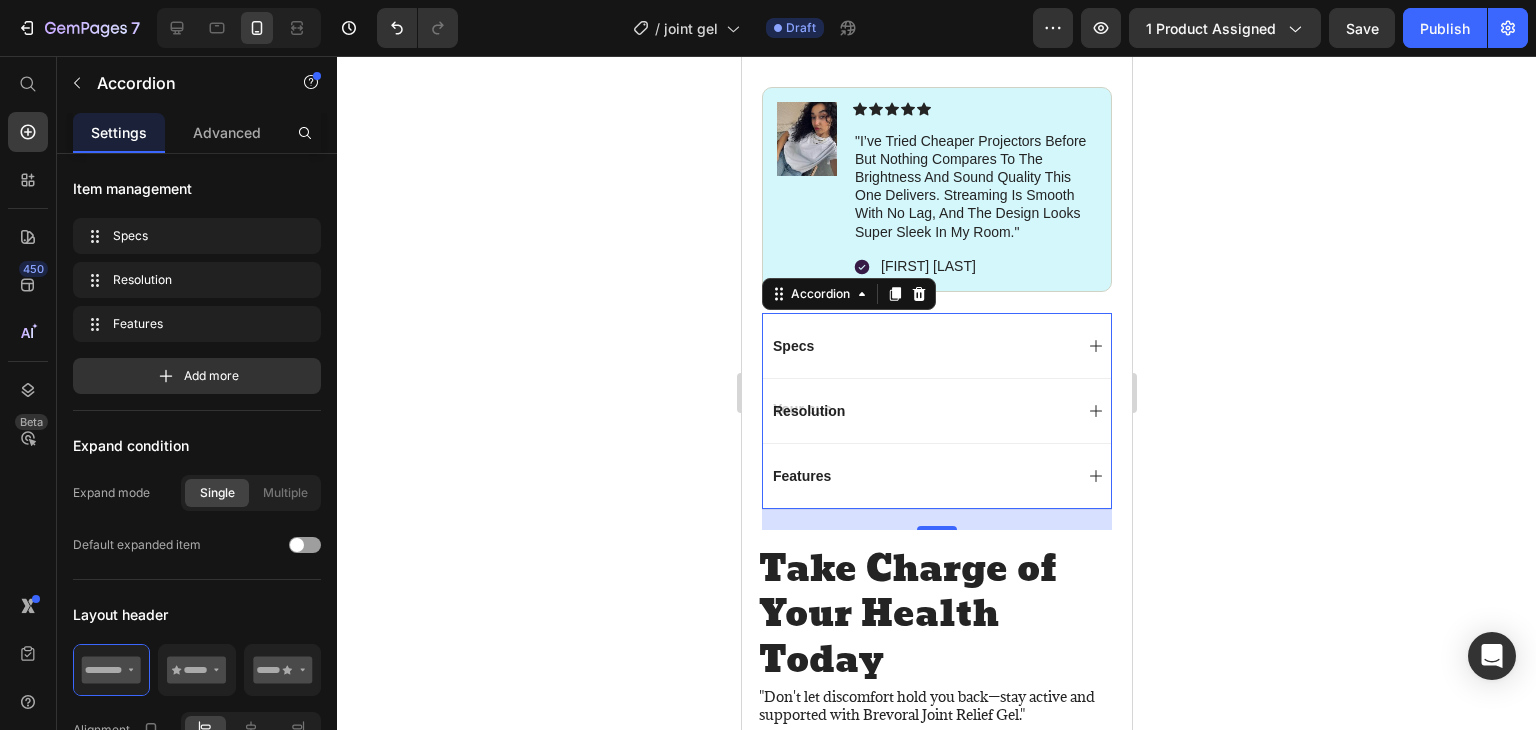 click on "Features" at bounding box center [920, 476] 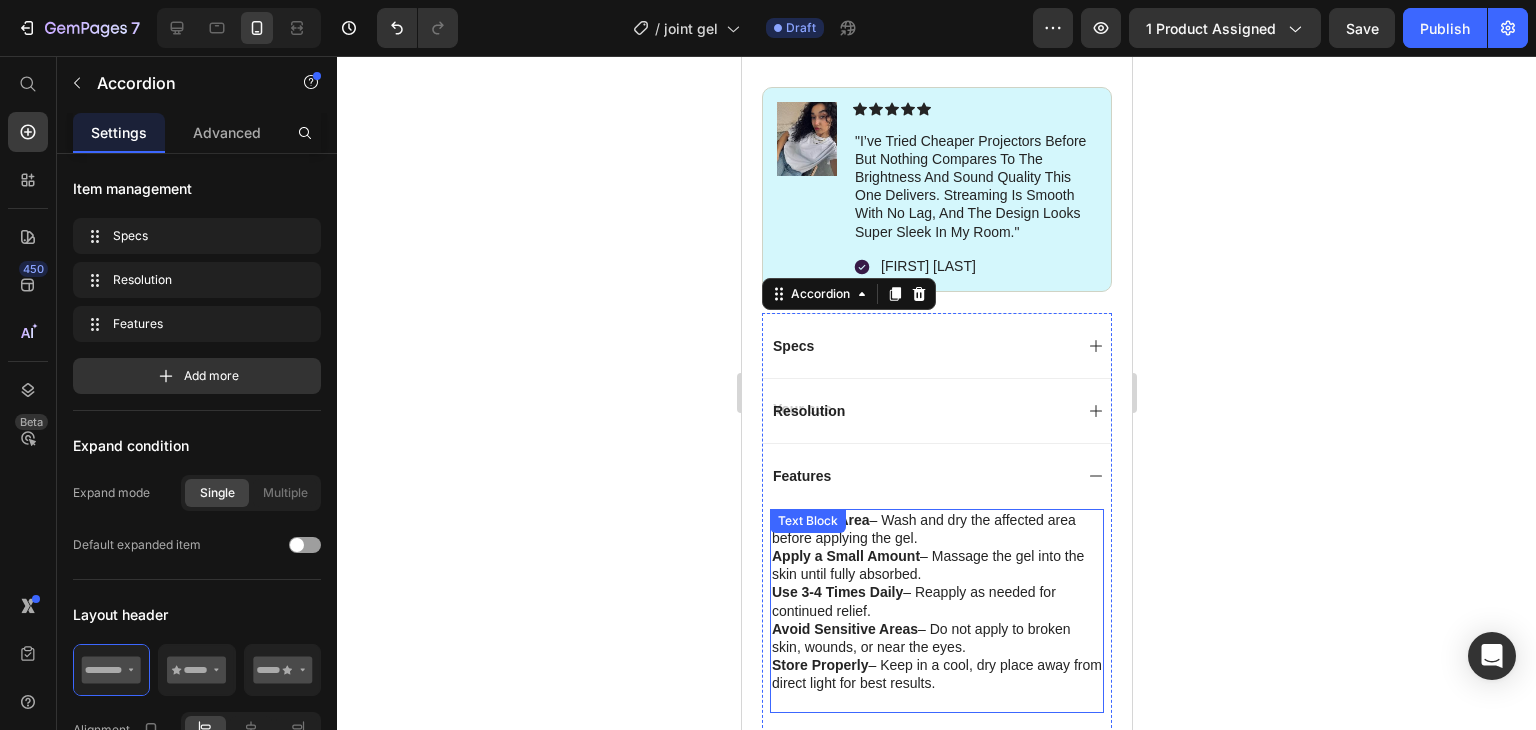scroll, scrollTop: 1156, scrollLeft: 0, axis: vertical 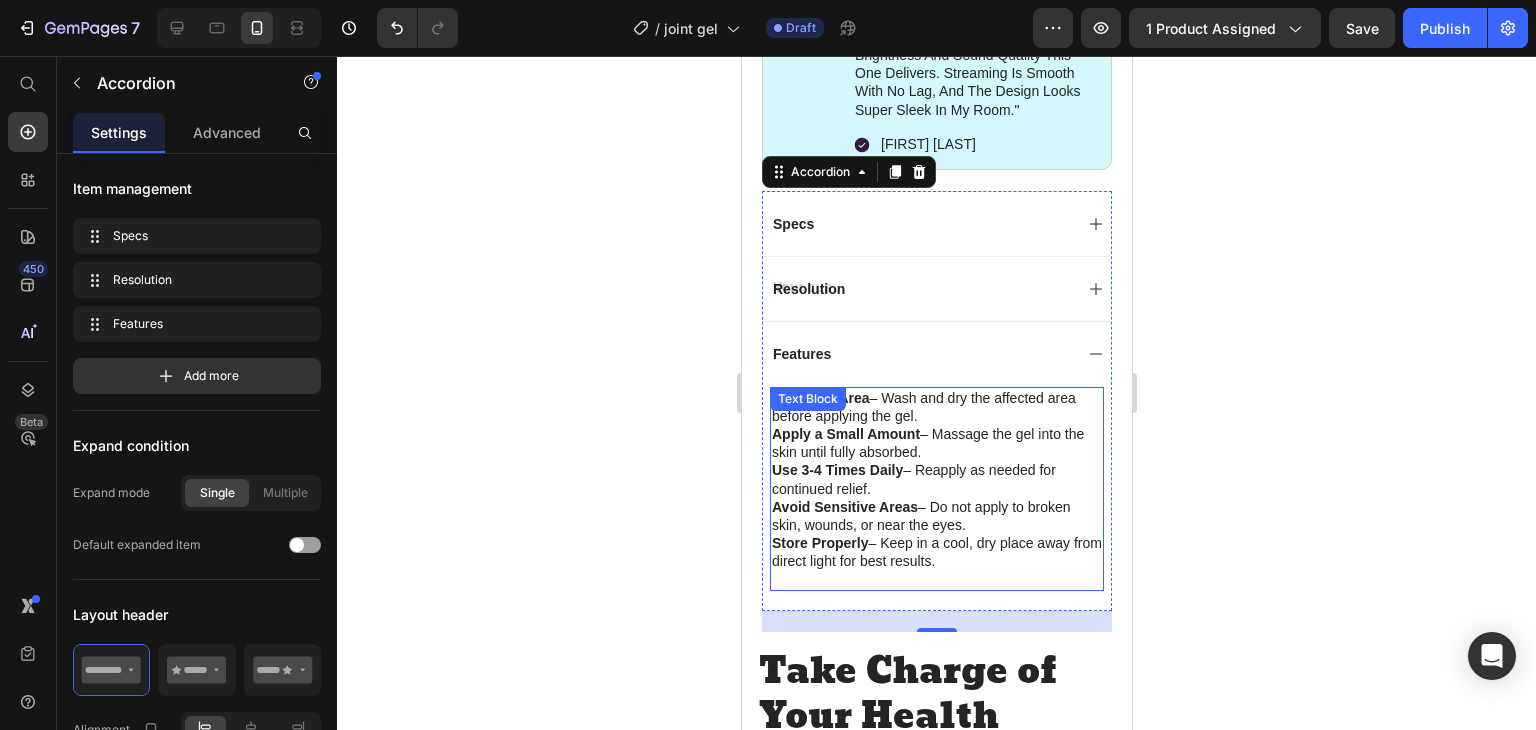 click on "Clean the Area  – Wash and dry the affected area before applying the gel. Apply a Small Amount  – Massage the gel into the skin until fully absorbed. Use 3-4 Times Daily  – Reapply as needed for continued relief. Avoid Sensitive Areas  – Do not apply to broken skin, wounds, or near the eyes. Store Properly  – Keep in a cool, dry place away from direct light for best results.   Text Block" at bounding box center [936, 489] 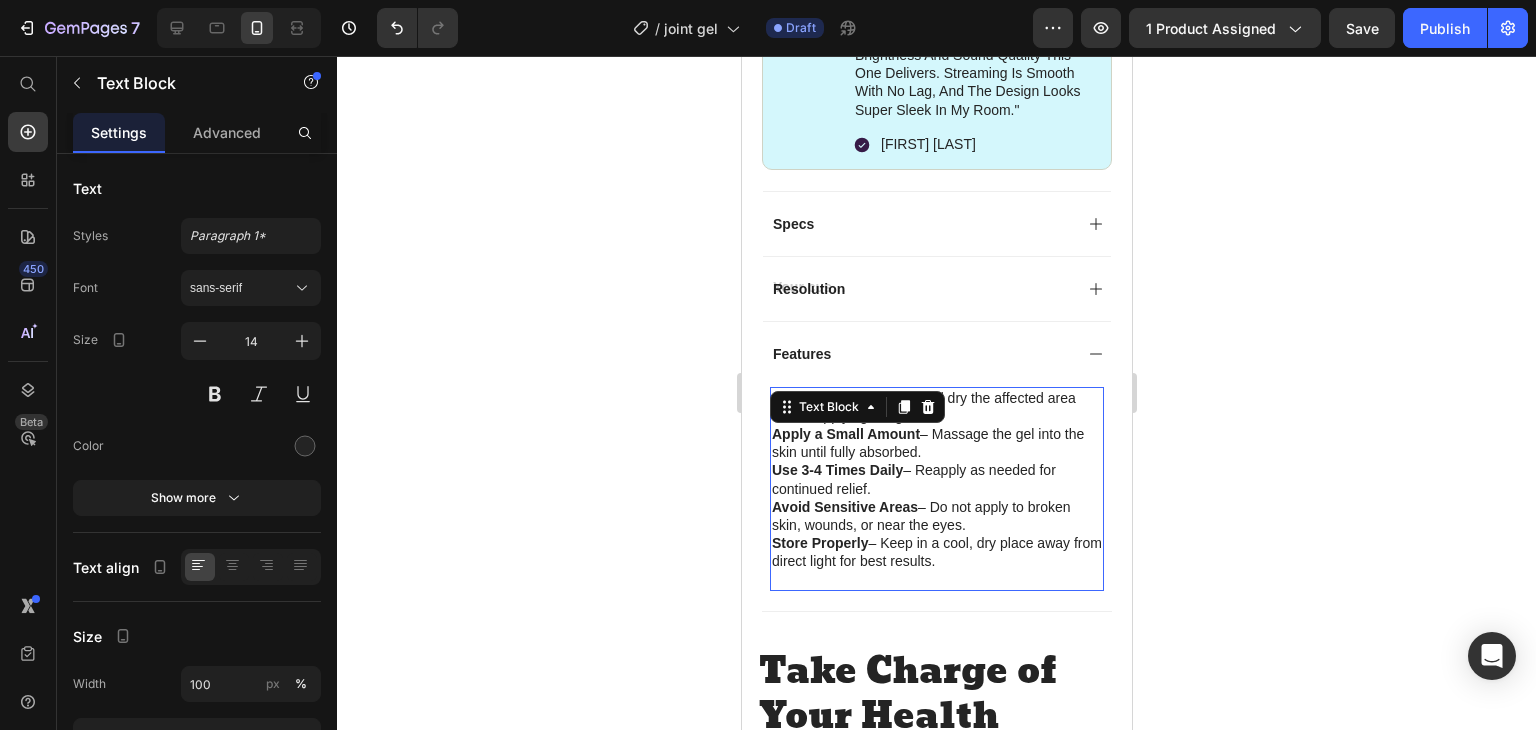 click on "Text Block" at bounding box center (828, 407) 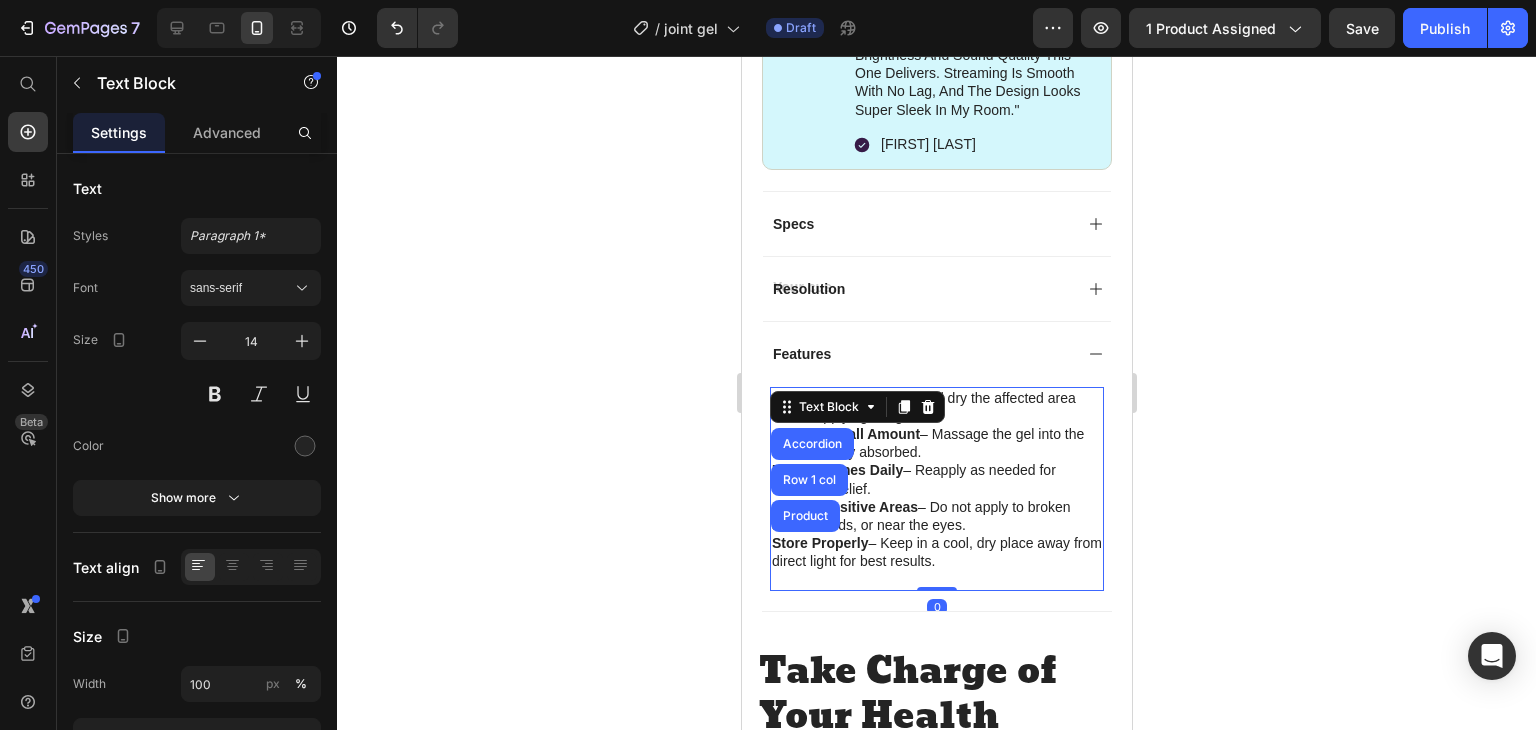 click on "Text Block" at bounding box center (828, 407) 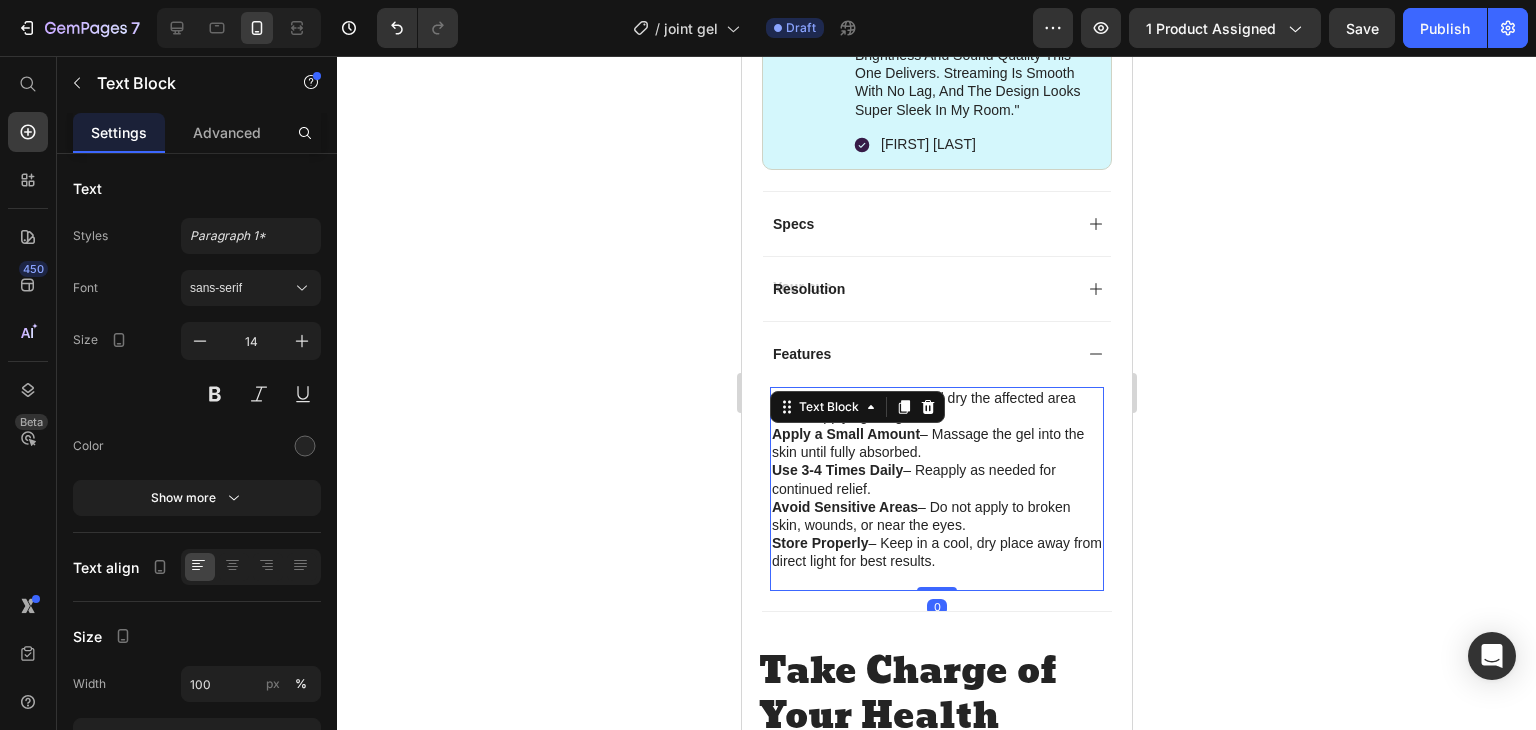 click on "Avoid Sensitive Areas" at bounding box center (844, 507) 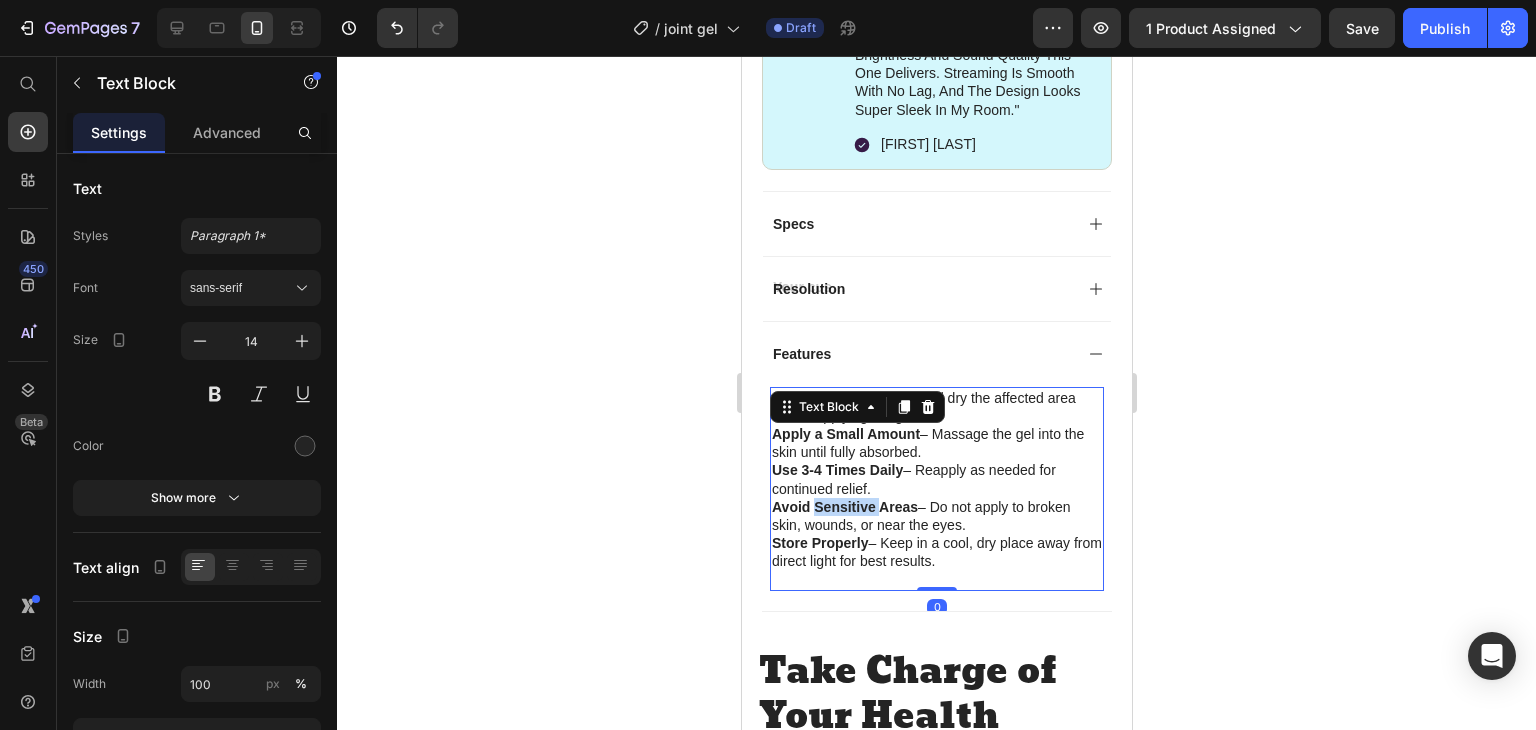 click on "Avoid Sensitive Areas" at bounding box center [844, 507] 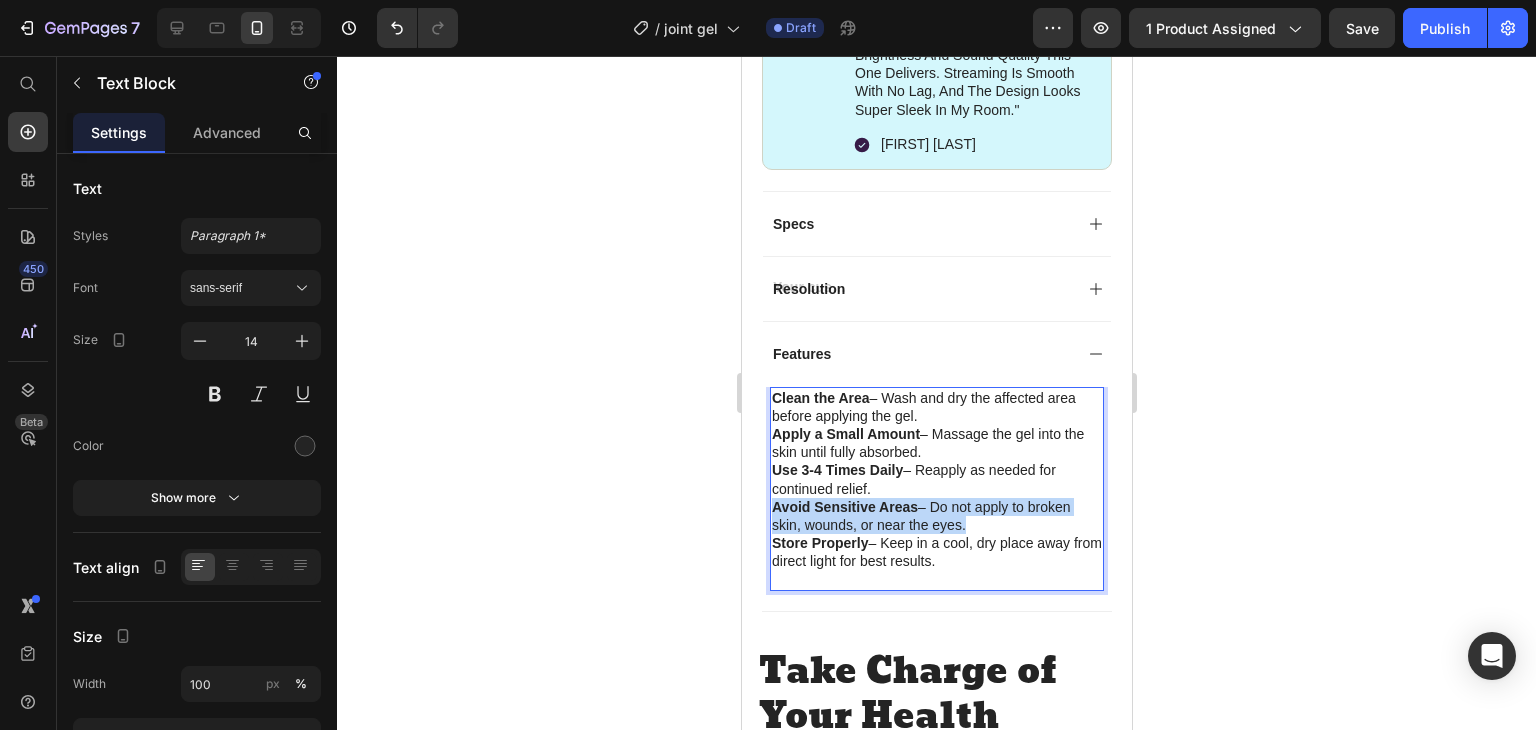 click on "Avoid Sensitive Areas" at bounding box center [844, 507] 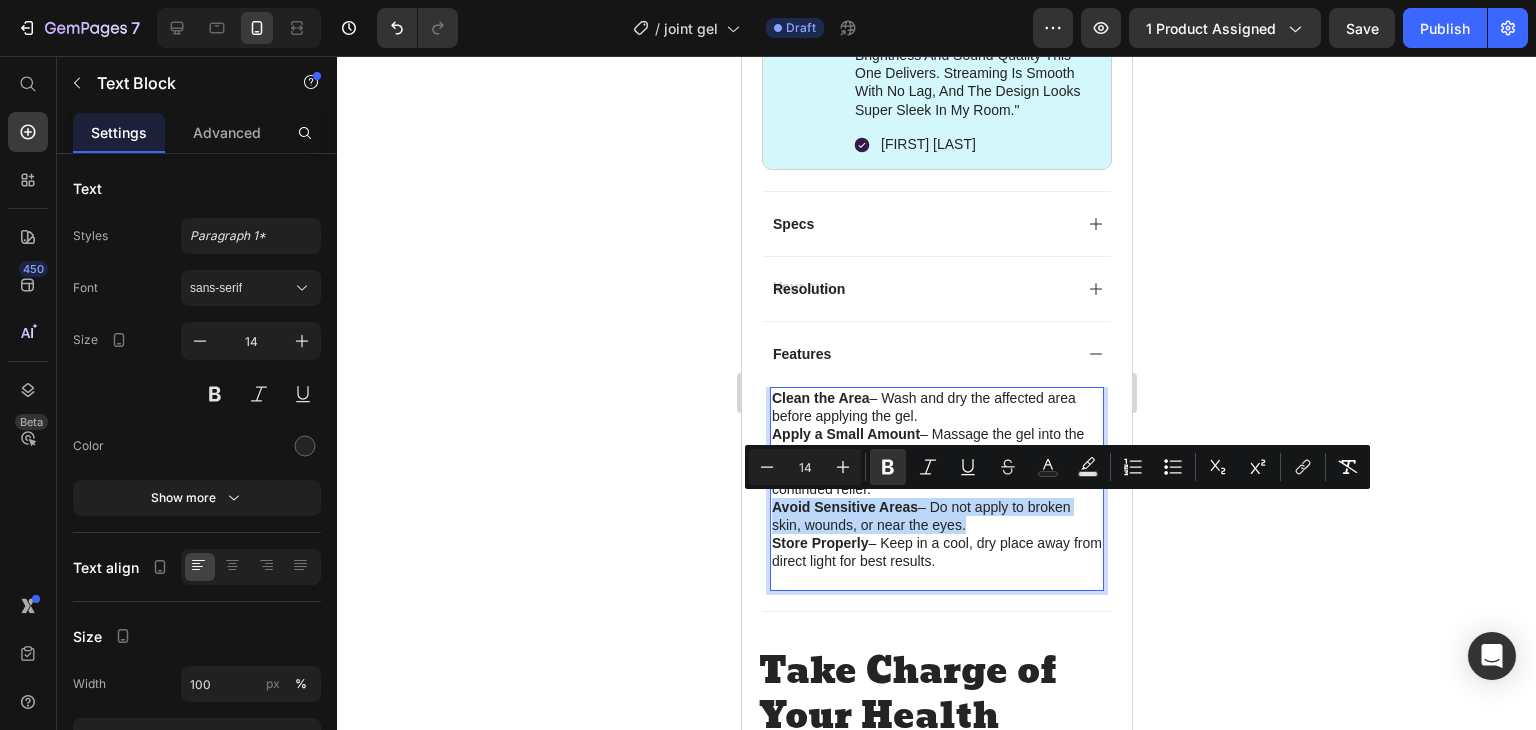 click on "Avoid Sensitive Areas" at bounding box center [844, 507] 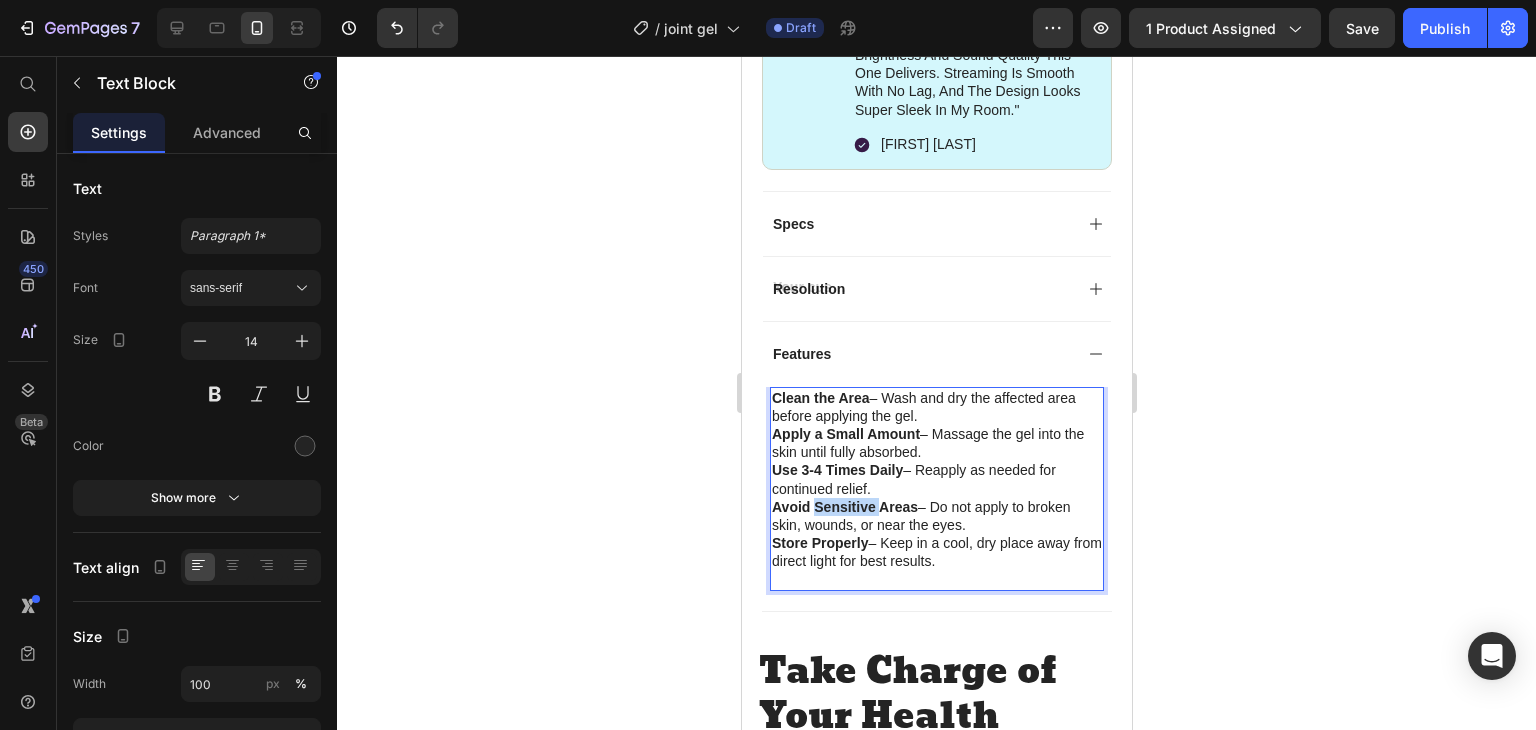 click on "Avoid Sensitive Areas" at bounding box center [844, 507] 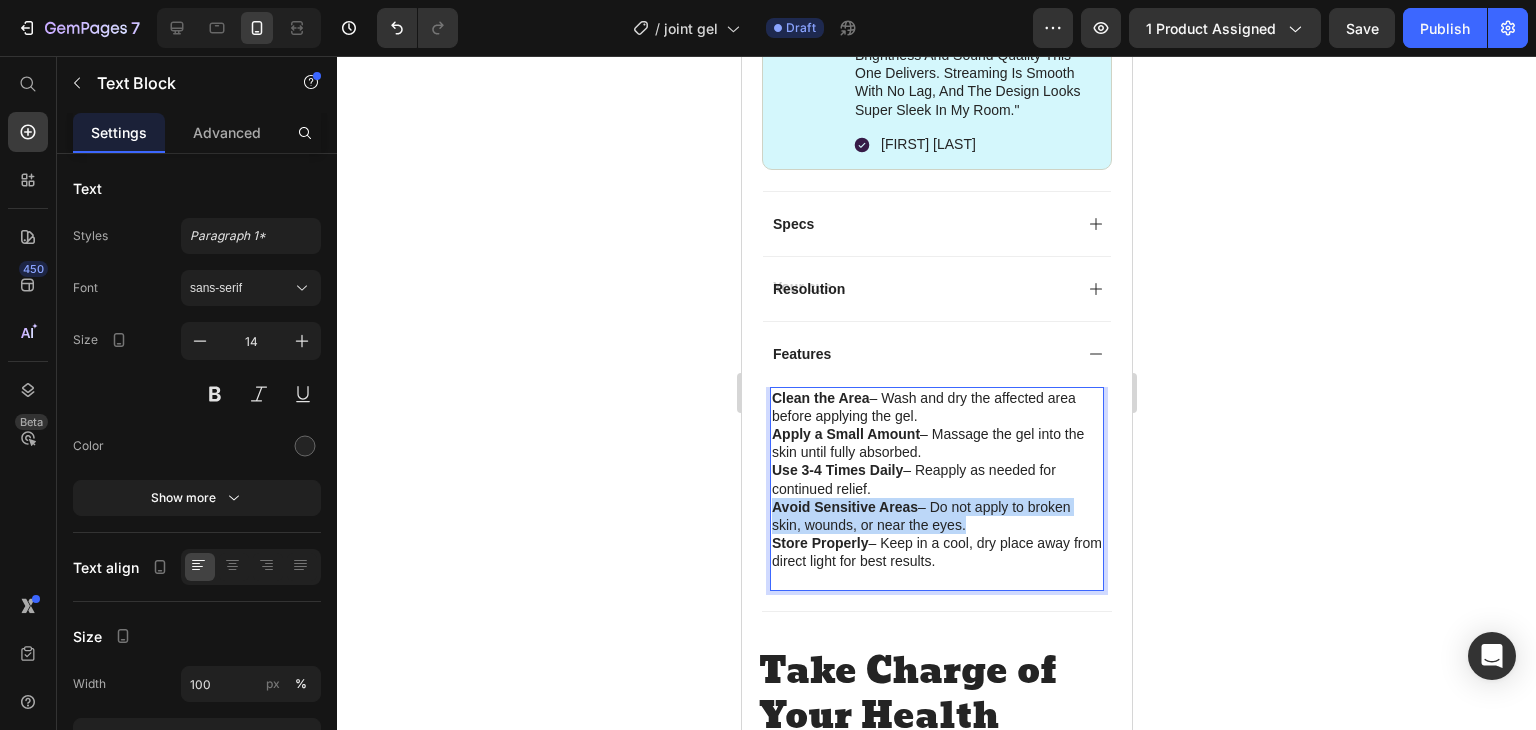 click on "Avoid Sensitive Areas" at bounding box center (844, 507) 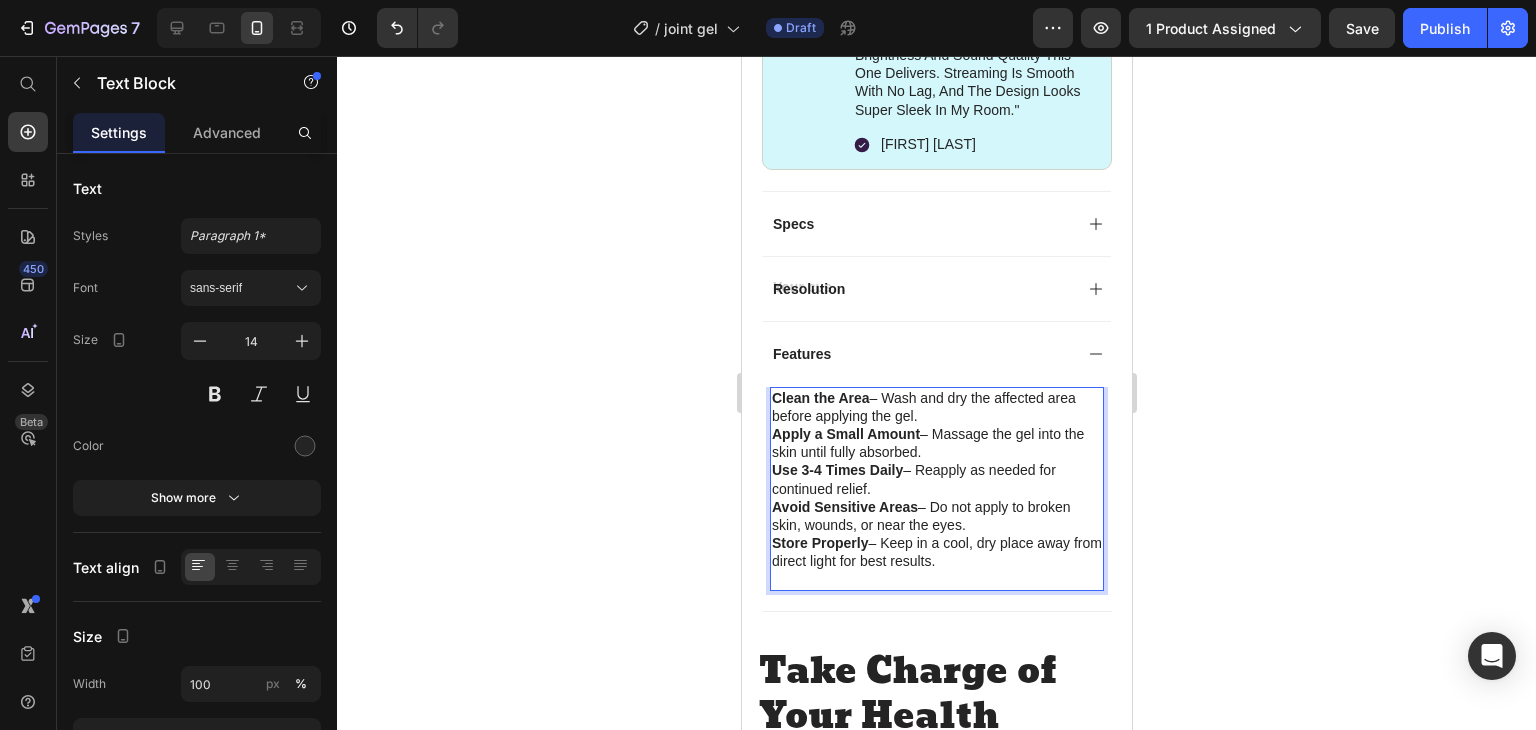 click at bounding box center (936, 580) 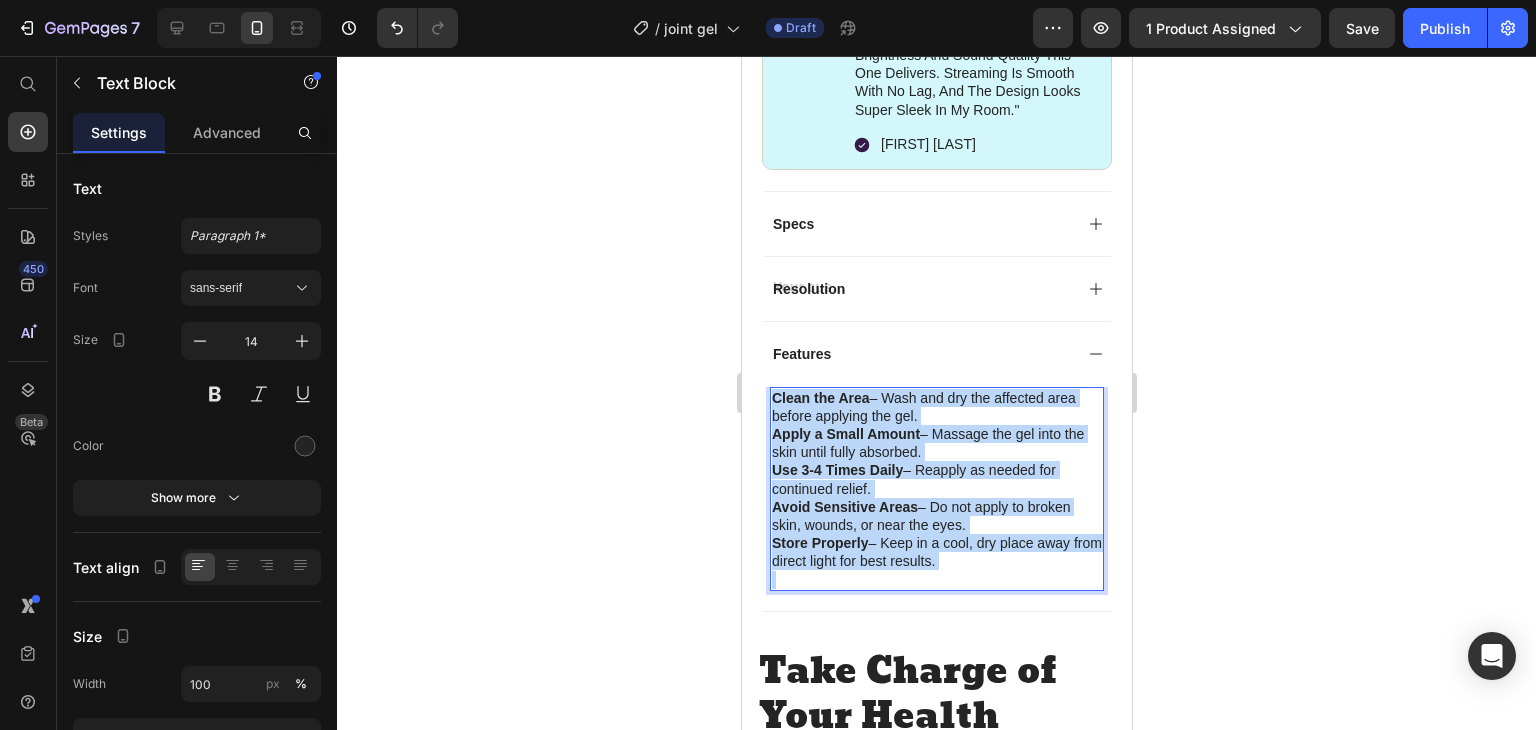 drag, startPoint x: 923, startPoint y: 574, endPoint x: 767, endPoint y: 399, distance: 234.43762 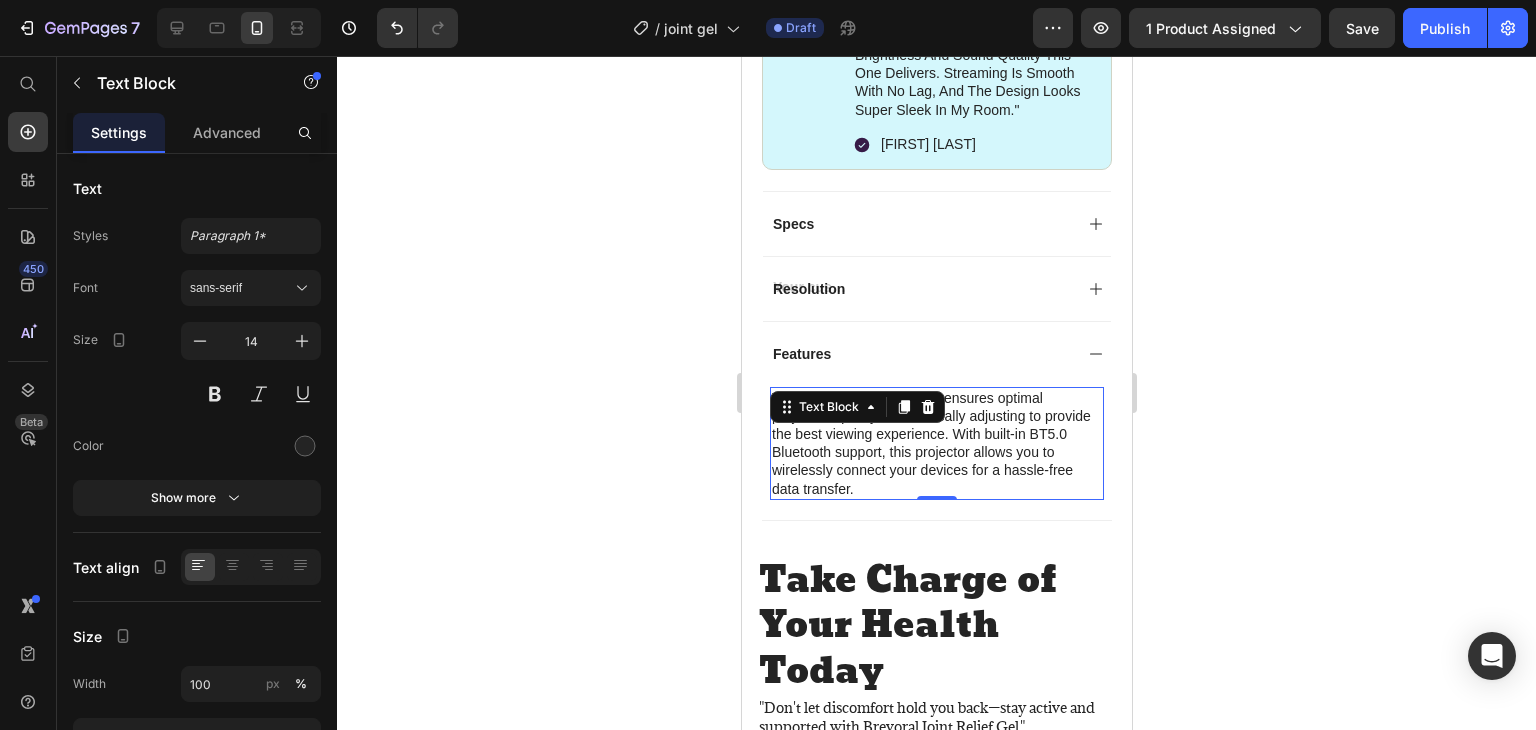 drag, startPoint x: 668, startPoint y: 189, endPoint x: 615, endPoint y: 407, distance: 224.35017 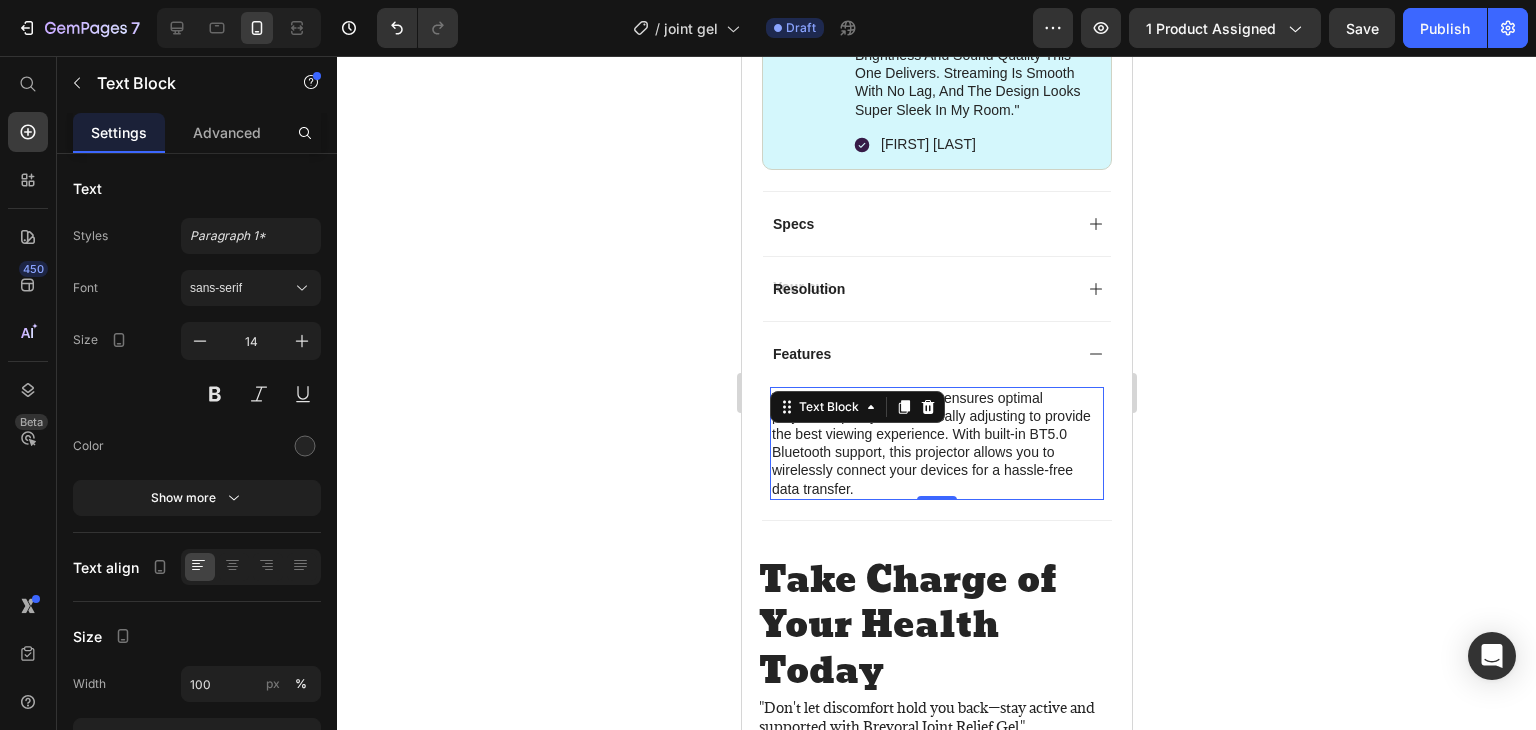click 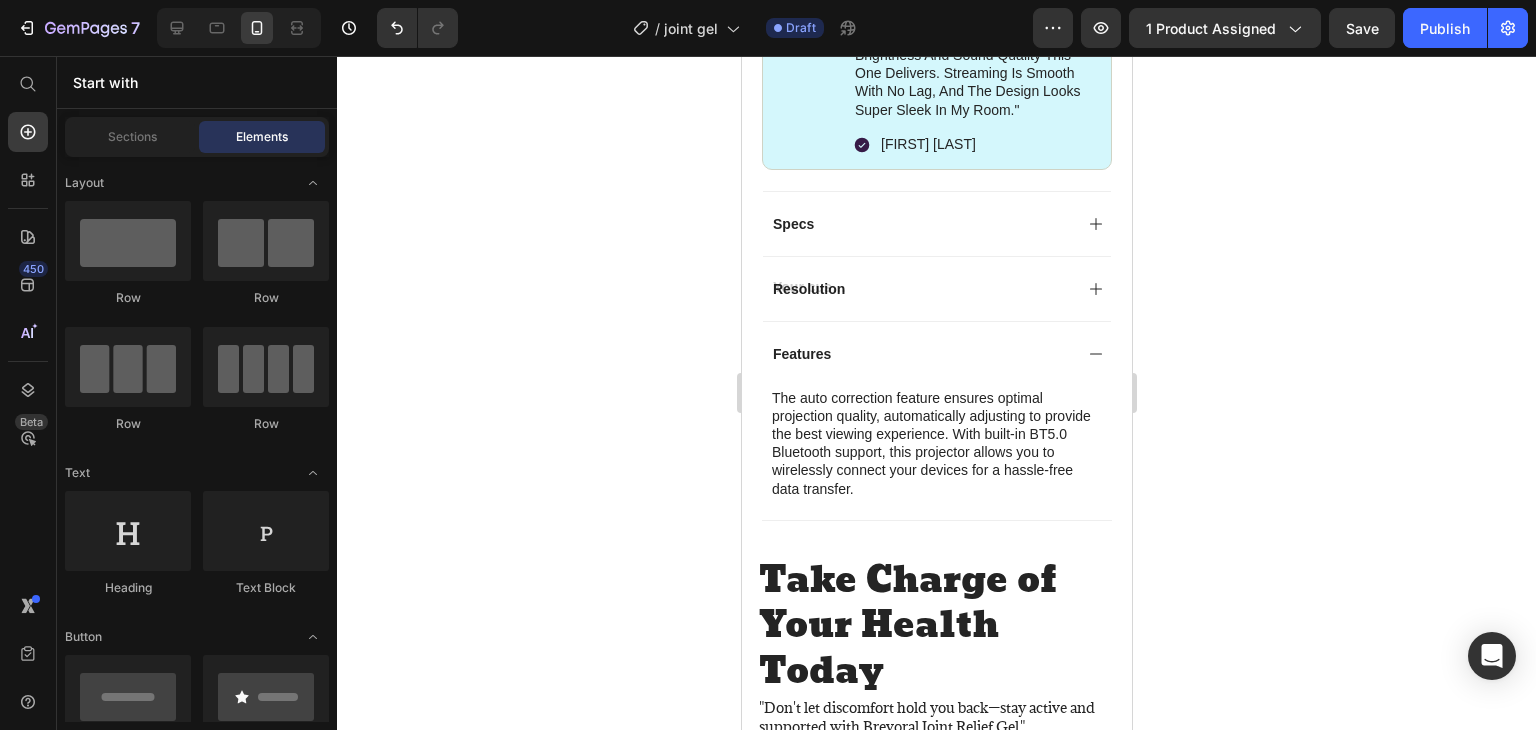 click 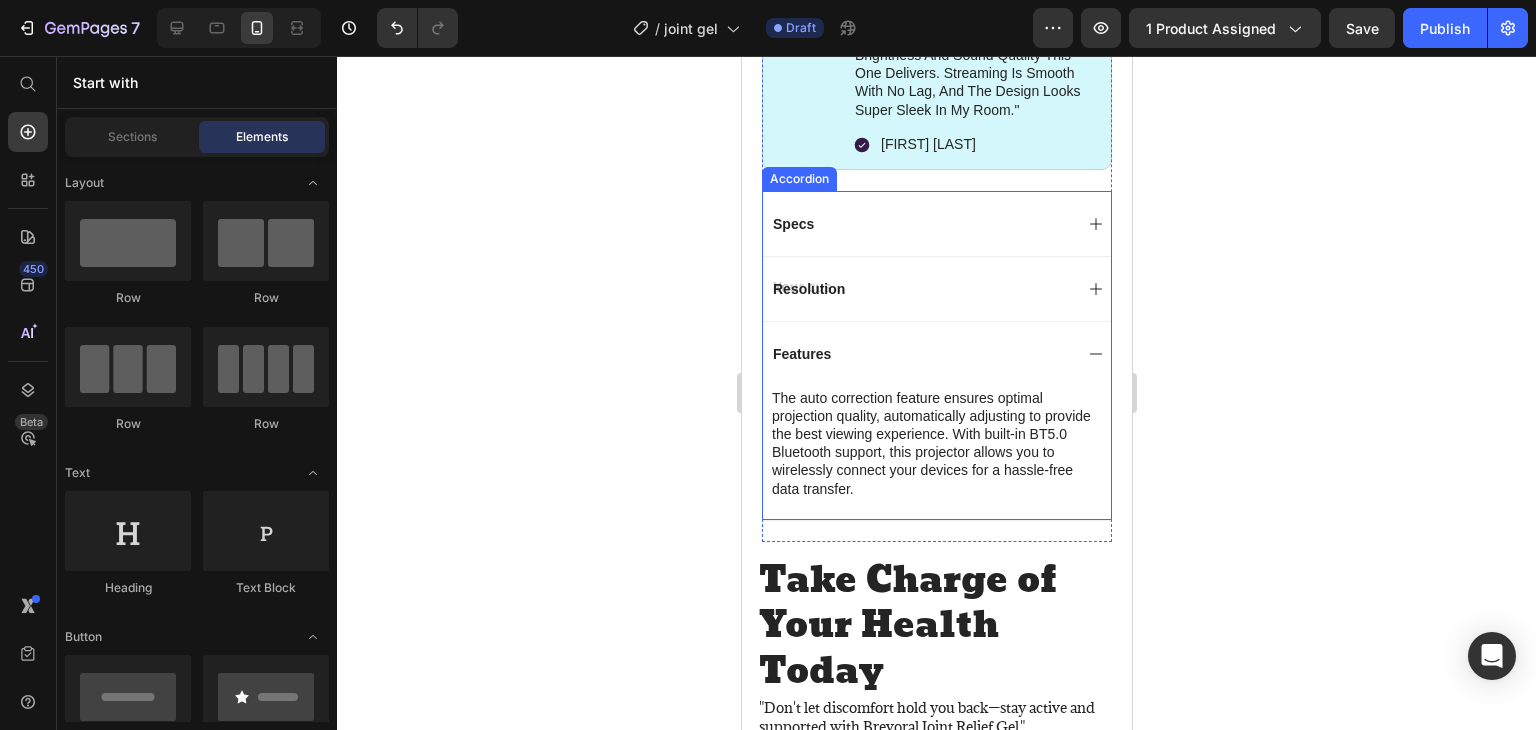 click on "Resolution" at bounding box center (936, 288) 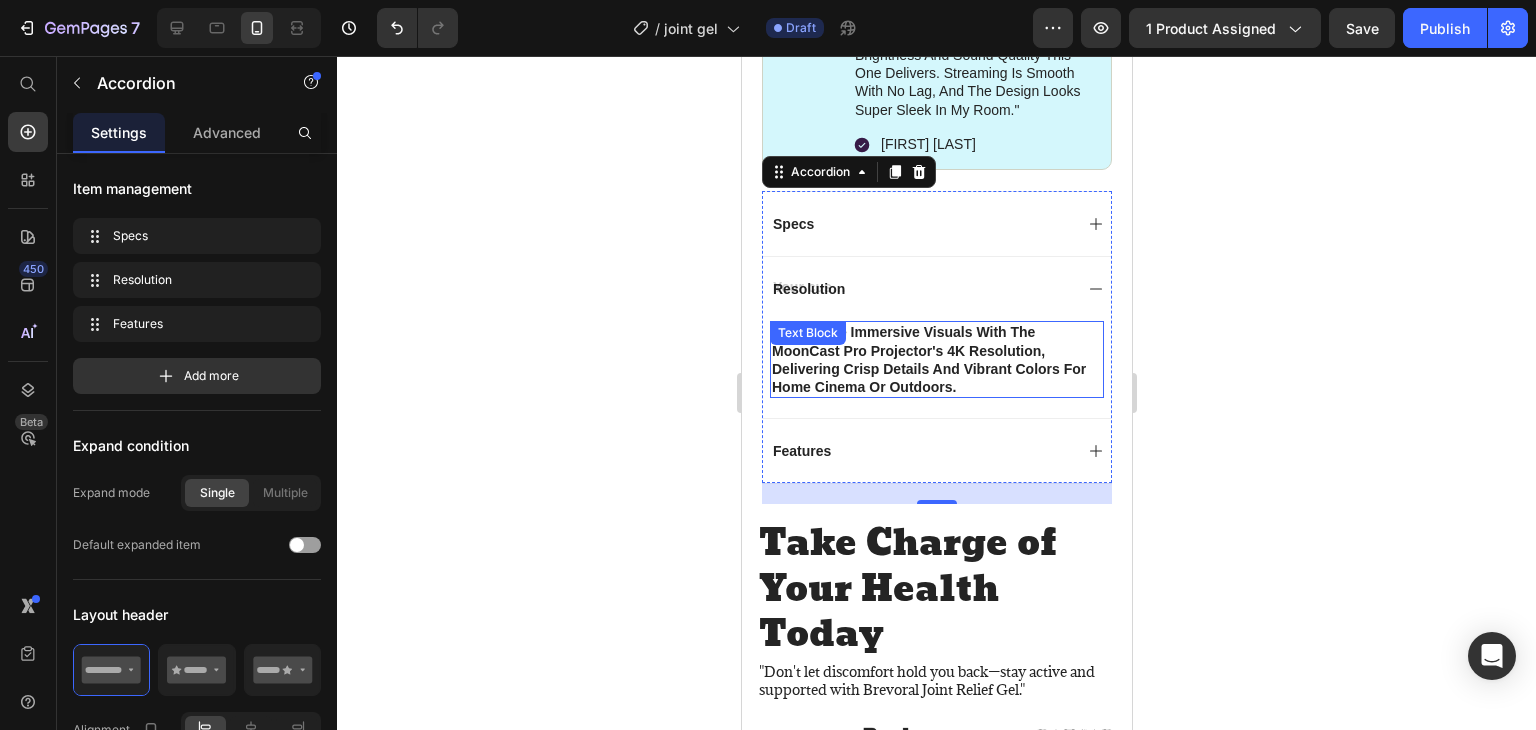 click on "Experience immersive visuals with the MoonCast Pro projector's 4K resolution, delivering crisp details and vibrant colors for home cinema or outdoors. Text Block" at bounding box center [936, 359] 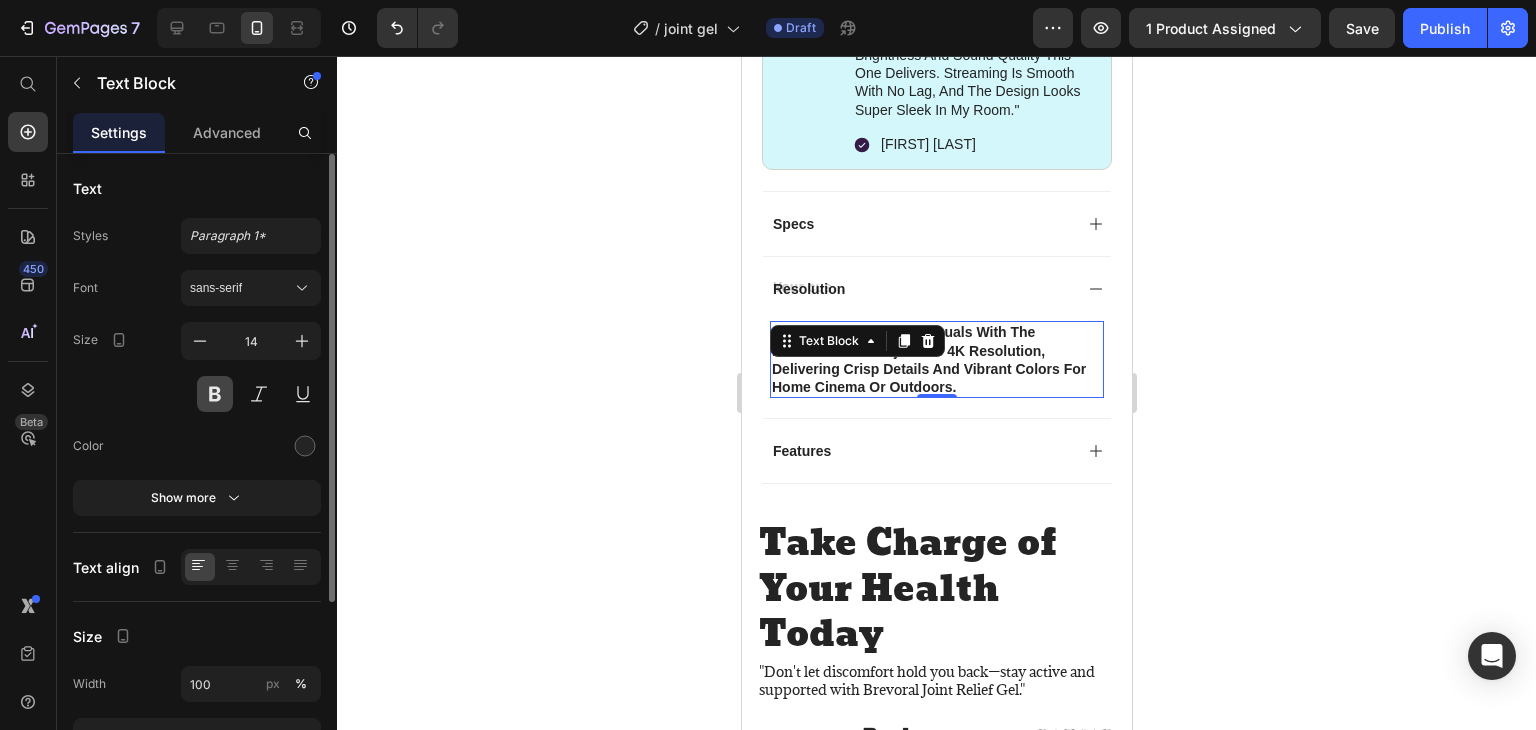 click at bounding box center [215, 394] 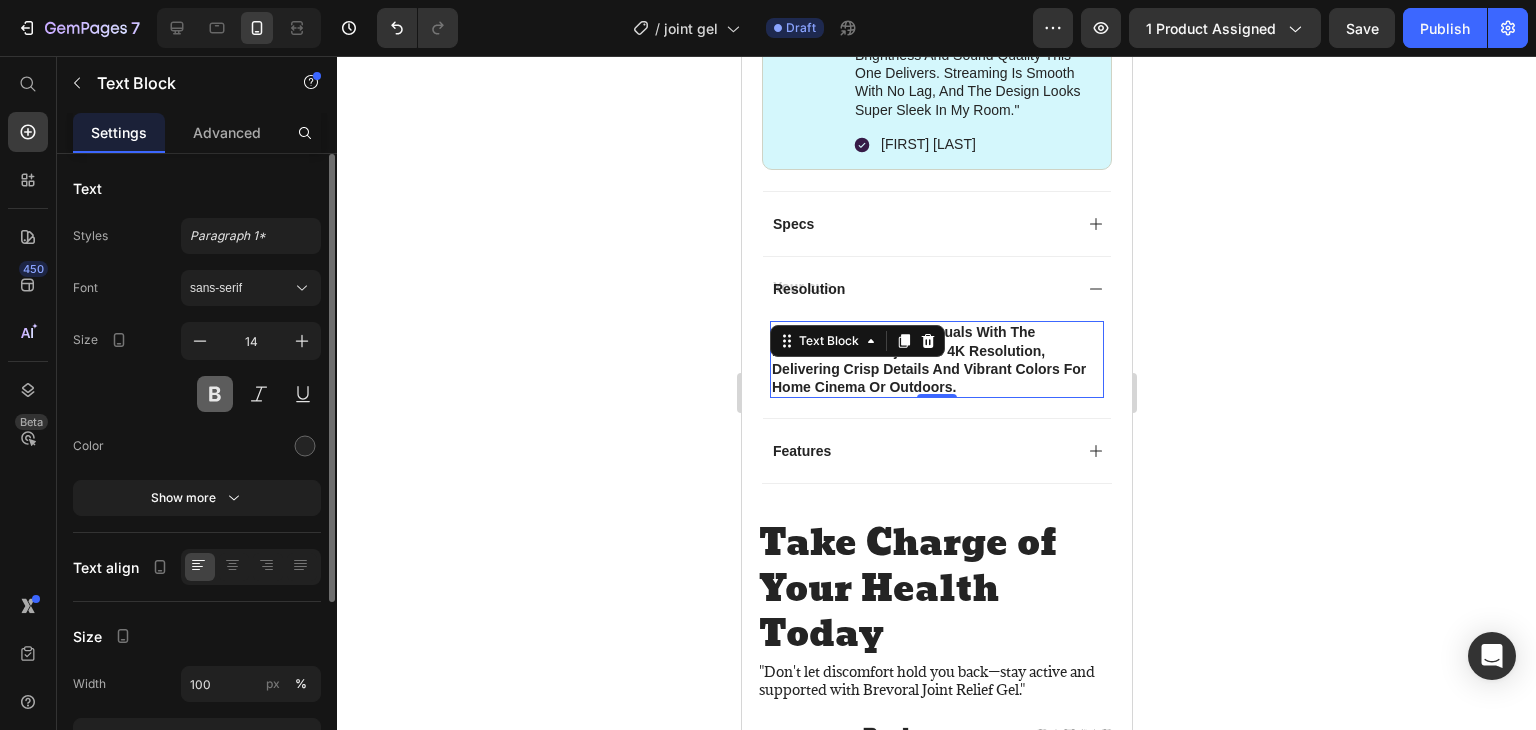 click at bounding box center (215, 394) 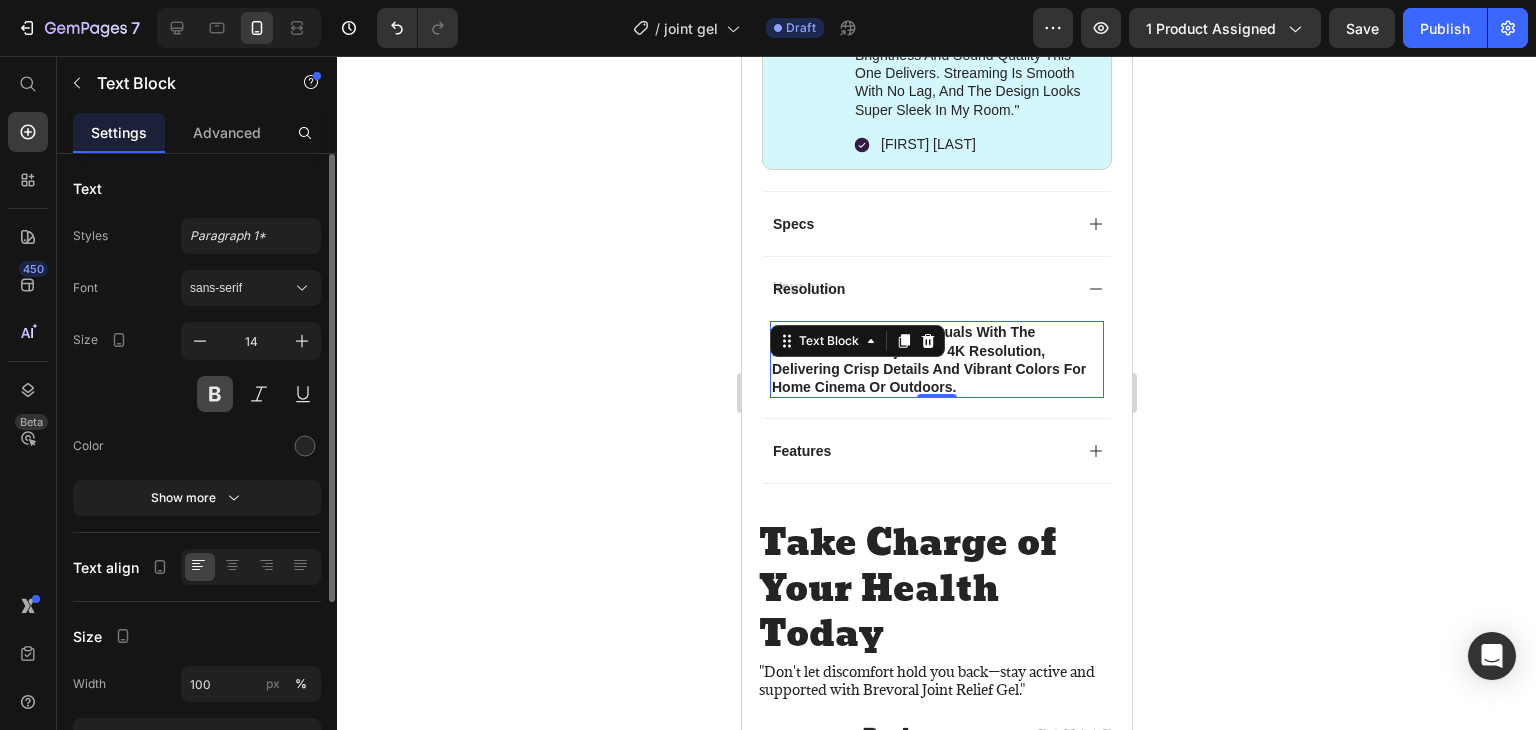 click at bounding box center (215, 394) 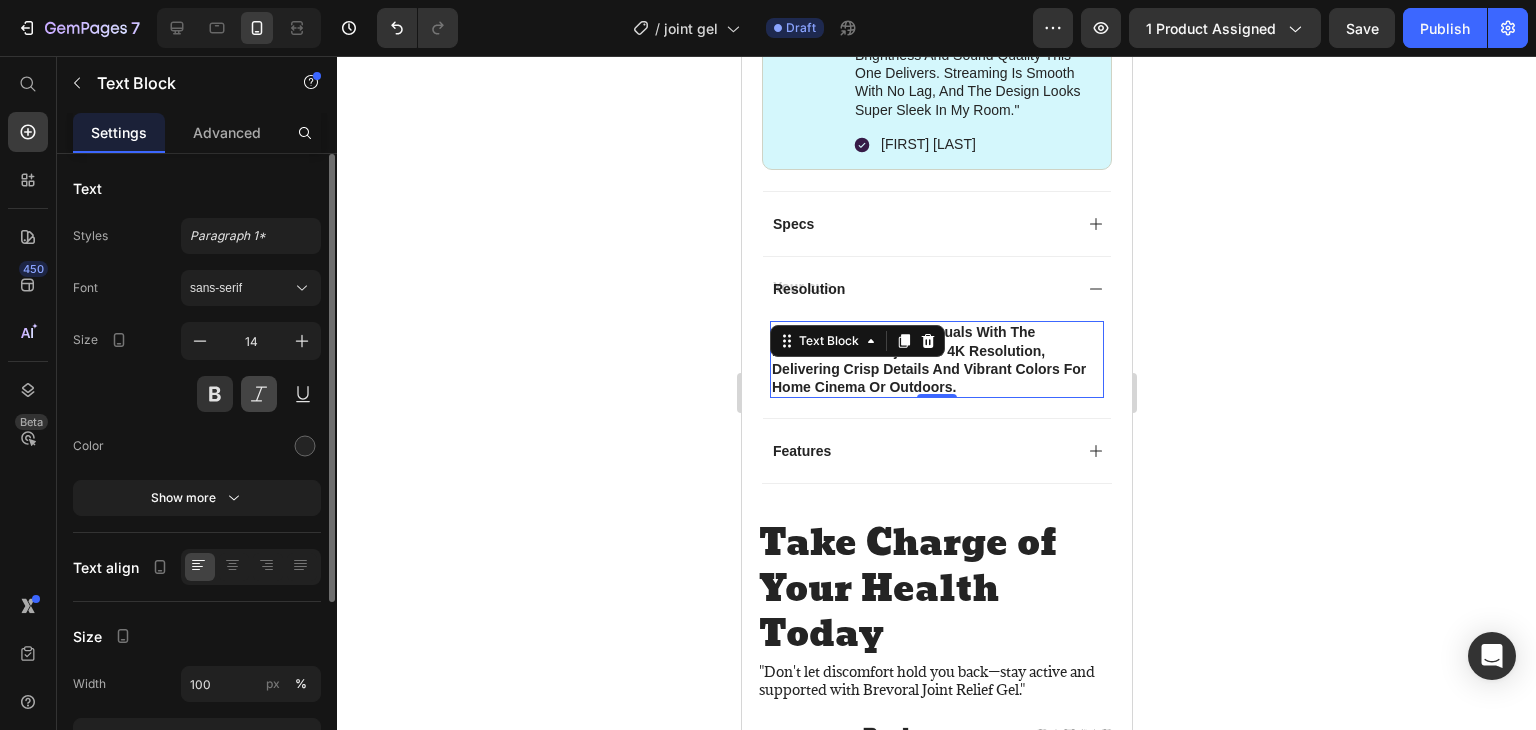 click at bounding box center [259, 394] 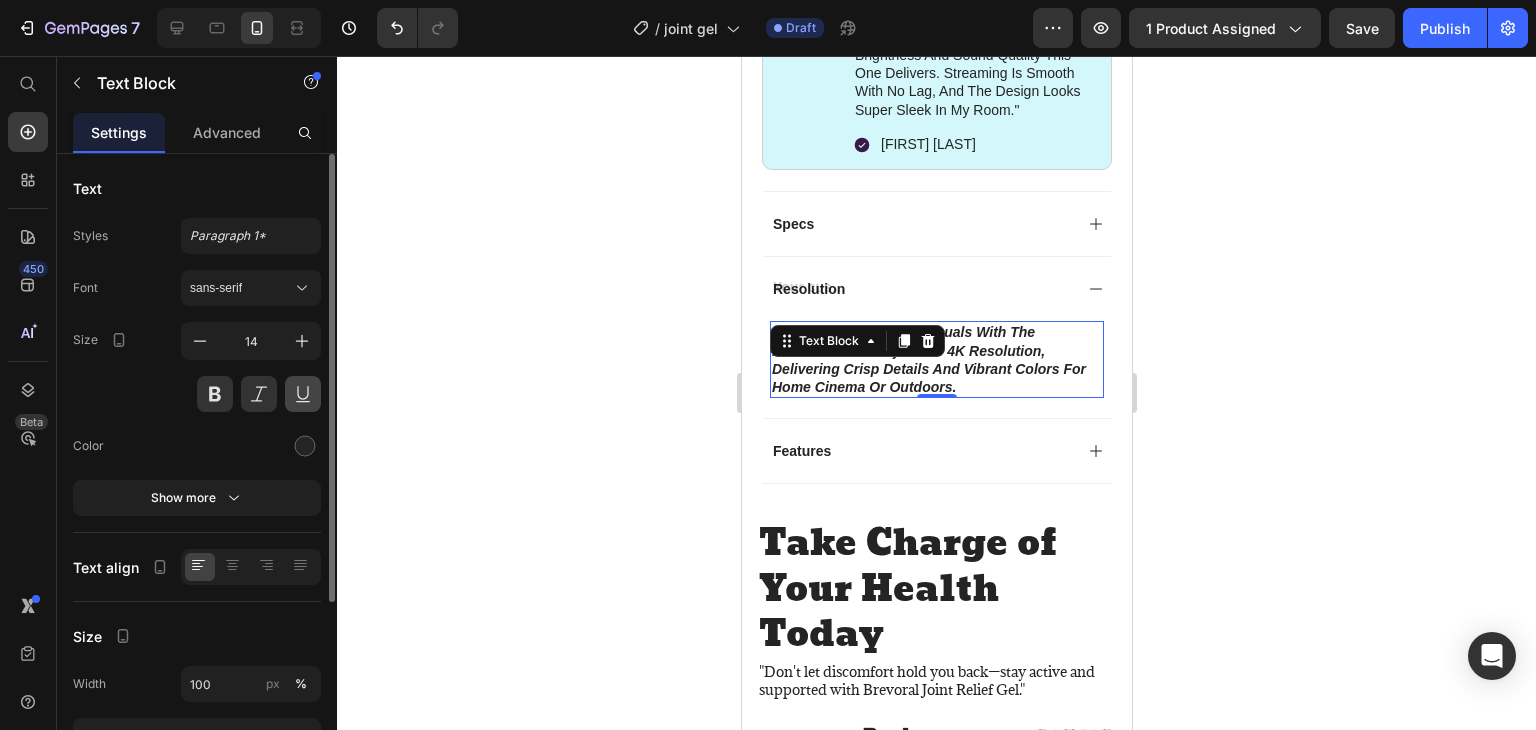 click at bounding box center (303, 394) 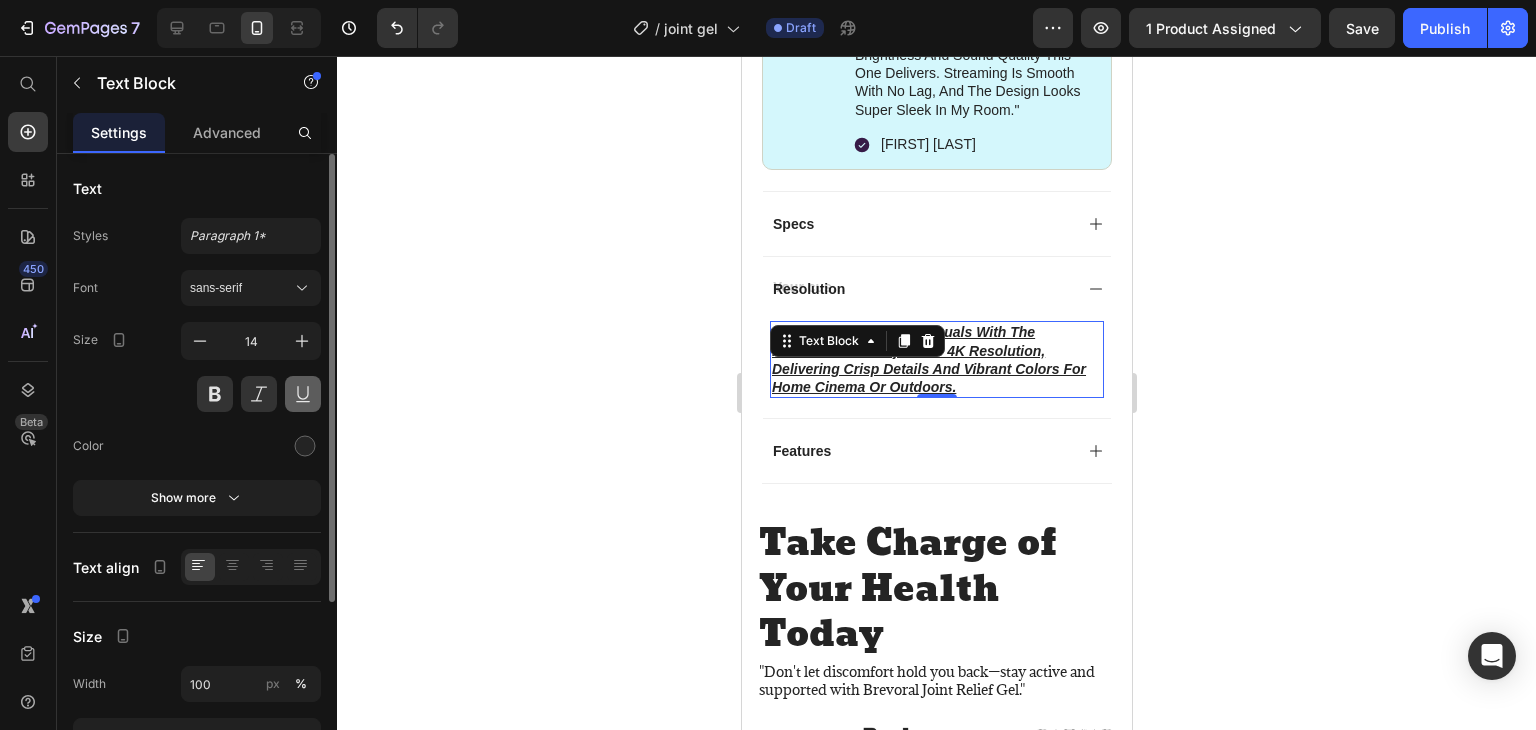click at bounding box center (303, 394) 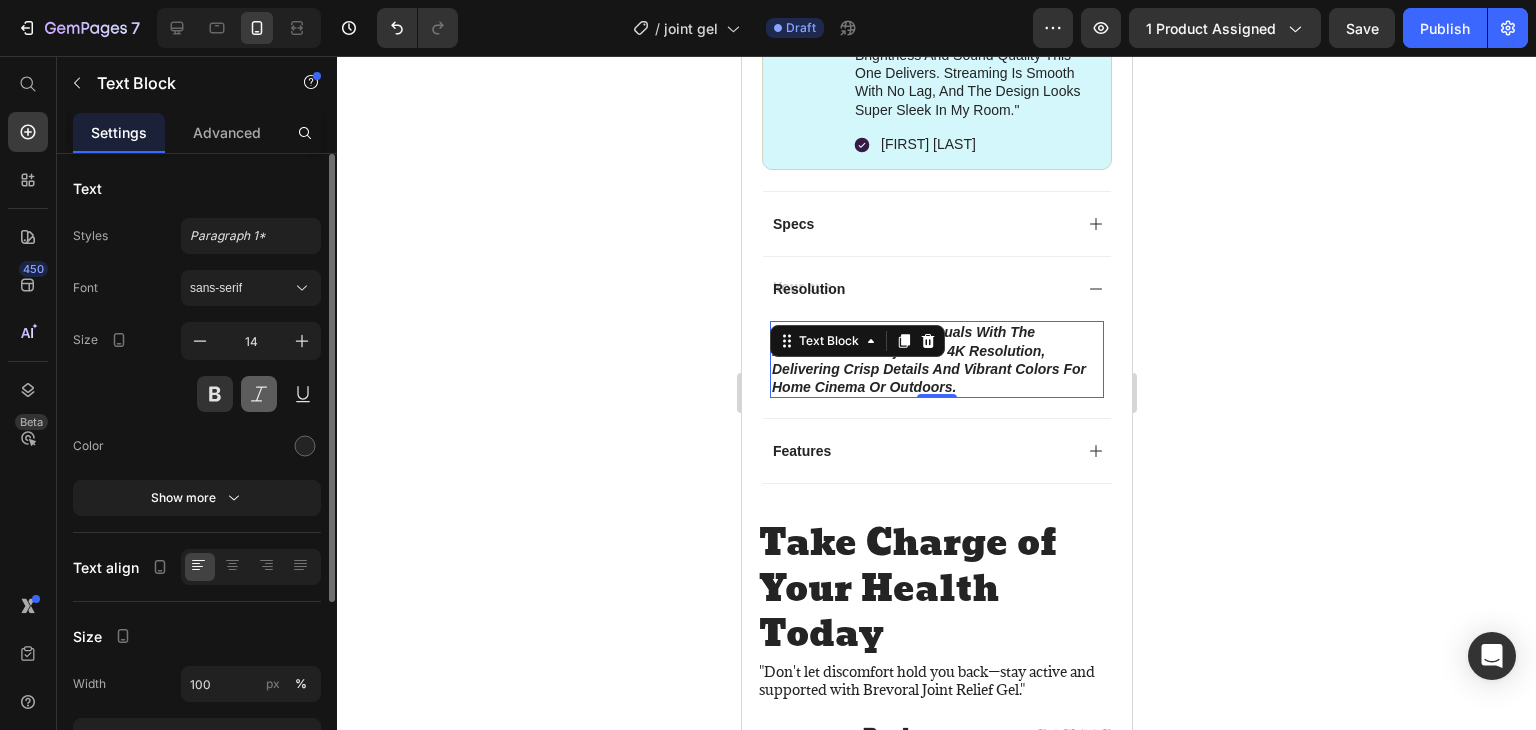 click at bounding box center [259, 394] 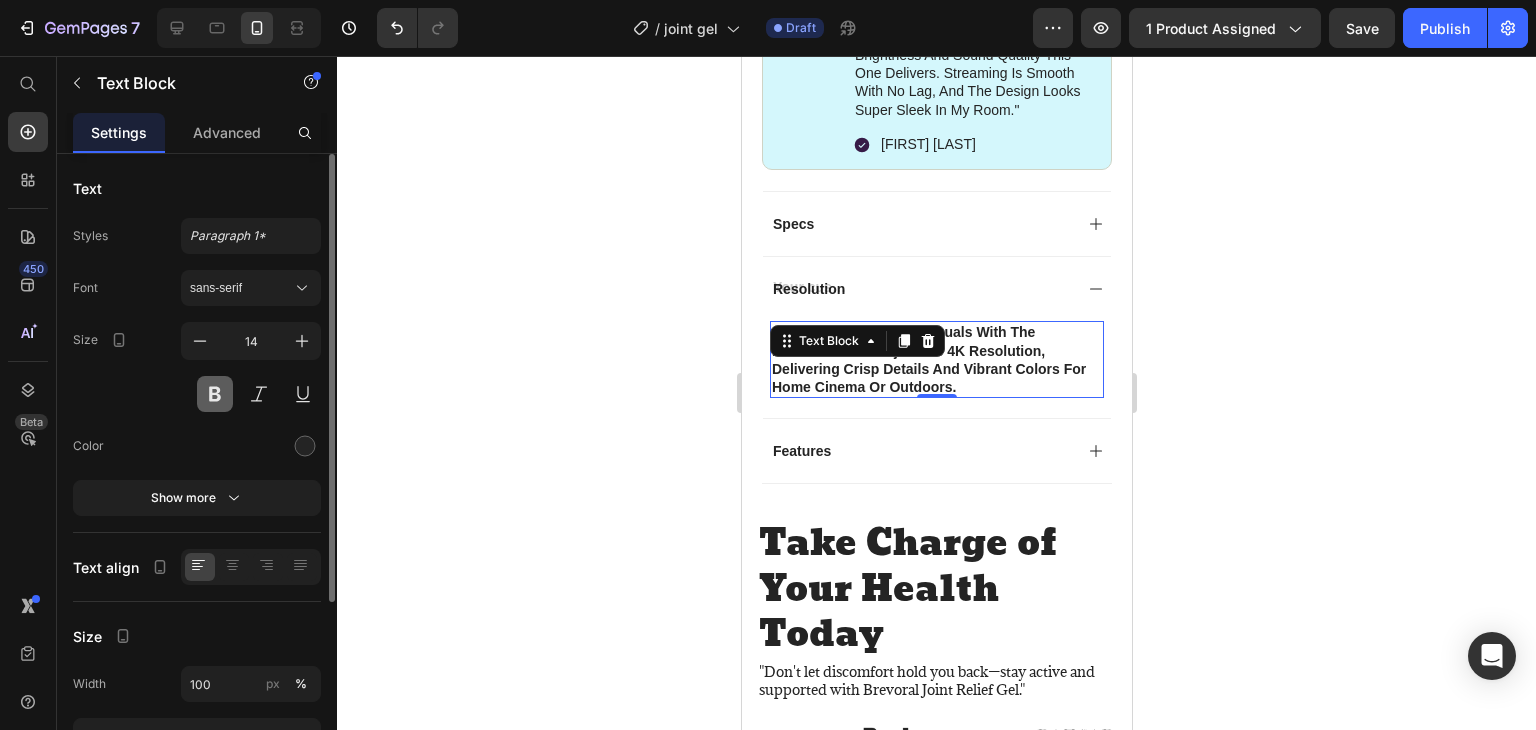 click at bounding box center (215, 394) 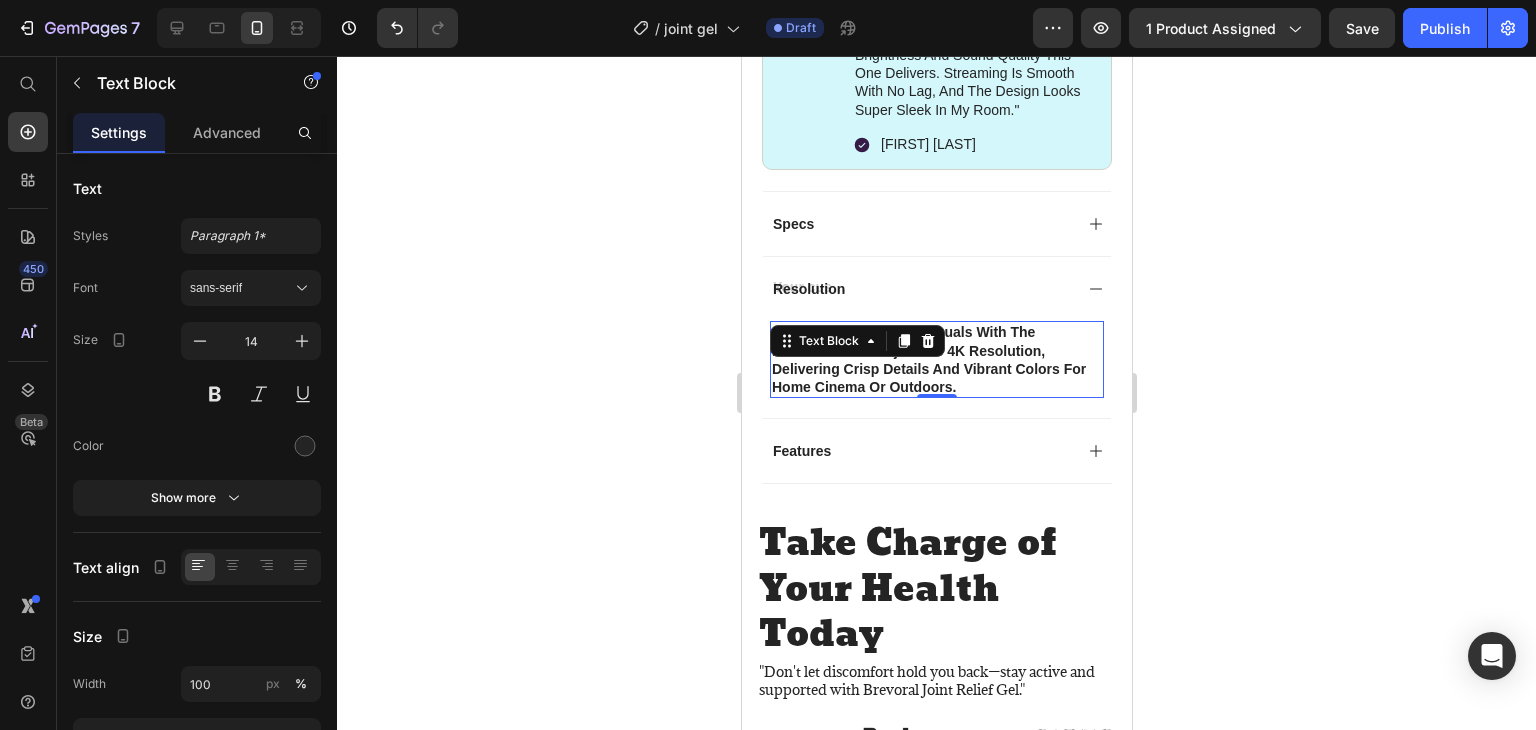 click 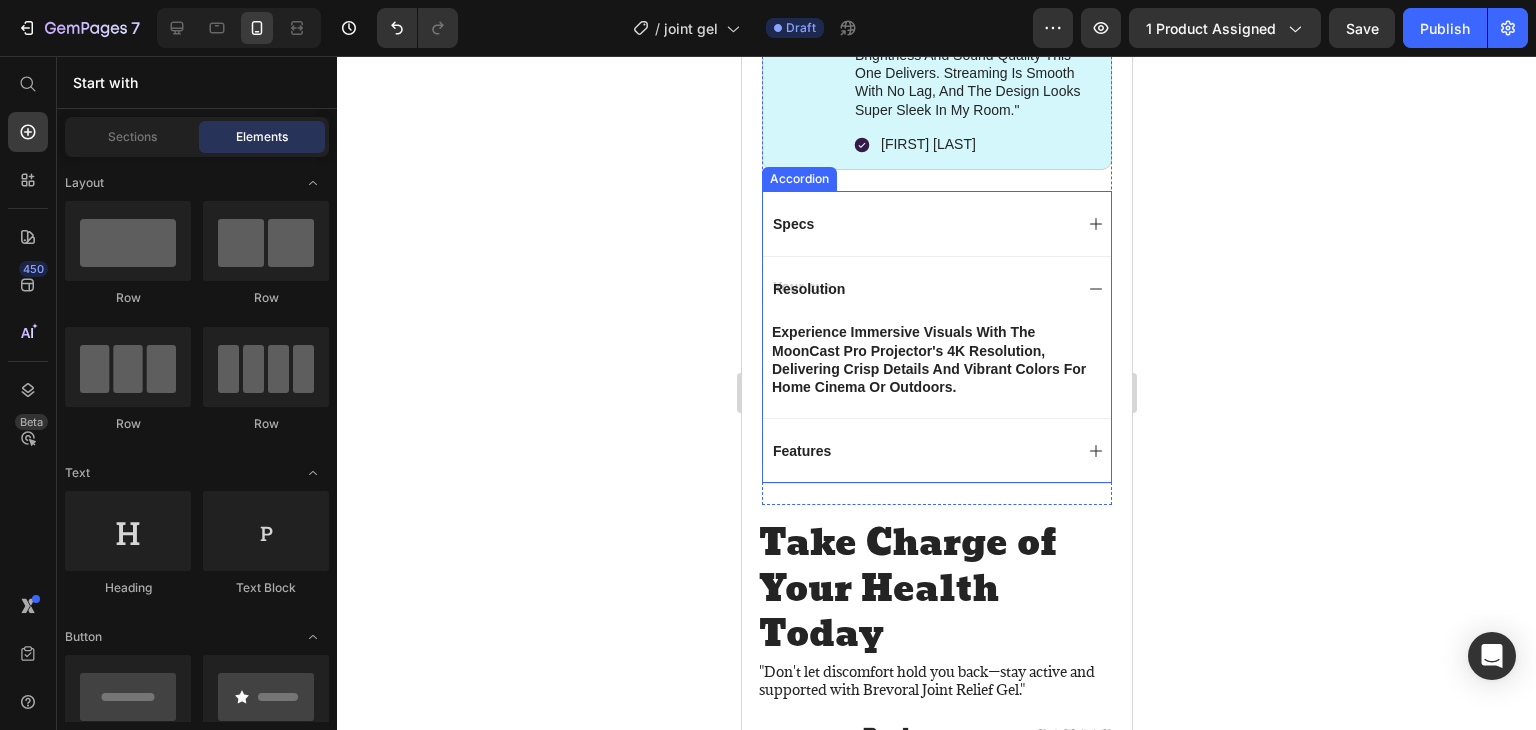 click on "Specs" at bounding box center [936, 223] 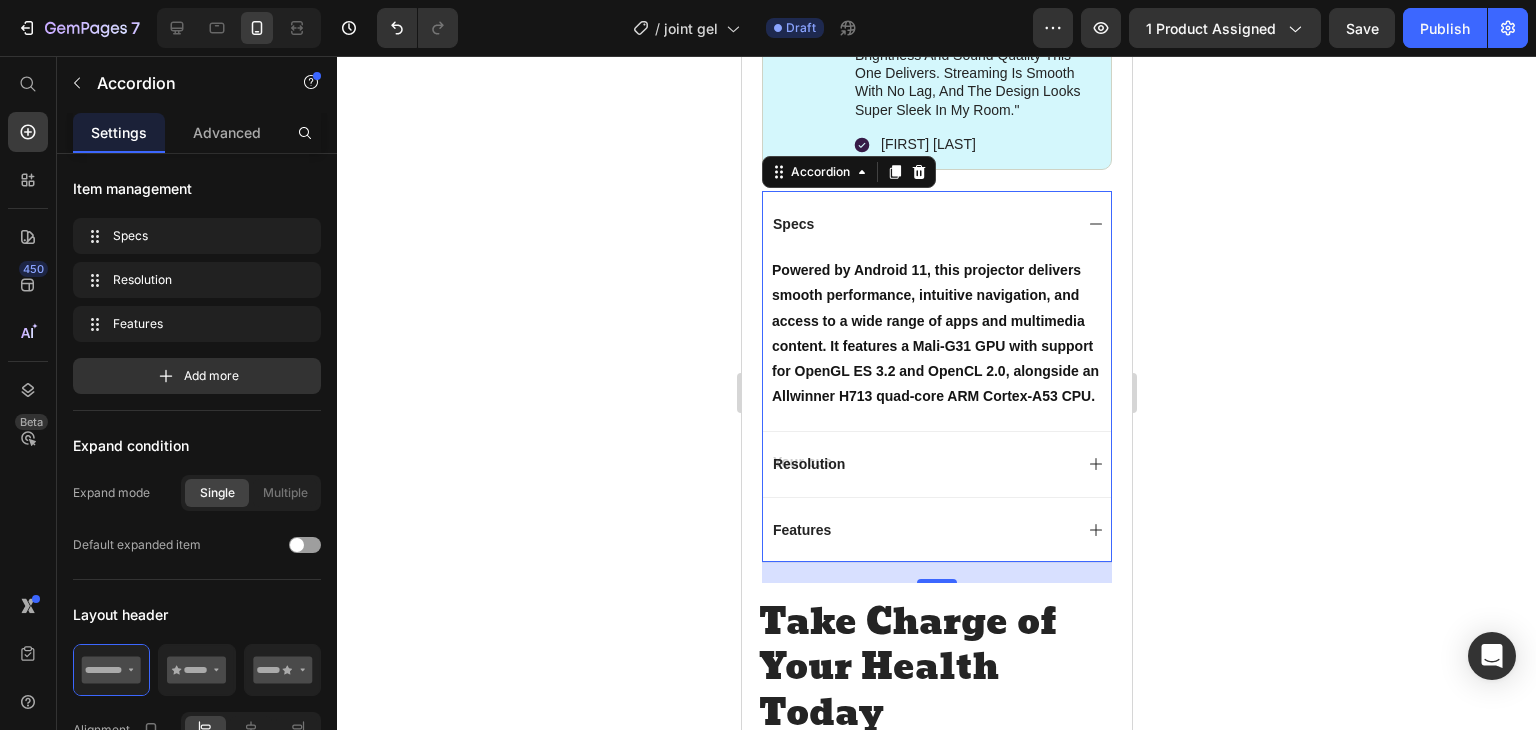 click on "Specs" at bounding box center (936, 223) 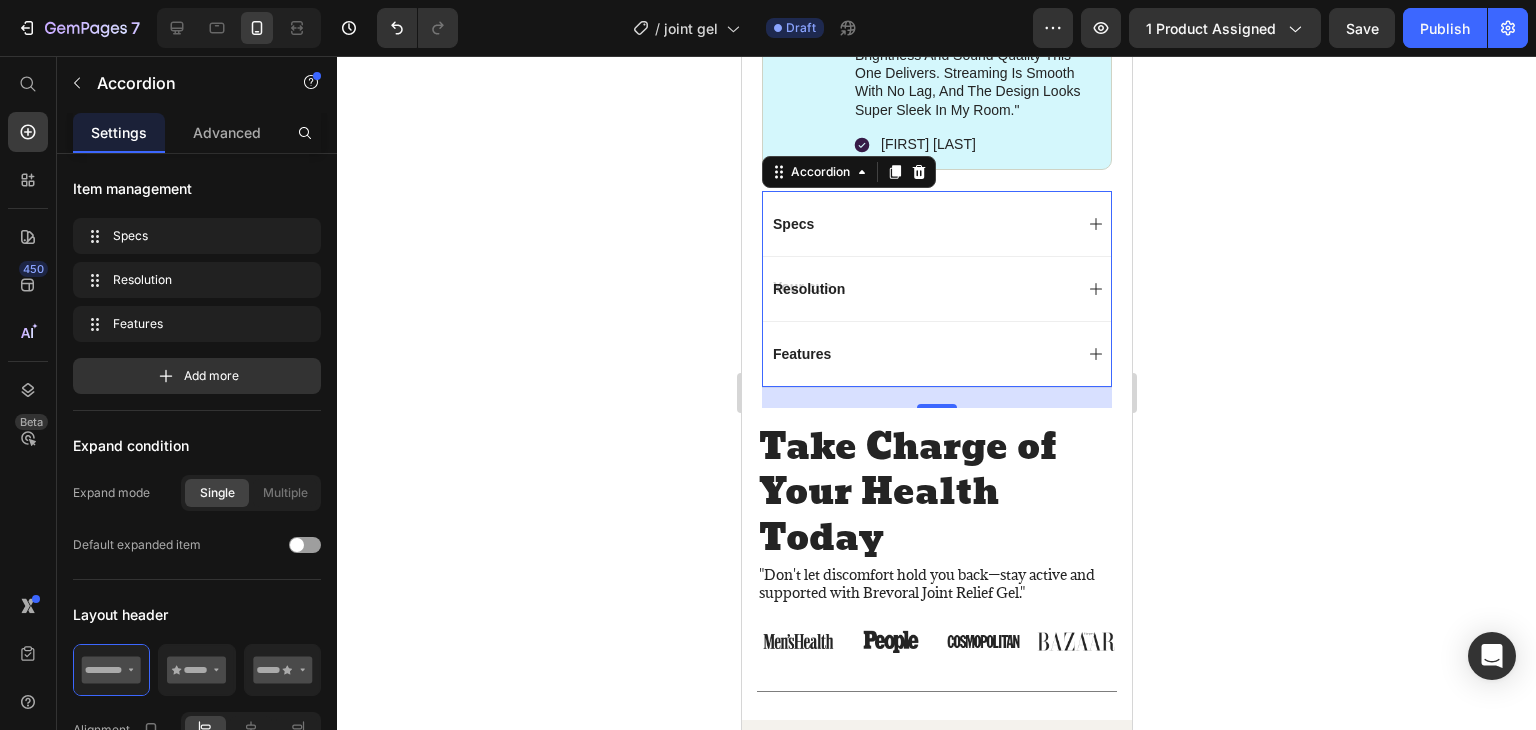 click on "Resolution" at bounding box center [920, 289] 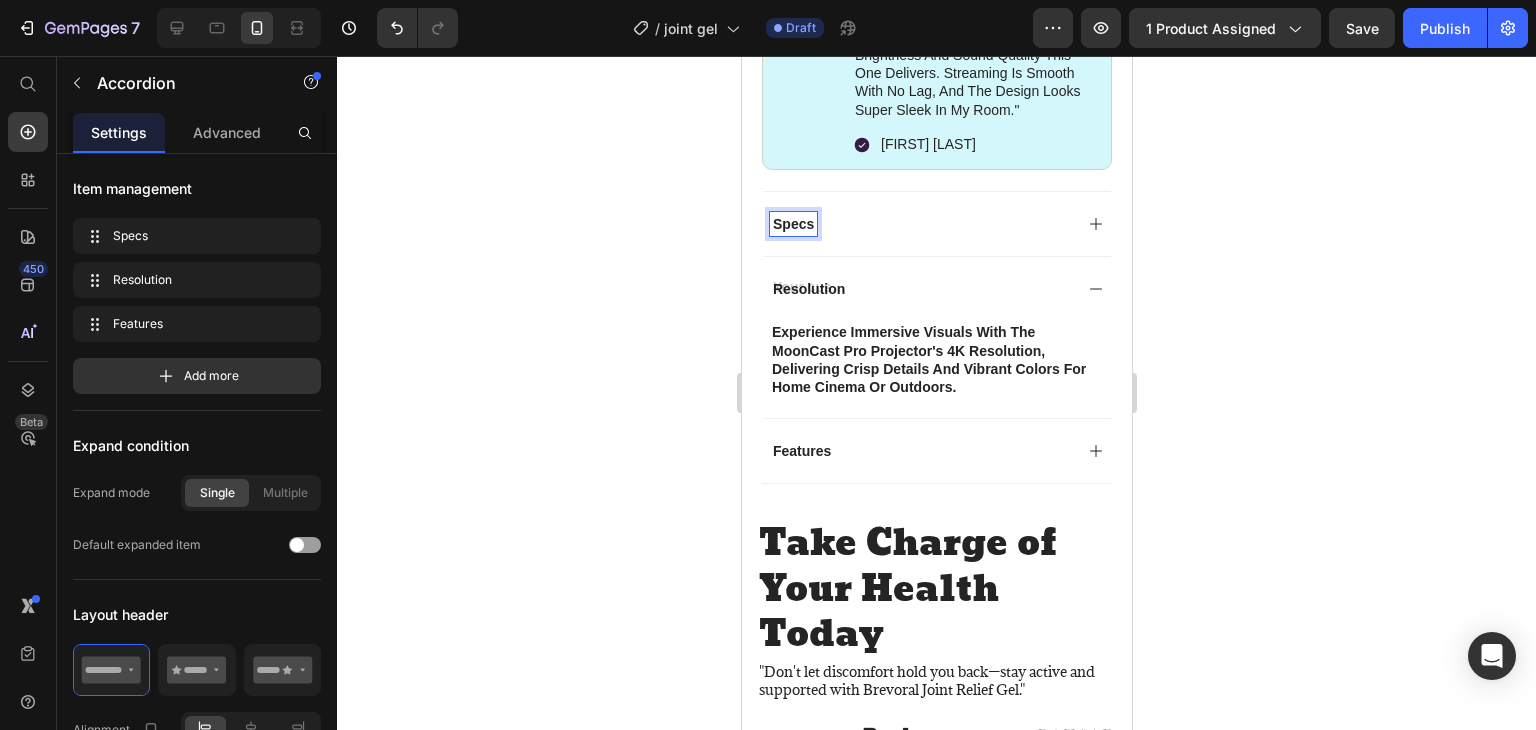 click on "Specs" at bounding box center [920, 224] 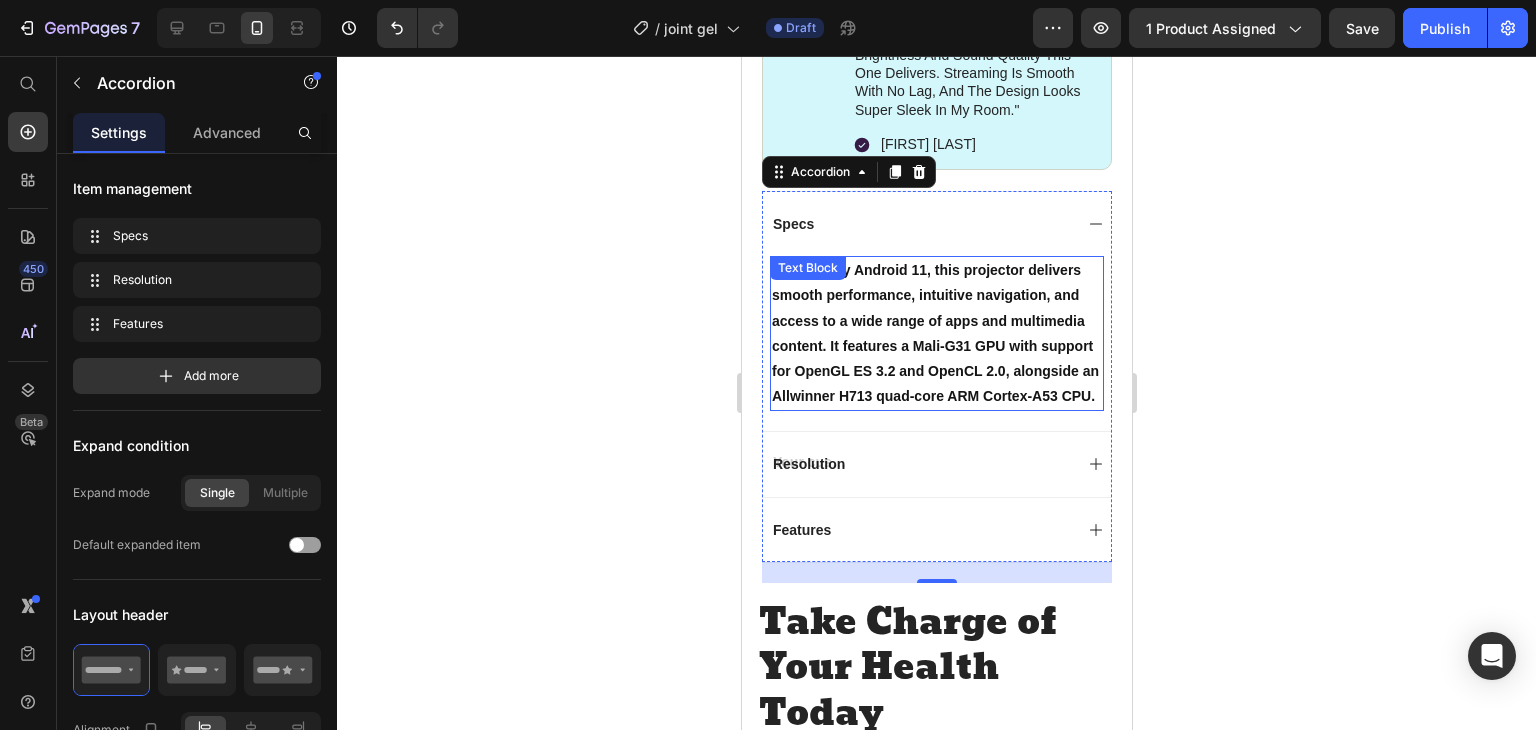 click on "Powered by Android 11, this projector delivers smooth performance, intuitive navigation, and access to a wide range of apps and multimedia content. It features a Mali-G31 GPU with support for OpenGL ES 3.2 and OpenCL 2.0, alongside an Allwinner H713 quad-core ARM Cortex-A53 CPU." at bounding box center (936, 333) 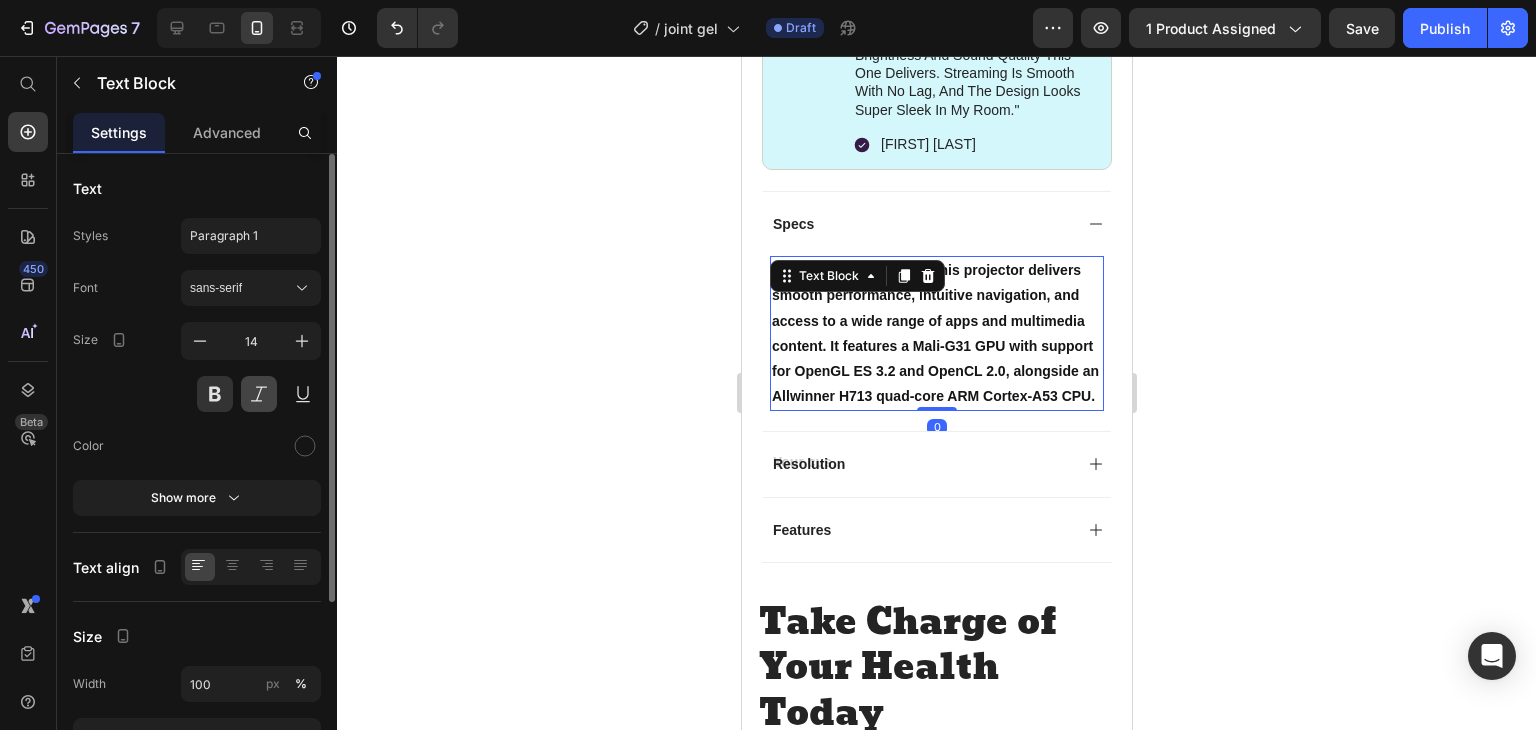 click at bounding box center [259, 394] 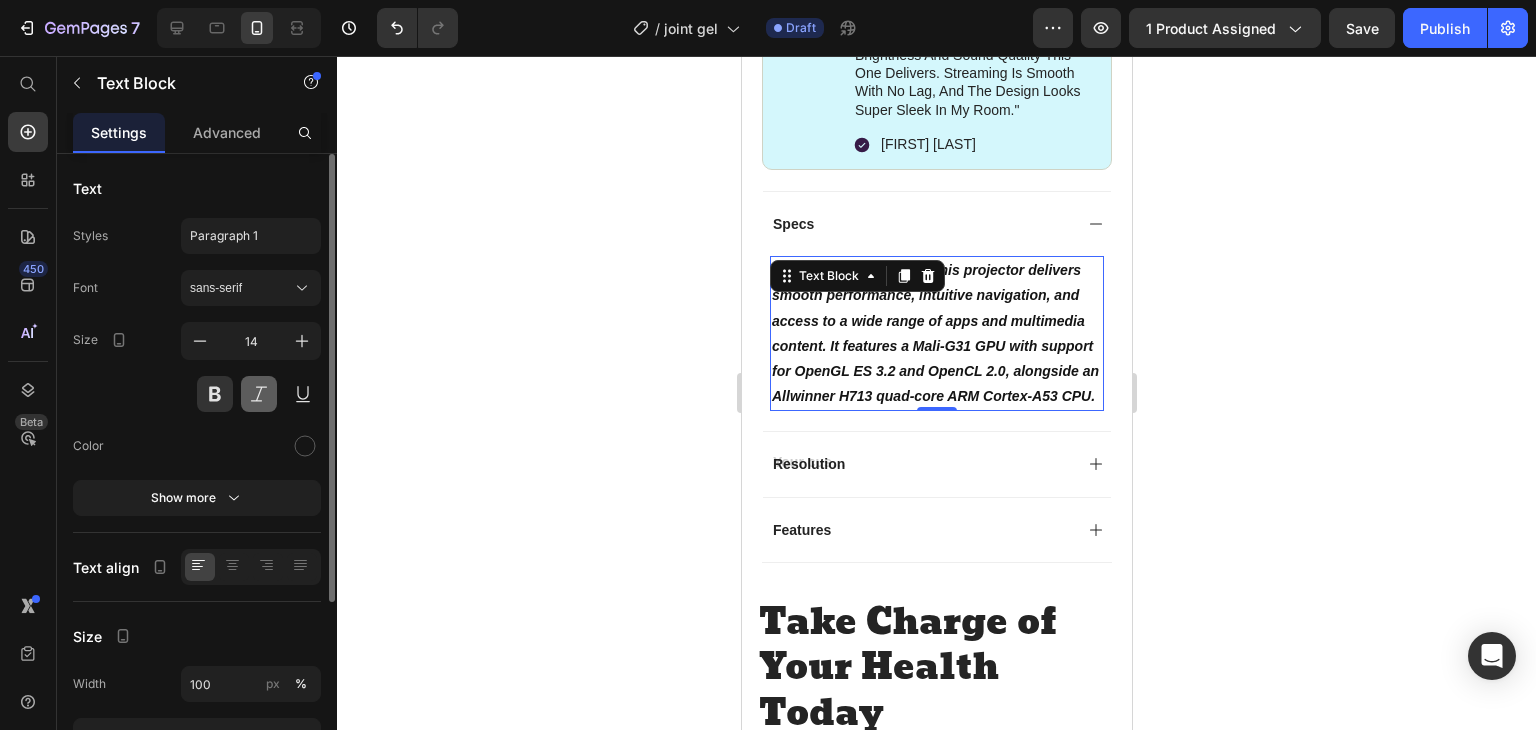click at bounding box center [259, 394] 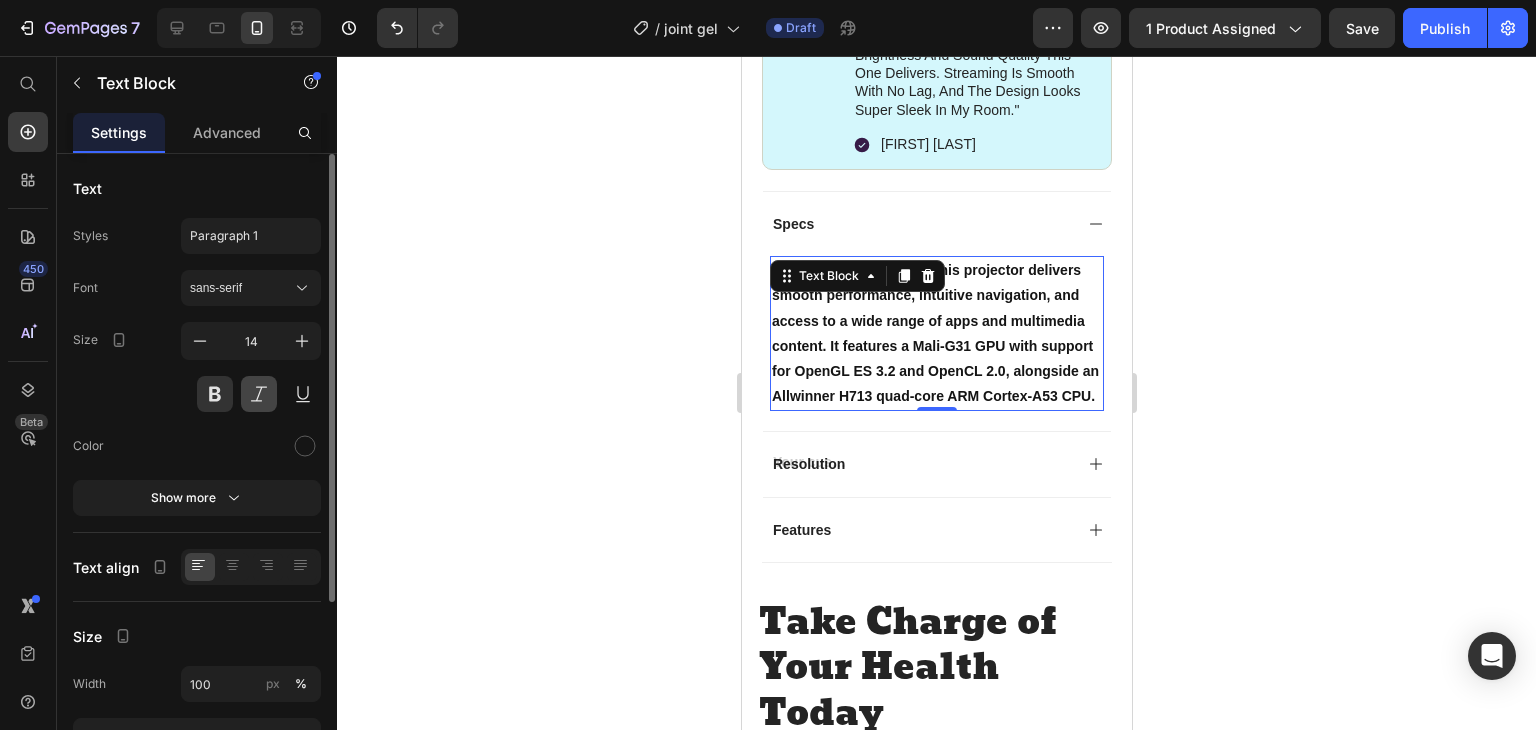 click at bounding box center [259, 394] 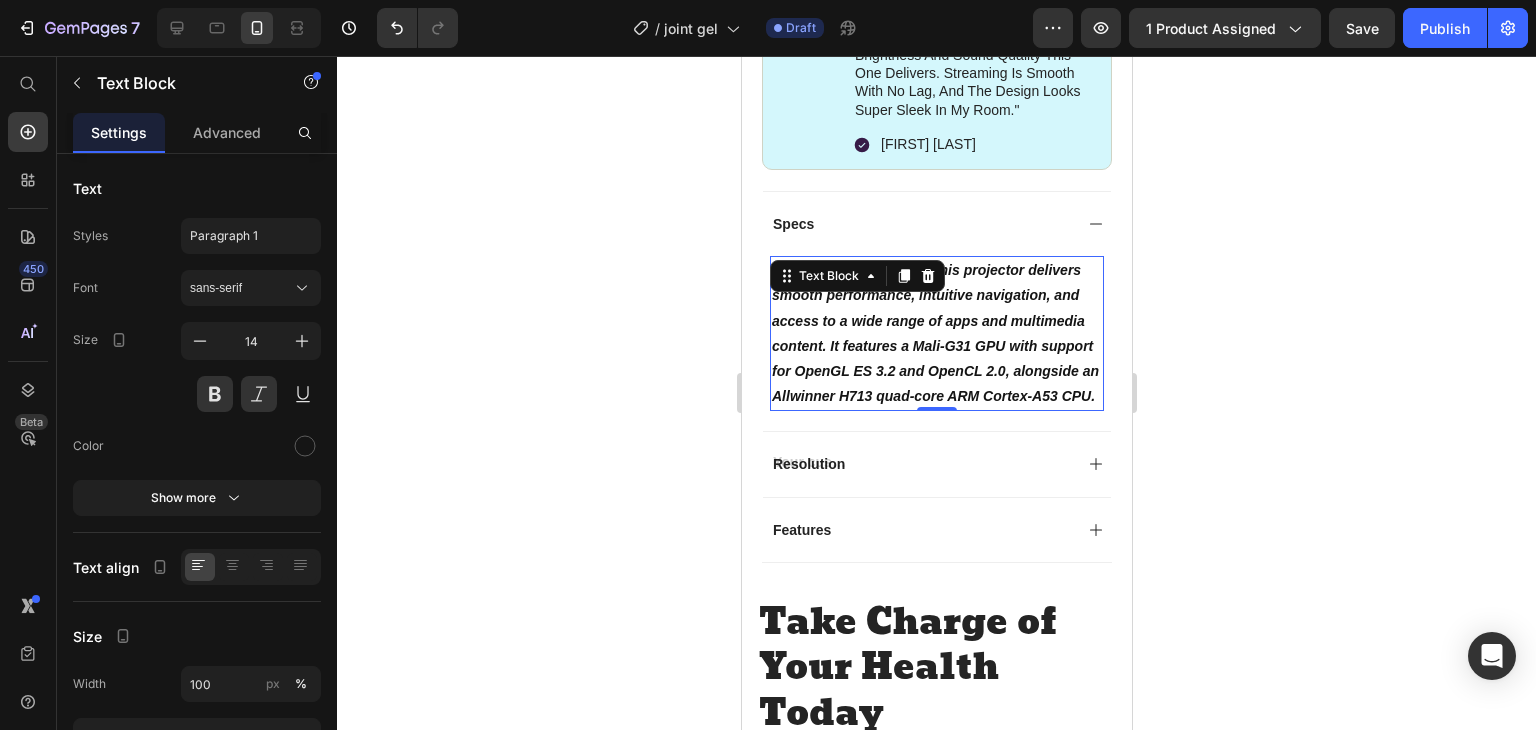 click 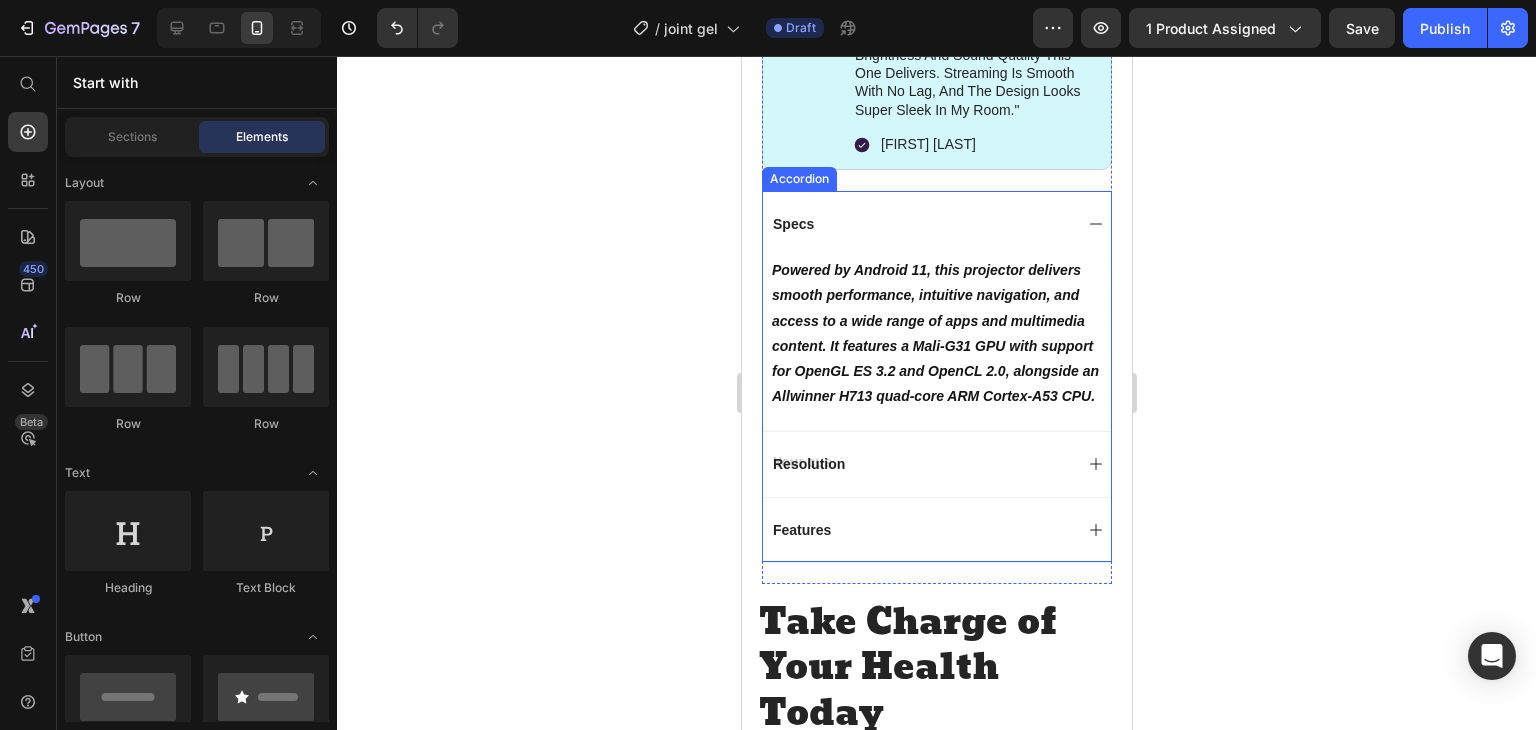 click on "Resolution" at bounding box center [920, 464] 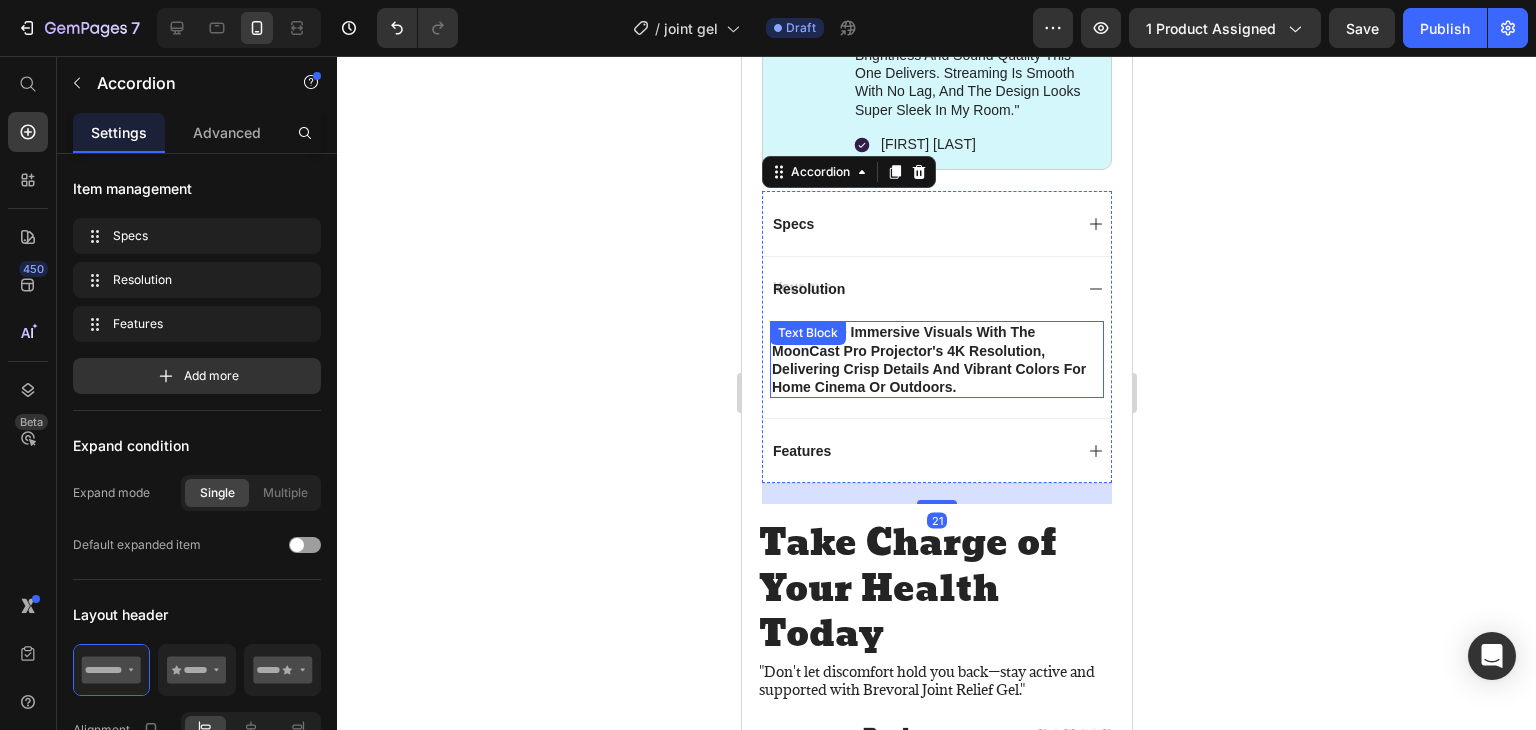 click on "Experience immersive visuals with the MoonCast Pro projector's 4K resolution, delivering crisp details and vibrant colors for home cinema or outdoors." at bounding box center [928, 359] 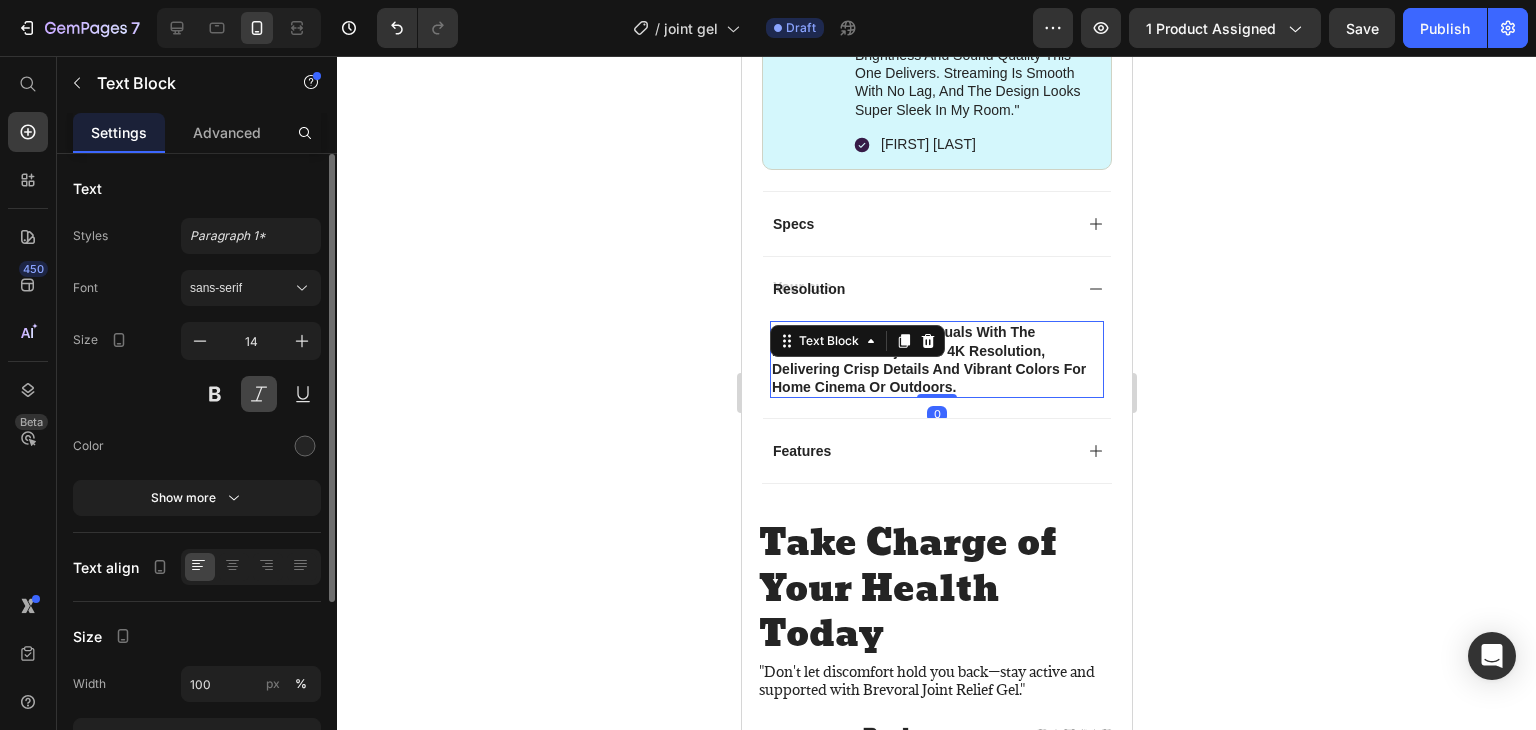 click at bounding box center (259, 394) 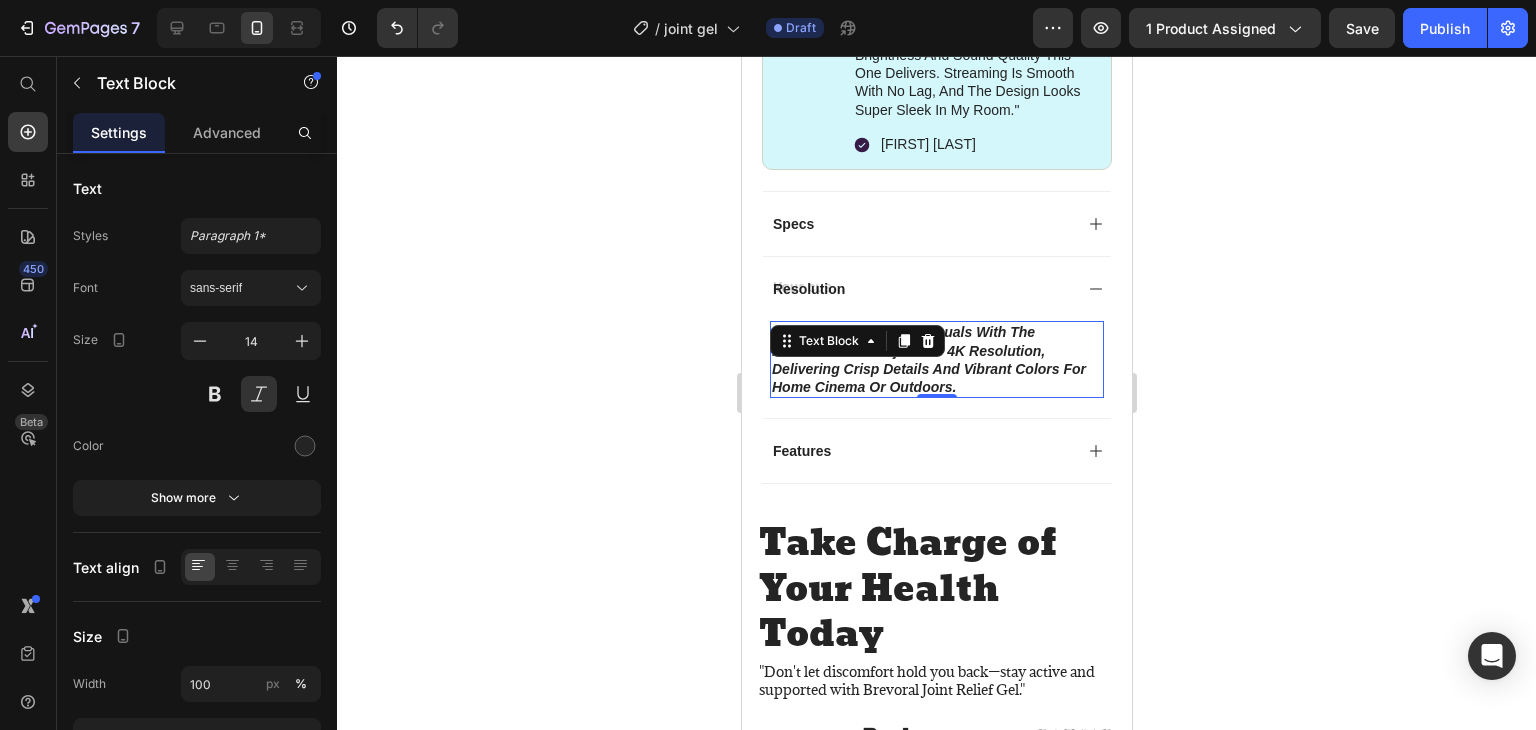 click 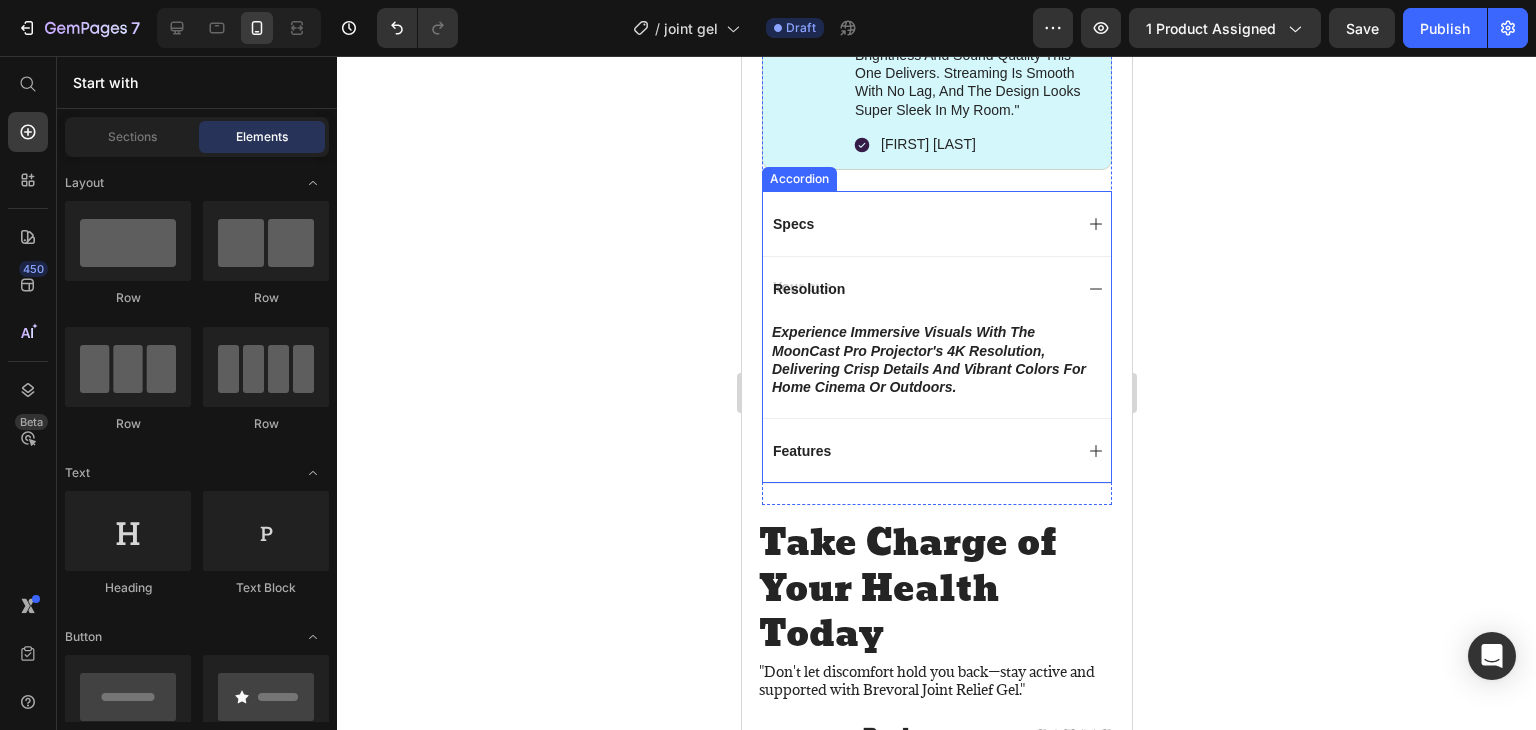 click on "Specs" at bounding box center (920, 224) 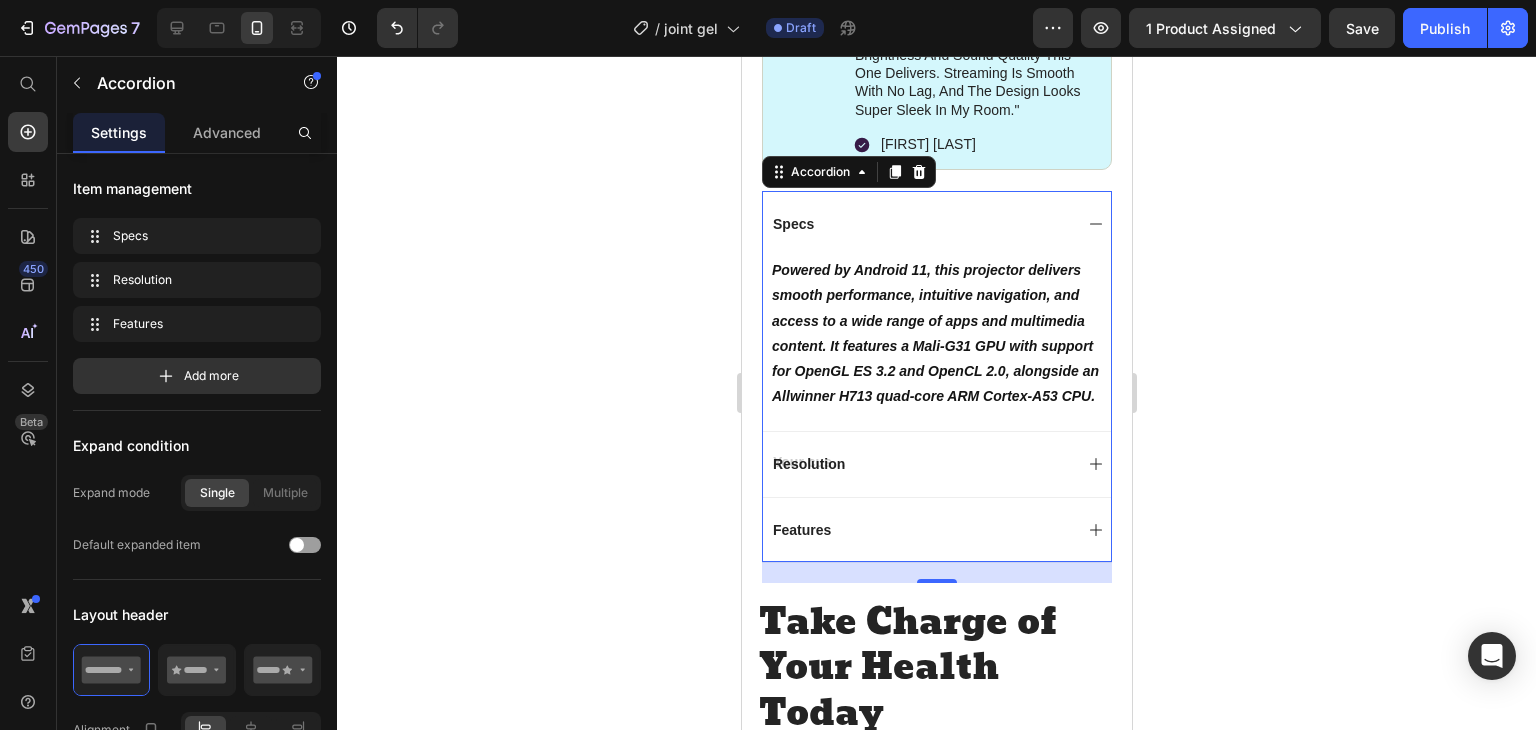 click on "Specs" at bounding box center (920, 224) 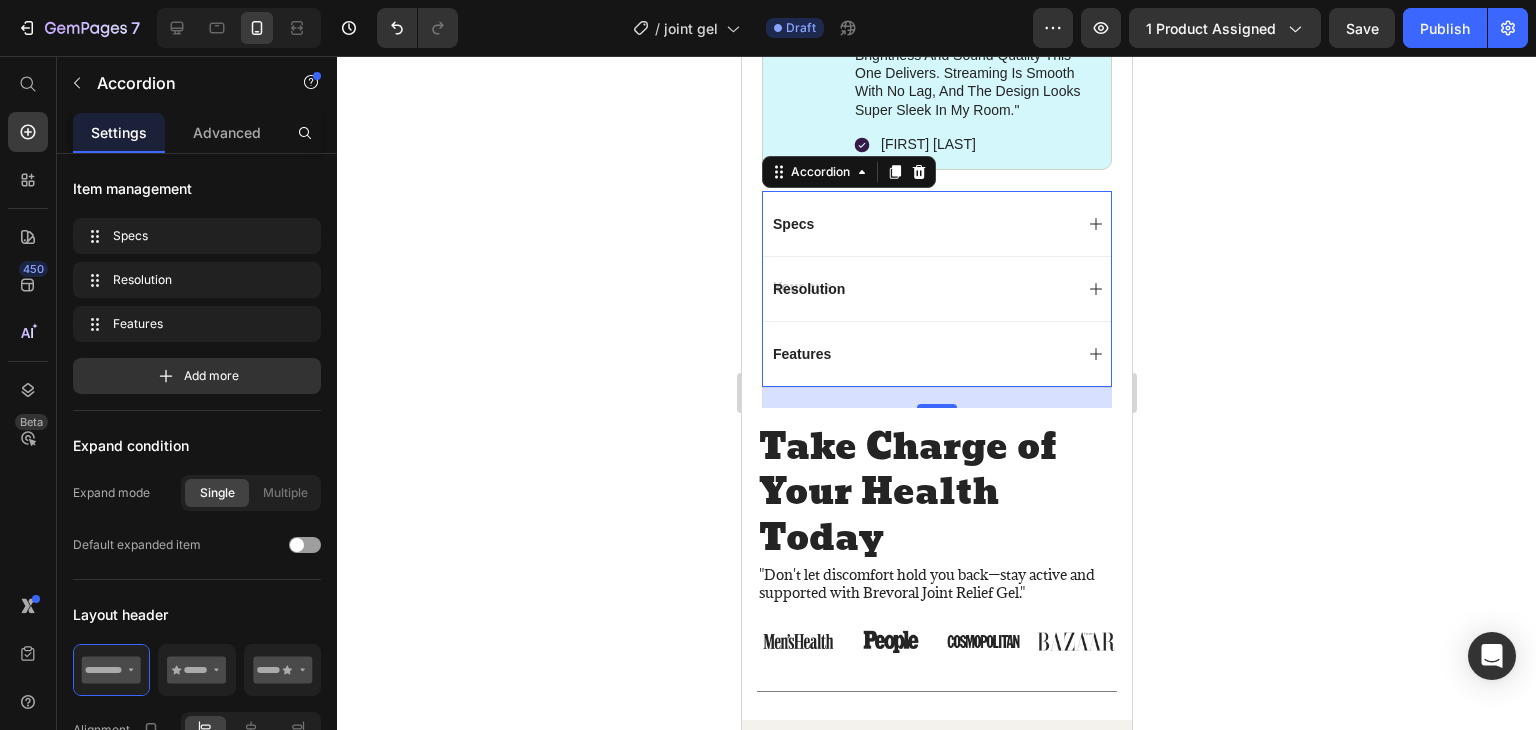 click on "Resolution" at bounding box center (920, 289) 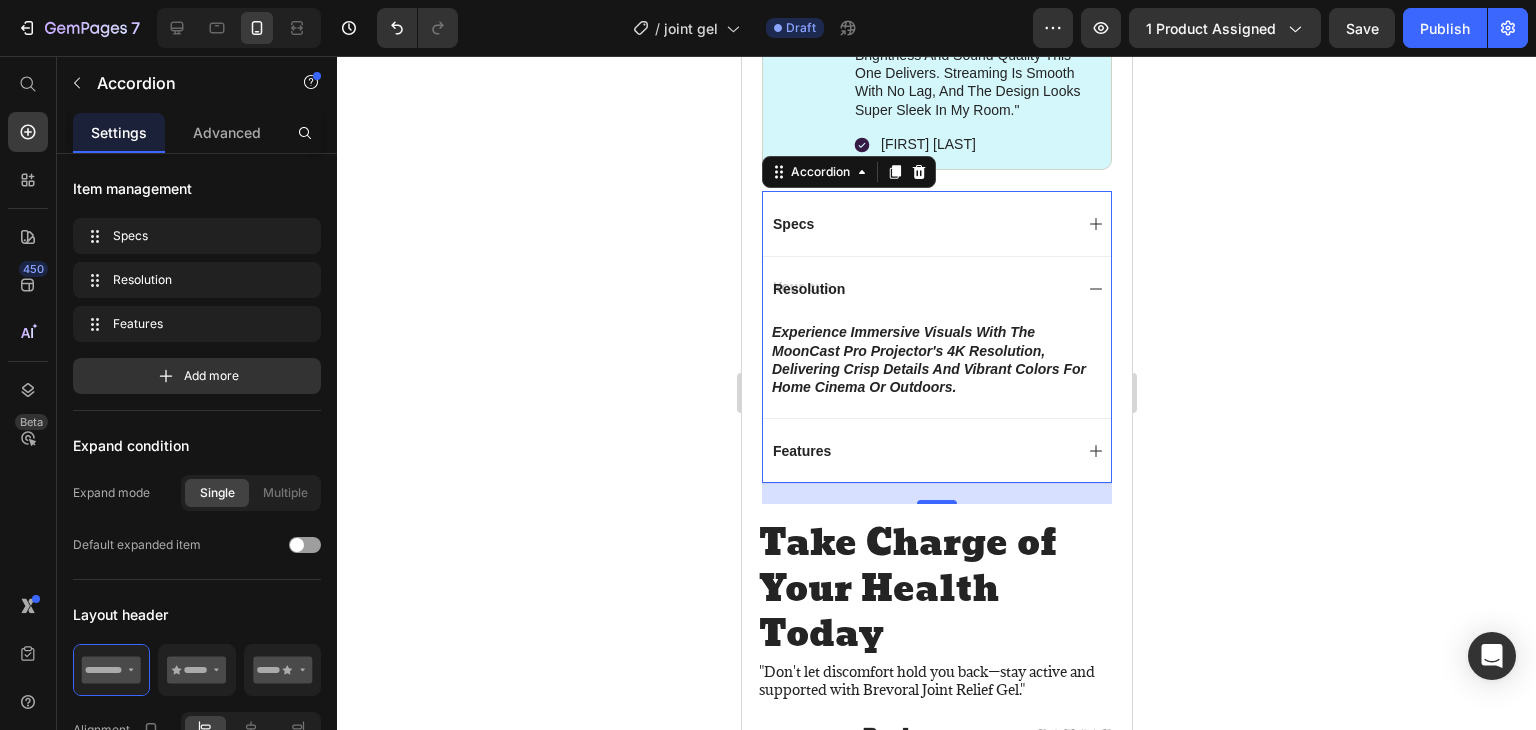 click 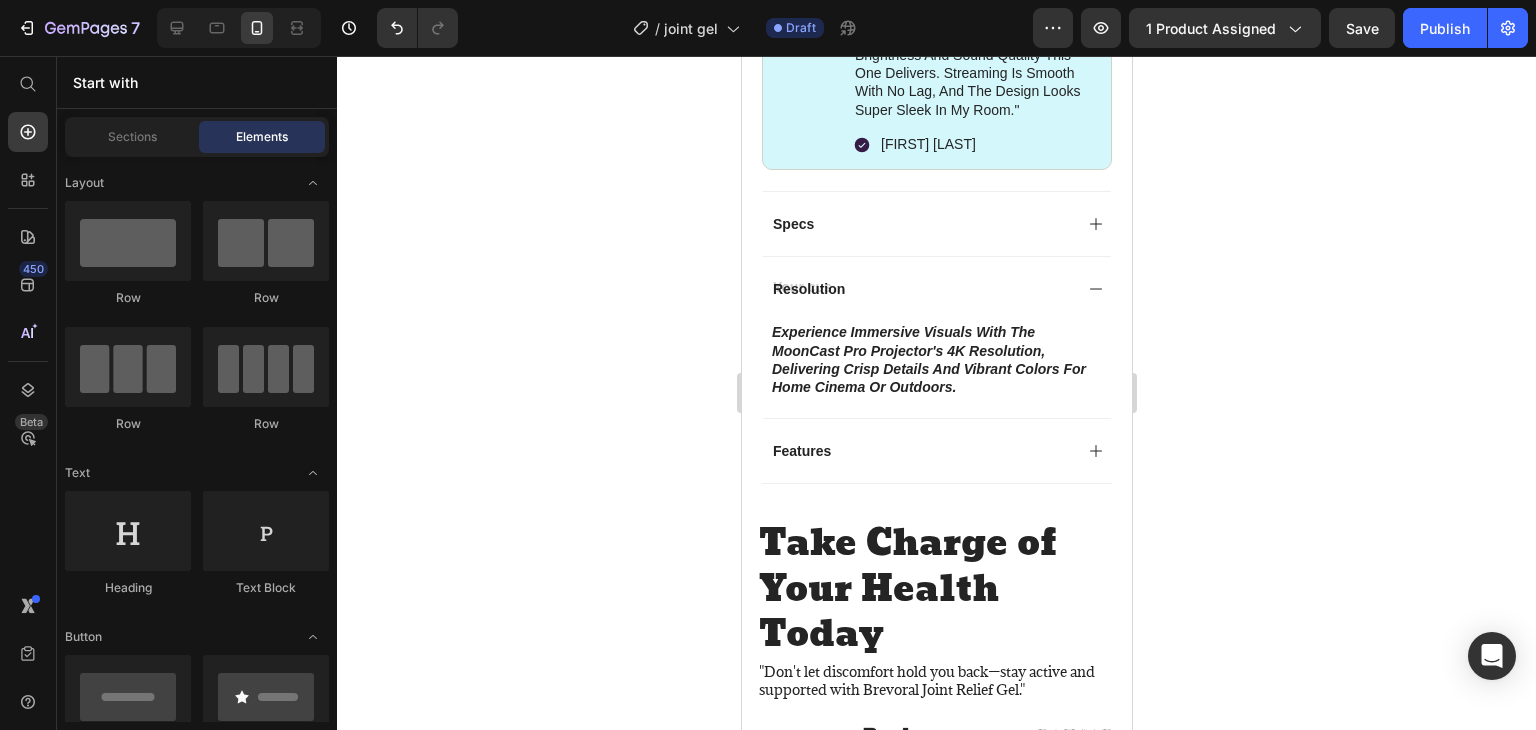 drag, startPoint x: 647, startPoint y: 208, endPoint x: 664, endPoint y: 208, distance: 17 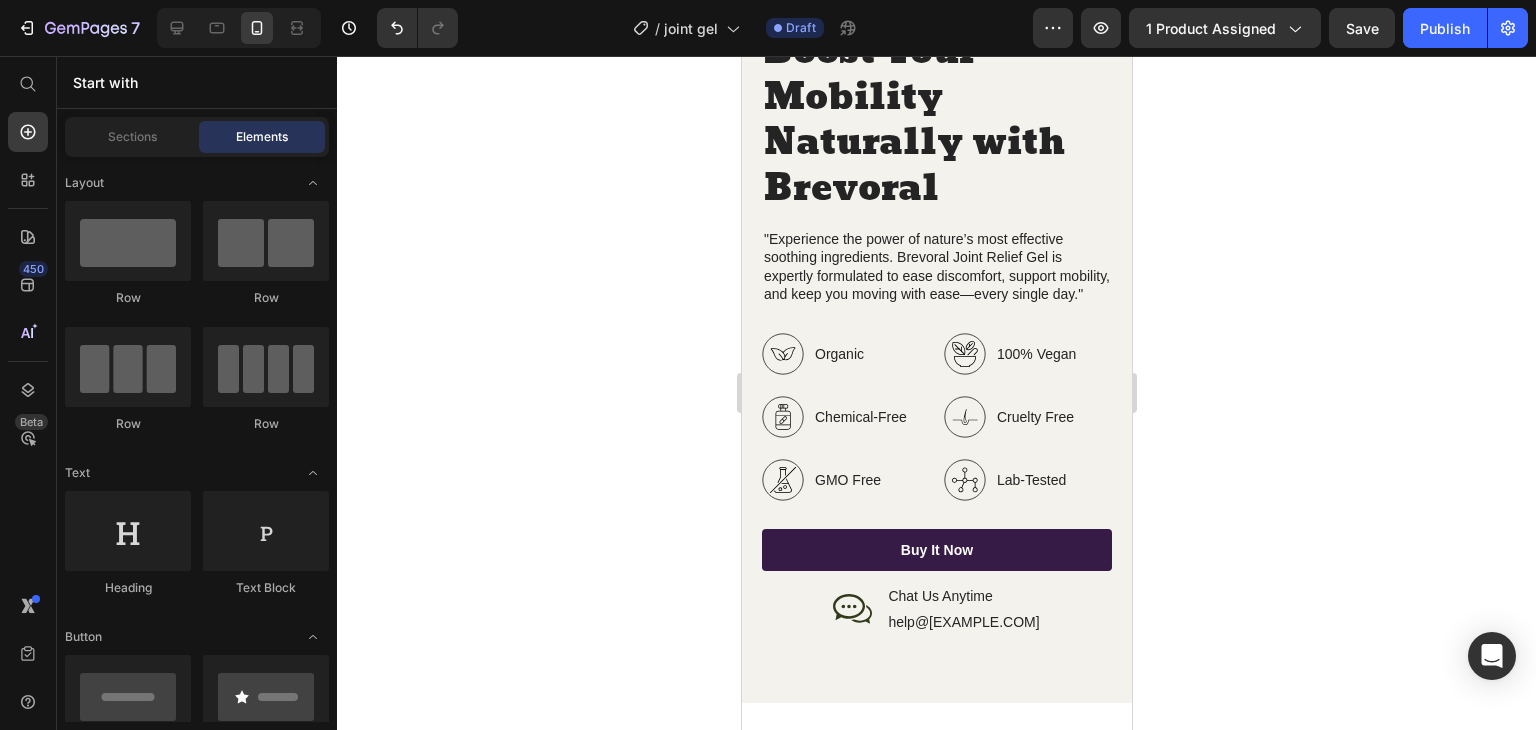 scroll, scrollTop: 1764, scrollLeft: 0, axis: vertical 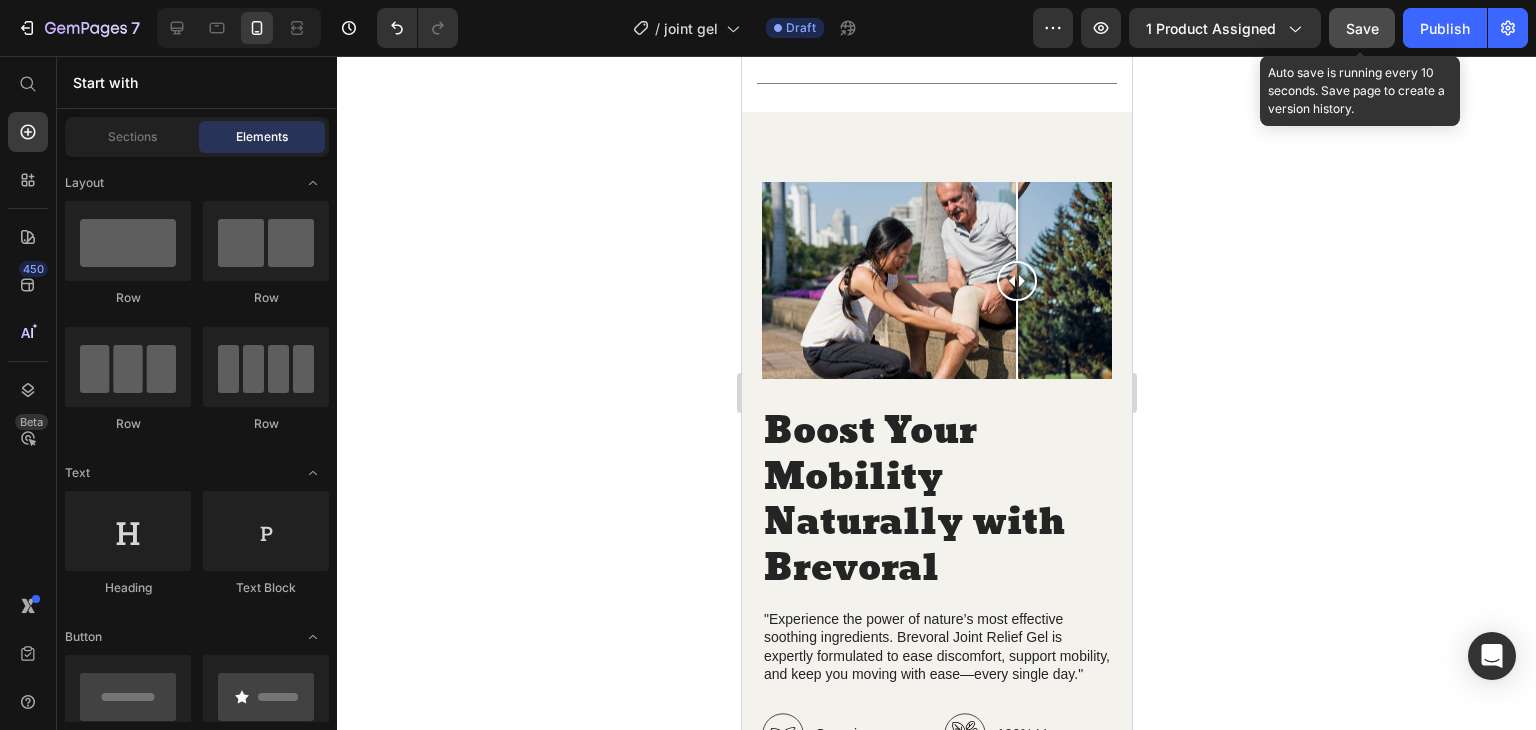 click on "Save" 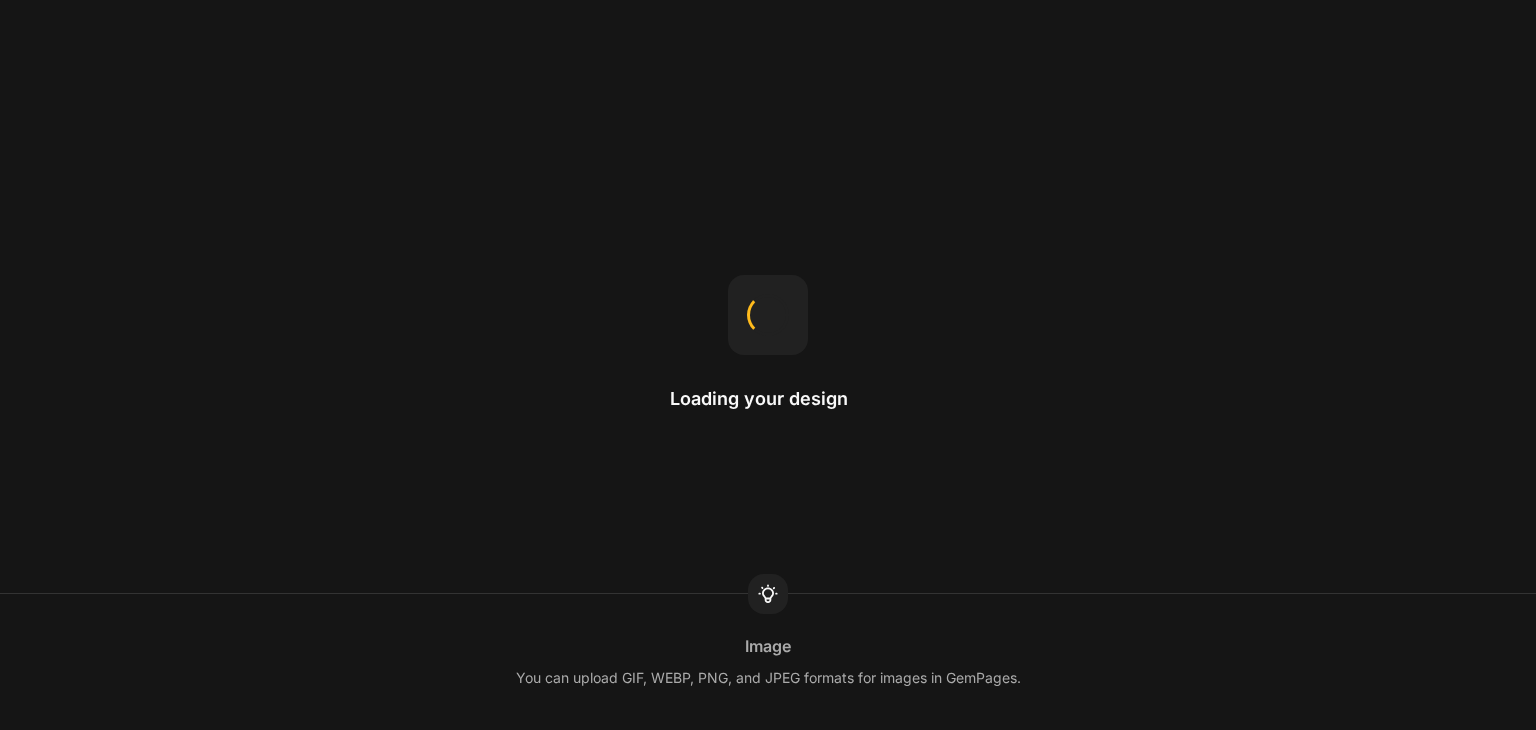 scroll, scrollTop: 0, scrollLeft: 0, axis: both 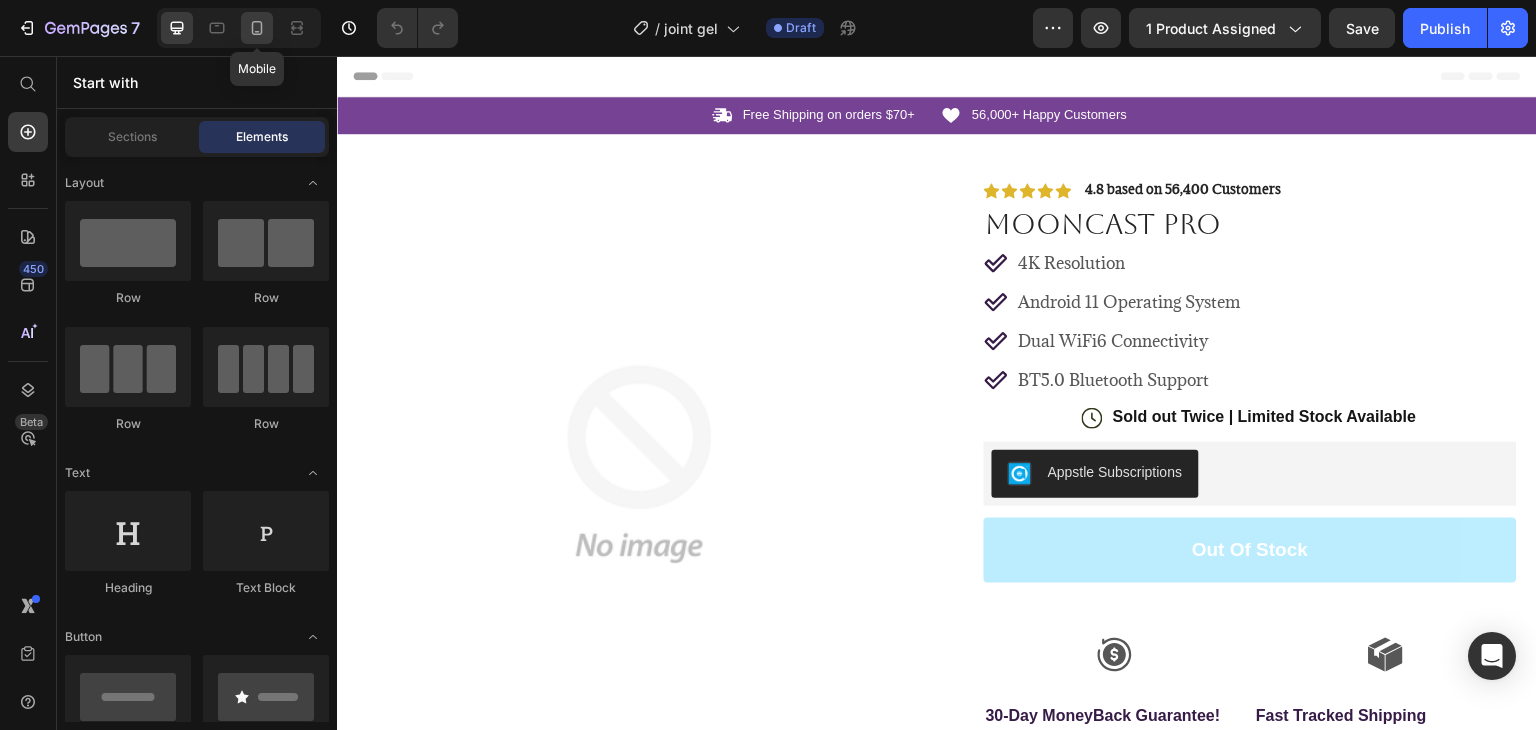 click 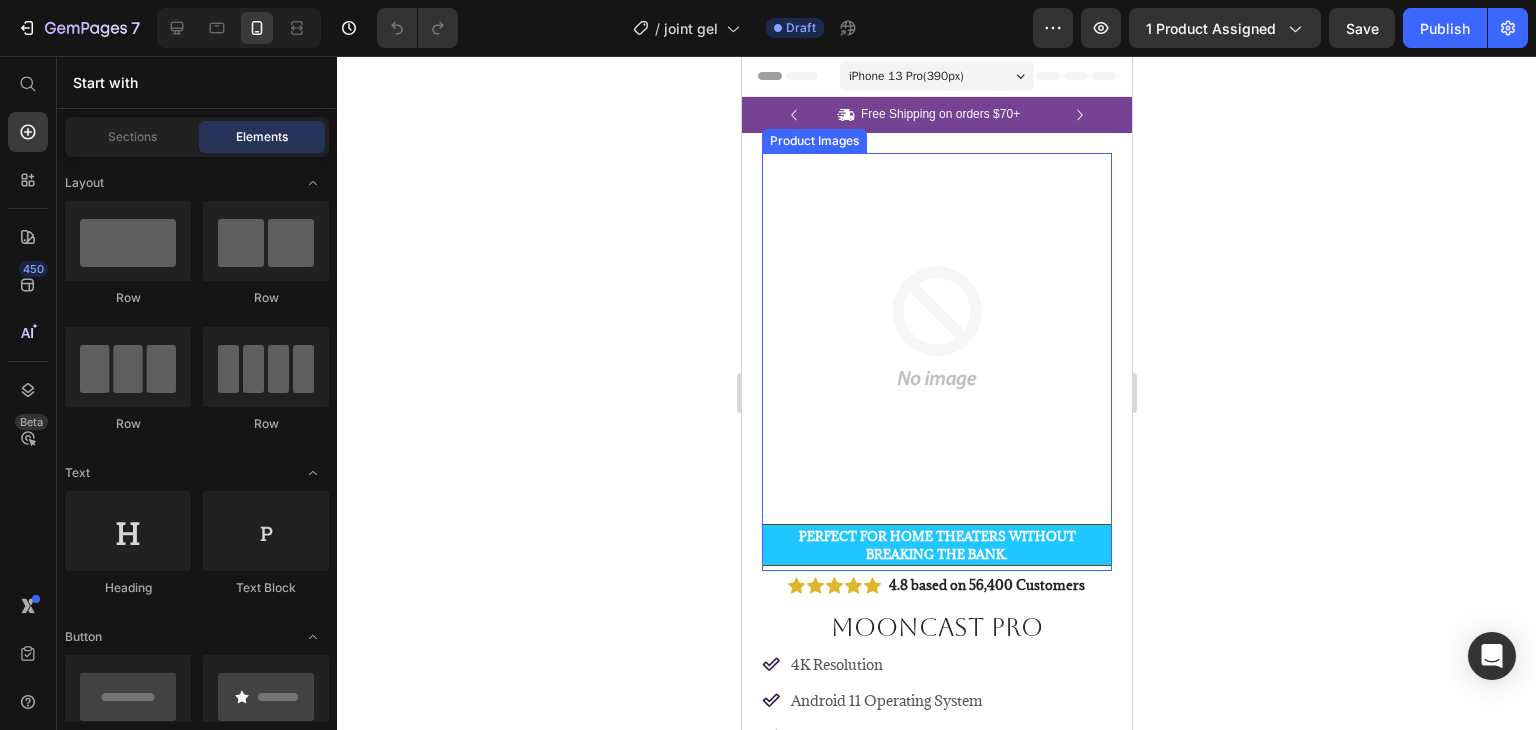 click at bounding box center (936, 328) 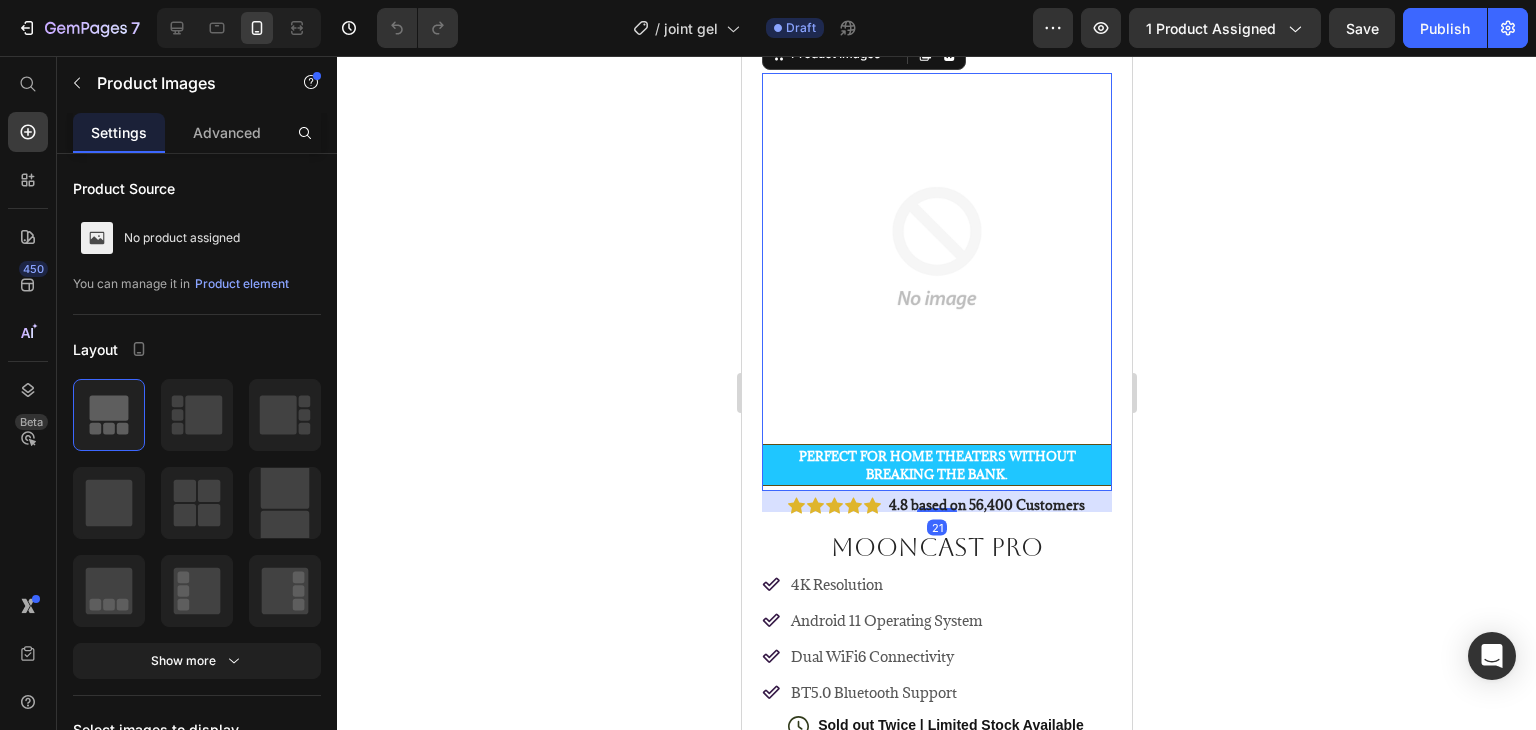 scroll, scrollTop: 88, scrollLeft: 0, axis: vertical 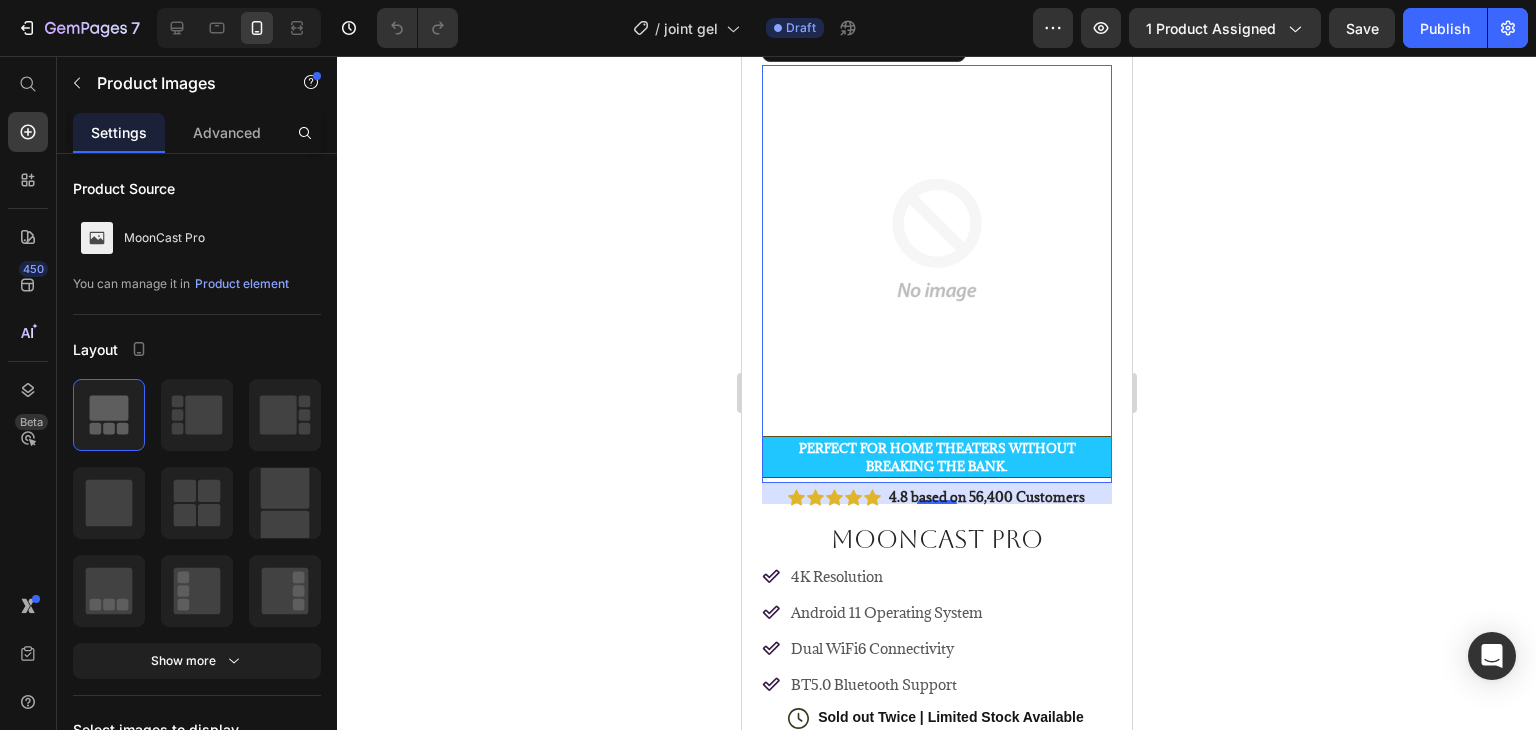 click 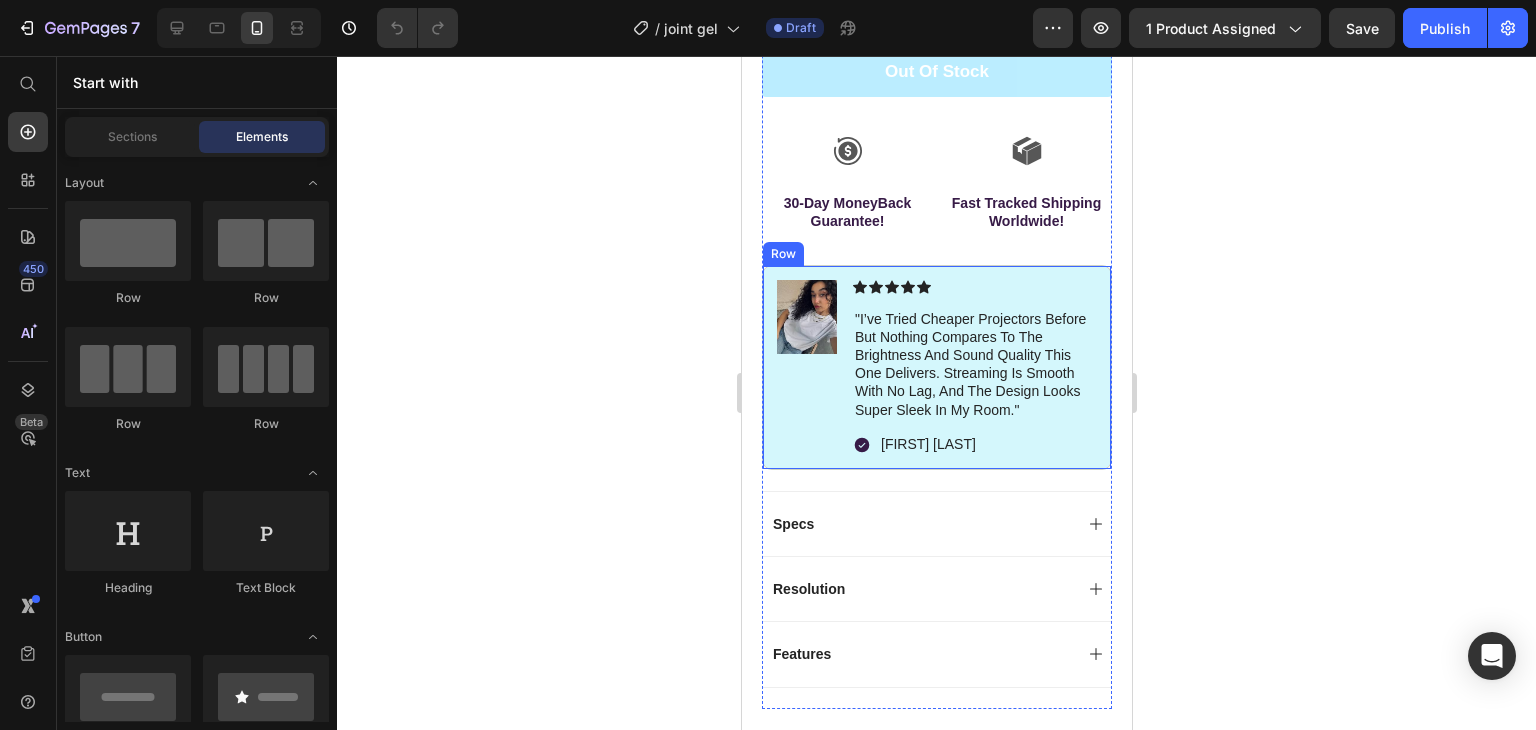 scroll, scrollTop: 1048, scrollLeft: 0, axis: vertical 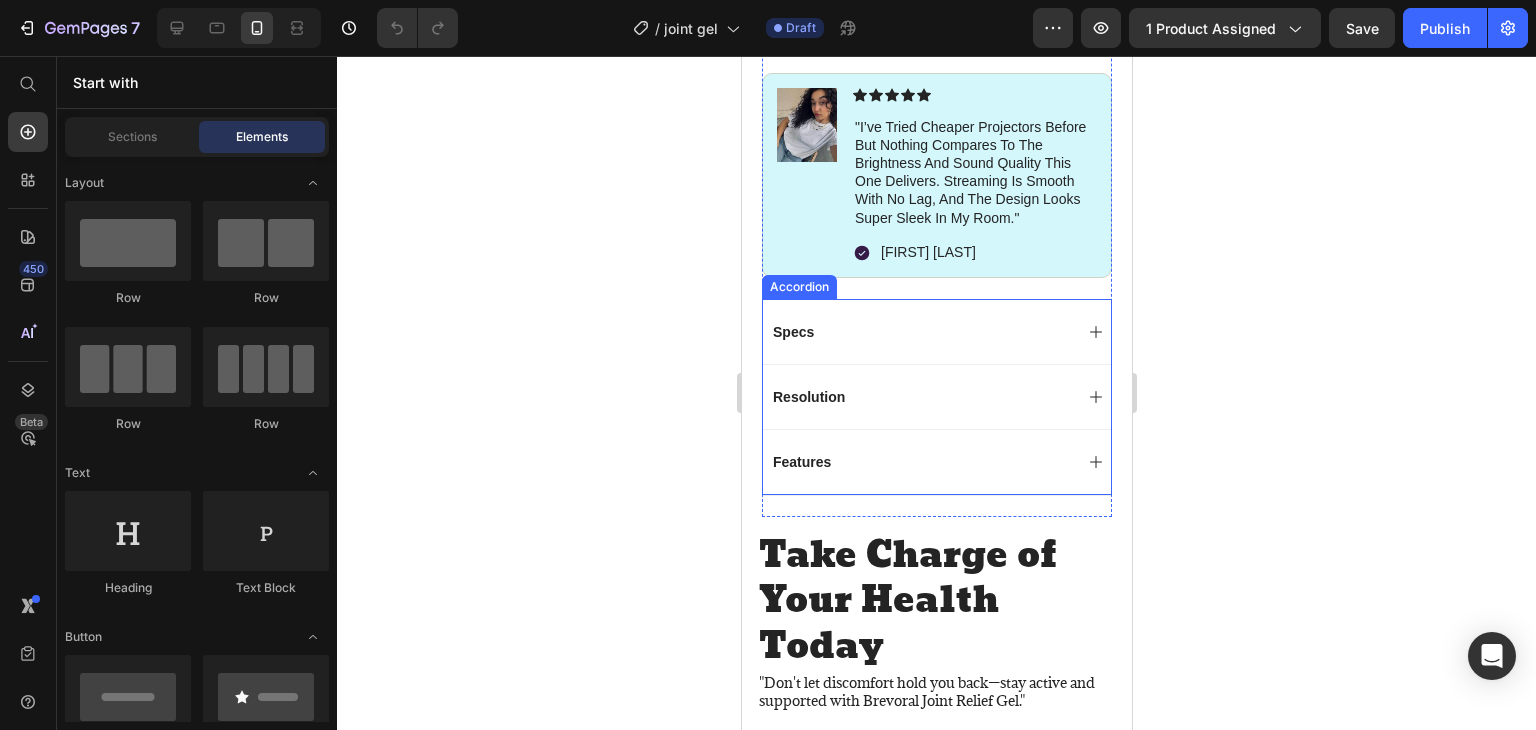 click on "Specs" at bounding box center [920, 332] 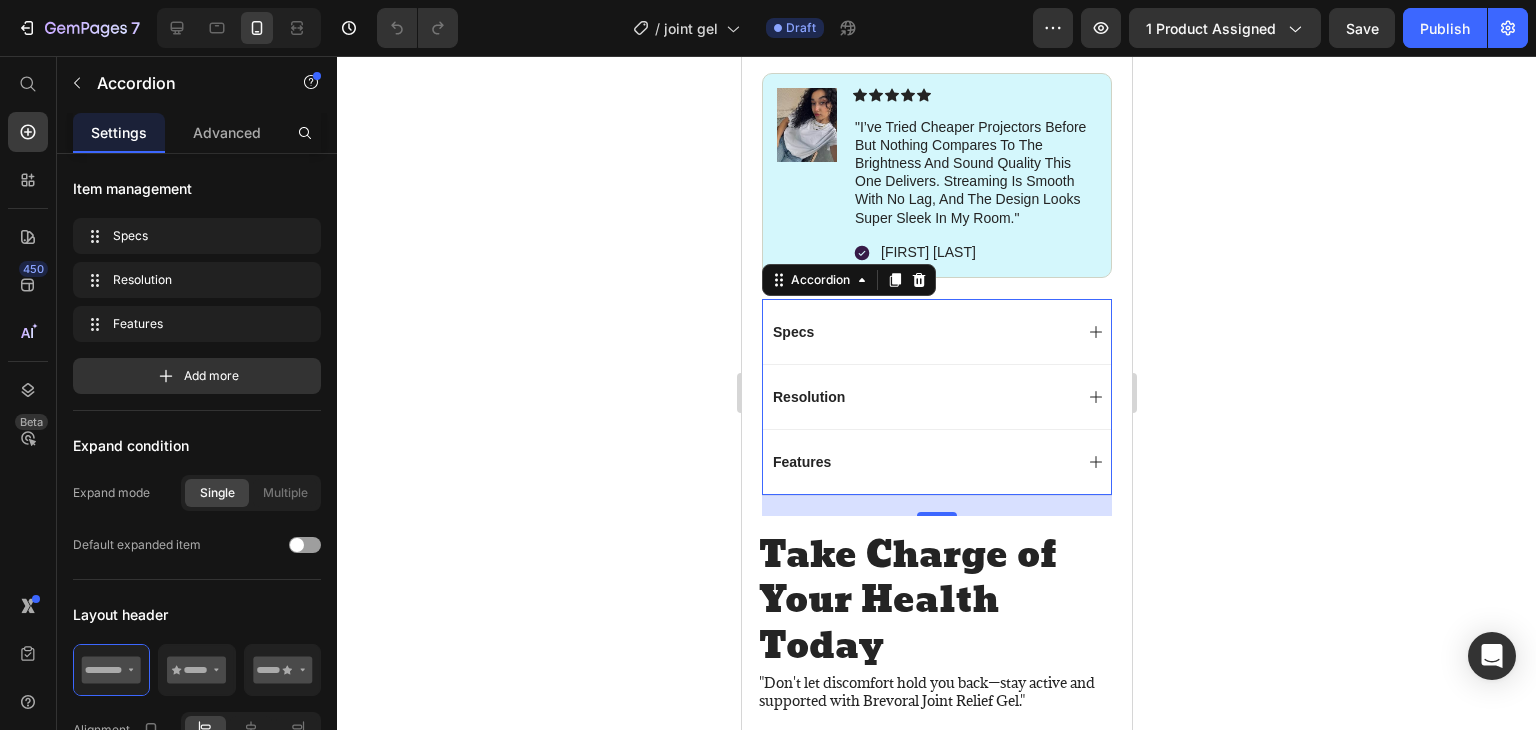 click on "Specs" at bounding box center [936, 331] 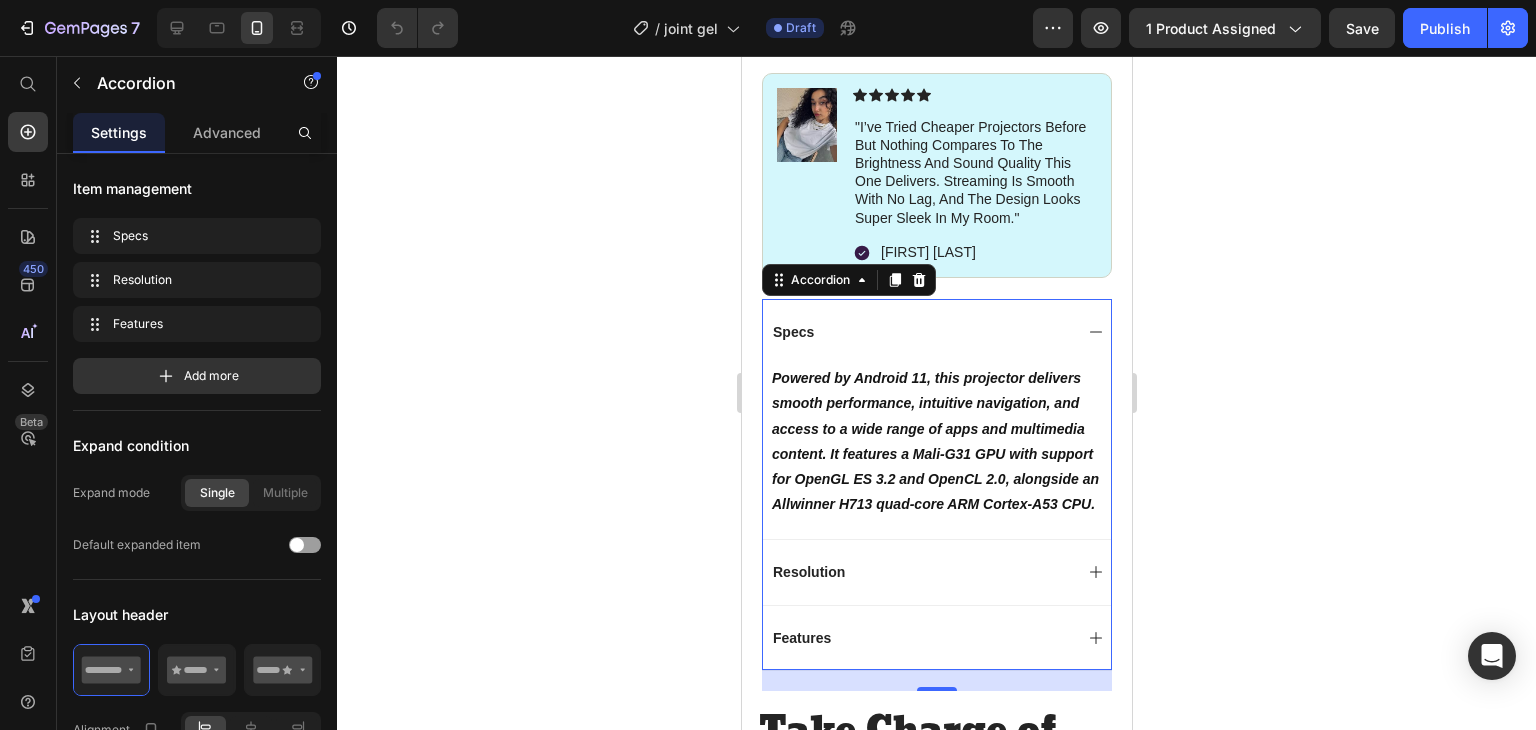 click on "Specs" at bounding box center [936, 331] 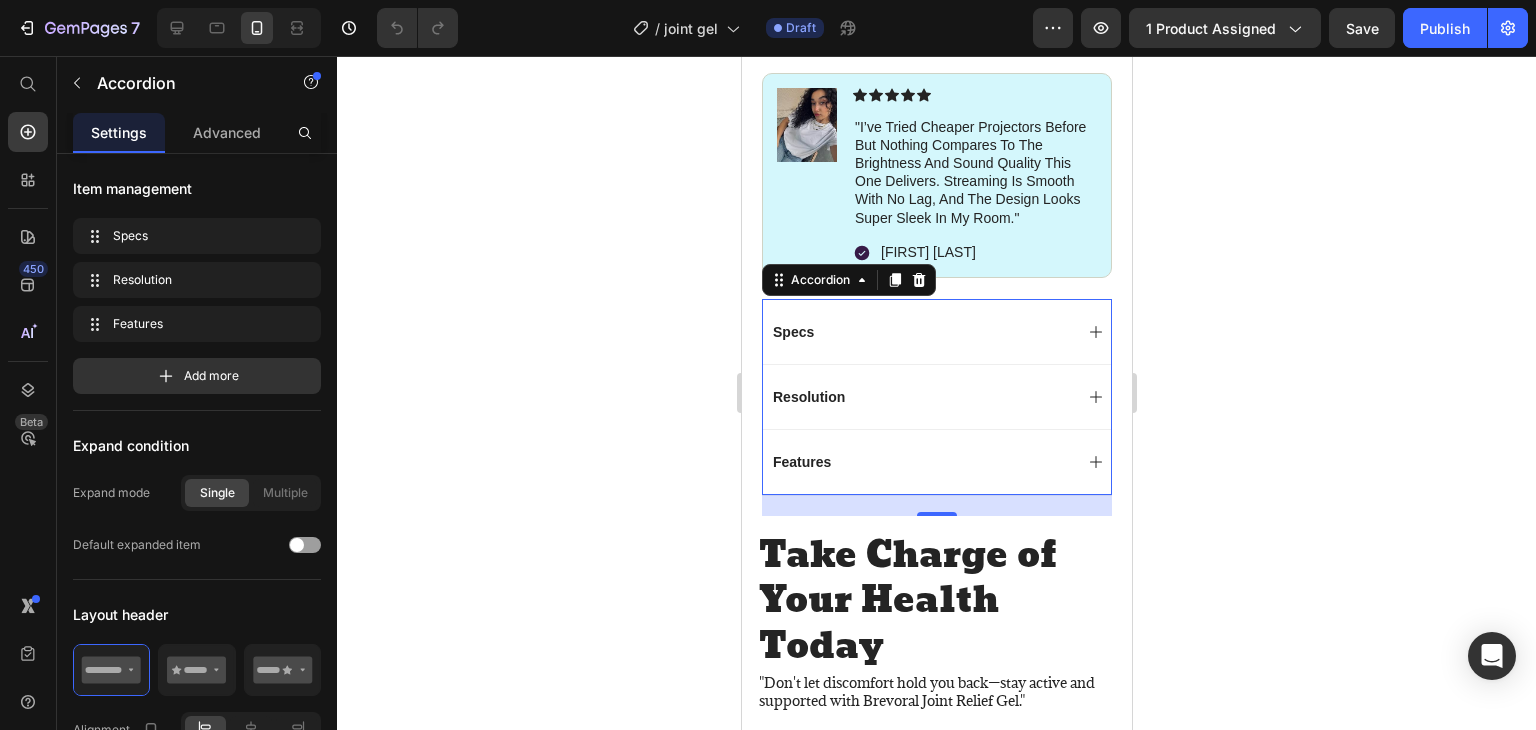click 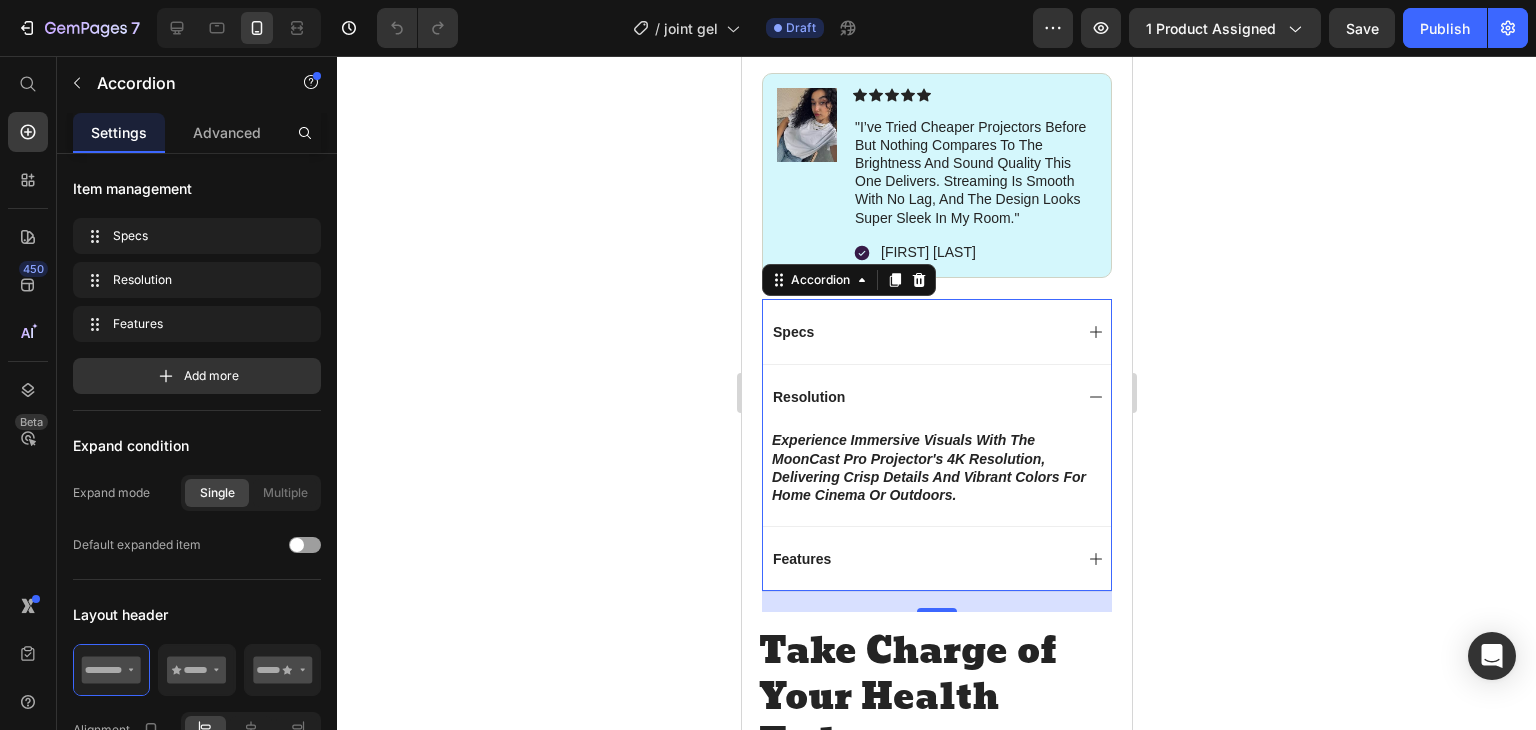 click 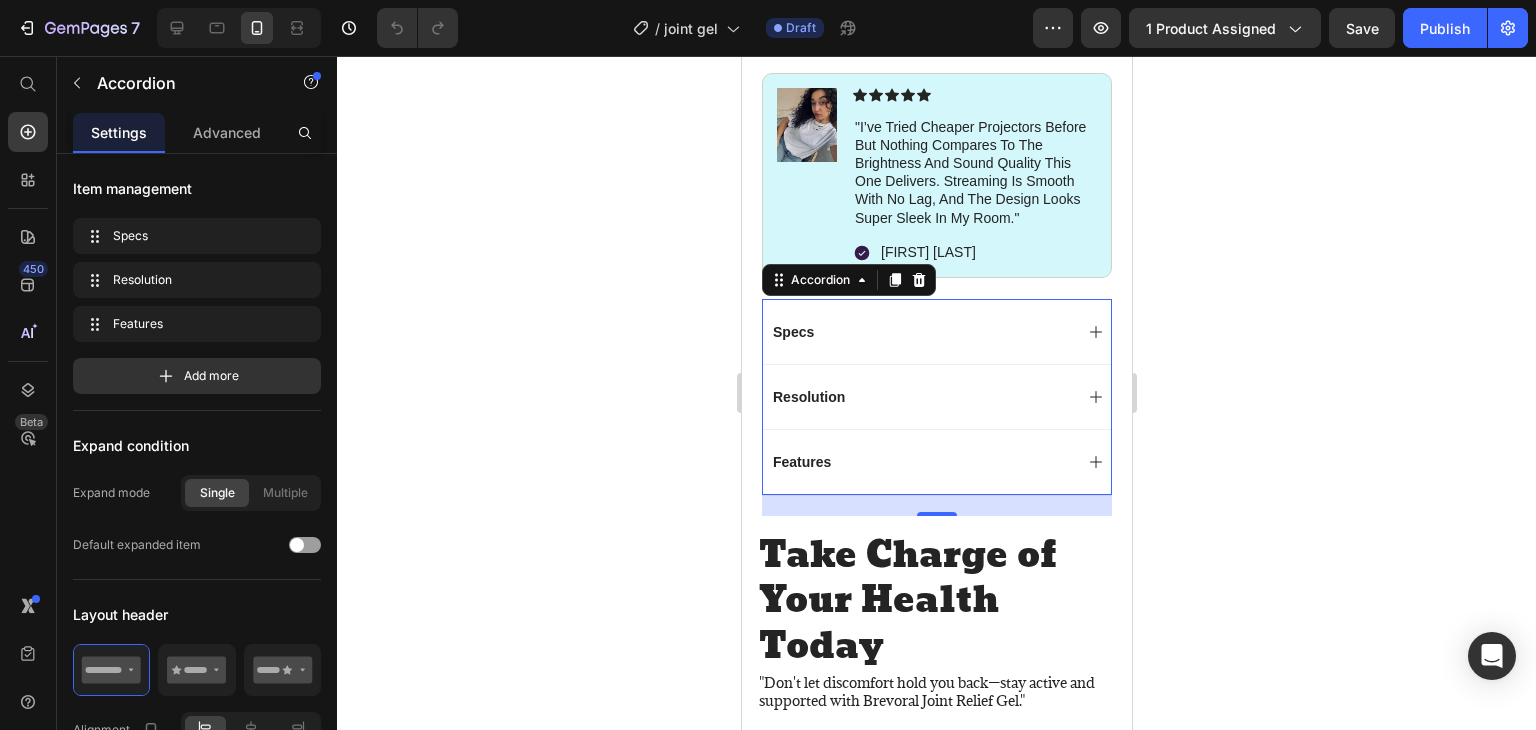 click on "Features" at bounding box center [936, 461] 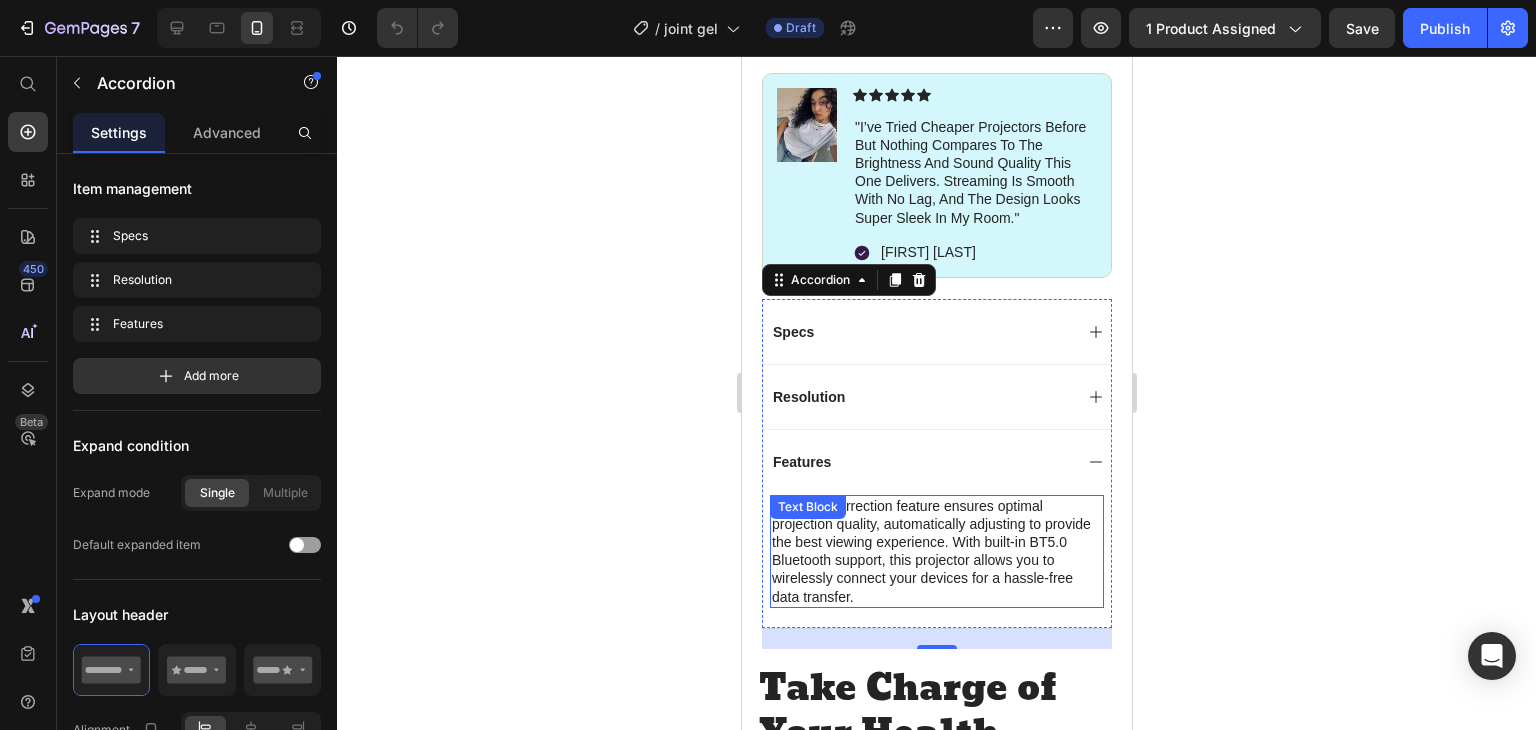 click on "The auto correction feature ensures optimal projection quality, automatically adjusting to provide the best viewing experience. With built-in BT5.0 Bluetooth support, this projector allows you to wirelessly connect your devices for a hassle-free data transfer." at bounding box center [936, 551] 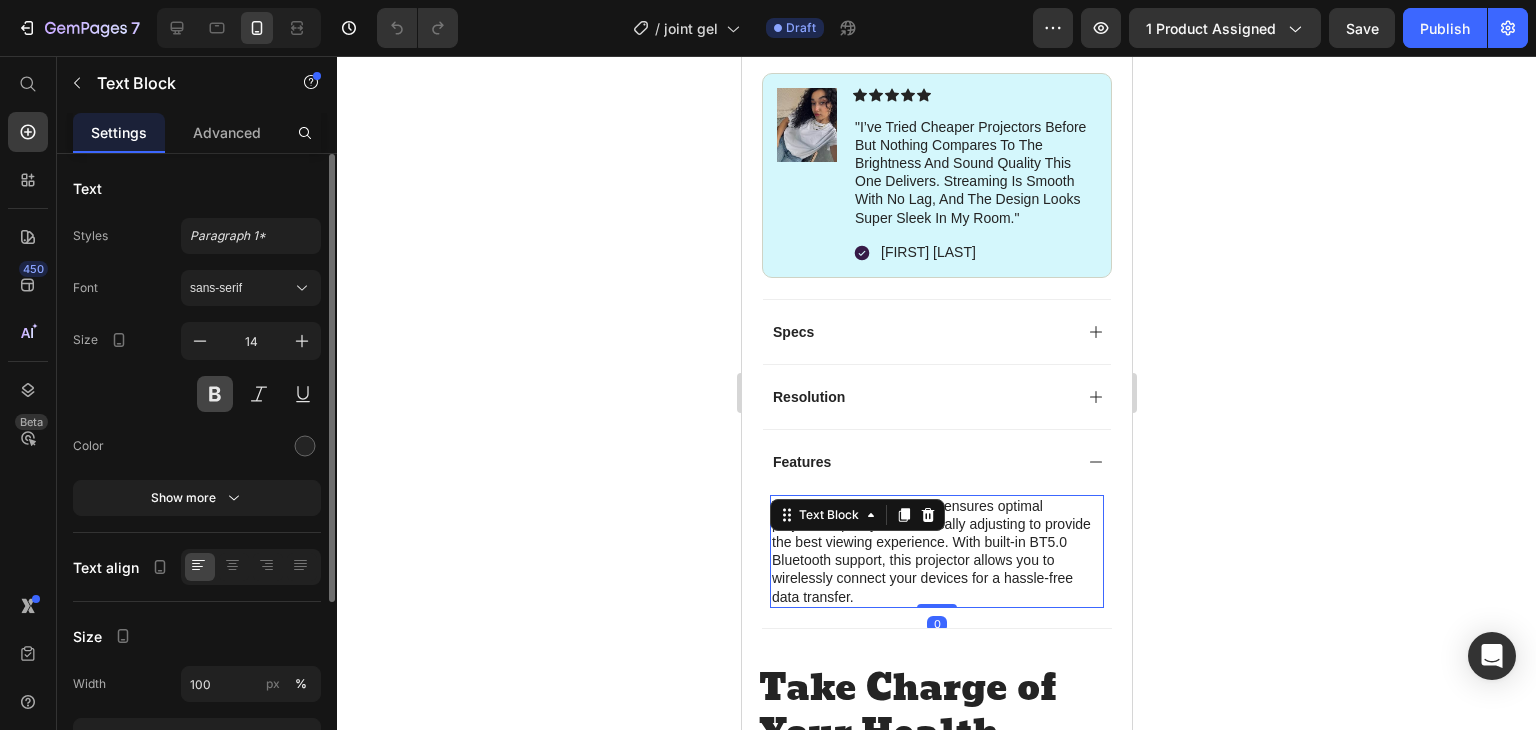 click at bounding box center [215, 394] 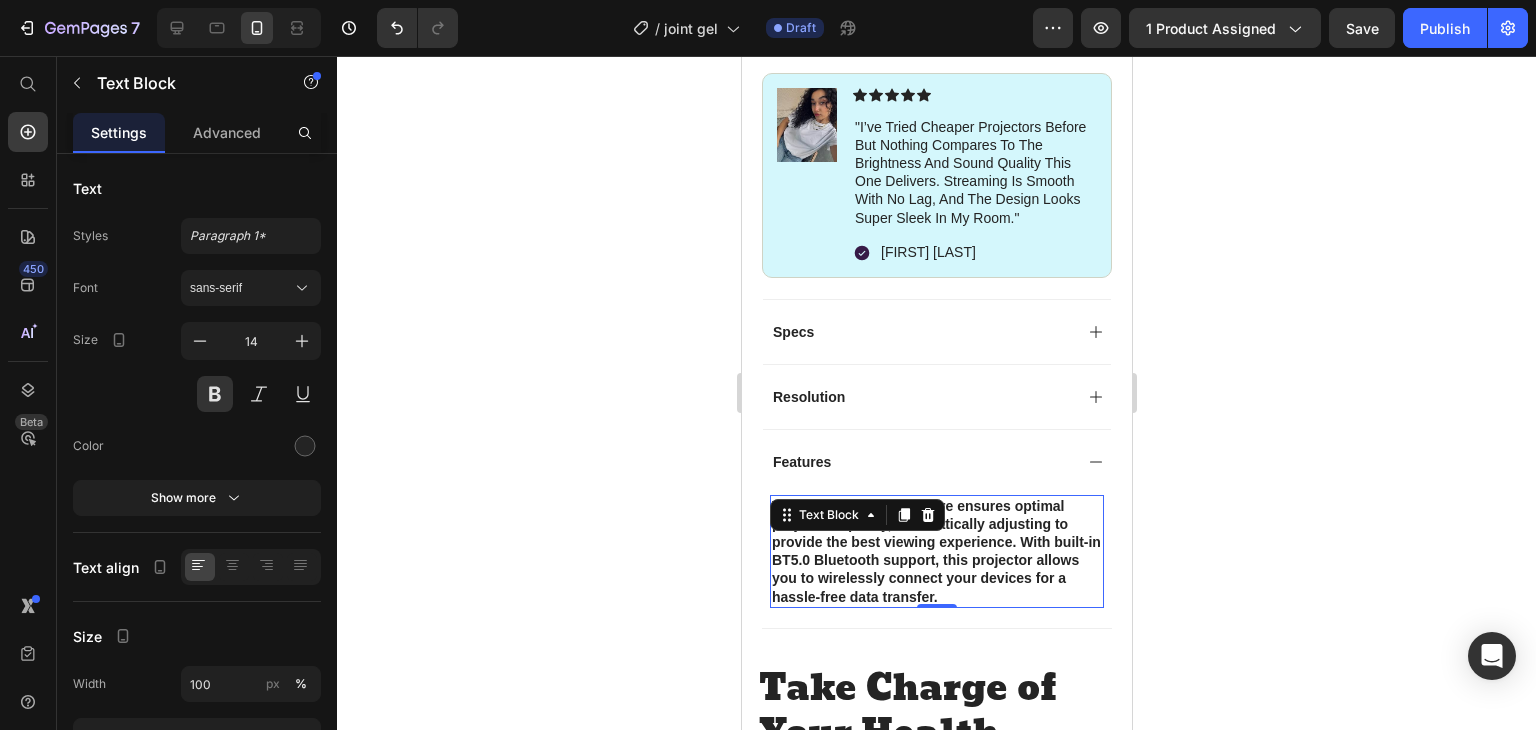 click 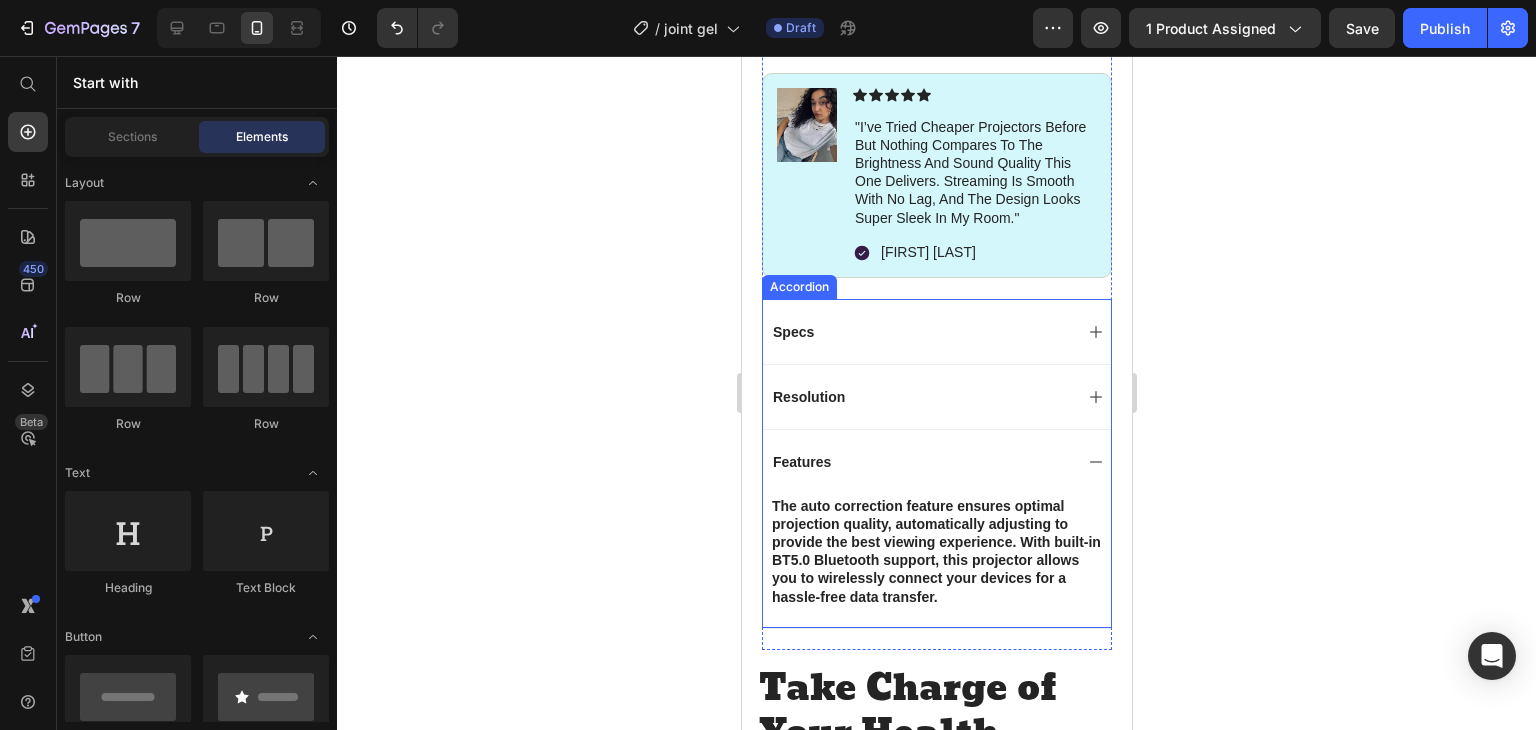 click on "Features" at bounding box center (920, 462) 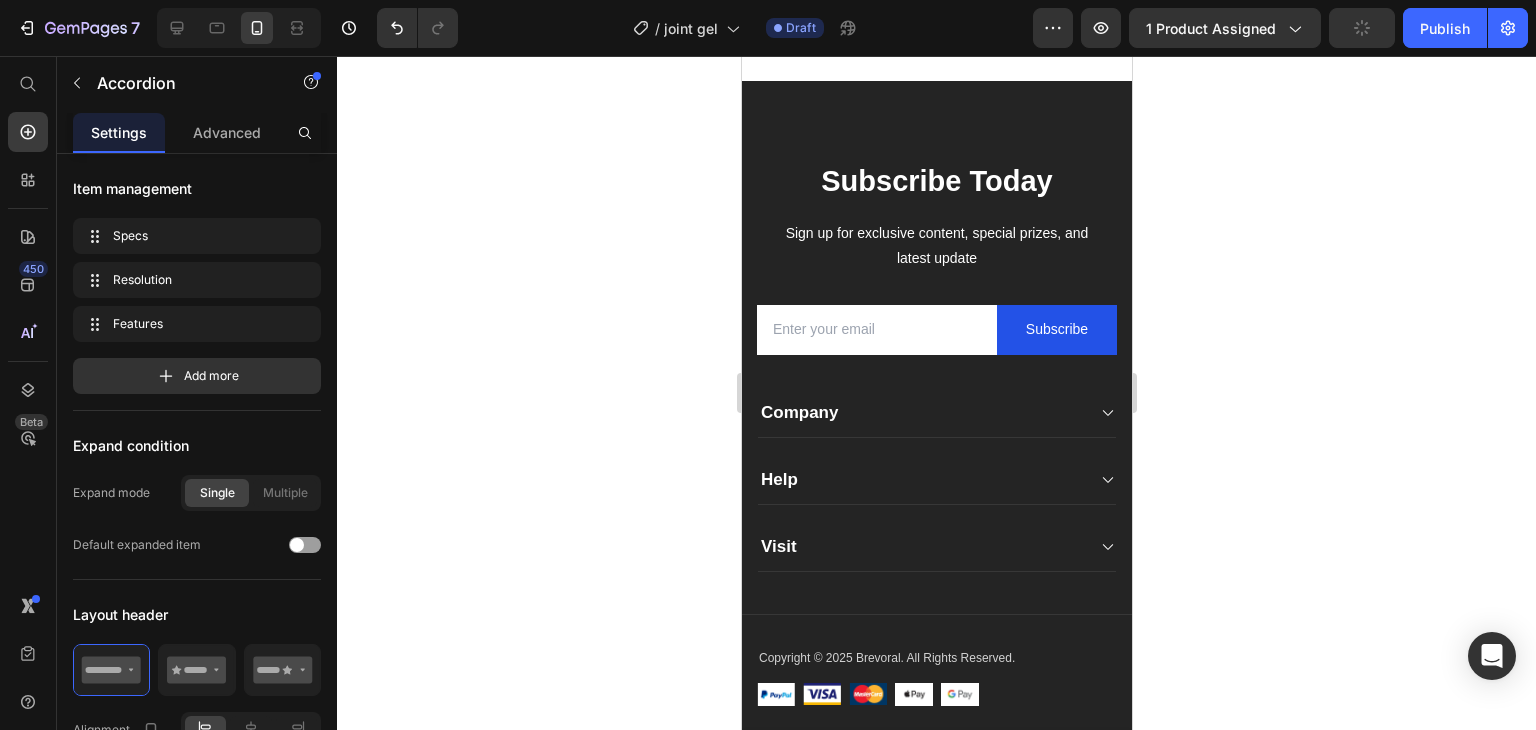 scroll, scrollTop: 6113, scrollLeft: 0, axis: vertical 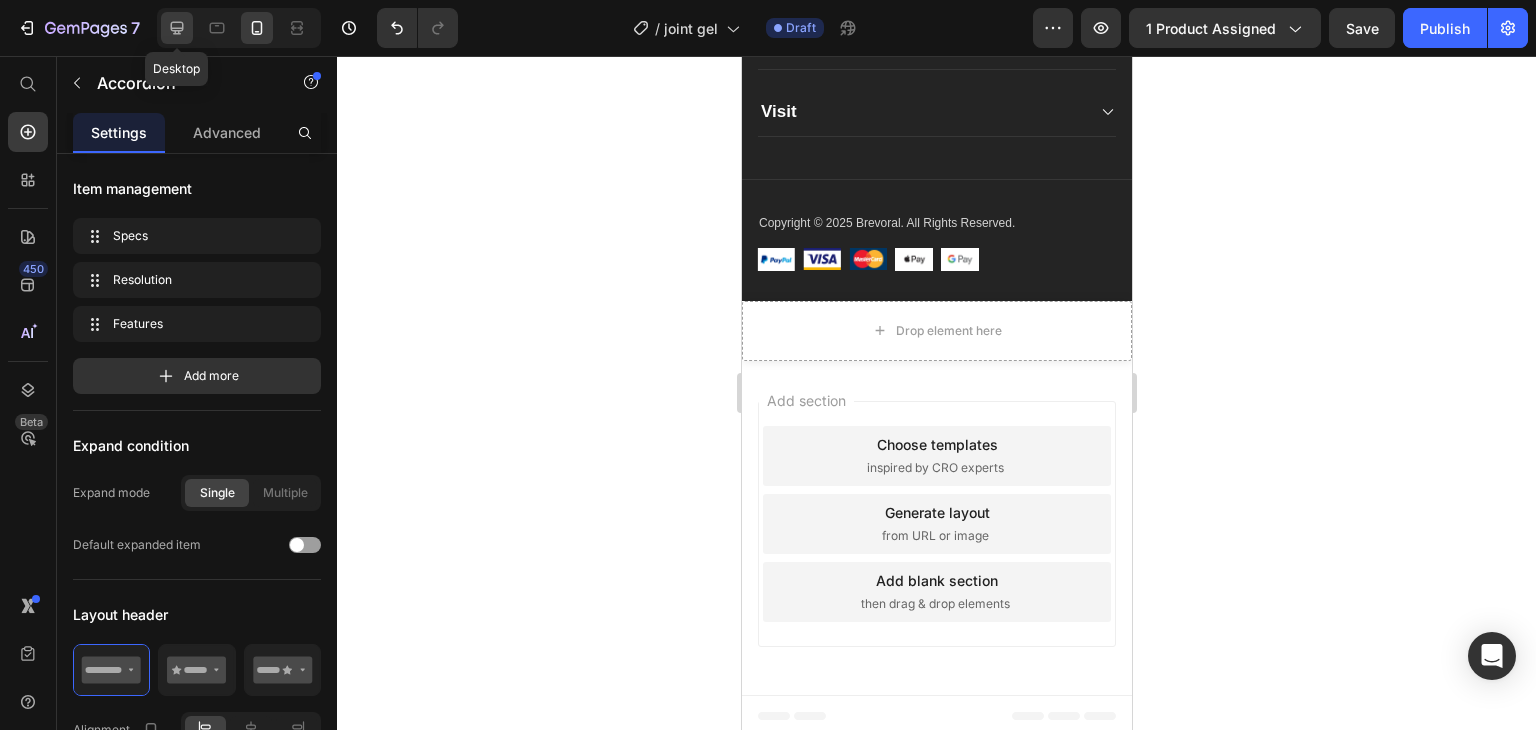 click 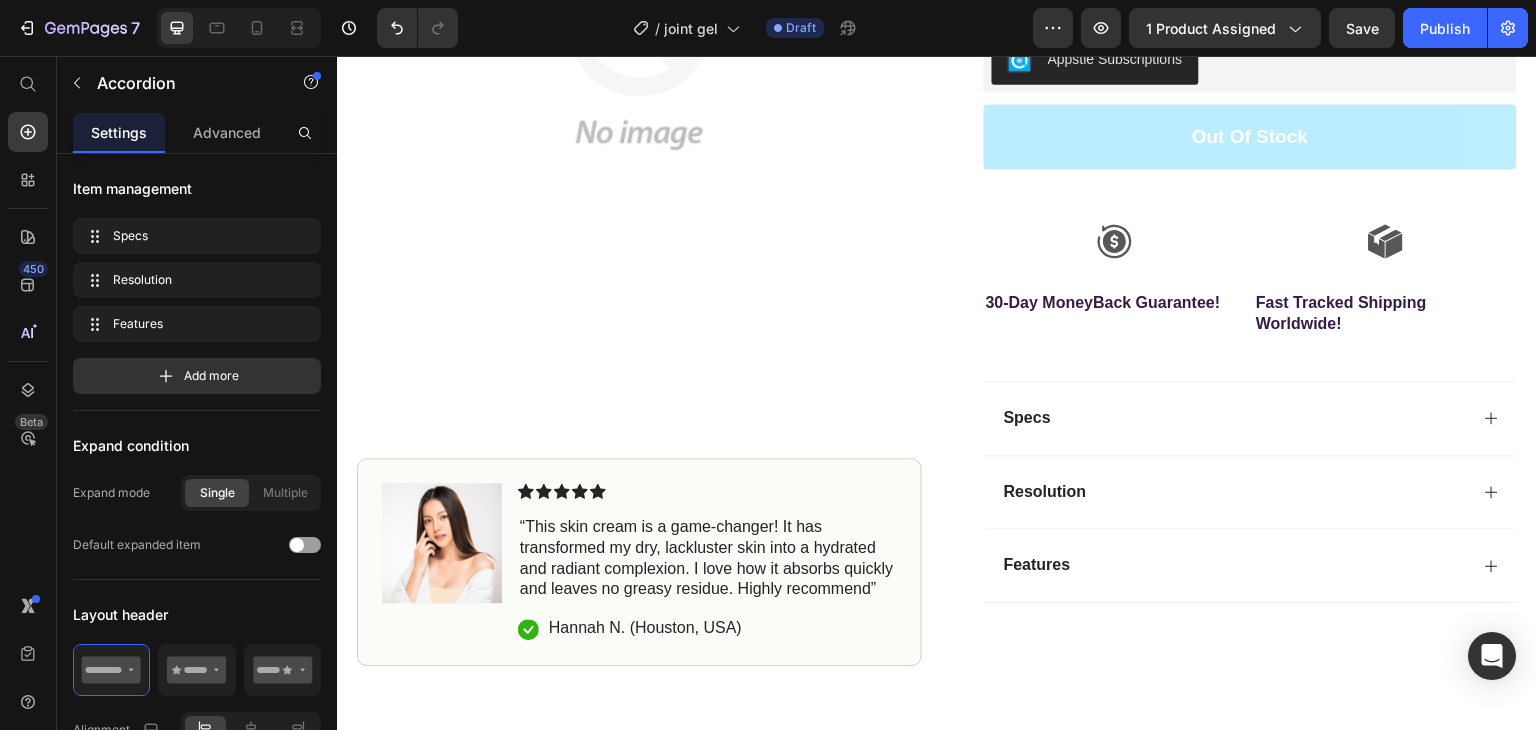 scroll, scrollTop: 0, scrollLeft: 0, axis: both 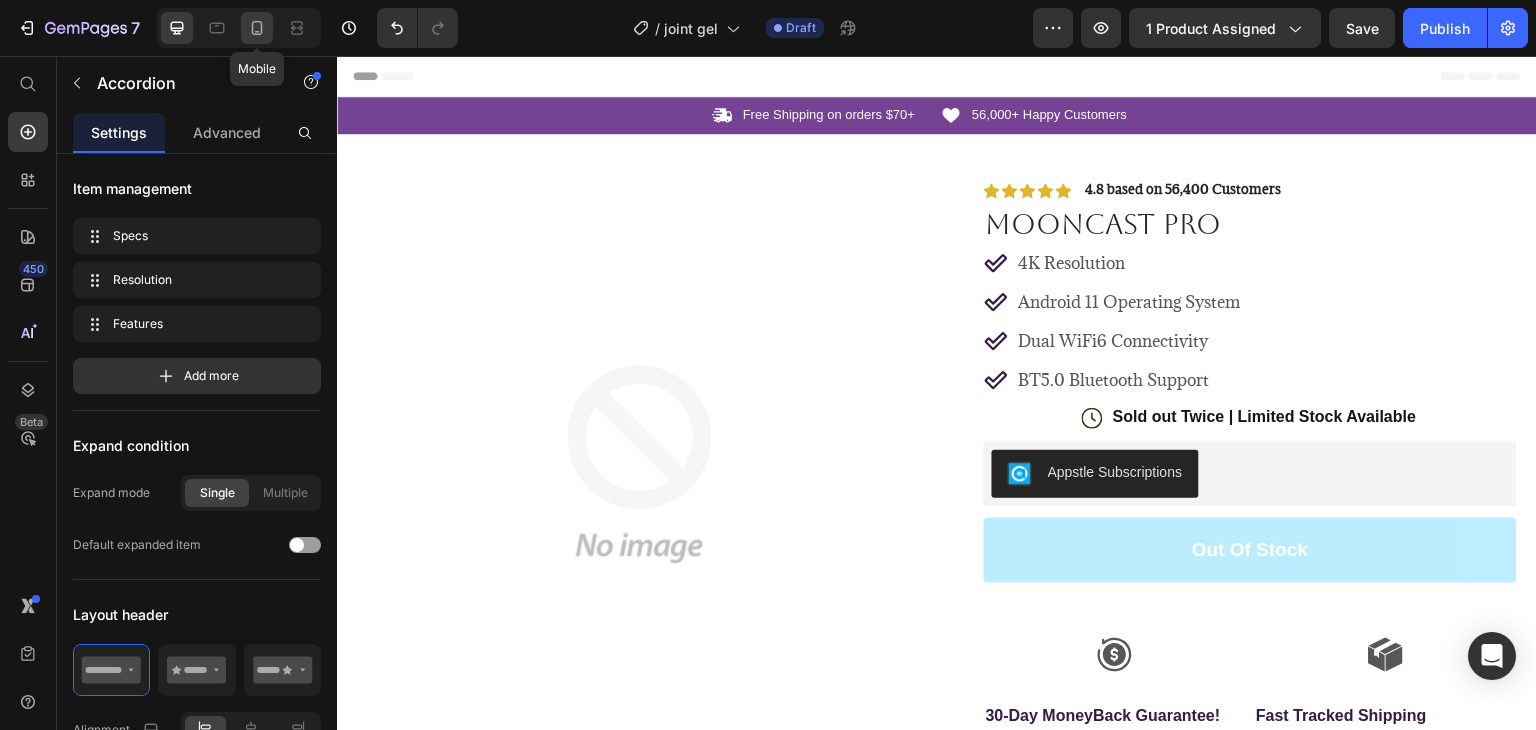 click 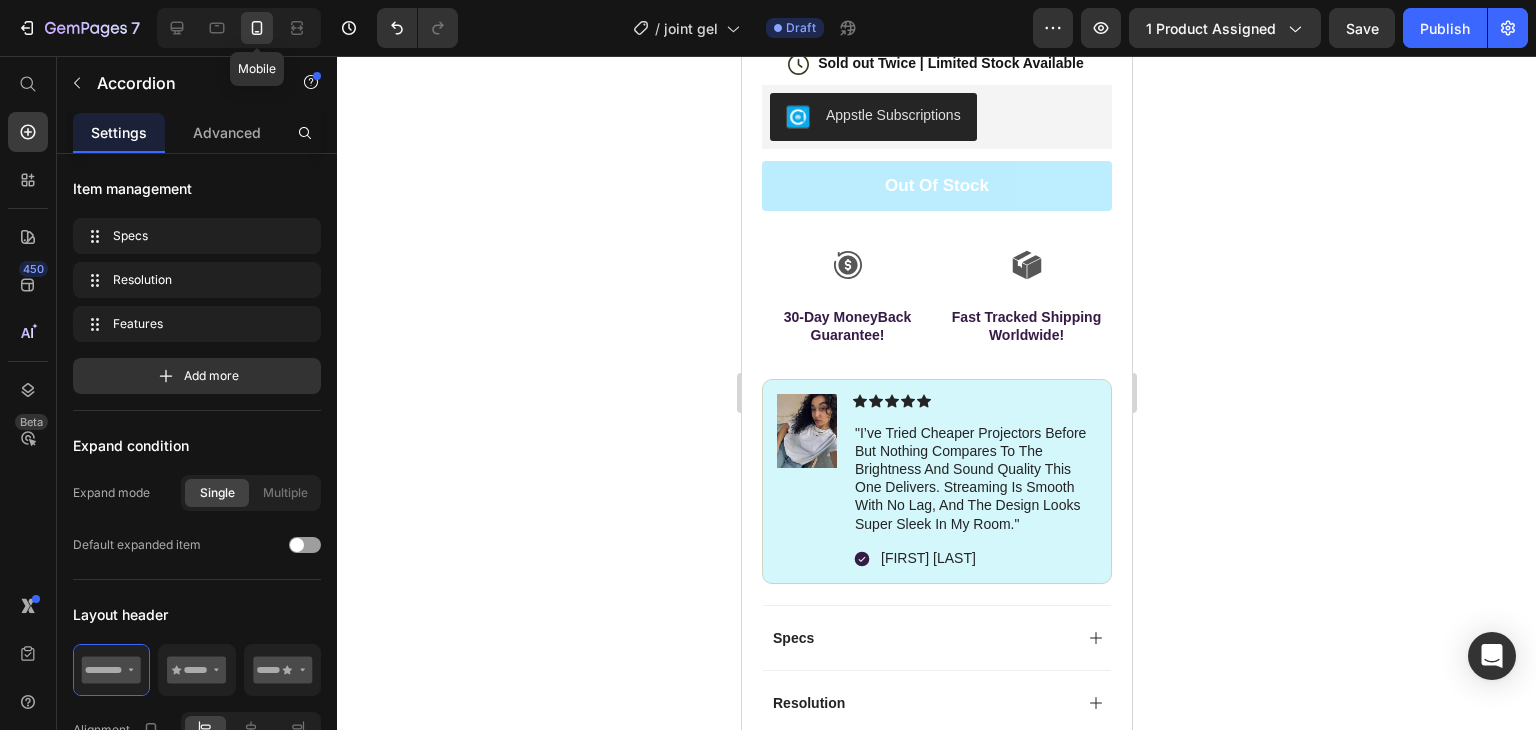 scroll, scrollTop: 1221, scrollLeft: 0, axis: vertical 